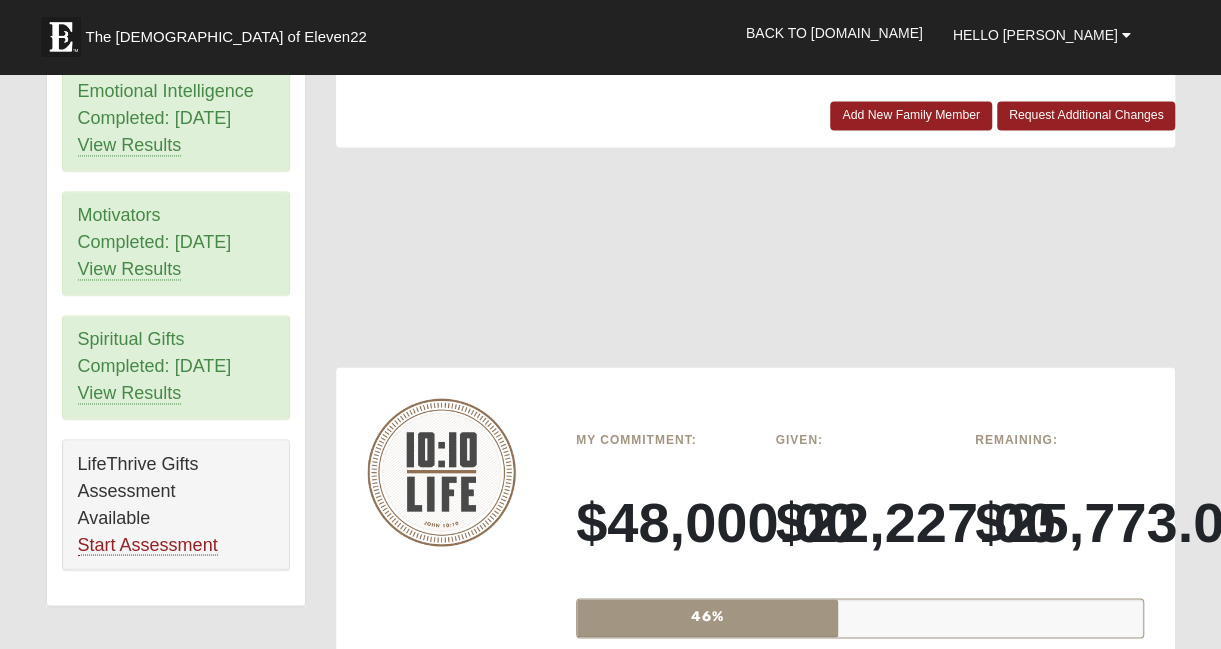 scroll, scrollTop: 1600, scrollLeft: 0, axis: vertical 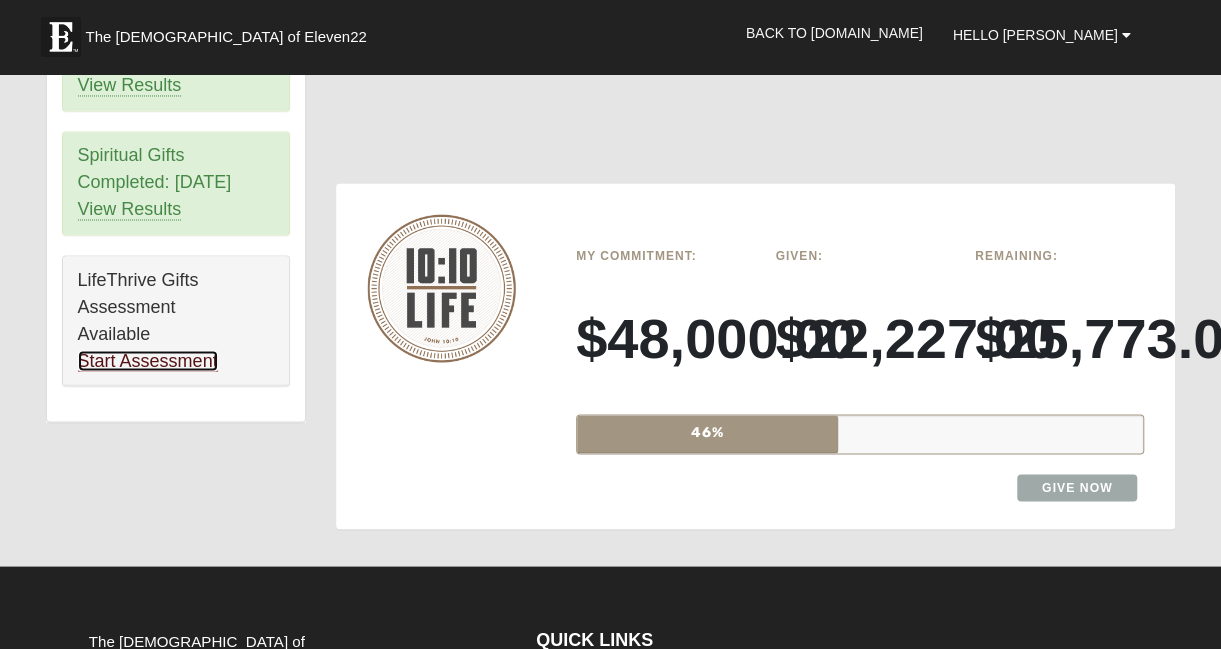 click on "Start Assessment" at bounding box center (148, 360) 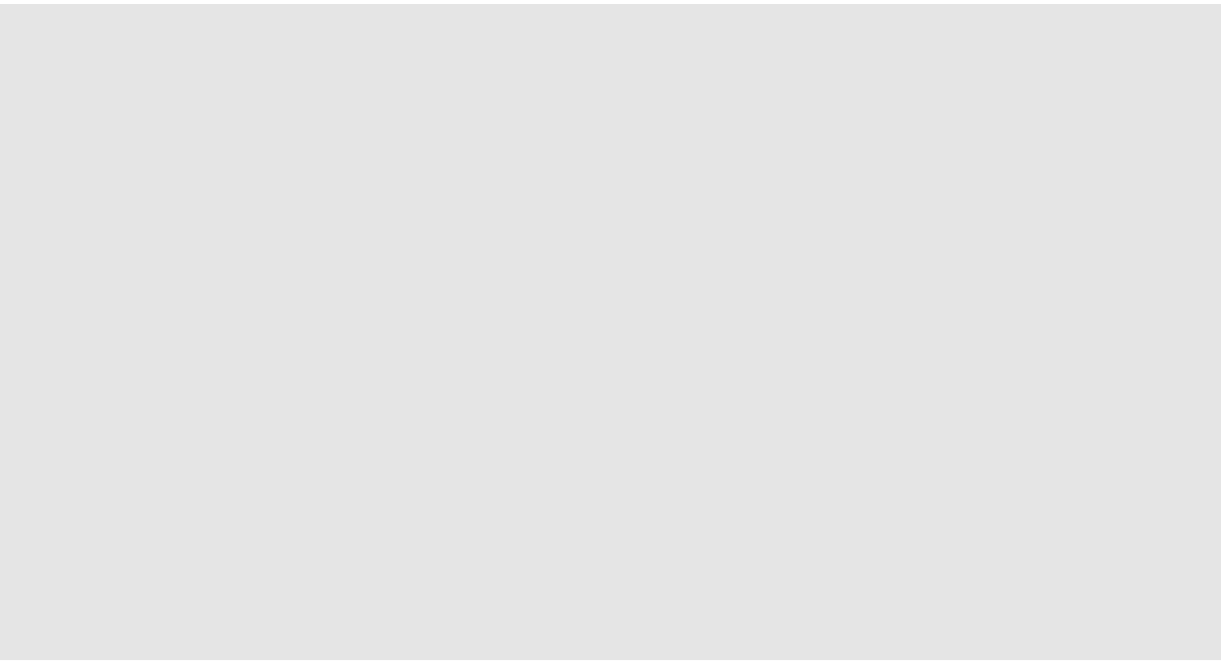 scroll, scrollTop: 0, scrollLeft: 0, axis: both 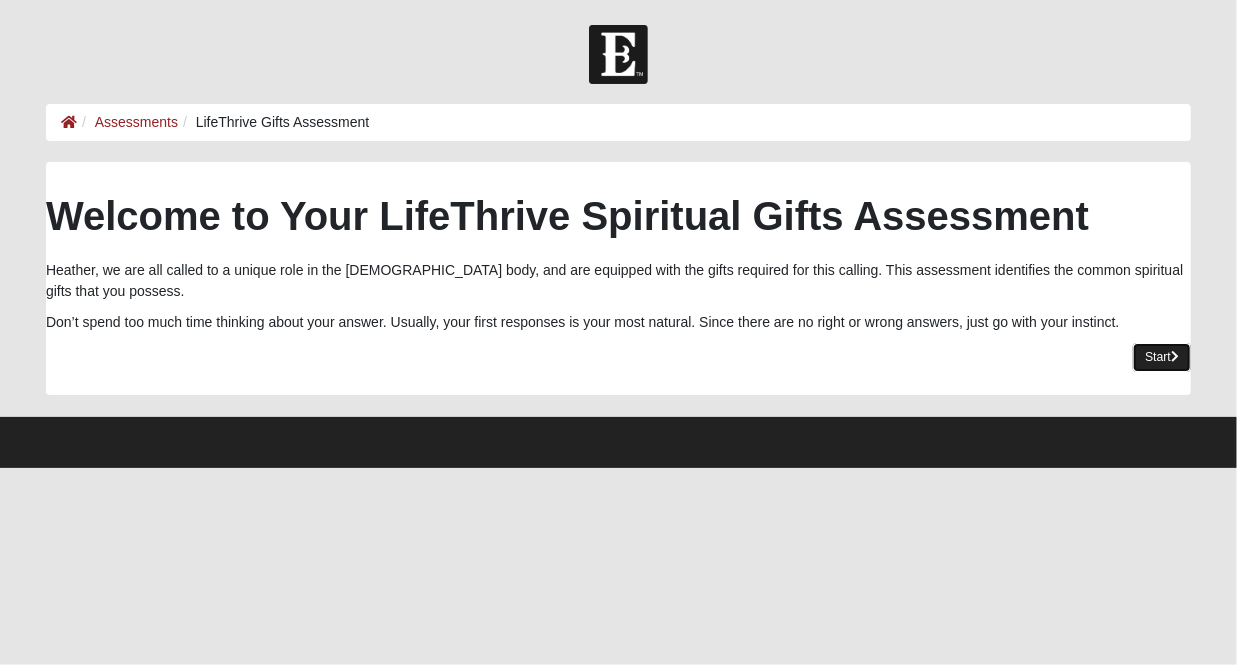 click on "Start" at bounding box center [1162, 357] 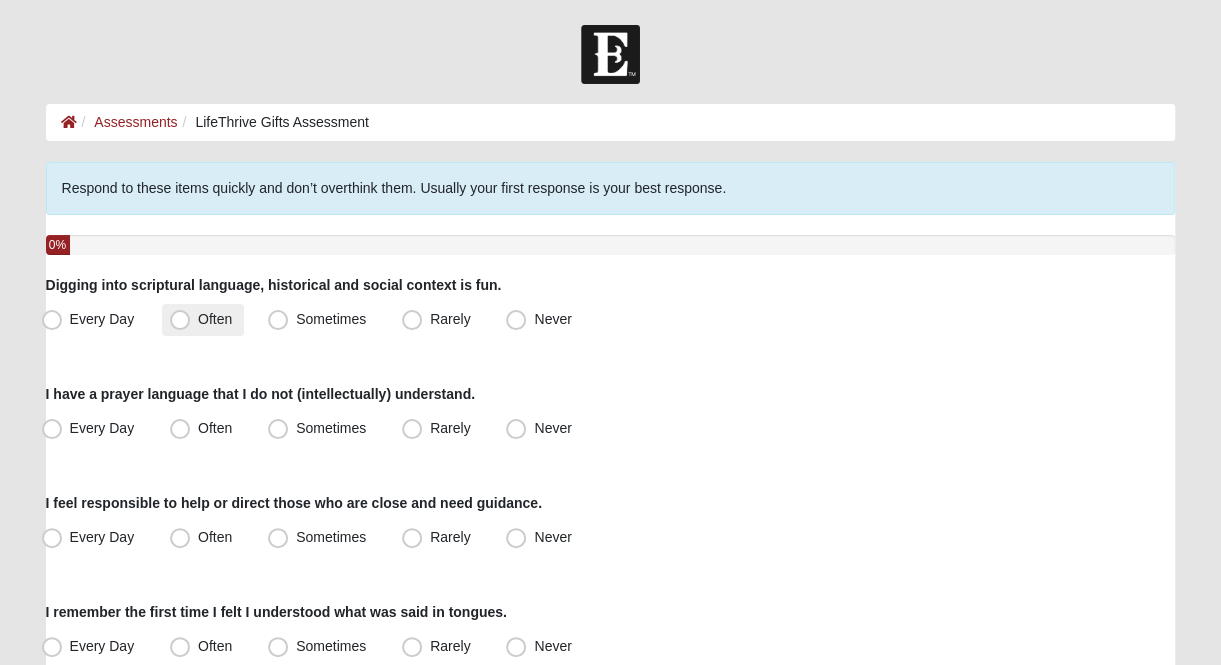 click on "Often" at bounding box center [215, 319] 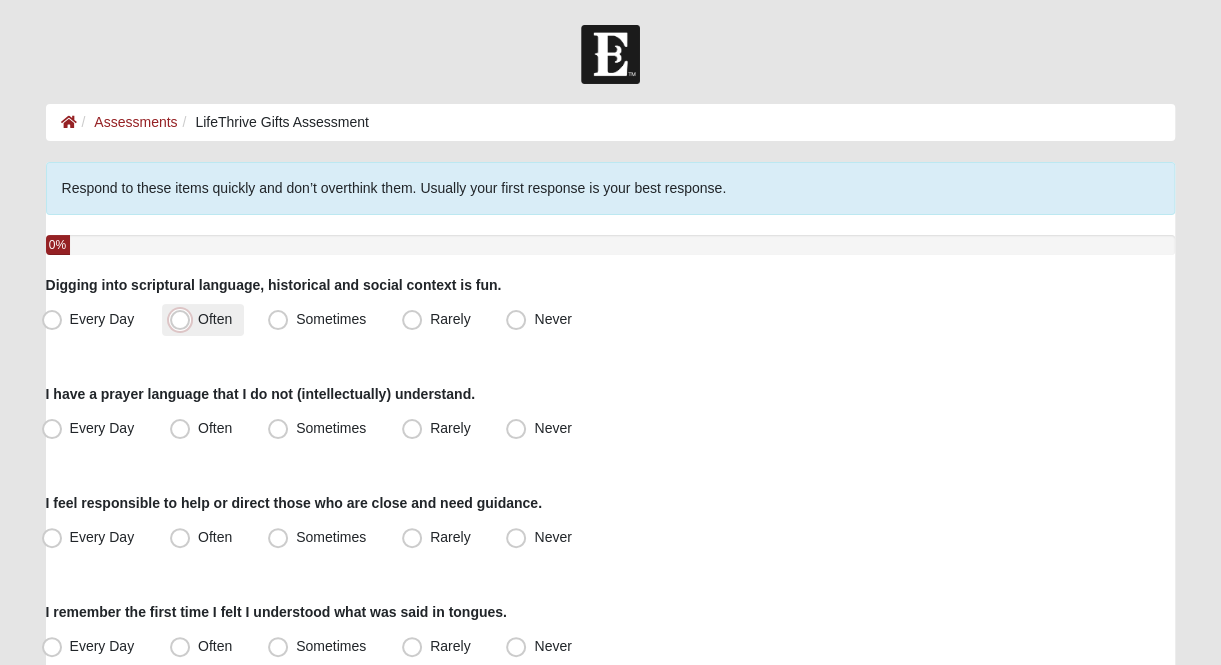 click on "Often" at bounding box center (184, 319) 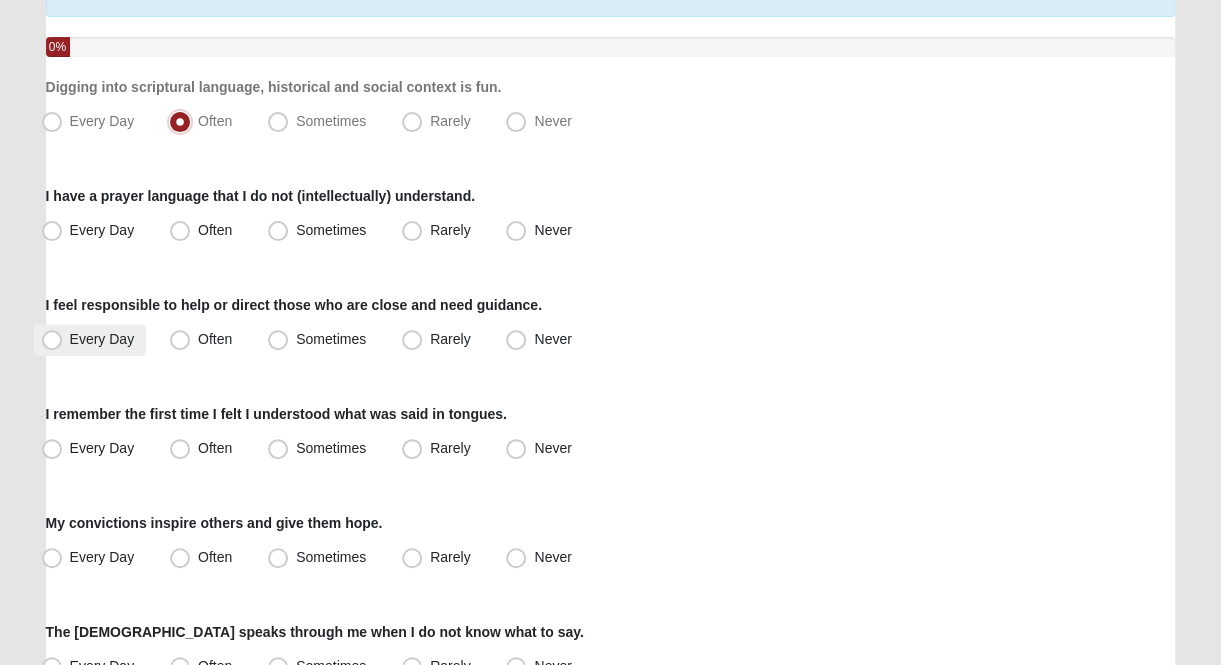scroll, scrollTop: 200, scrollLeft: 0, axis: vertical 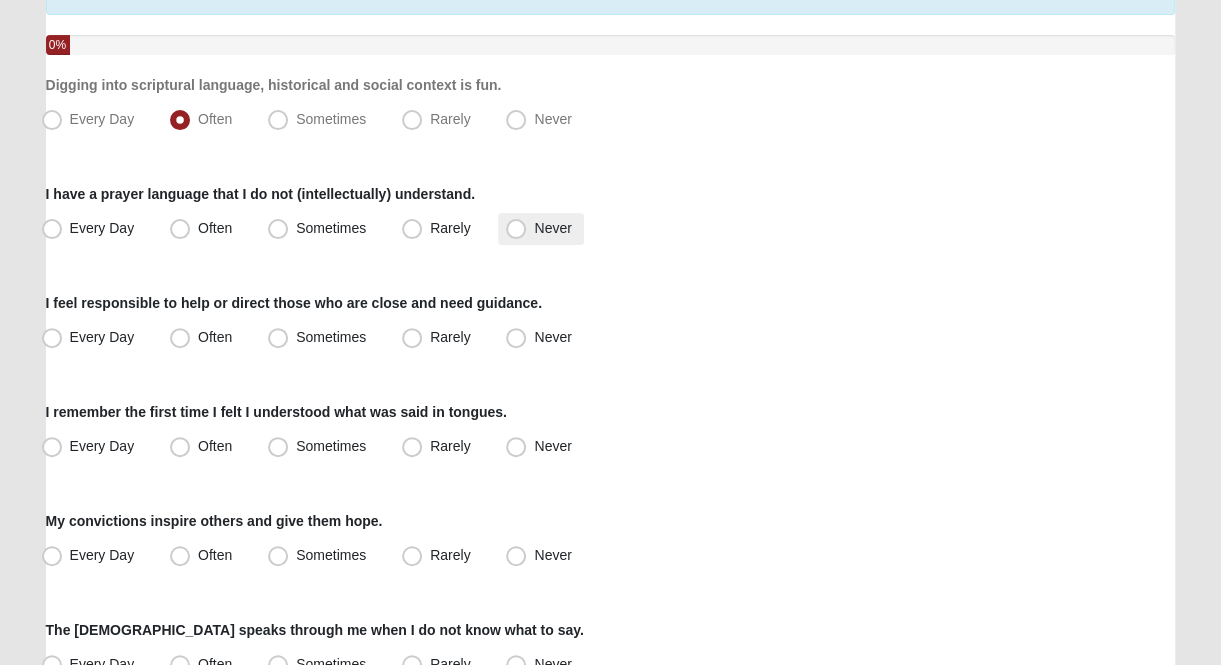 click on "Never" at bounding box center (552, 228) 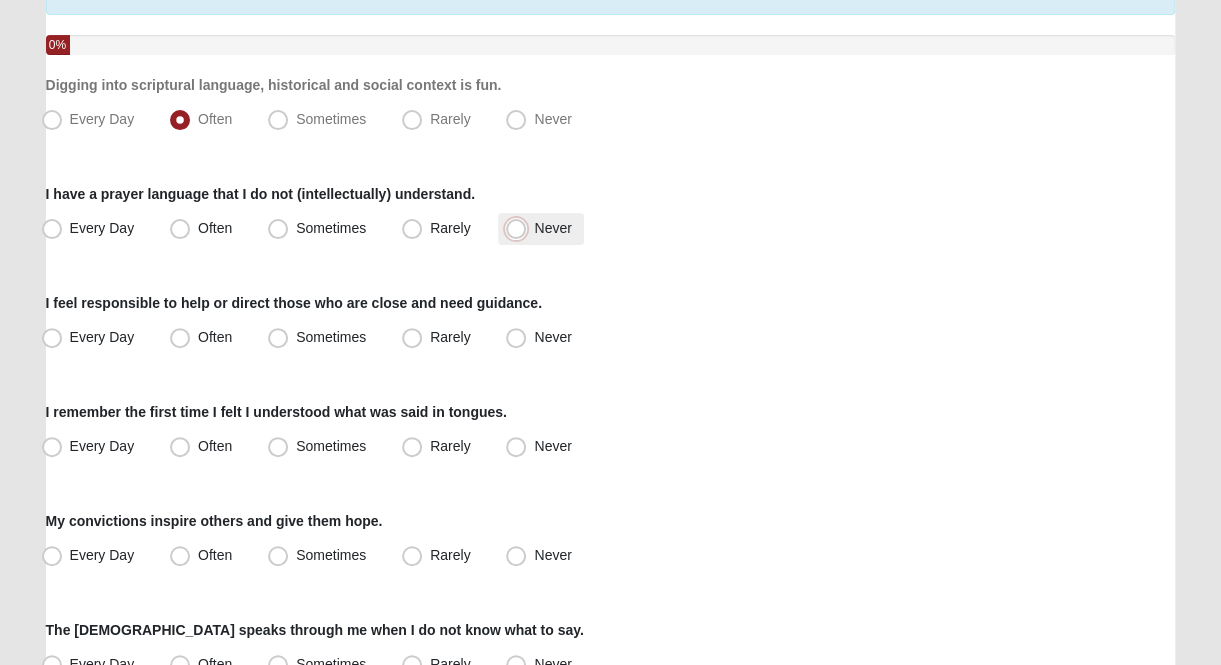 click on "Never" at bounding box center [520, 228] 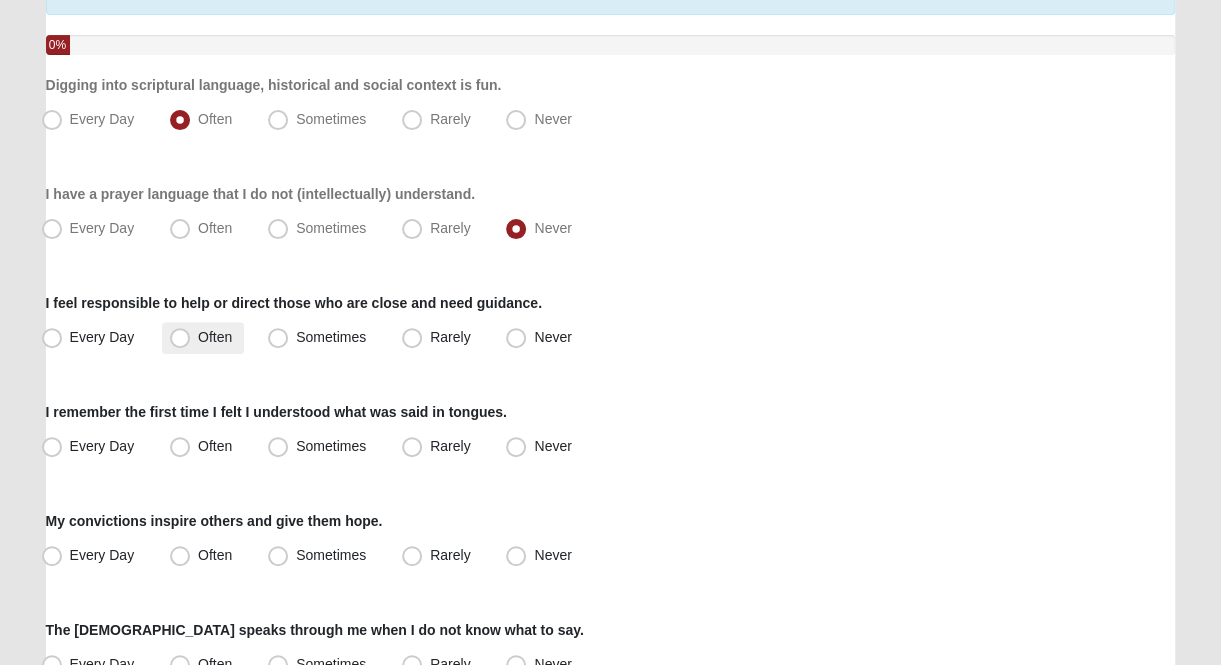 click on "Often" at bounding box center [215, 337] 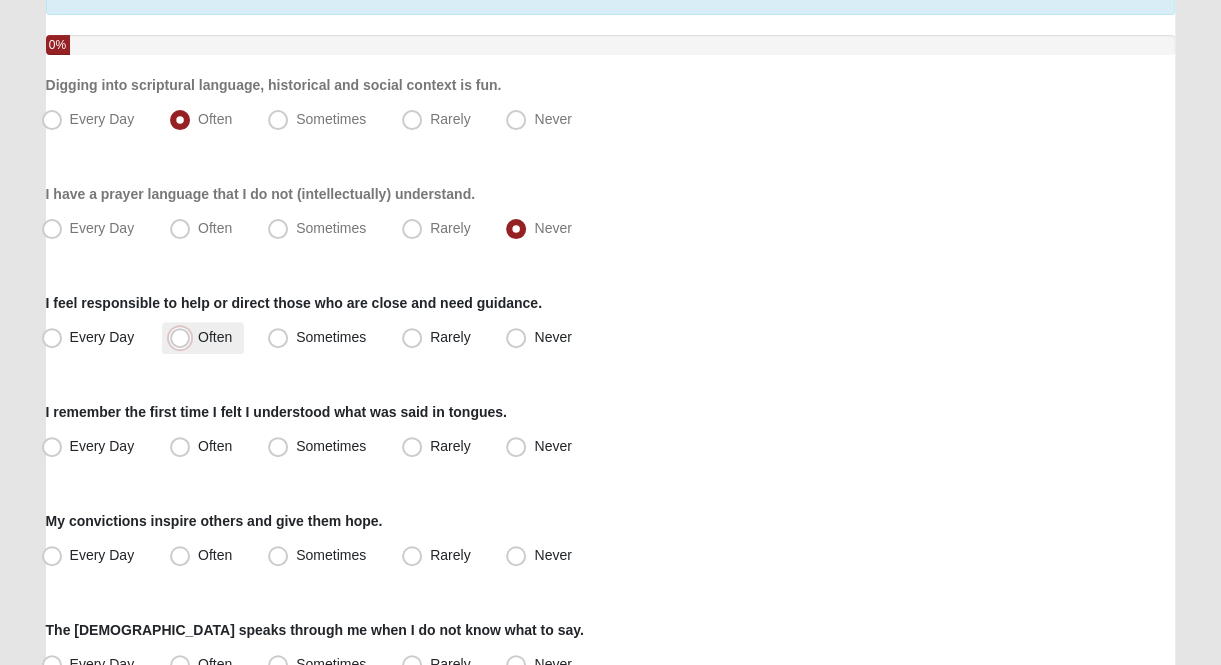 click on "Often" at bounding box center (184, 337) 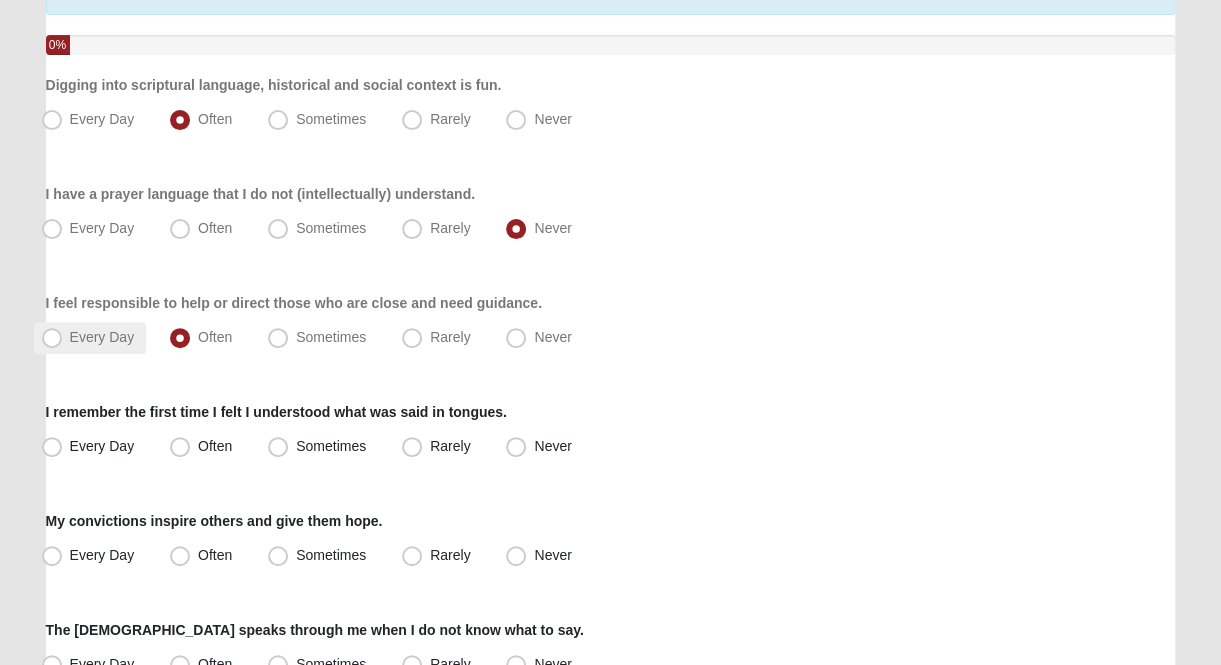click on "Every Day" at bounding box center [102, 337] 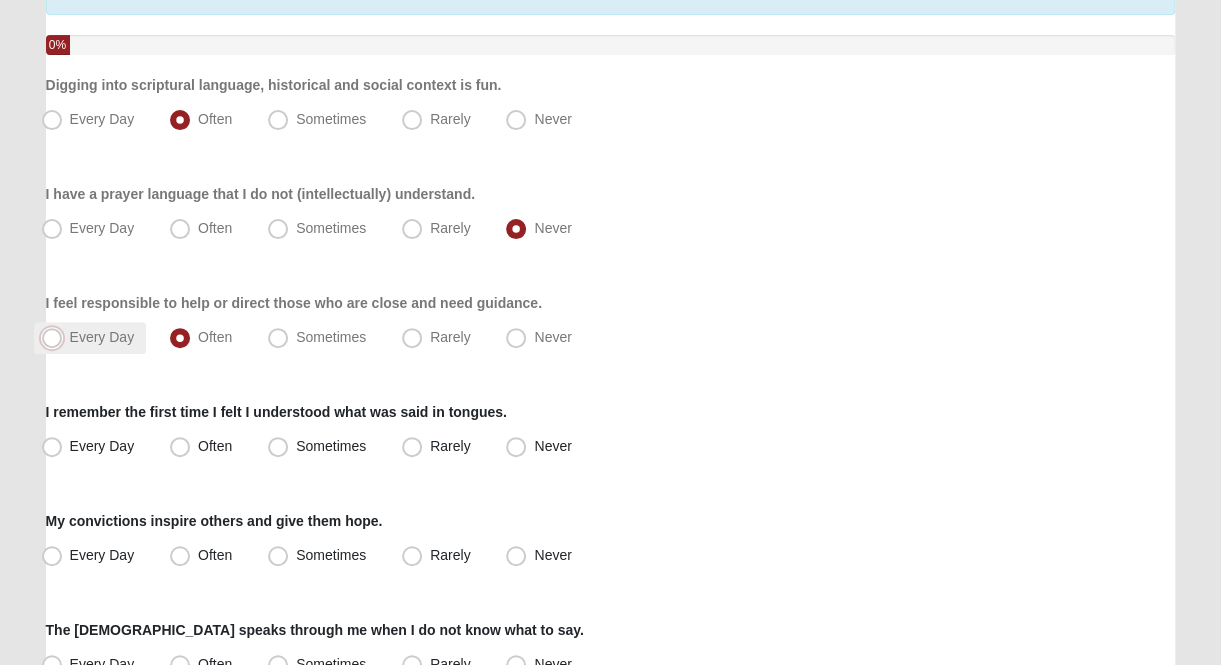 click on "Every Day" at bounding box center [56, 337] 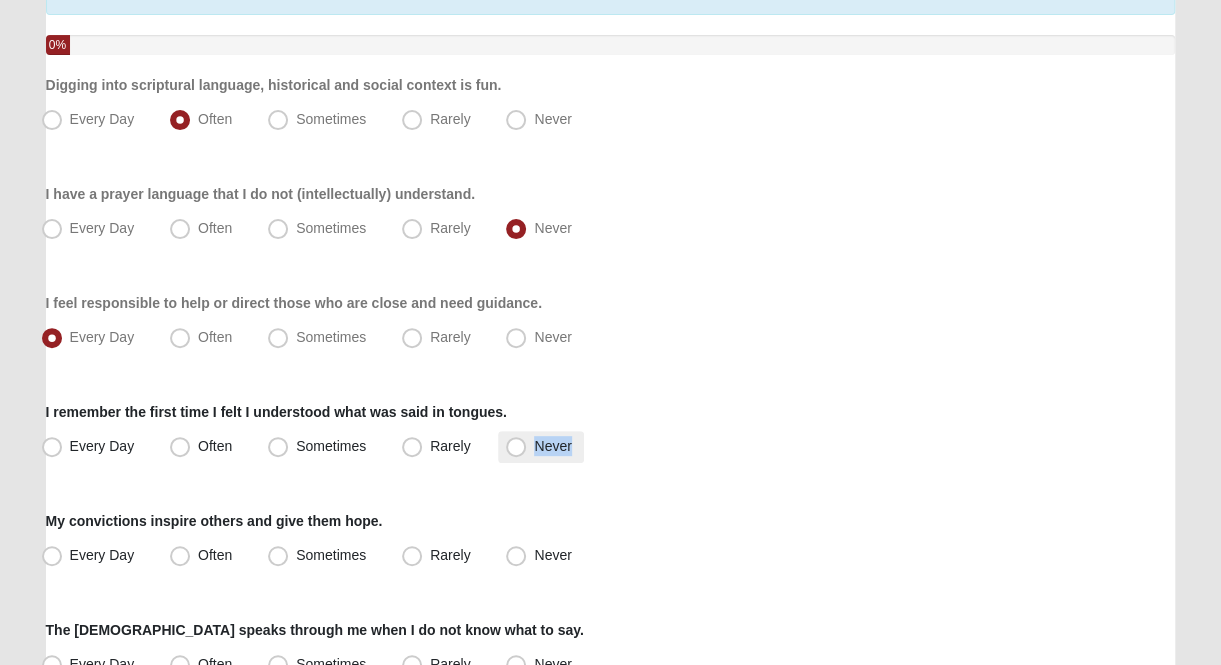 click on "Never" at bounding box center [540, 447] 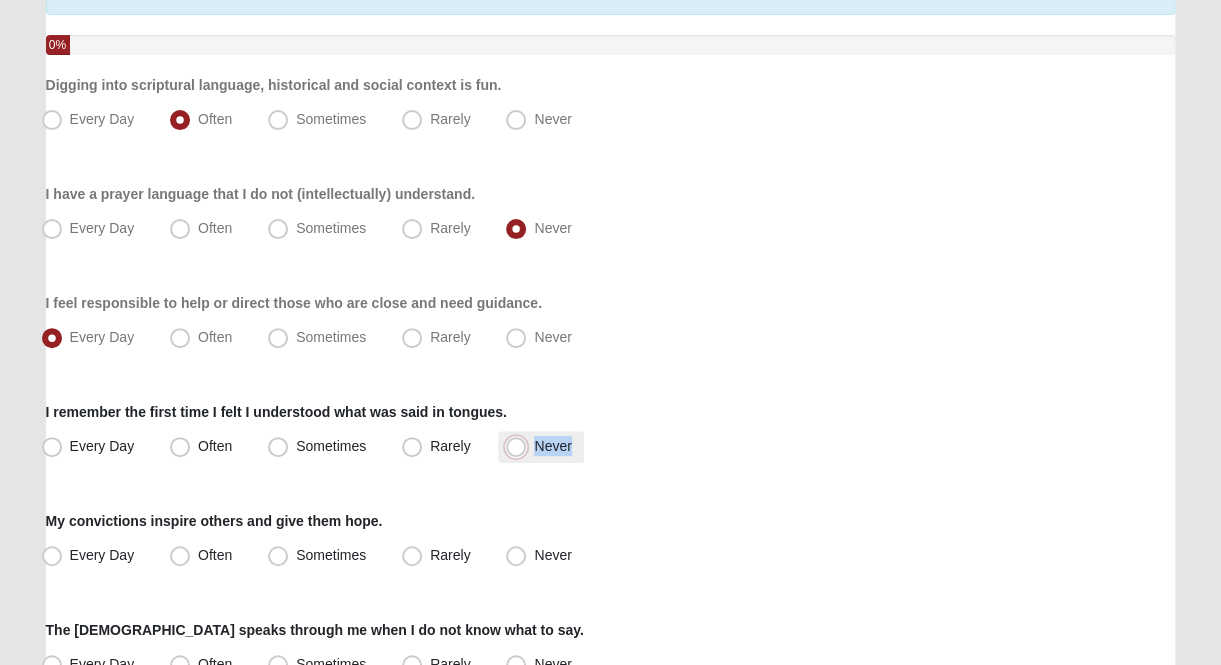 click on "Never" at bounding box center [520, 446] 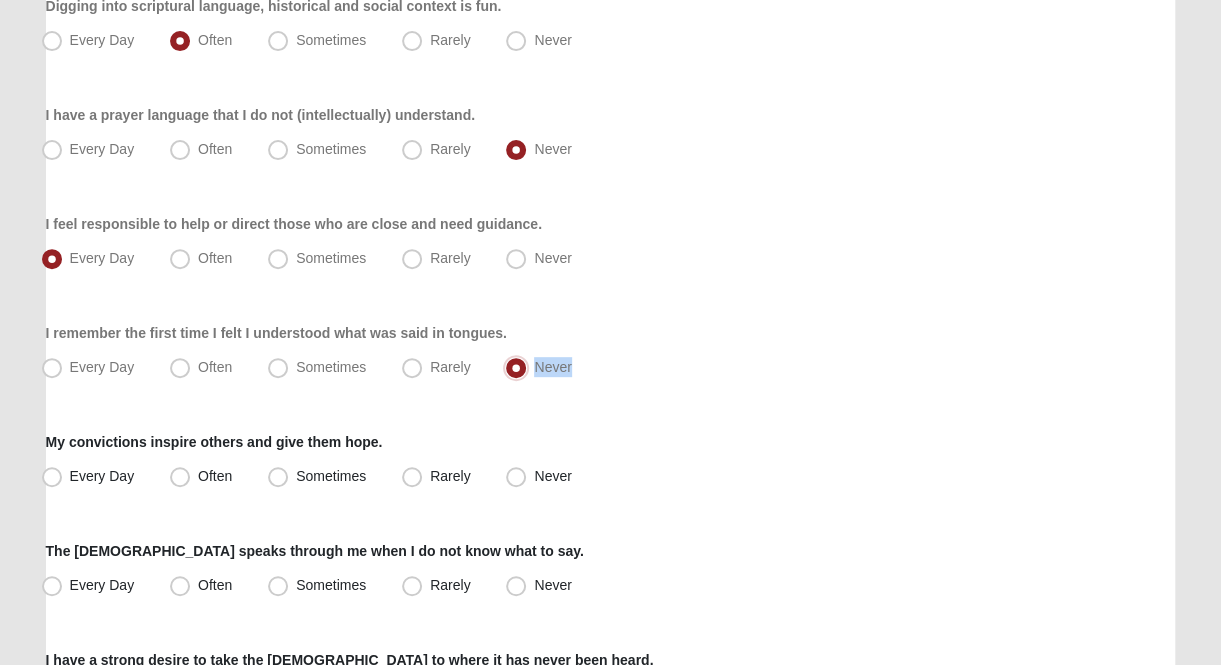 scroll, scrollTop: 400, scrollLeft: 0, axis: vertical 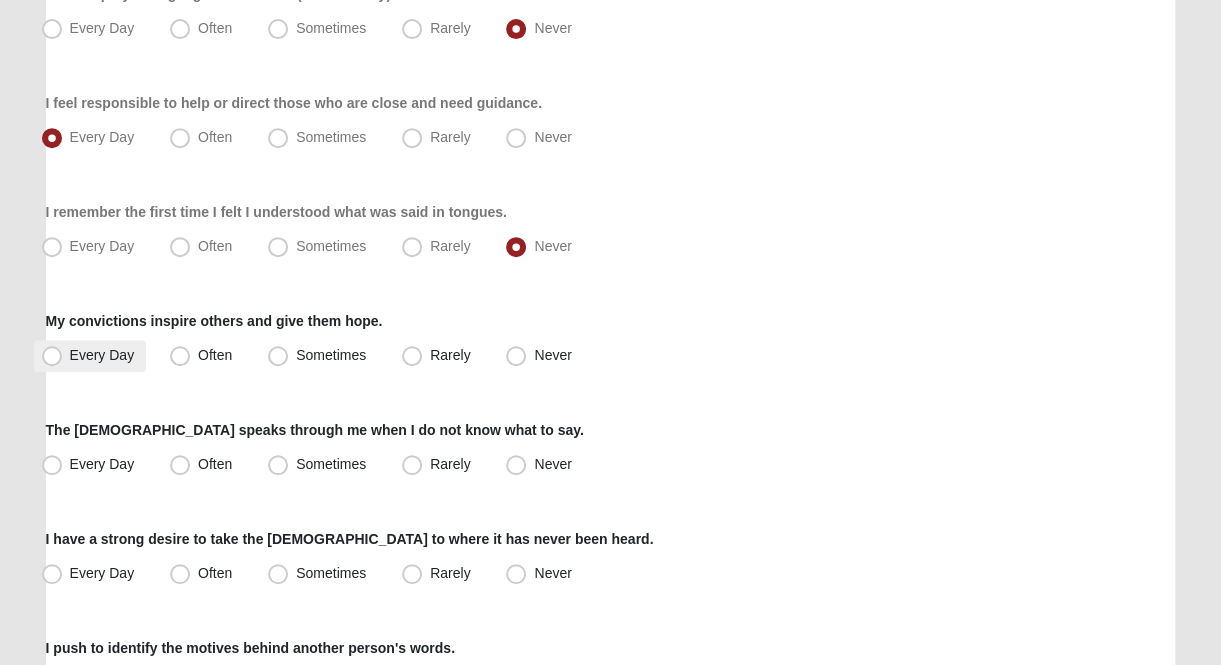 click on "Every Day" at bounding box center [90, 356] 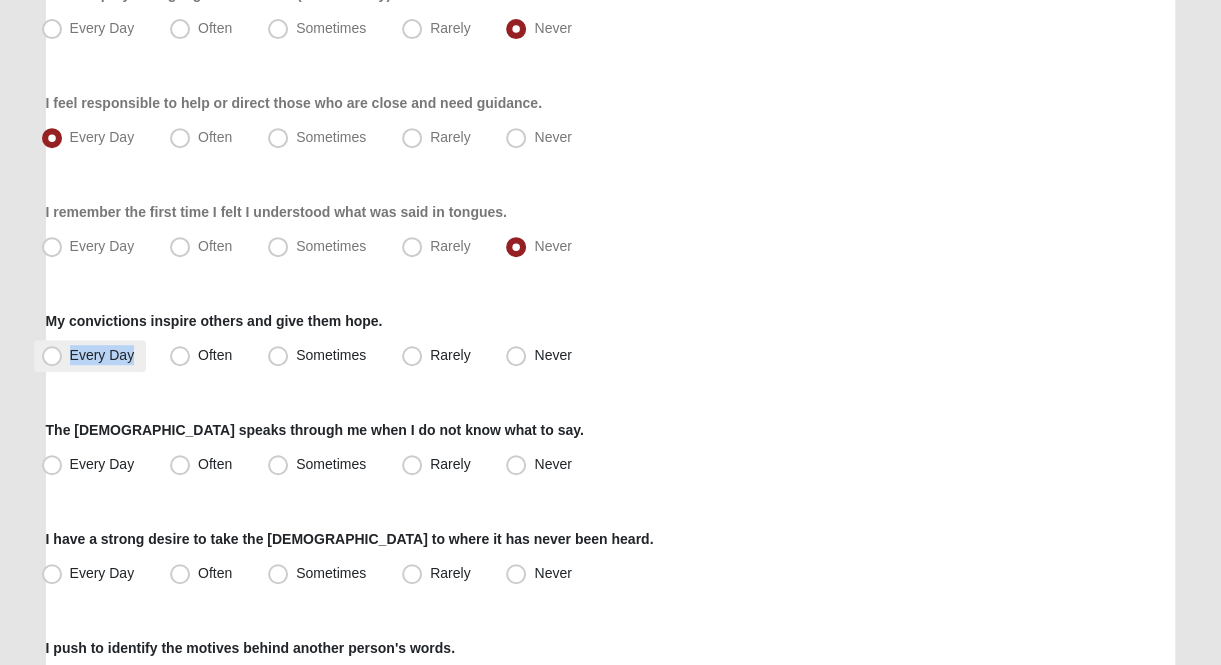click on "Every Day" at bounding box center [102, 355] 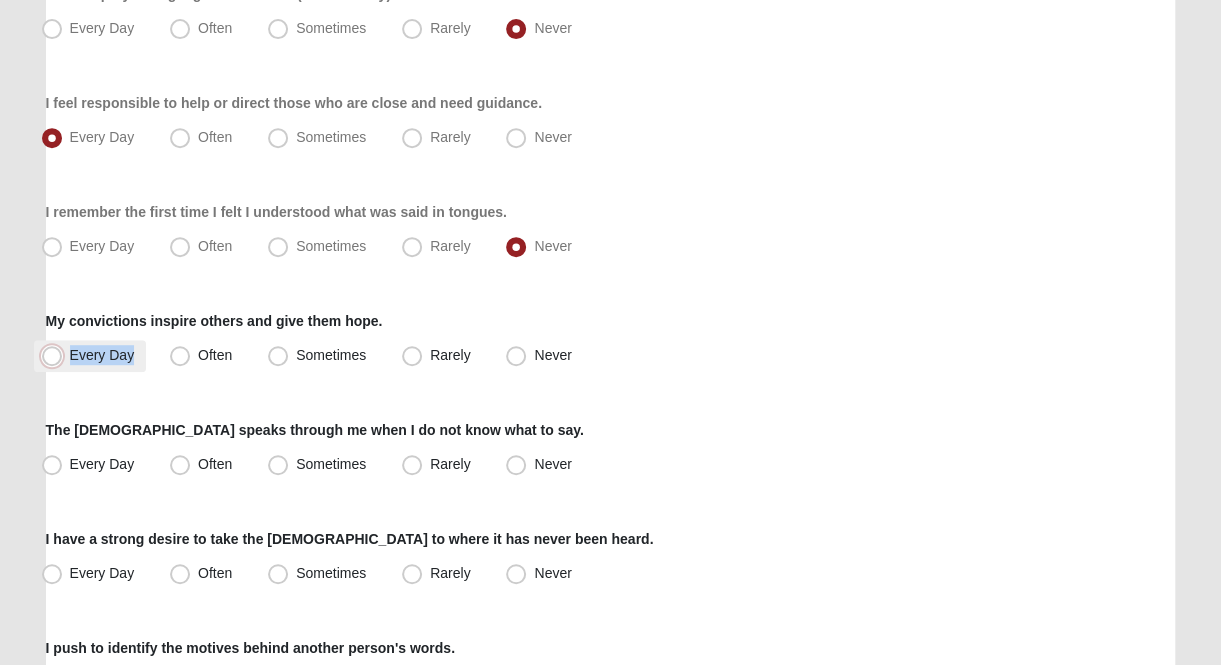 click on "Every Day" at bounding box center [56, 355] 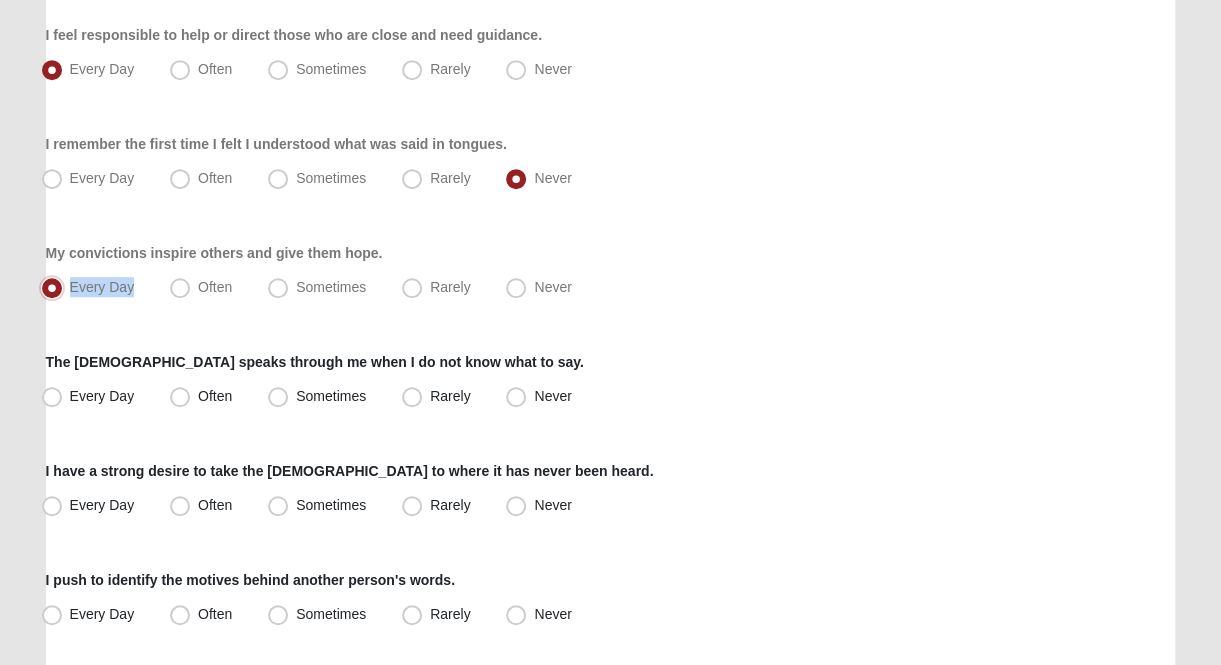 scroll, scrollTop: 500, scrollLeft: 0, axis: vertical 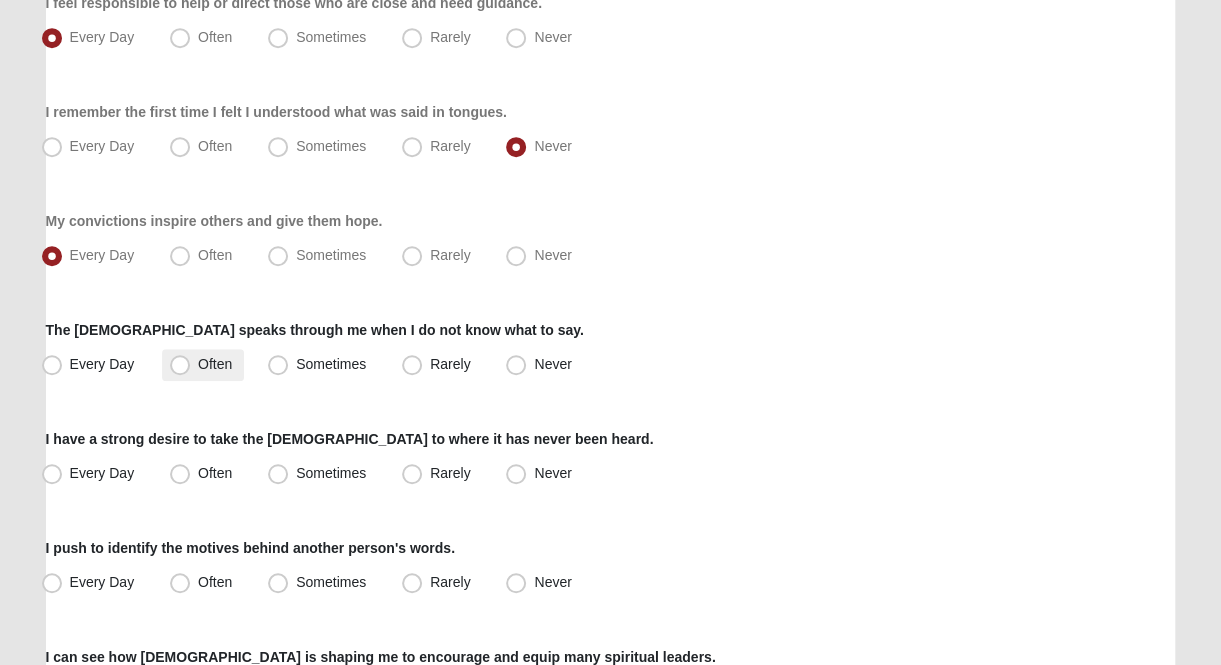 click on "Often" at bounding box center (215, 364) 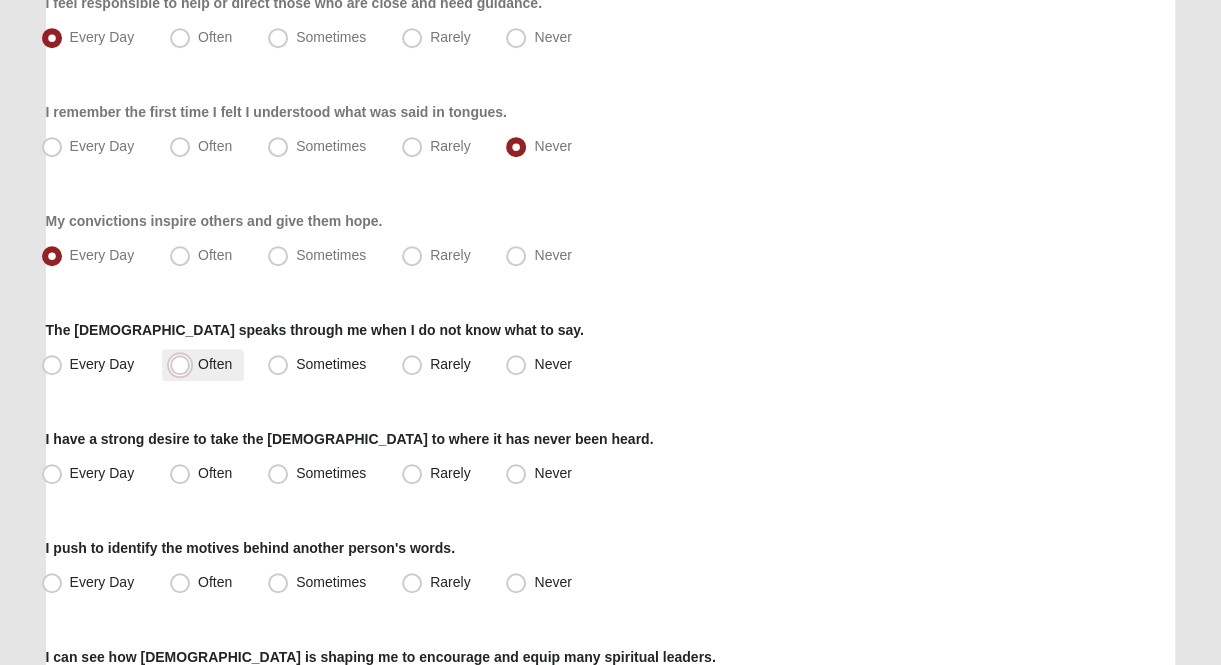 click on "Often" at bounding box center (184, 364) 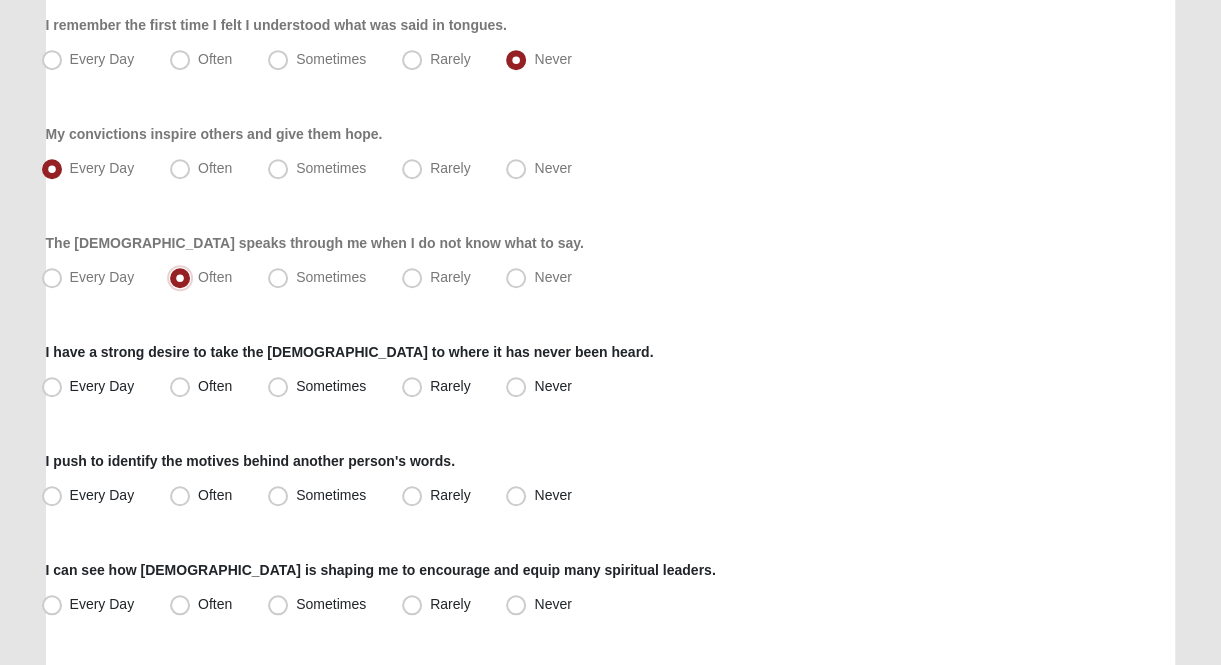 scroll, scrollTop: 700, scrollLeft: 0, axis: vertical 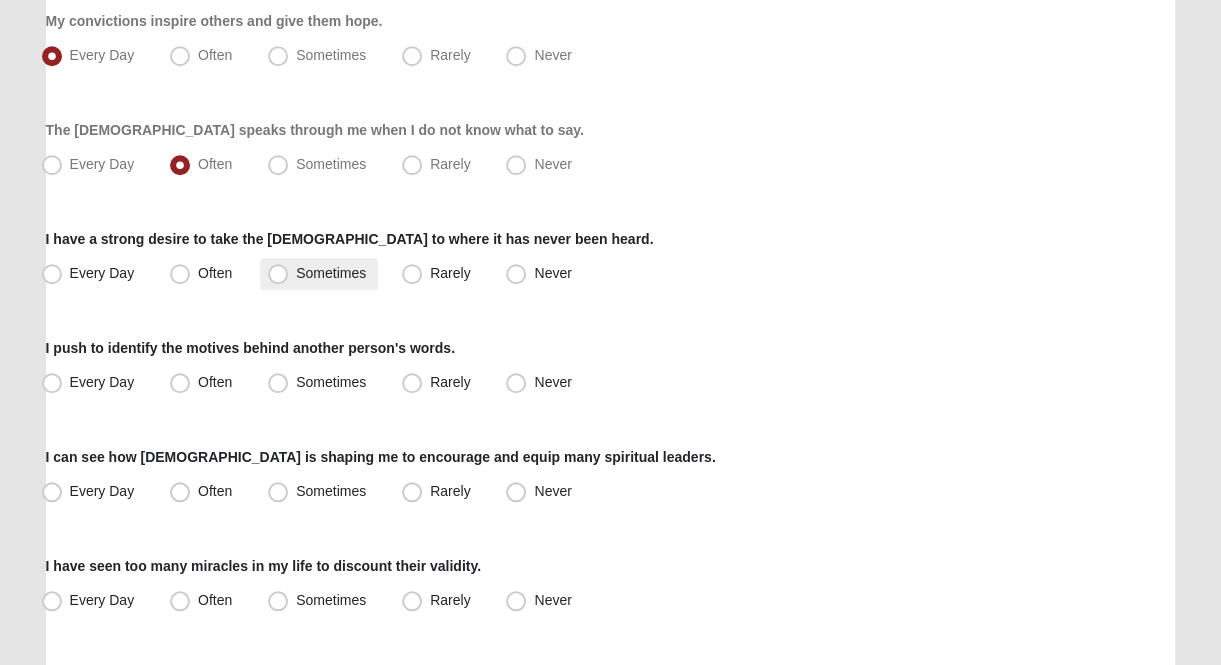 click on "Sometimes" at bounding box center (331, 273) 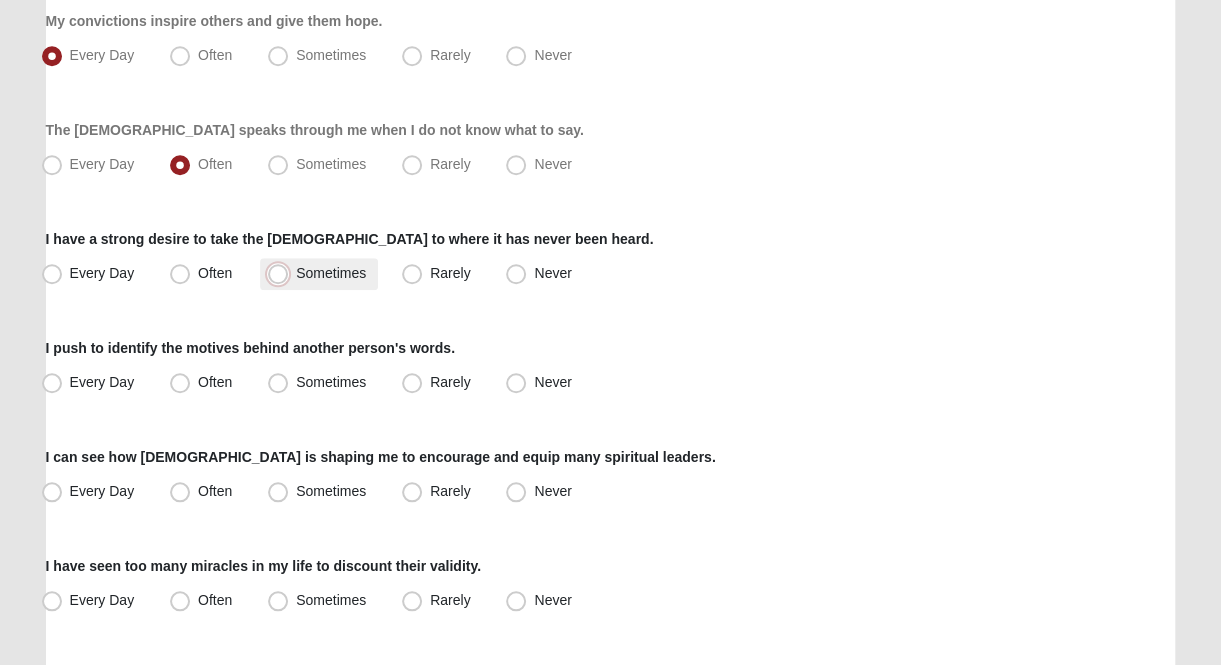 click on "Sometimes" at bounding box center [282, 273] 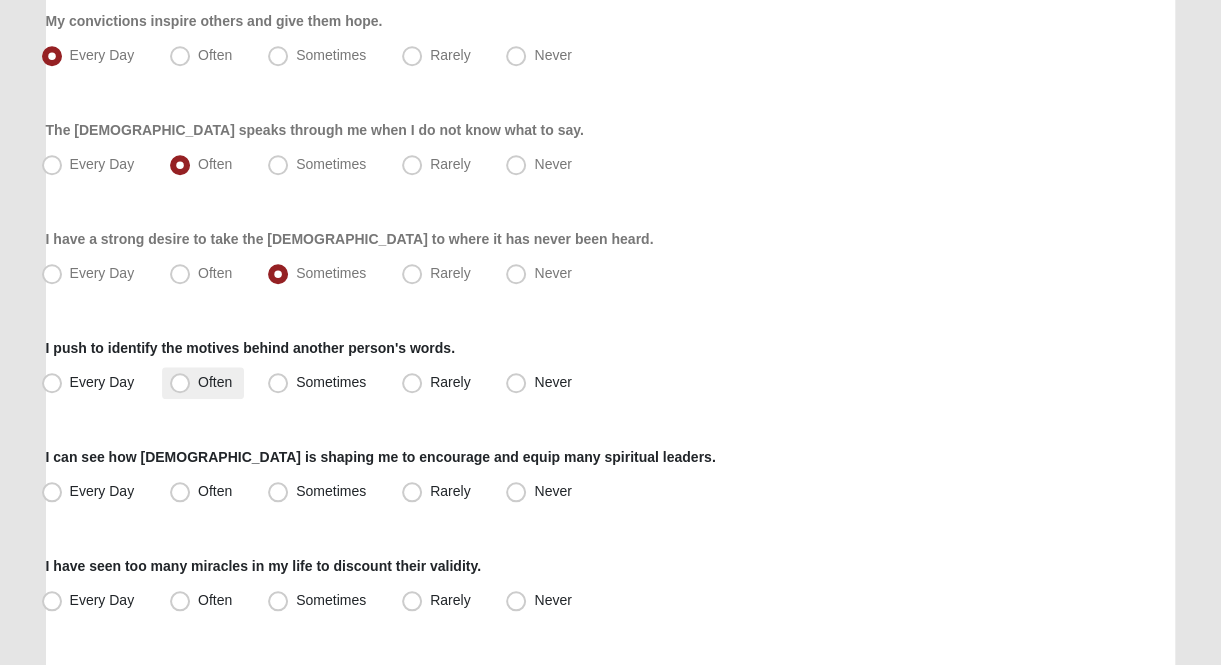 click on "Often" at bounding box center (203, 383) 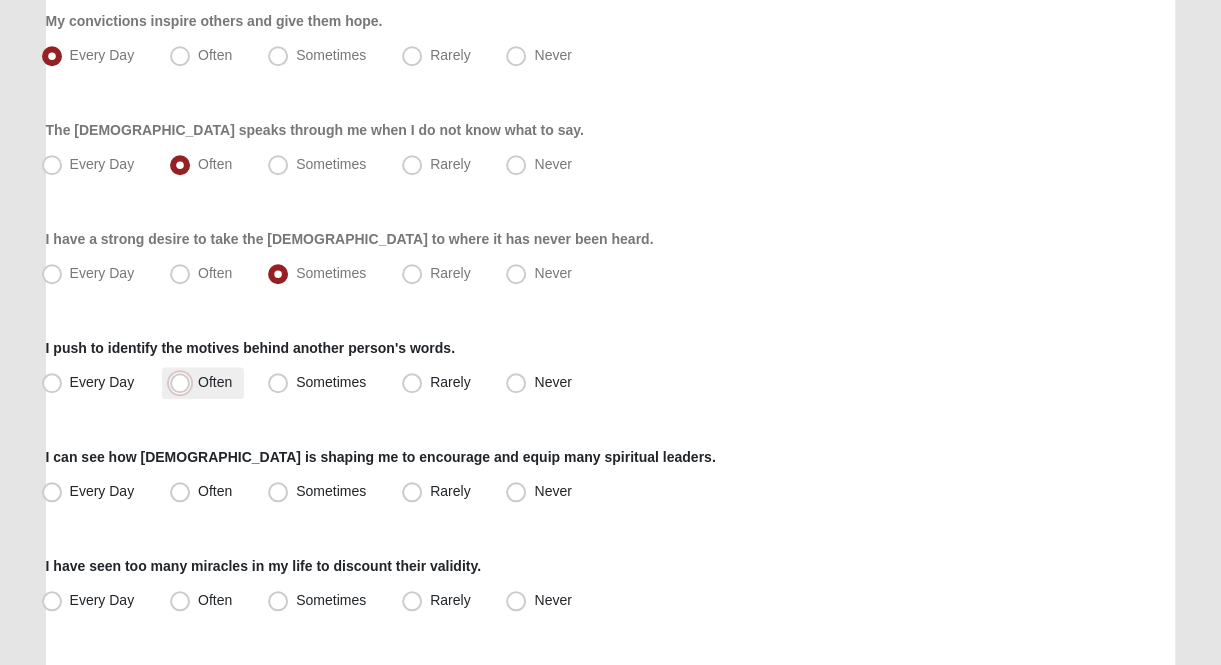 click on "Often" at bounding box center [184, 382] 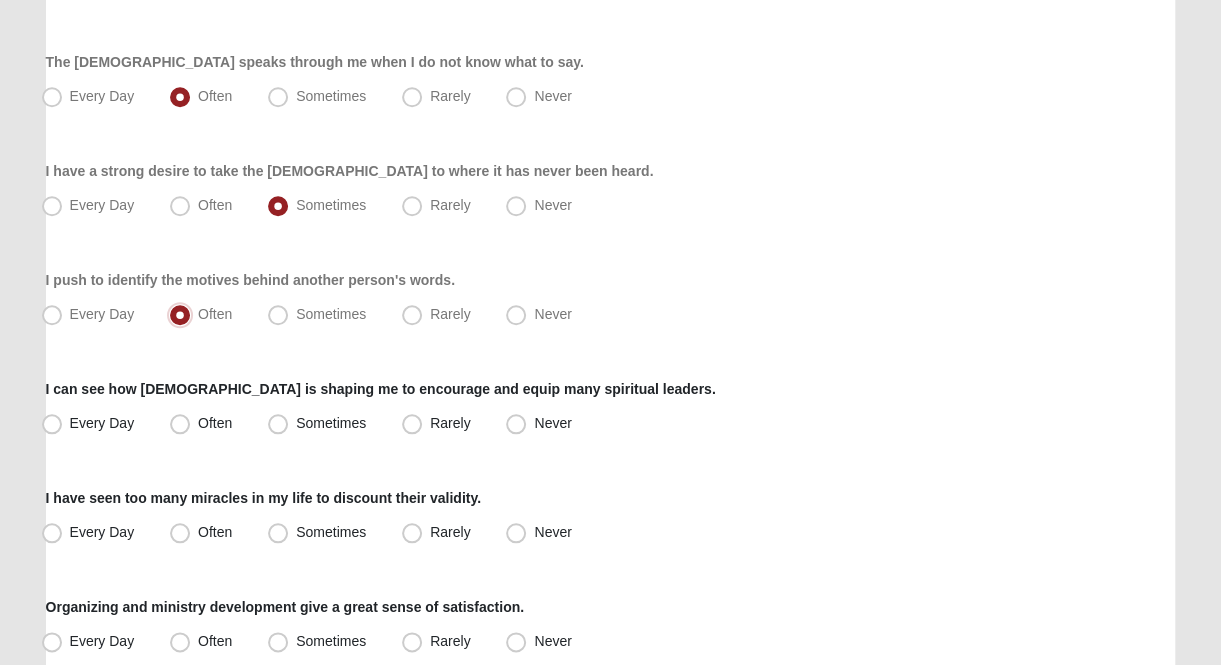 scroll, scrollTop: 800, scrollLeft: 0, axis: vertical 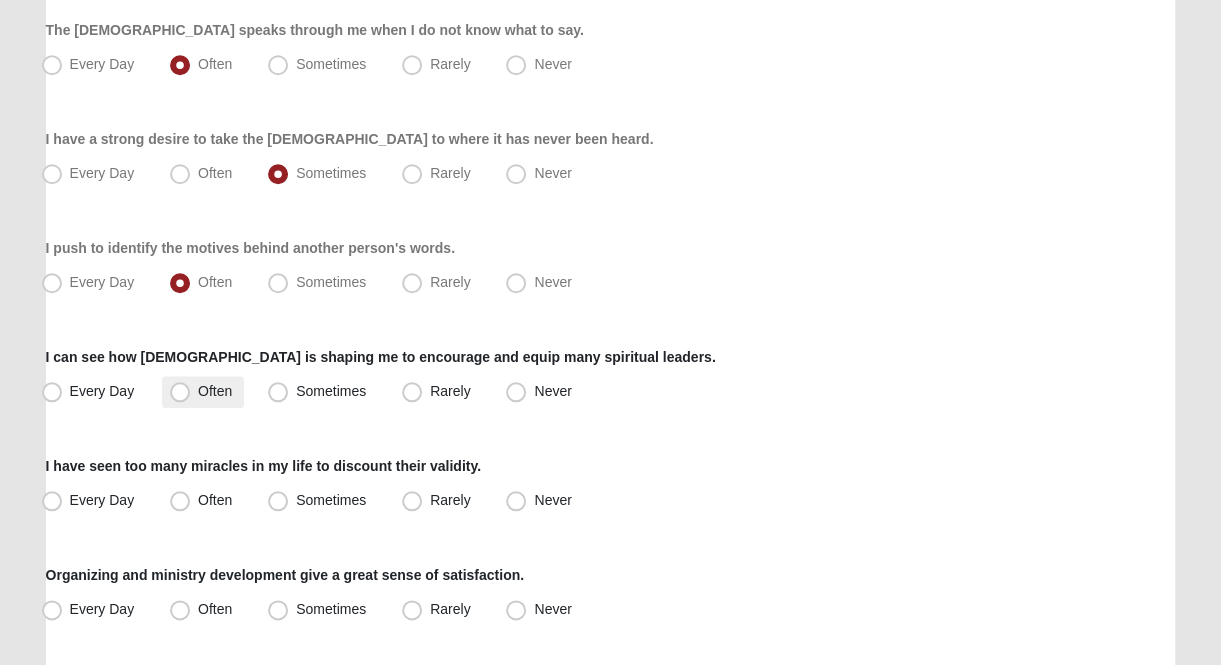 click on "Often" at bounding box center [215, 391] 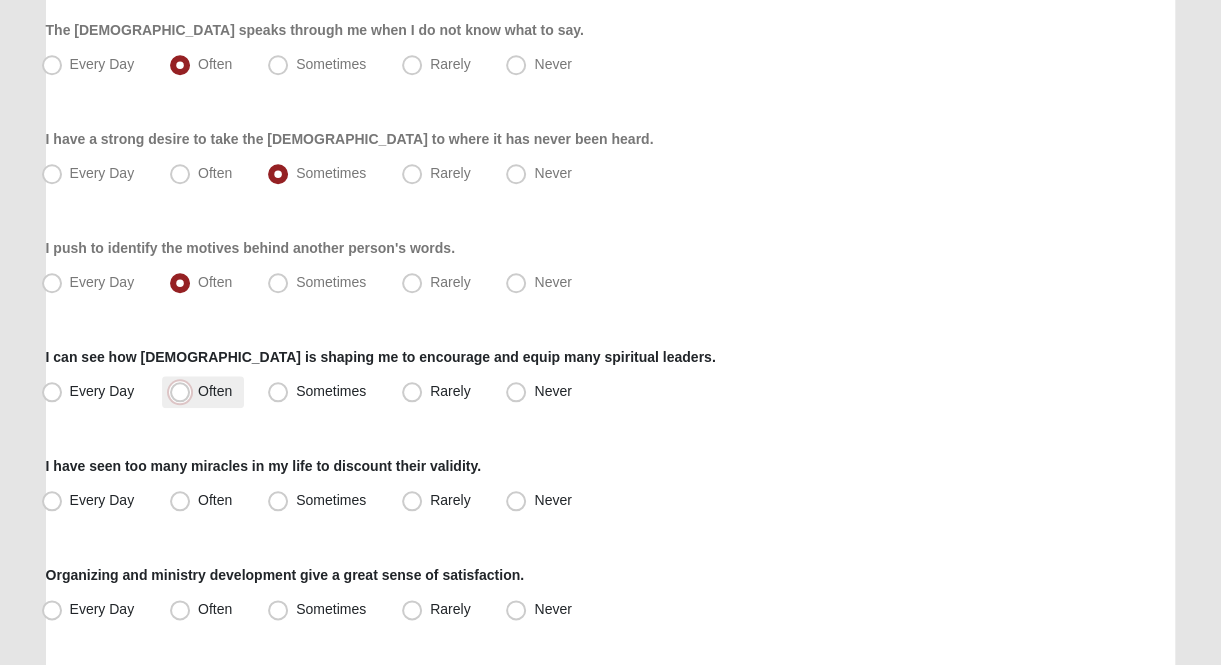 click on "Often" at bounding box center [184, 391] 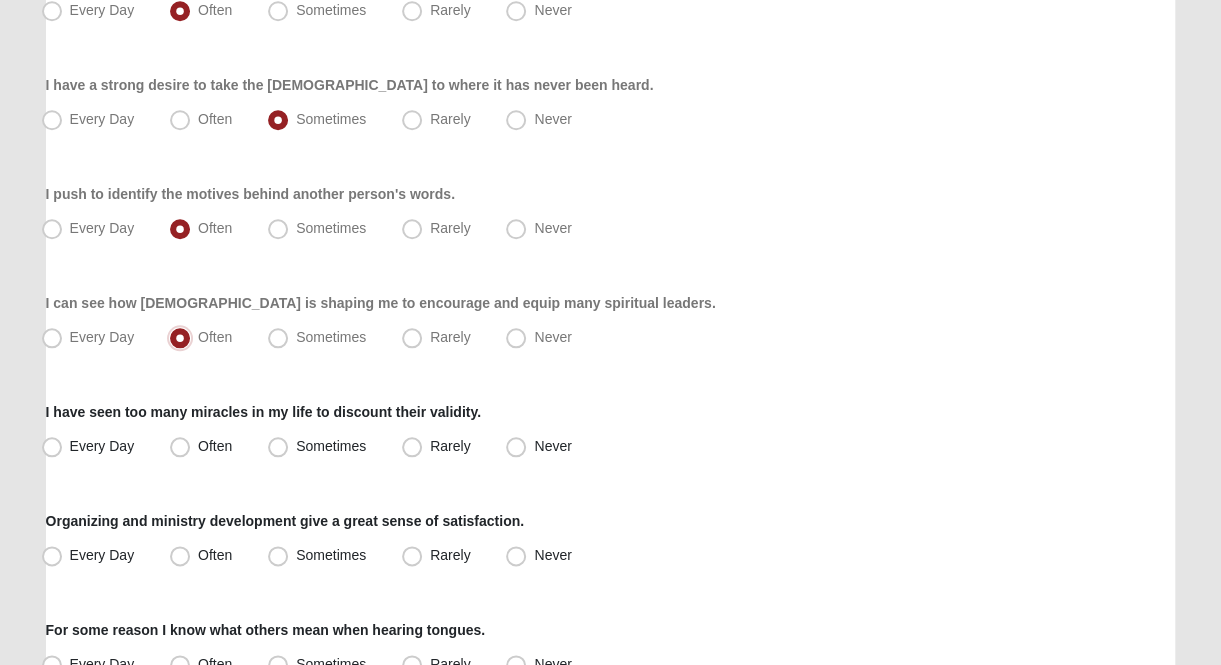 scroll, scrollTop: 900, scrollLeft: 0, axis: vertical 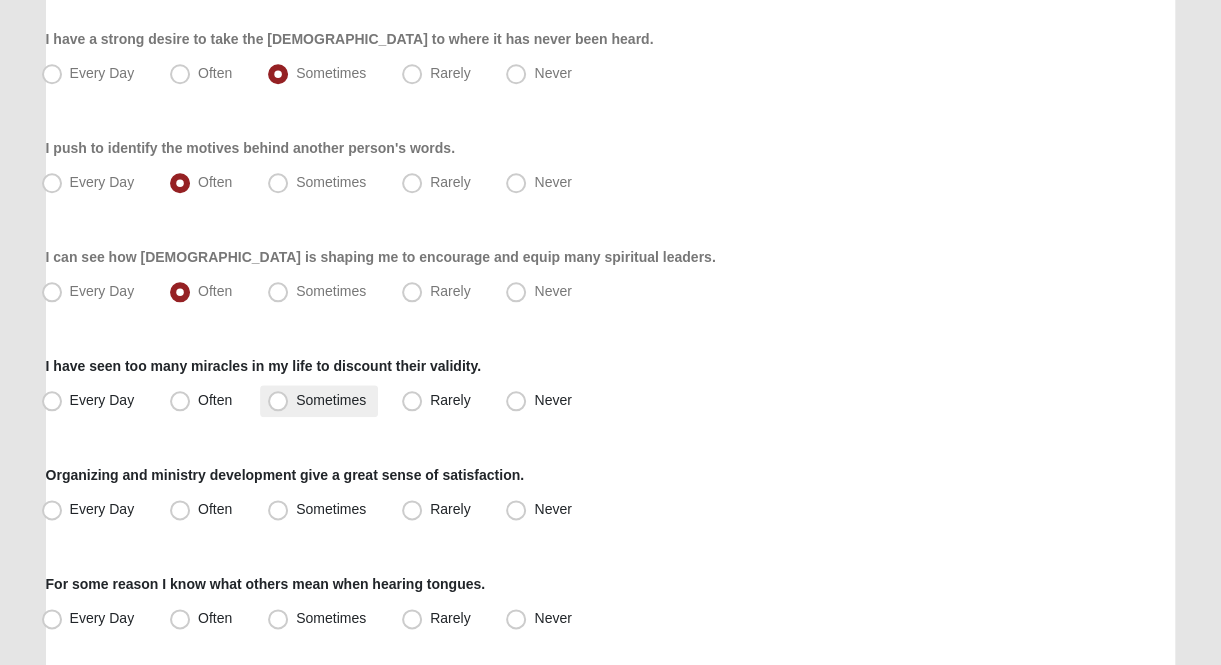 click on "Sometimes" at bounding box center [331, 400] 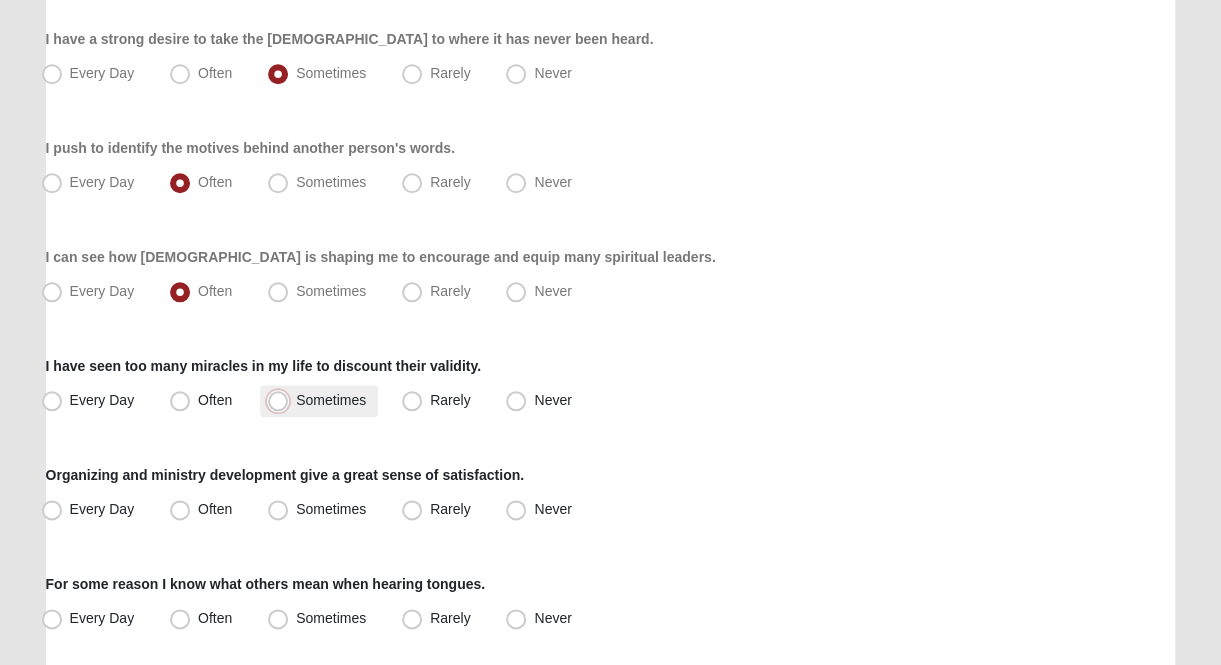 click on "Sometimes" at bounding box center [282, 400] 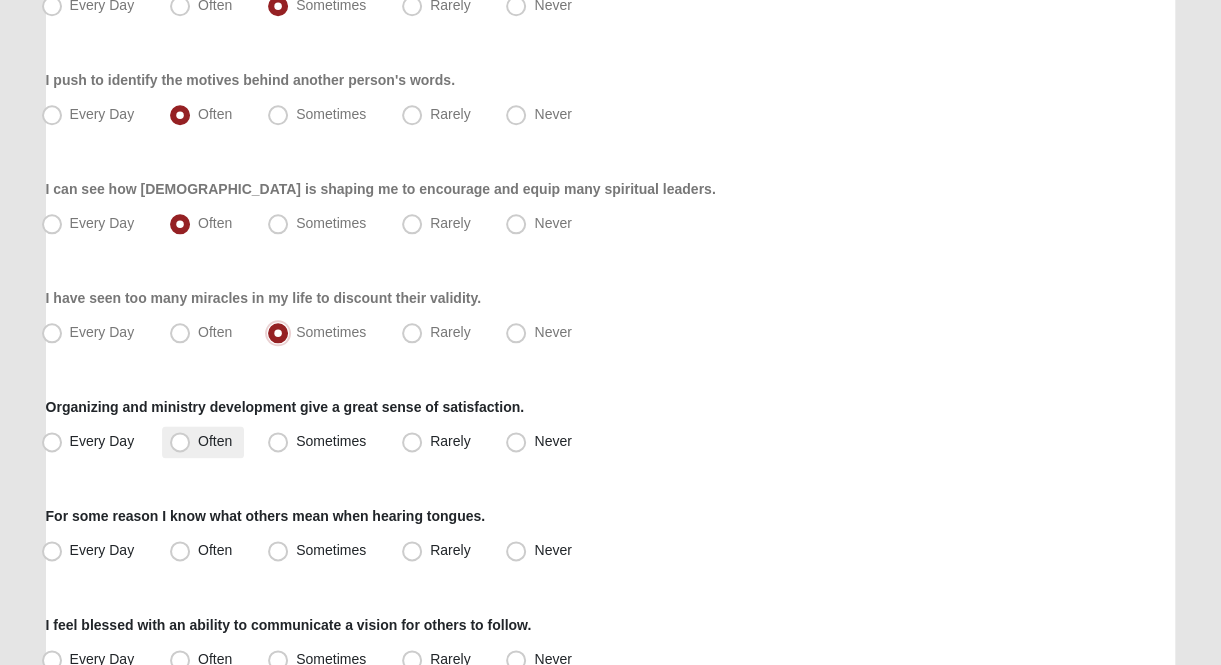 scroll, scrollTop: 1000, scrollLeft: 0, axis: vertical 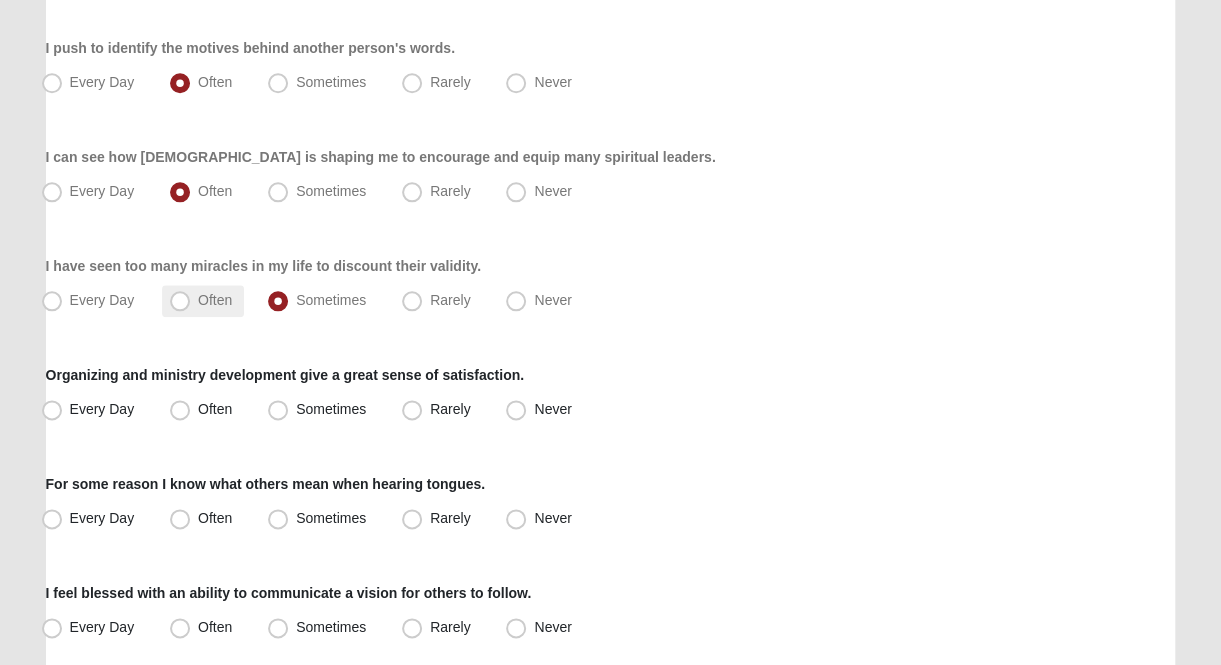 click on "Often" at bounding box center [215, 300] 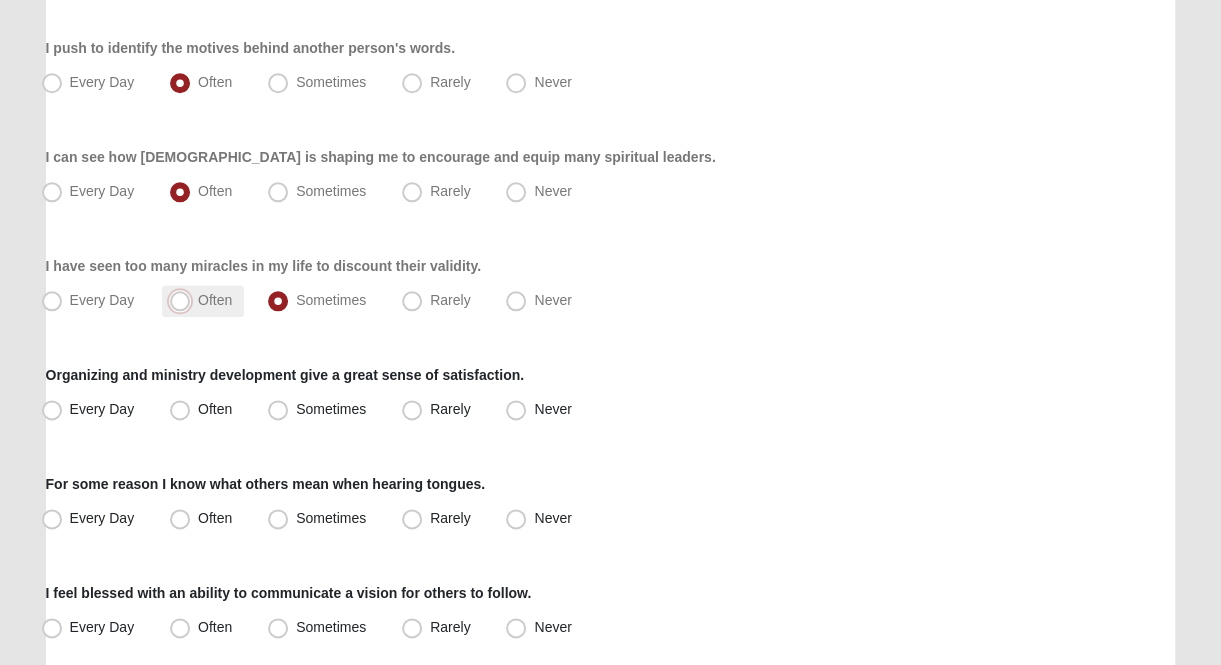 click on "Often" at bounding box center [184, 300] 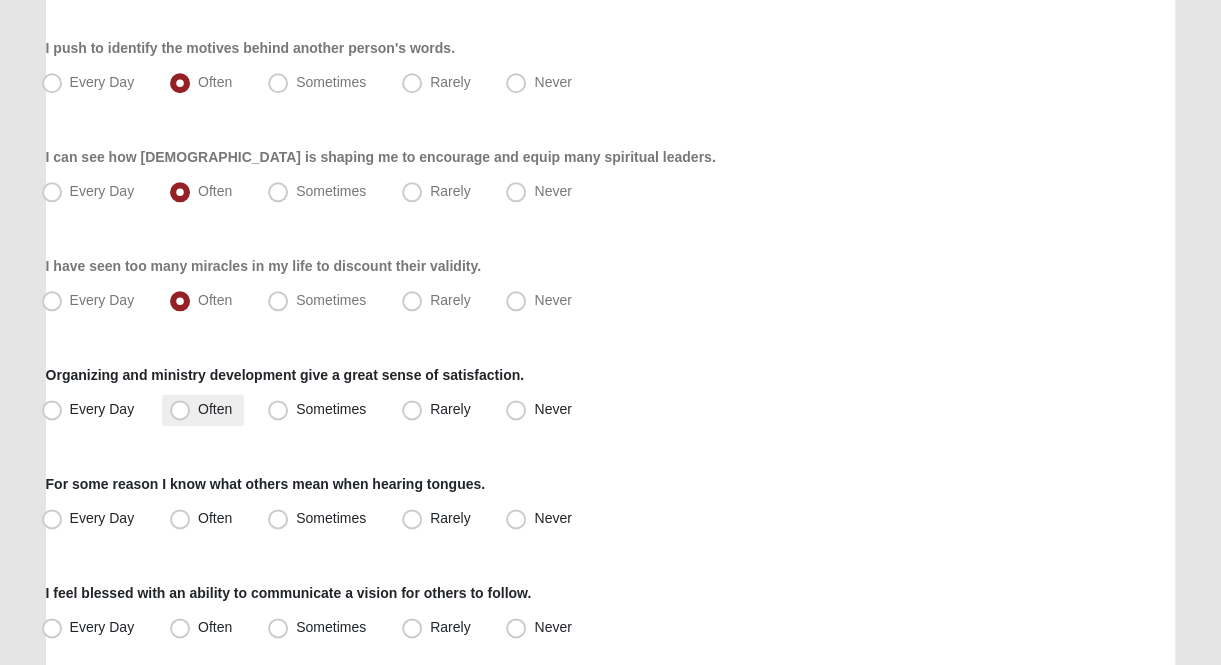 click on "Often" at bounding box center [203, 410] 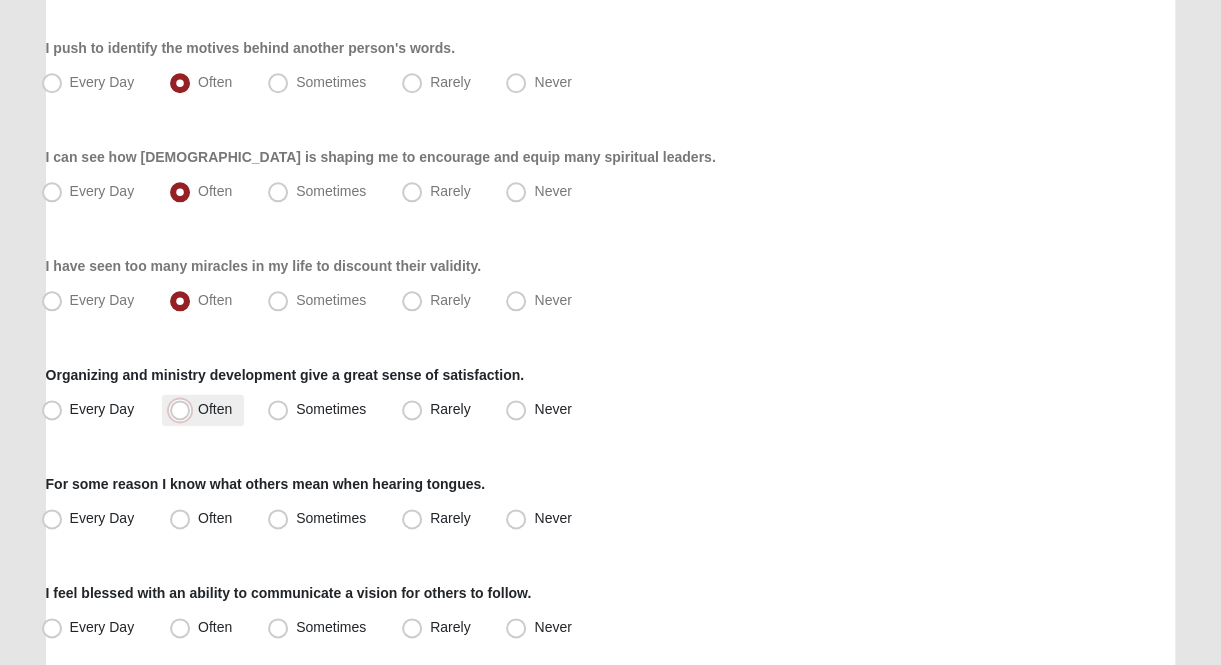 click on "Often" at bounding box center [184, 409] 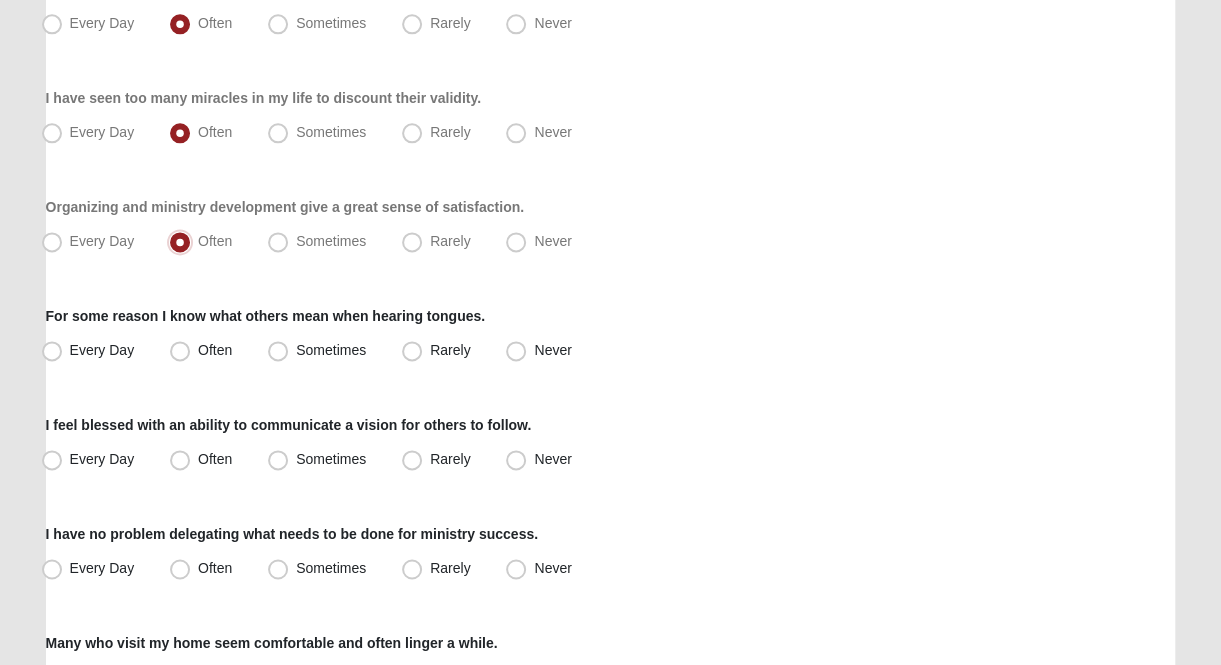 scroll, scrollTop: 1200, scrollLeft: 0, axis: vertical 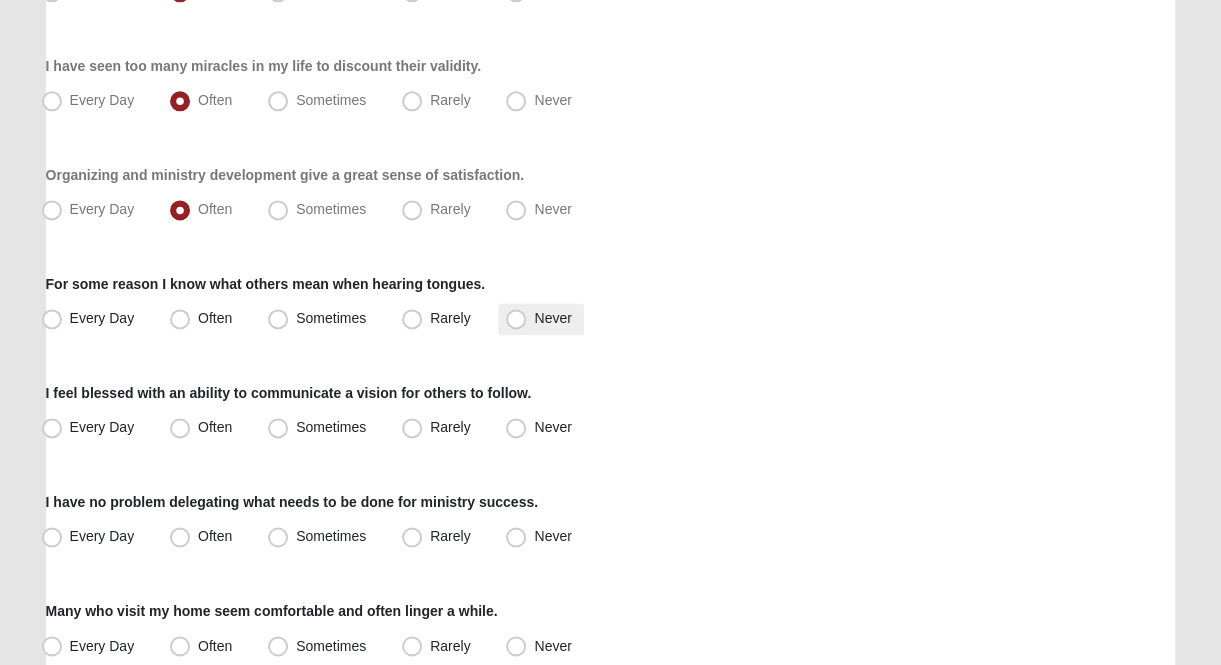 click on "Never" at bounding box center (552, 318) 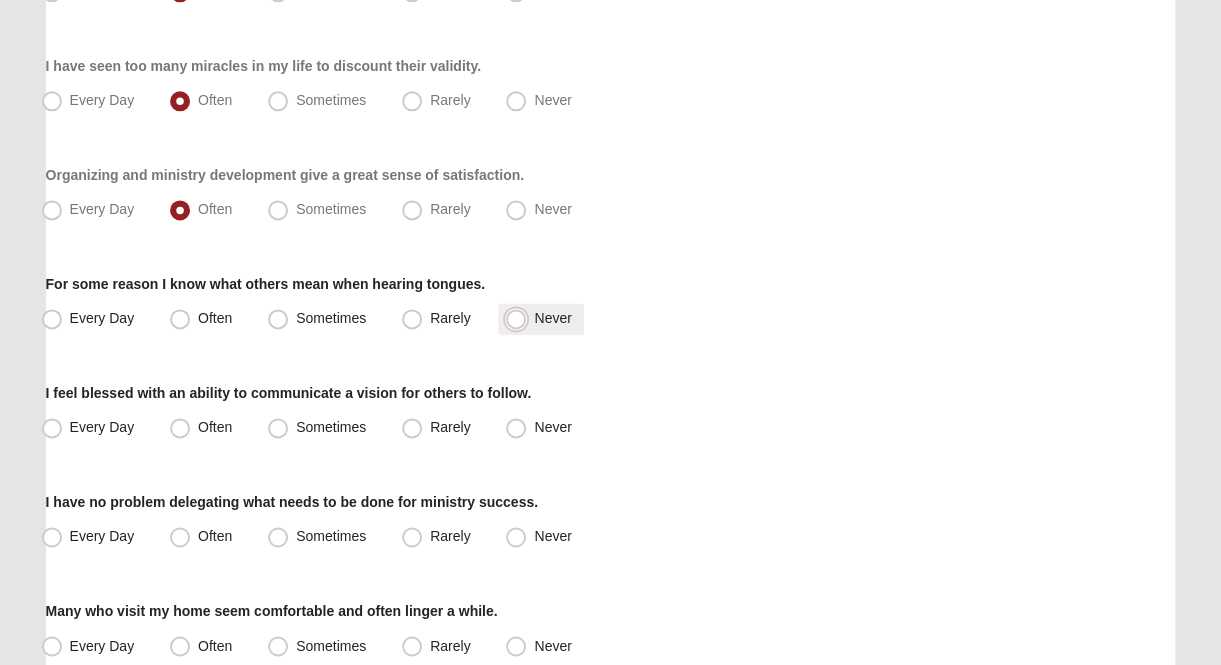 click on "Never" at bounding box center [520, 318] 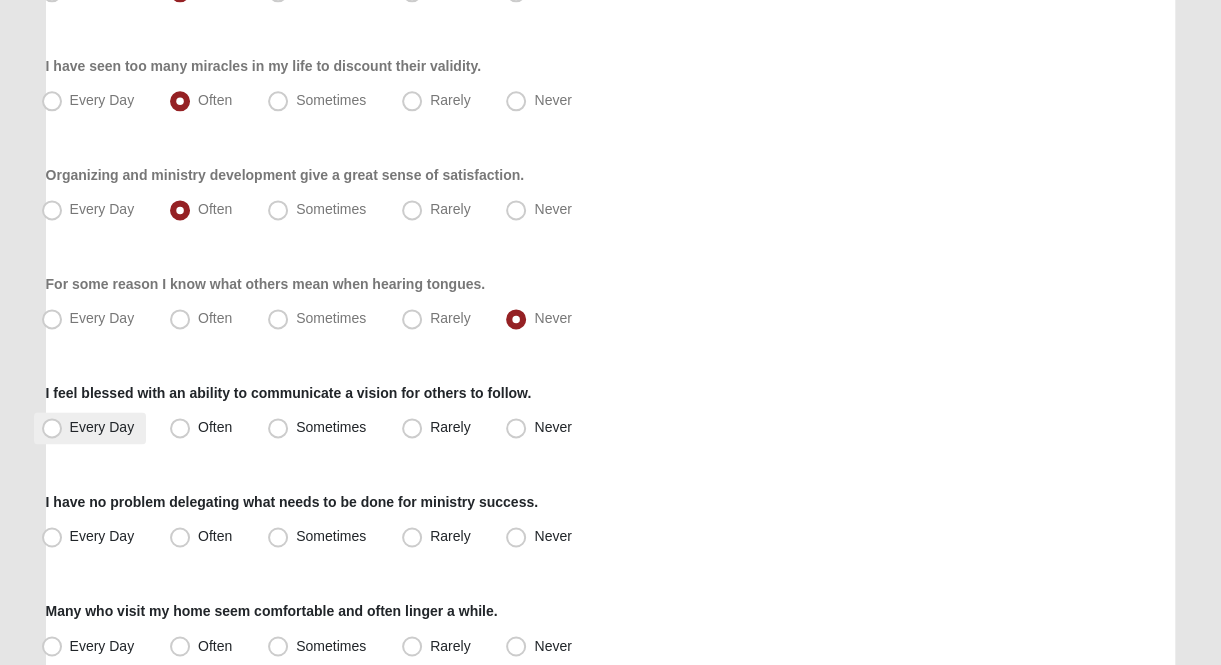 click on "Every Day" at bounding box center [102, 427] 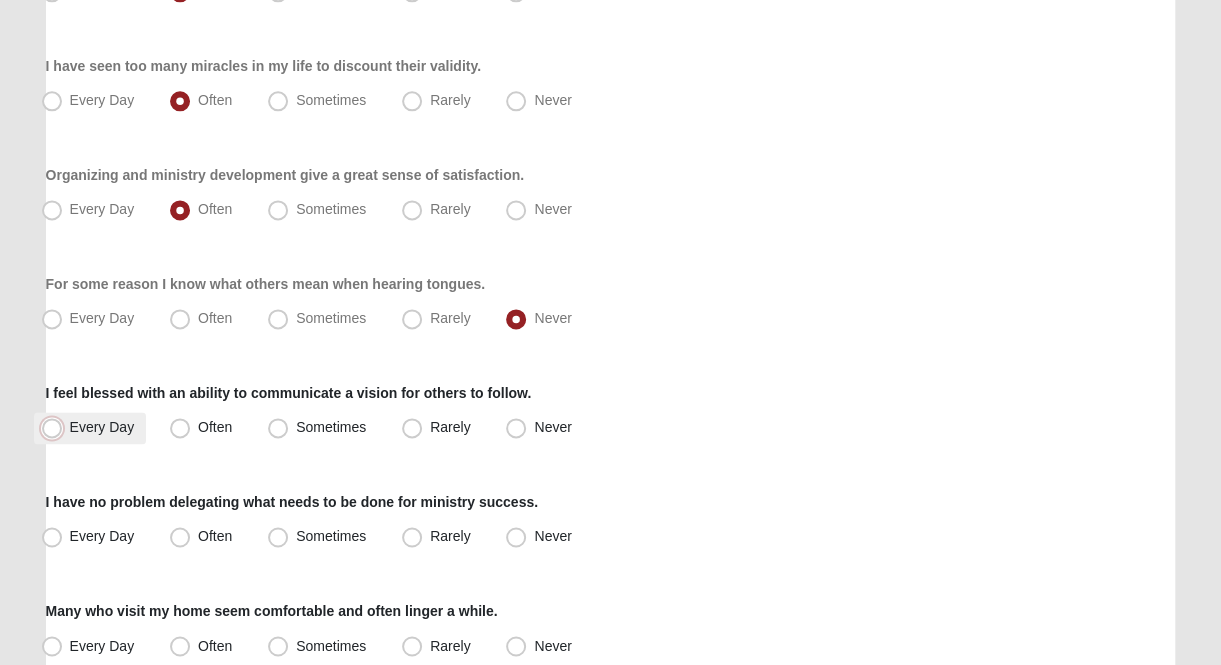 click on "Every Day" at bounding box center (56, 427) 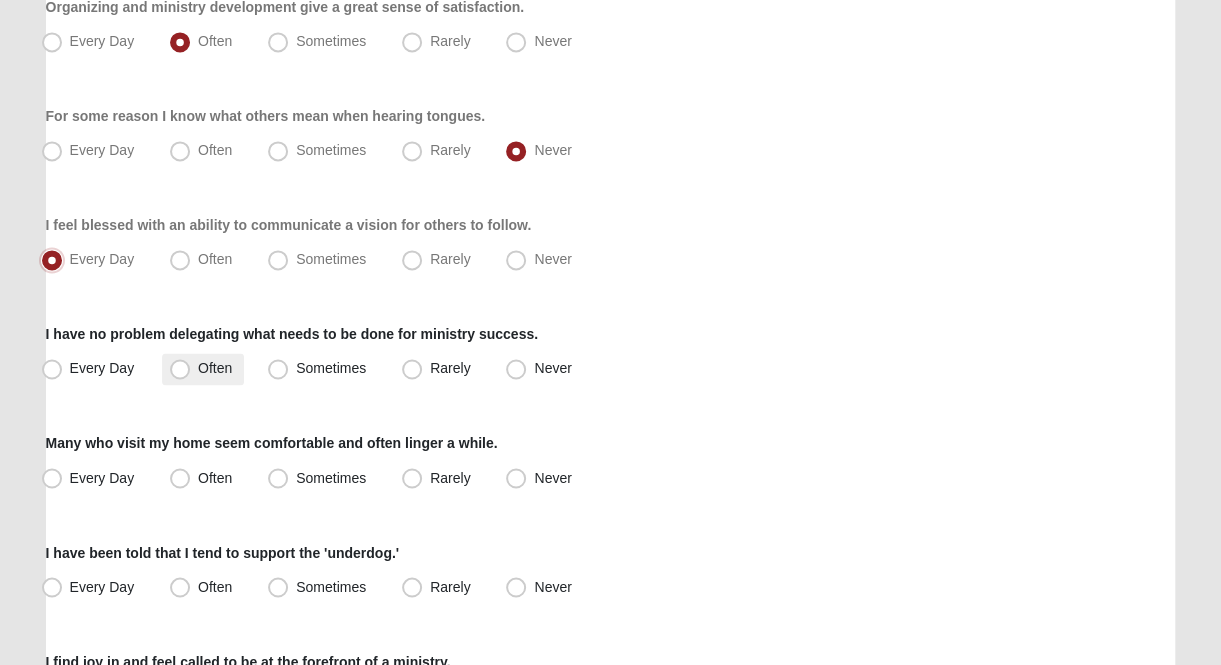 scroll, scrollTop: 1400, scrollLeft: 0, axis: vertical 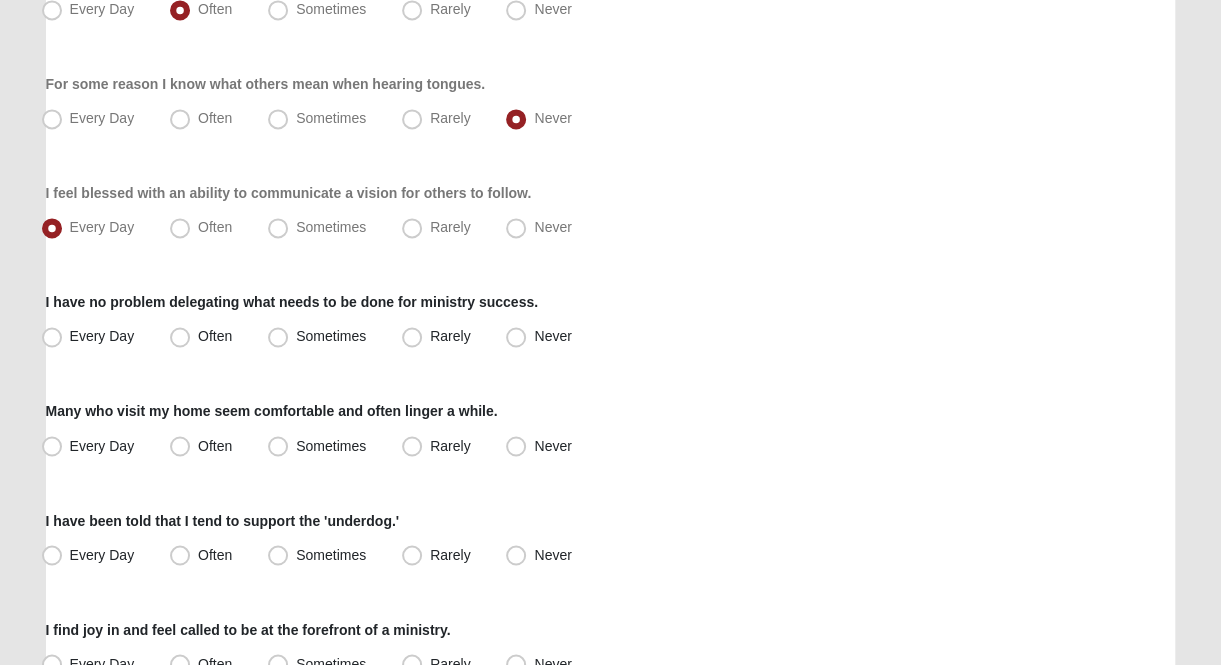 drag, startPoint x: 182, startPoint y: 345, endPoint x: 189, endPoint y: 356, distance: 13.038404 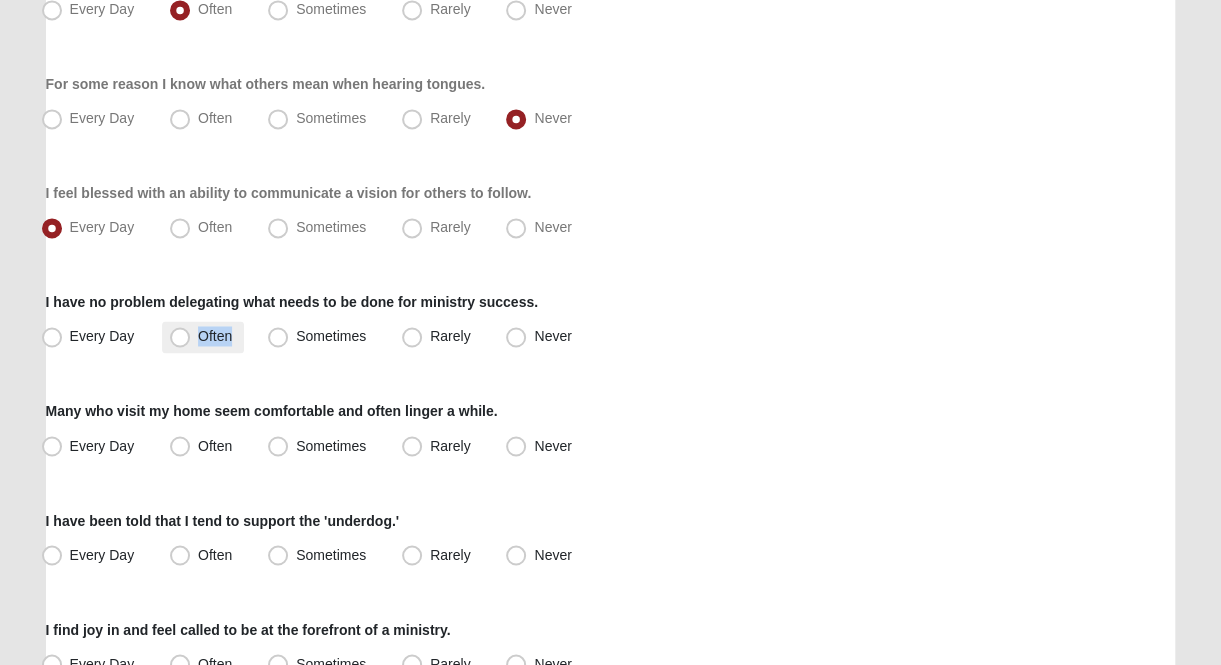 click on "Often" at bounding box center (215, 336) 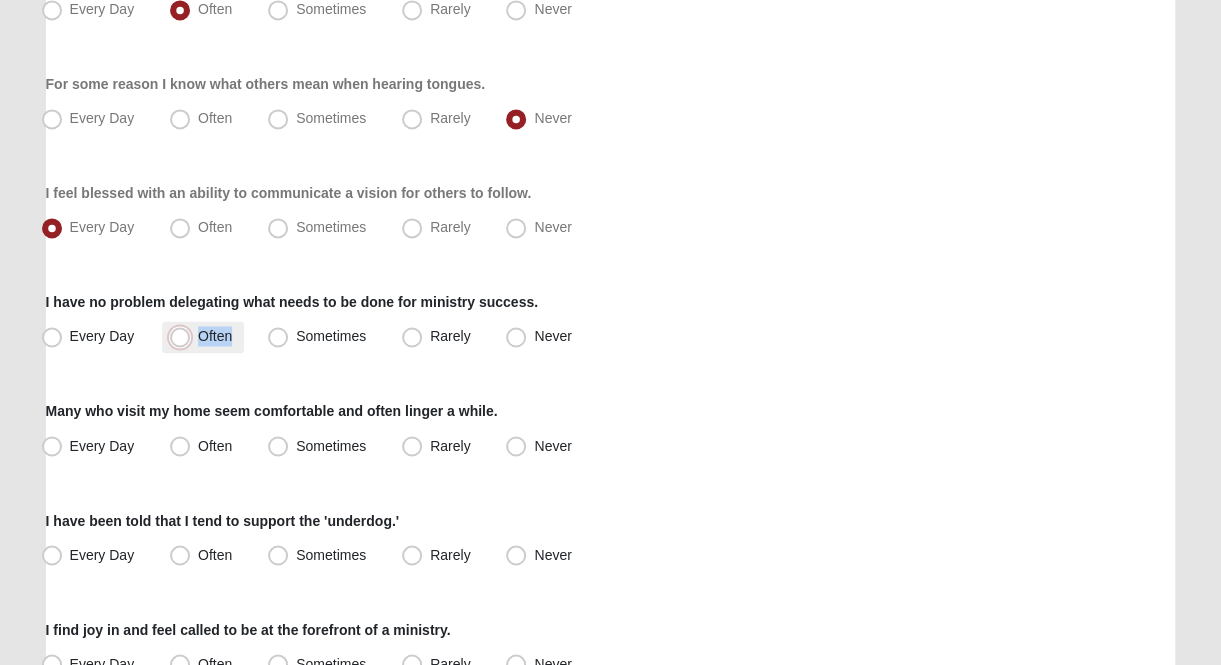 click on "Often" at bounding box center [184, 336] 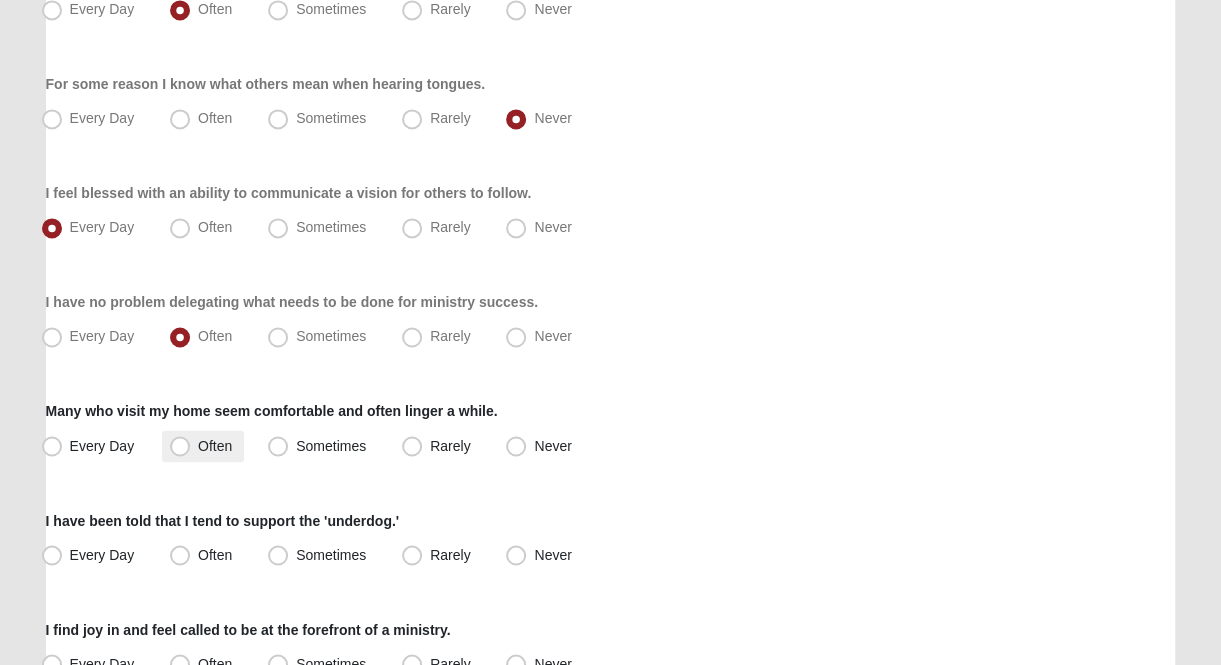 click on "Often" at bounding box center (215, 445) 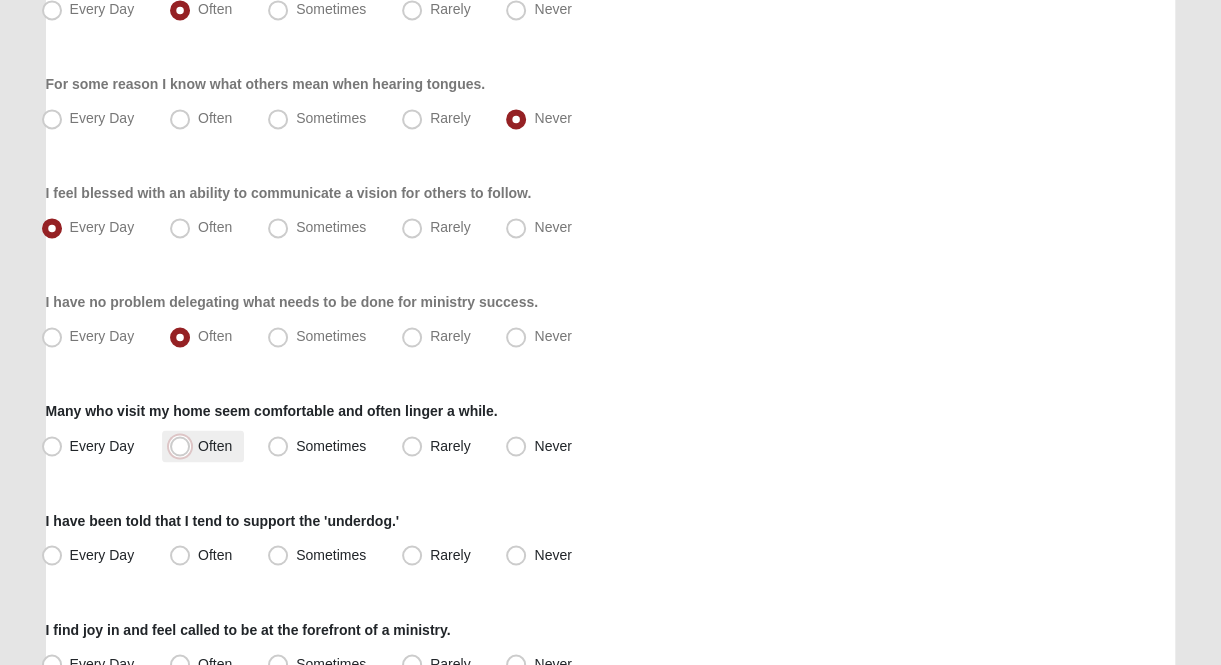 click on "Often" at bounding box center (184, 445) 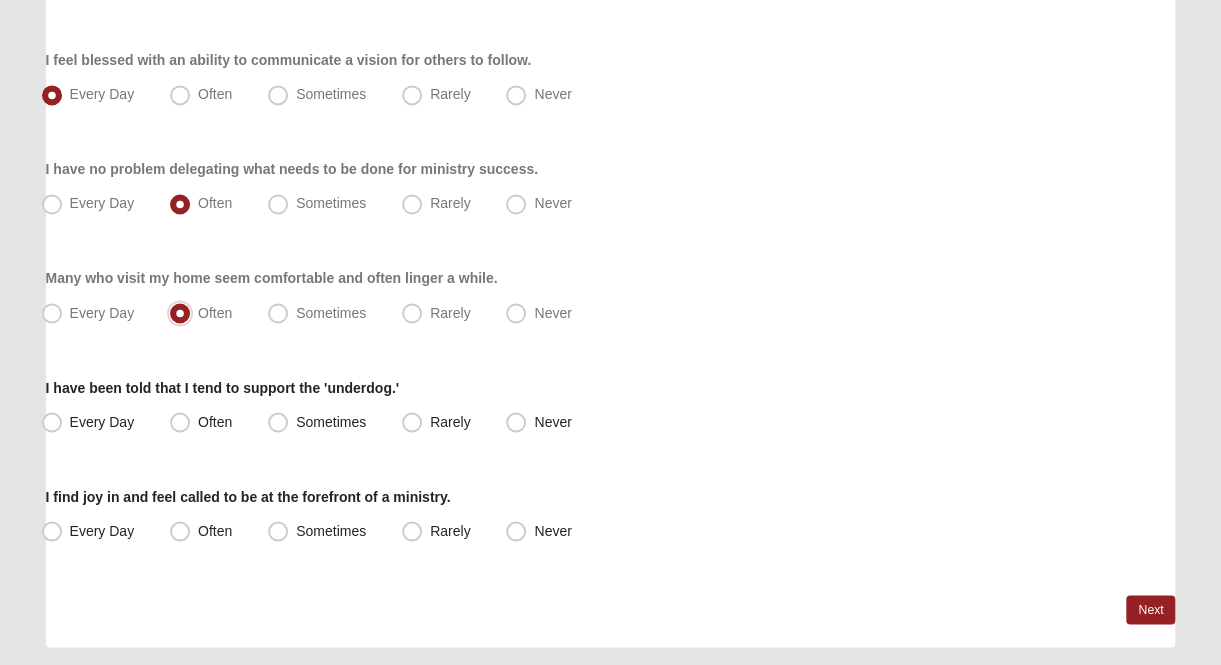 scroll, scrollTop: 1586, scrollLeft: 0, axis: vertical 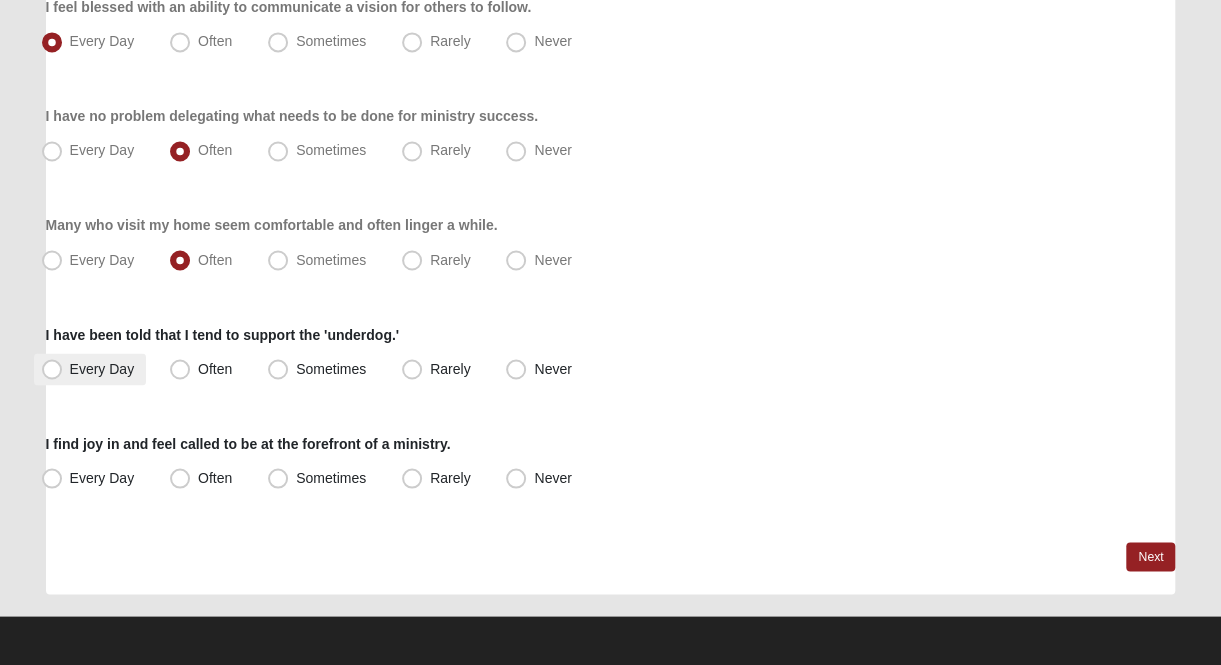 click on "Every Day" at bounding box center (102, 368) 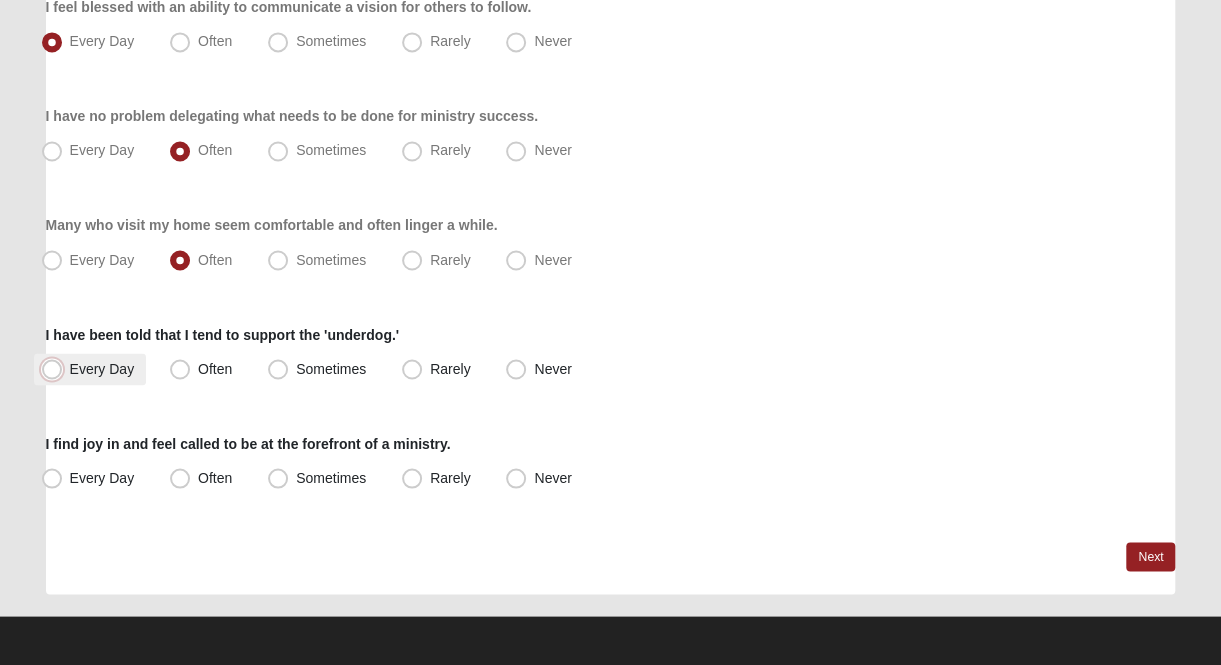 click on "Every Day" at bounding box center (56, 368) 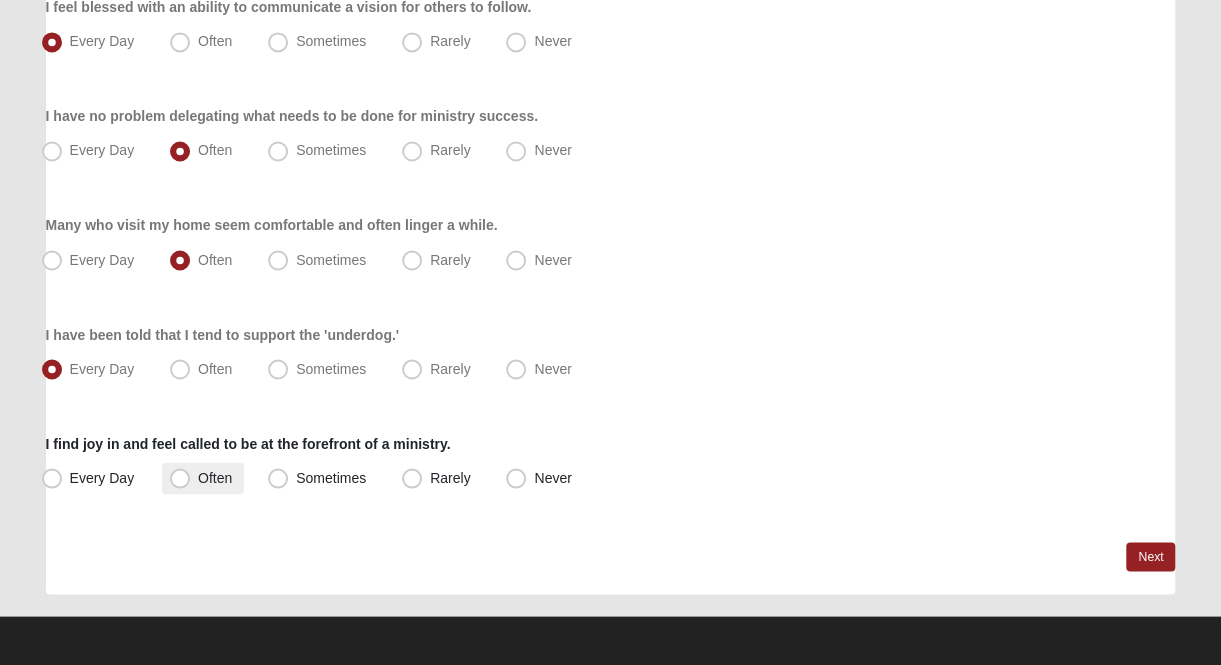 click on "Often" at bounding box center (203, 478) 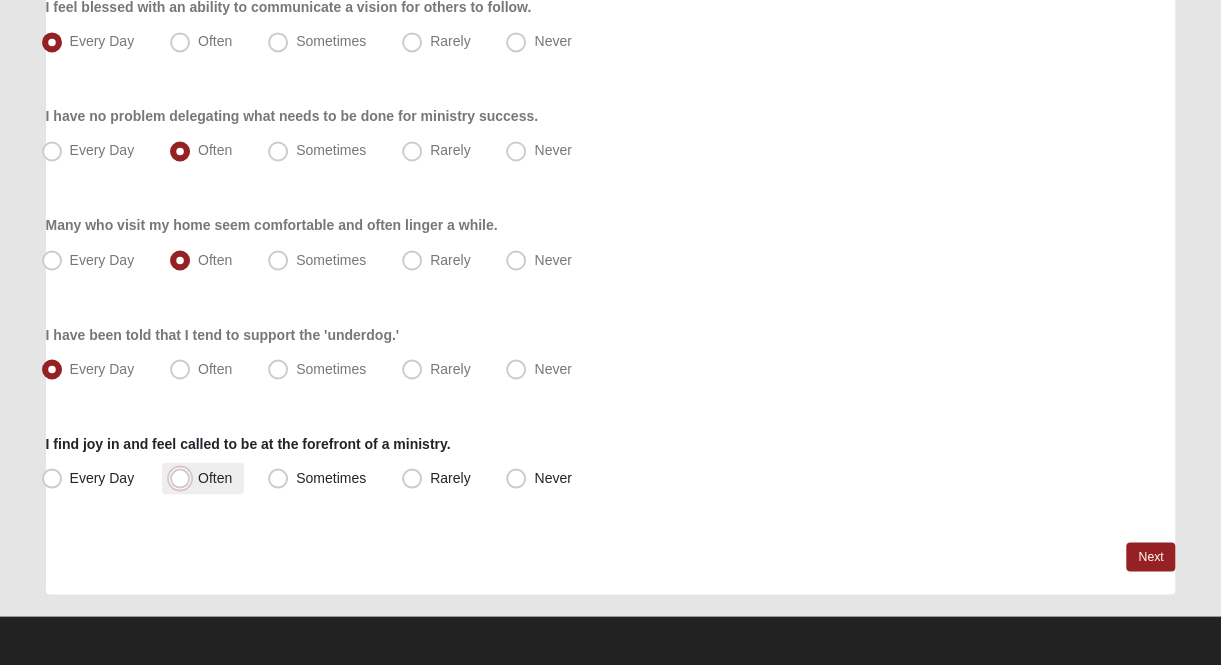 click on "Often" at bounding box center (184, 477) 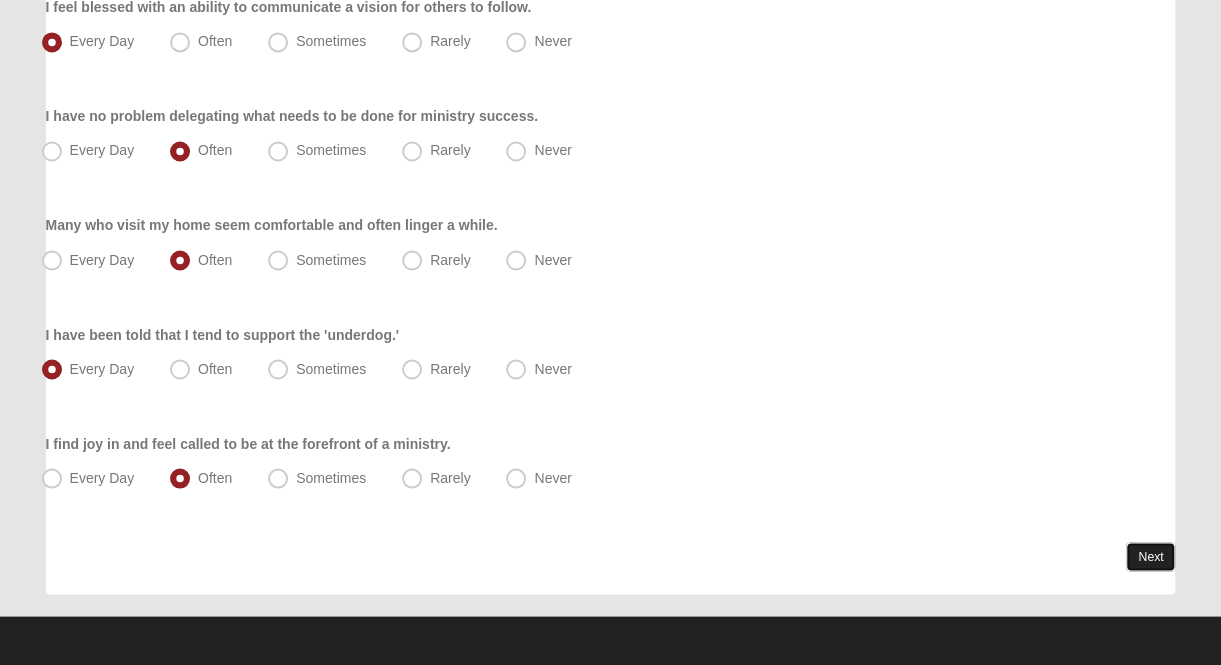 click on "Next" at bounding box center (1150, 556) 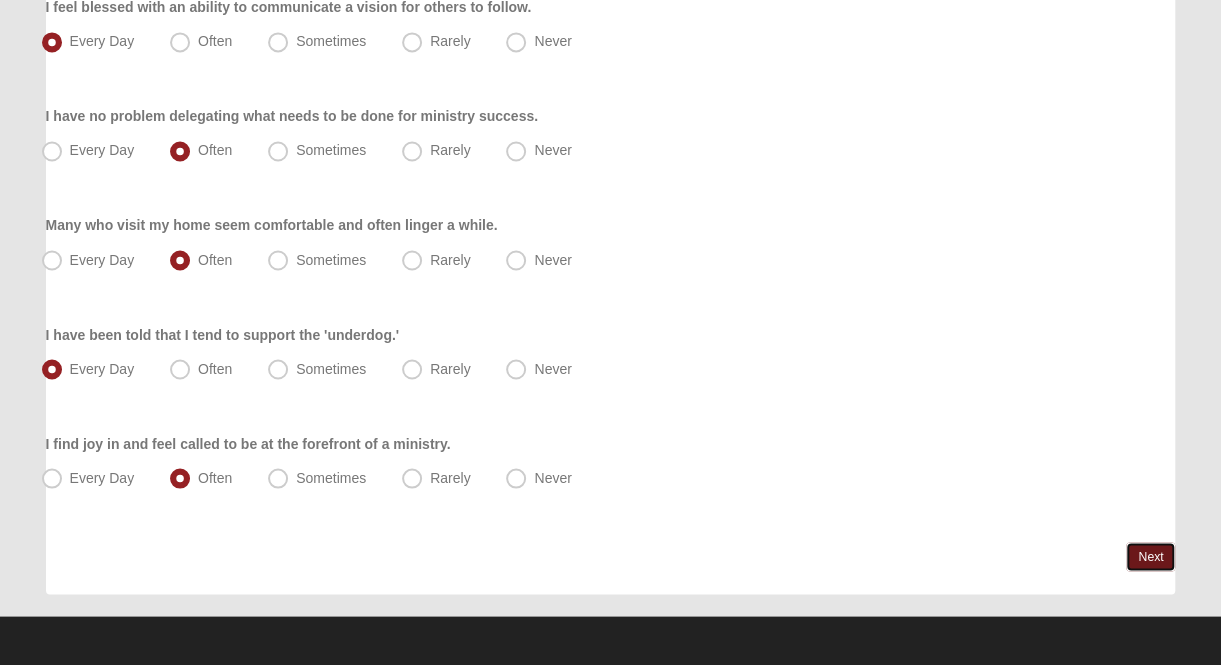 scroll, scrollTop: 0, scrollLeft: 0, axis: both 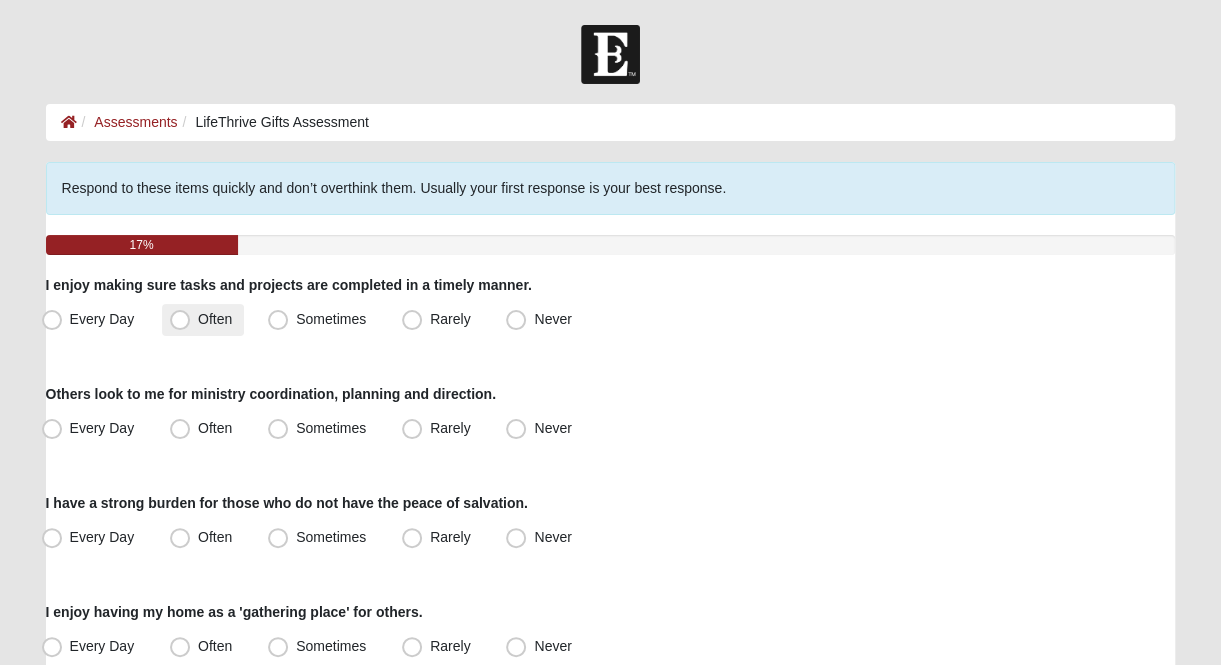 click on "Often" at bounding box center [215, 319] 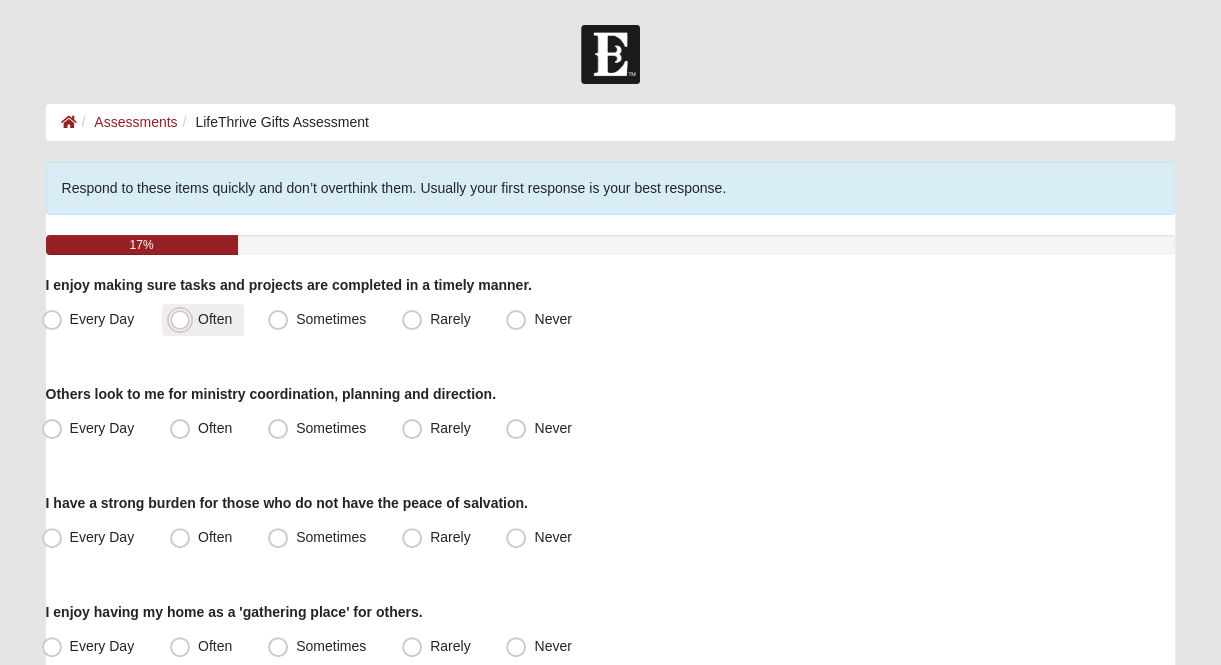 click on "Often" at bounding box center [184, 319] 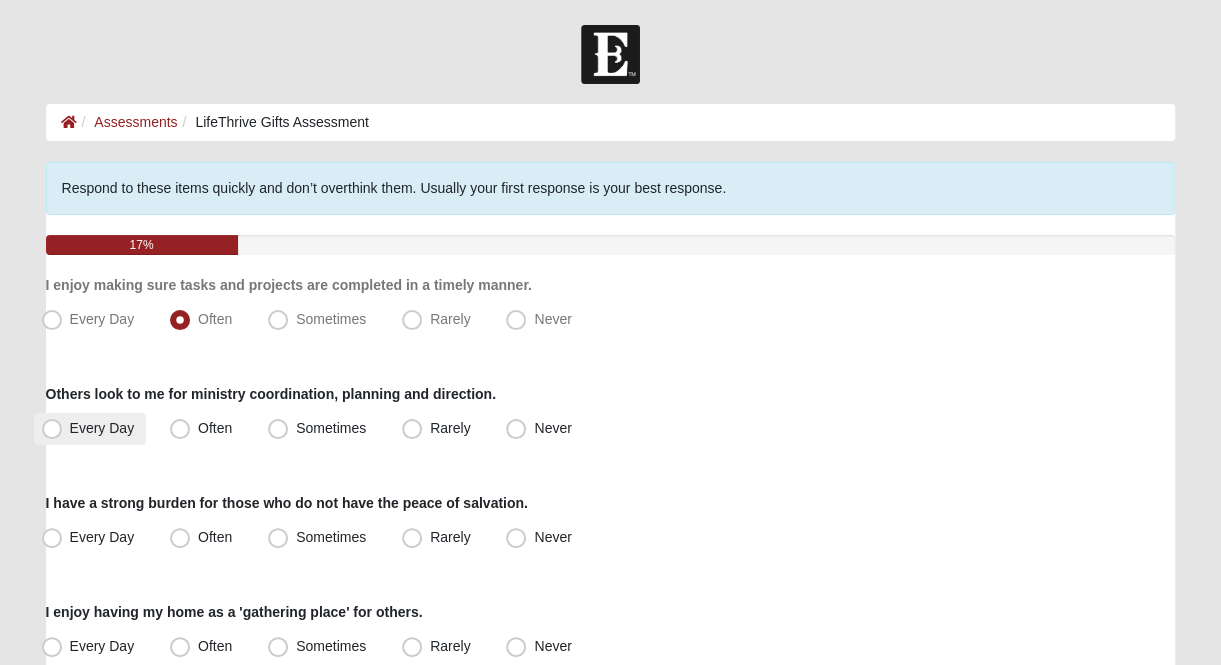 click on "Spiritual Gifts Assessment
Respond to these items quickly and don’t overthink them. Usually your first response is your best response.
17%
I enjoy making sure tasks and projects are completed in a timely manner.
Every Day
Often
Sometimes
Rarely
Never" at bounding box center (611, 1182) 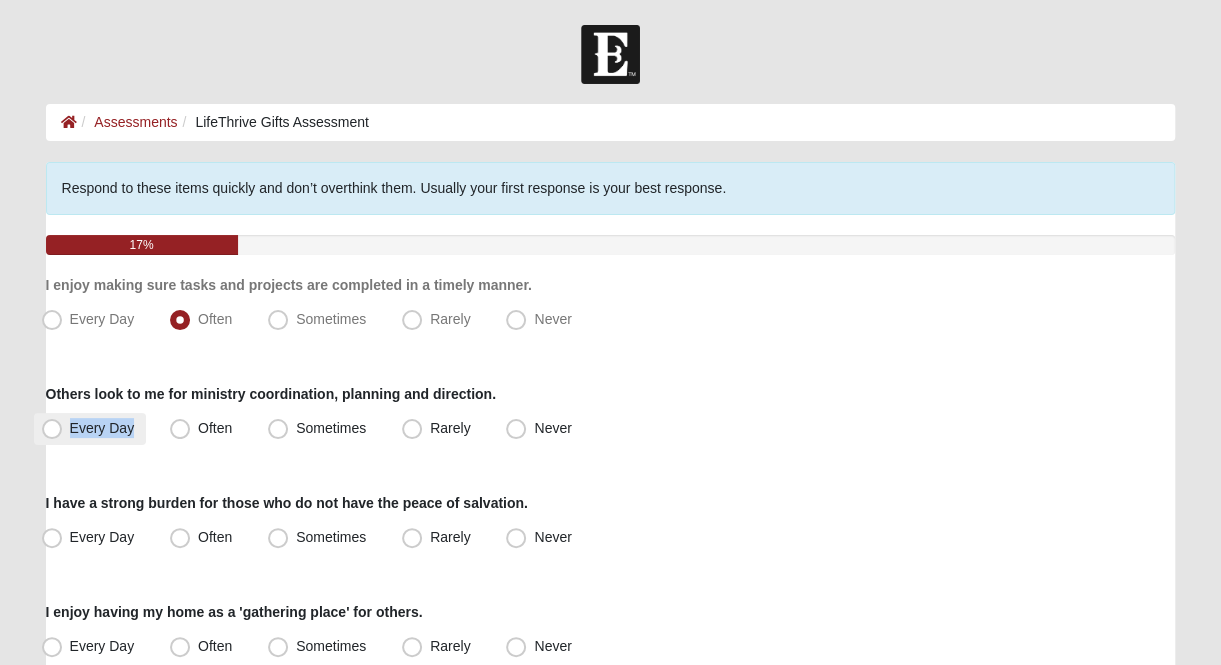 drag, startPoint x: 55, startPoint y: 441, endPoint x: 48, endPoint y: 429, distance: 13.892444 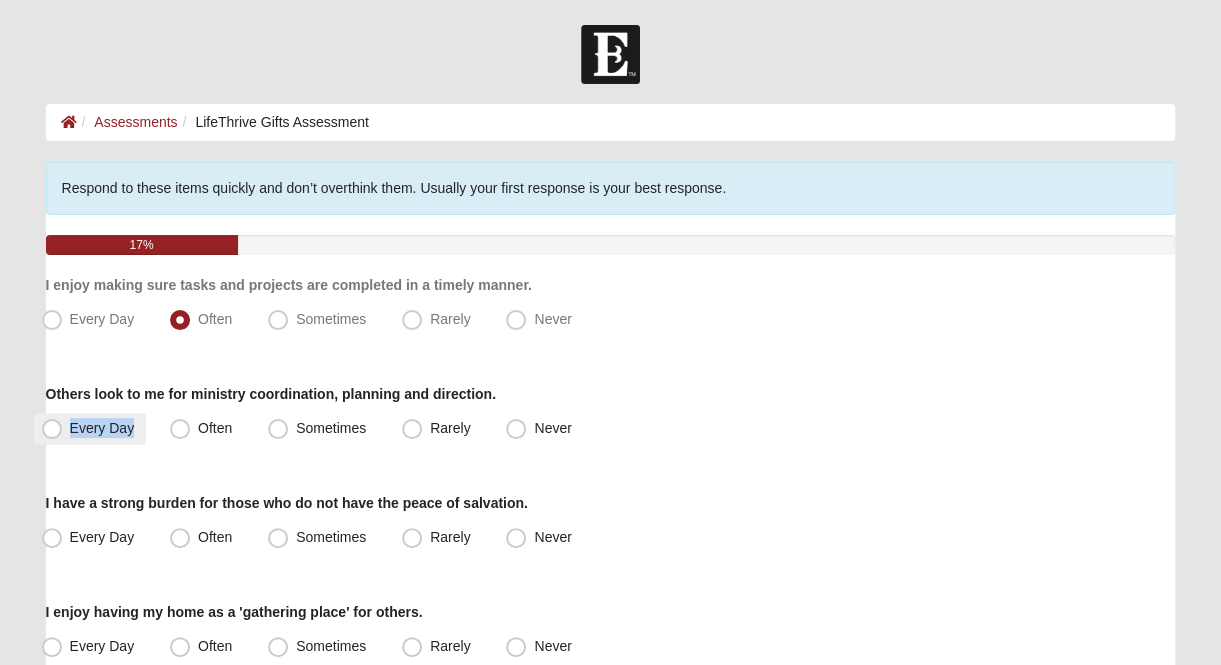 click on "Every Day" at bounding box center [102, 428] 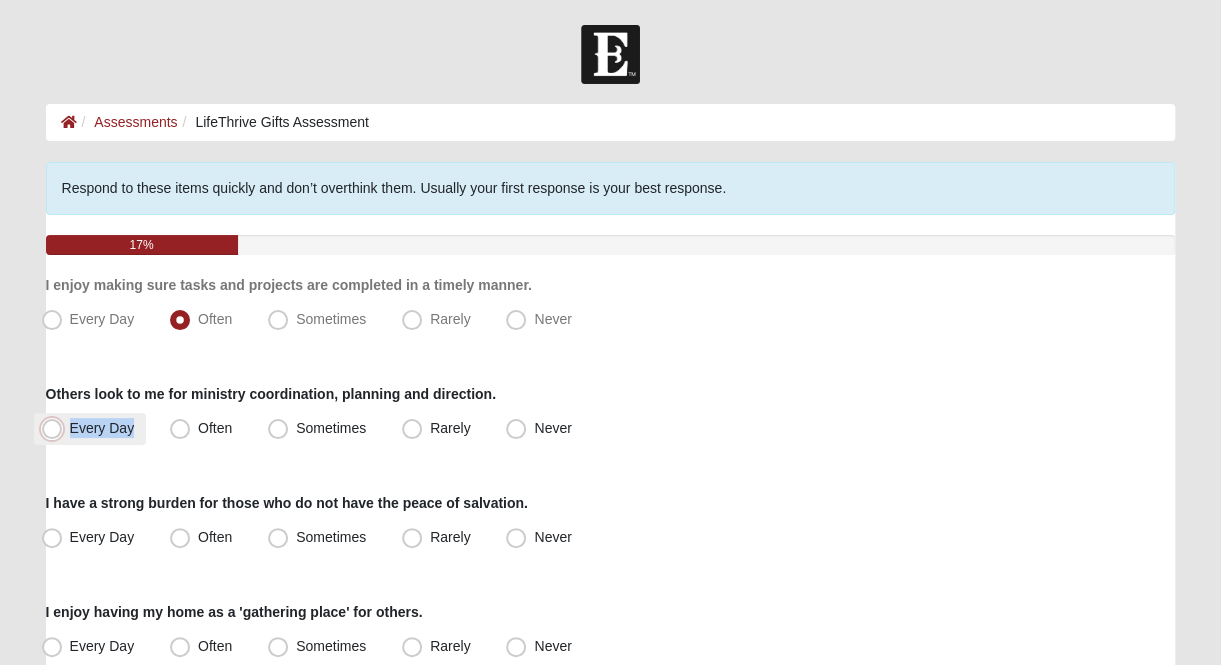 click on "Every Day" at bounding box center [56, 428] 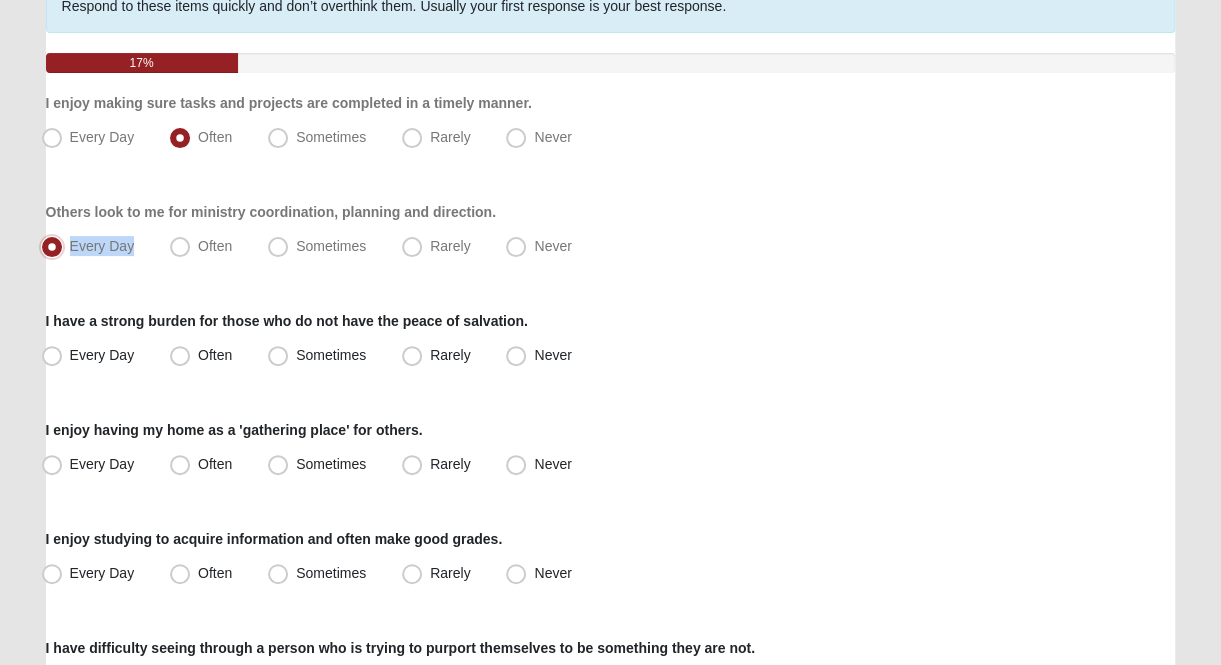scroll, scrollTop: 200, scrollLeft: 0, axis: vertical 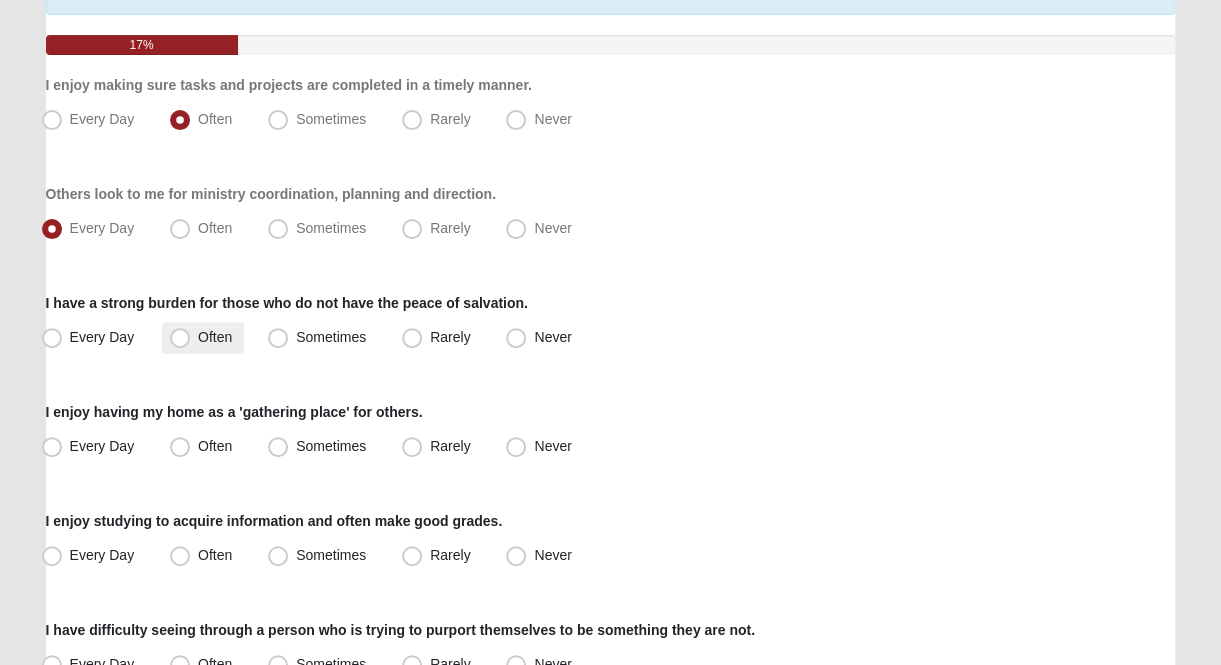 click on "Often" at bounding box center (215, 337) 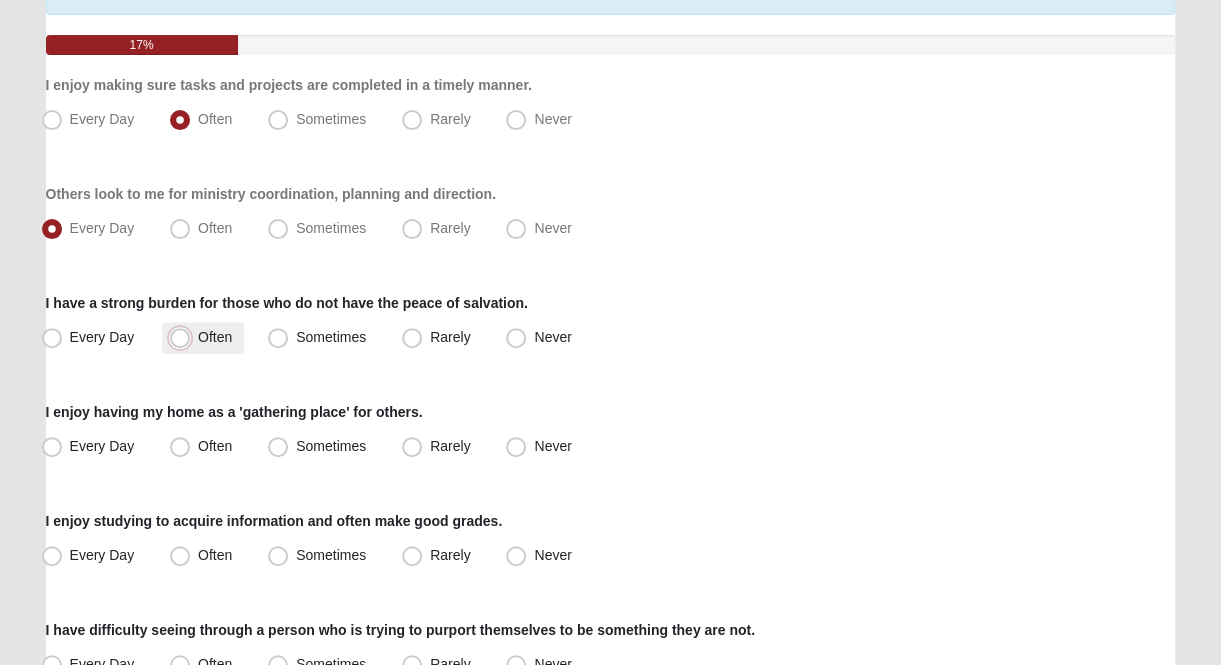 click on "Often" at bounding box center [184, 337] 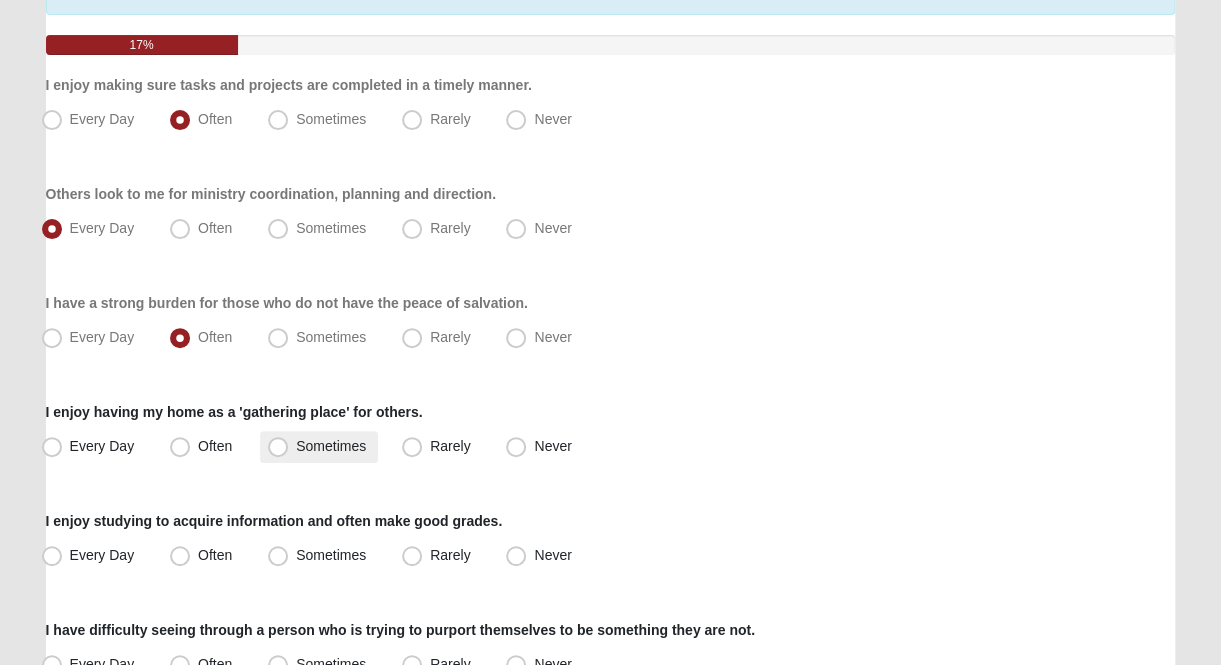 click on "Sometimes" at bounding box center (331, 446) 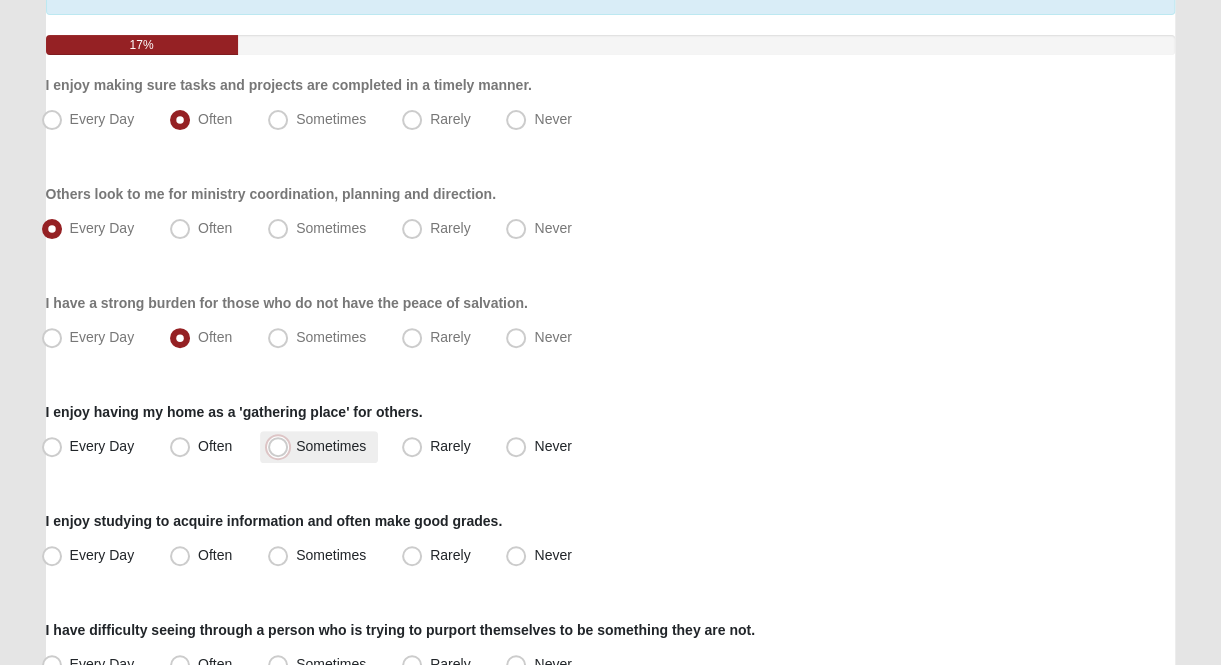 click on "Sometimes" at bounding box center [282, 446] 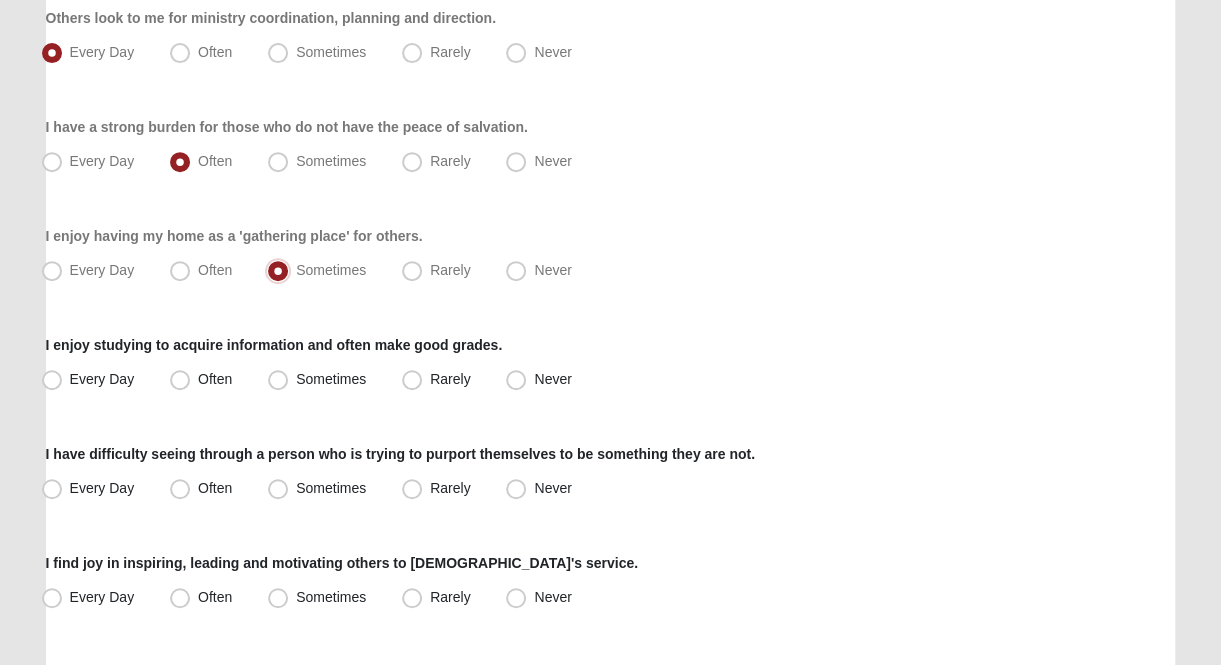 scroll, scrollTop: 400, scrollLeft: 0, axis: vertical 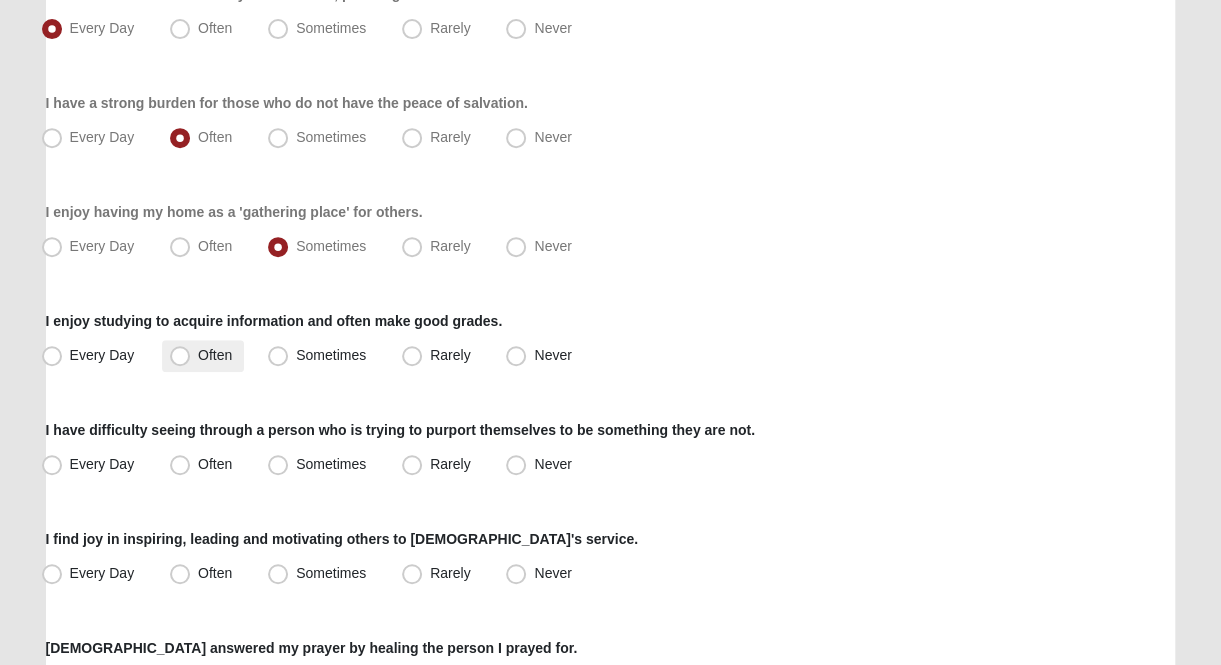 click on "Often" at bounding box center (215, 355) 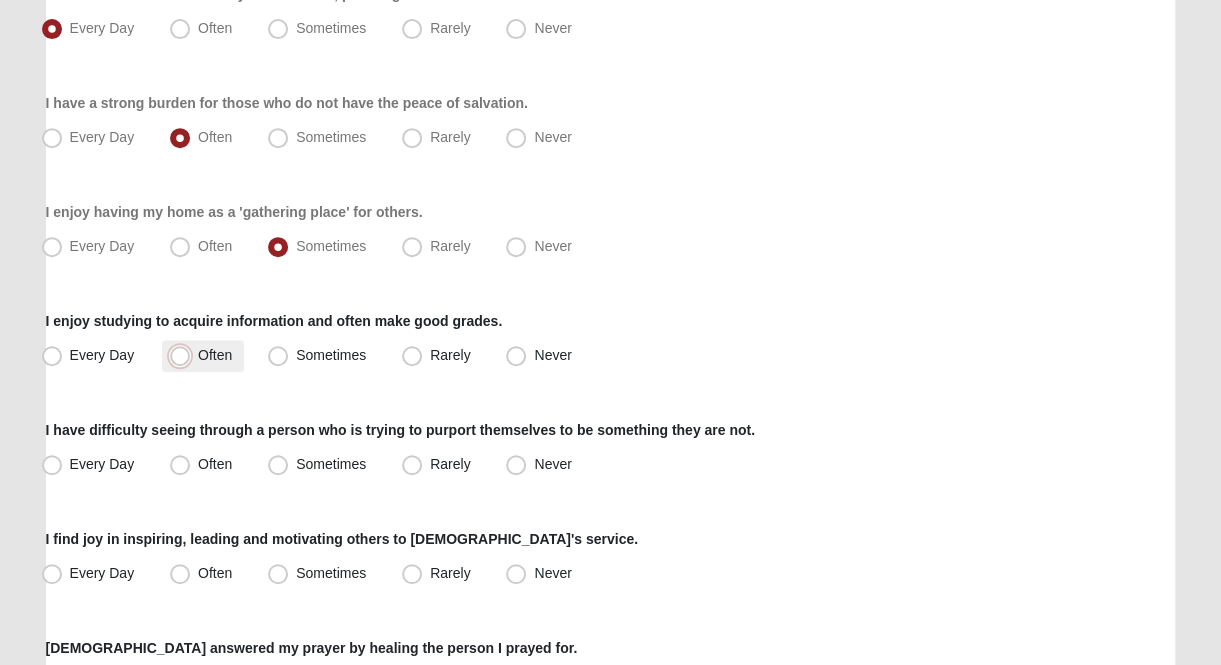 click on "Often" at bounding box center [184, 355] 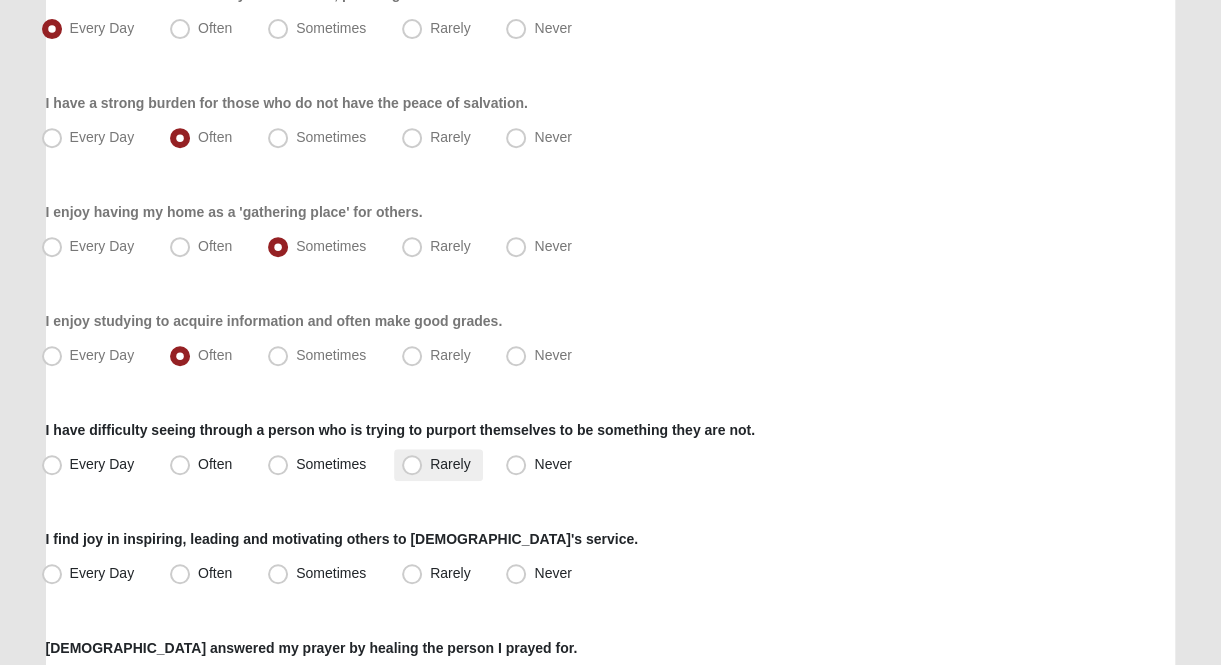 drag, startPoint x: 419, startPoint y: 477, endPoint x: 412, endPoint y: 460, distance: 18.384777 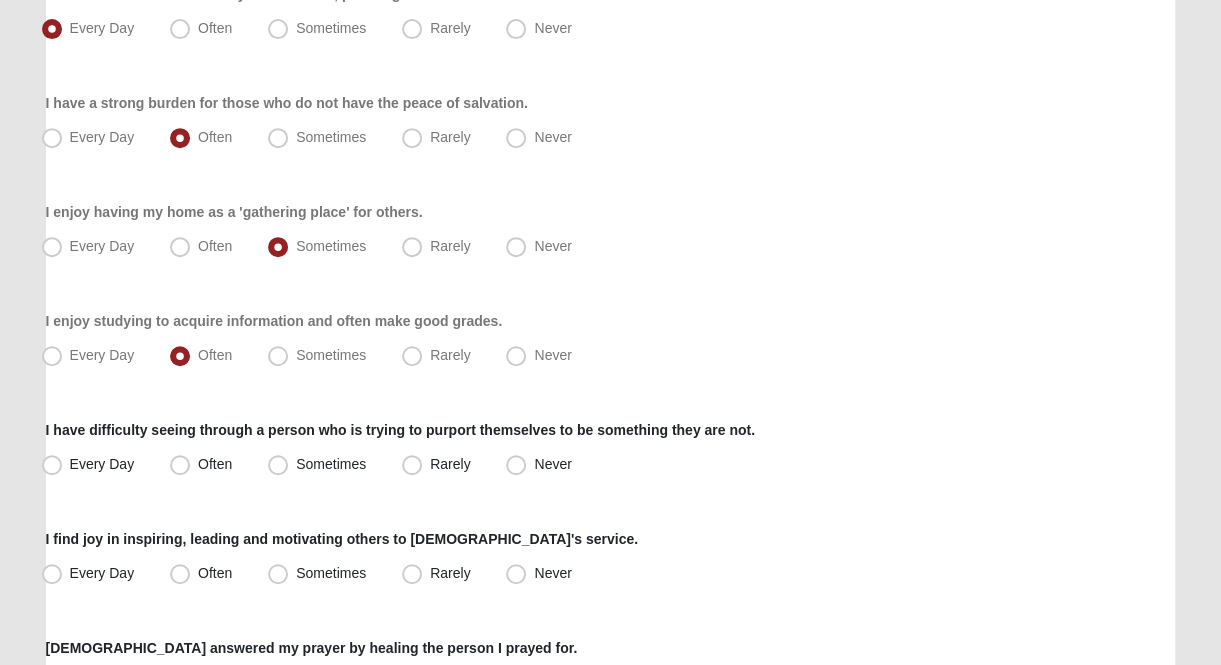 drag, startPoint x: 824, startPoint y: 311, endPoint x: 756, endPoint y: 317, distance: 68.26419 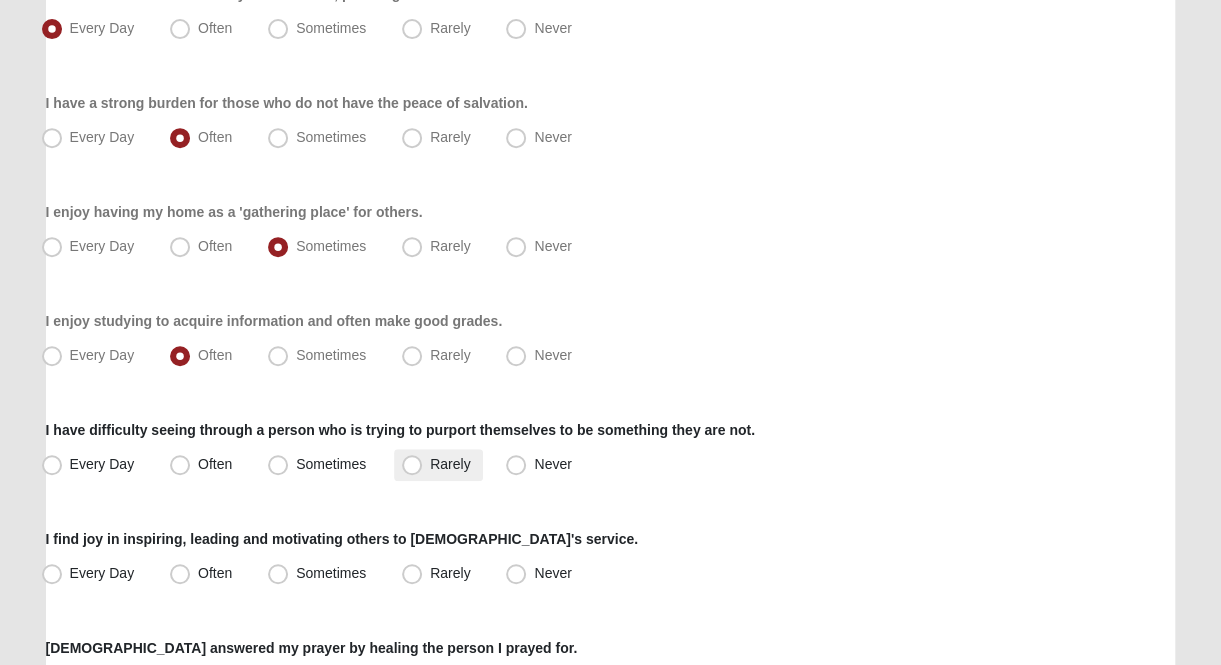 click on "Rarely" at bounding box center (450, 464) 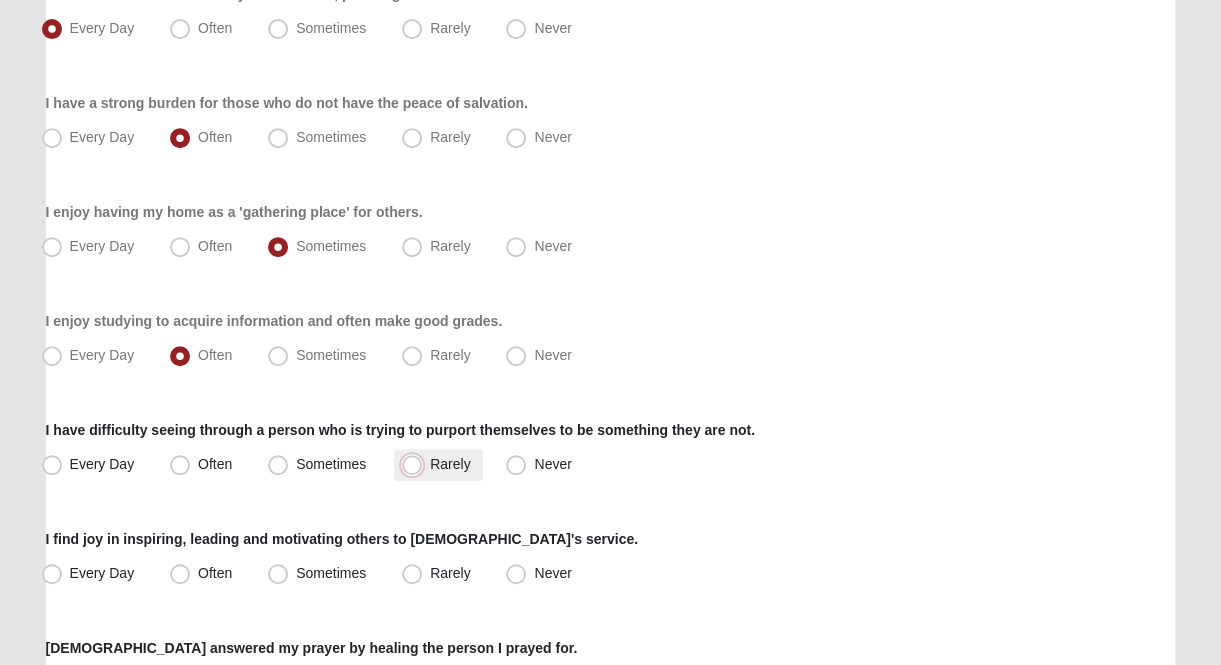 click on "Rarely" at bounding box center [416, 464] 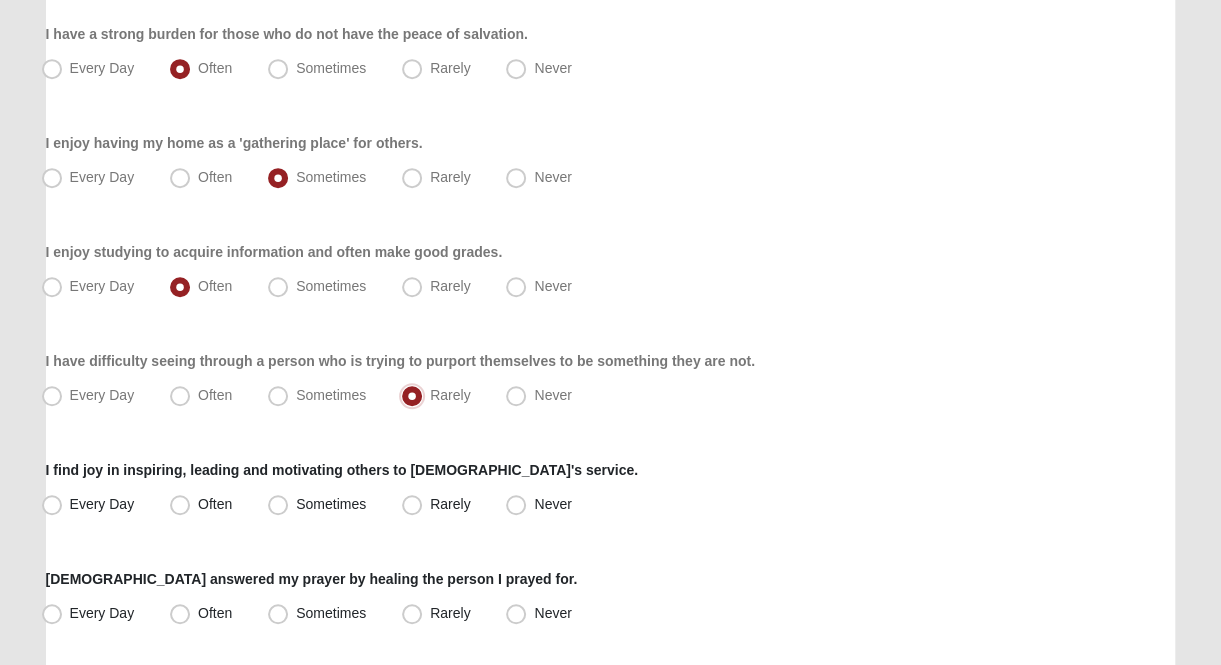 scroll, scrollTop: 500, scrollLeft: 0, axis: vertical 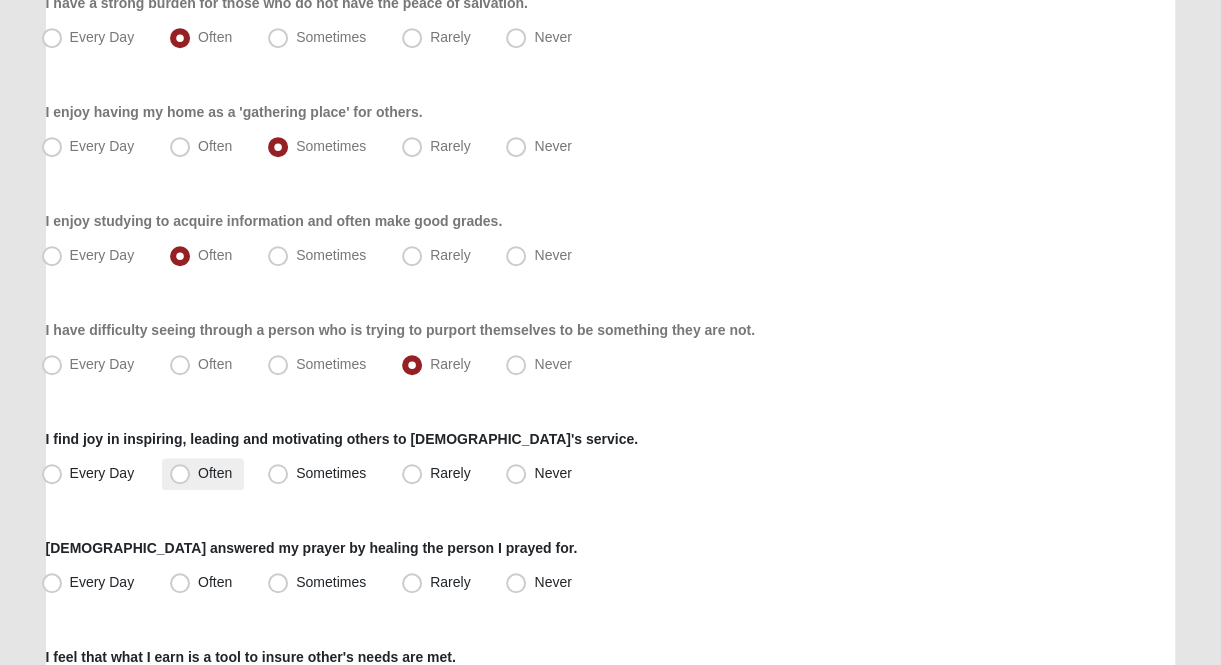 click on "Often" at bounding box center (215, 473) 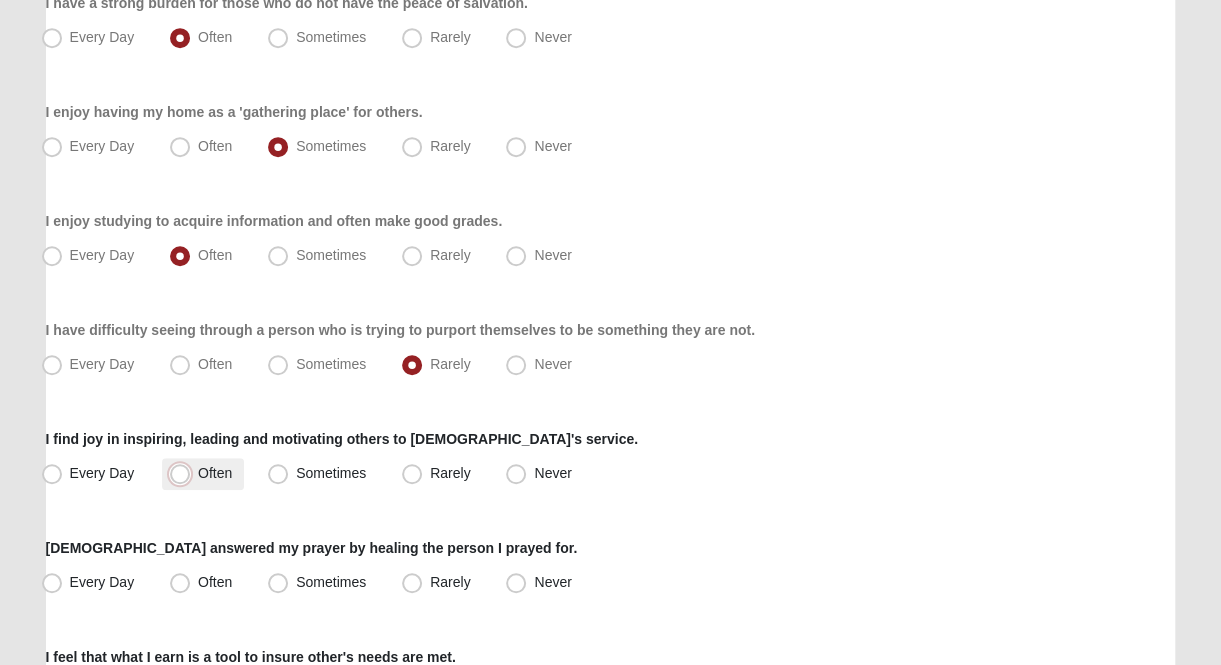 click on "Often" at bounding box center [184, 473] 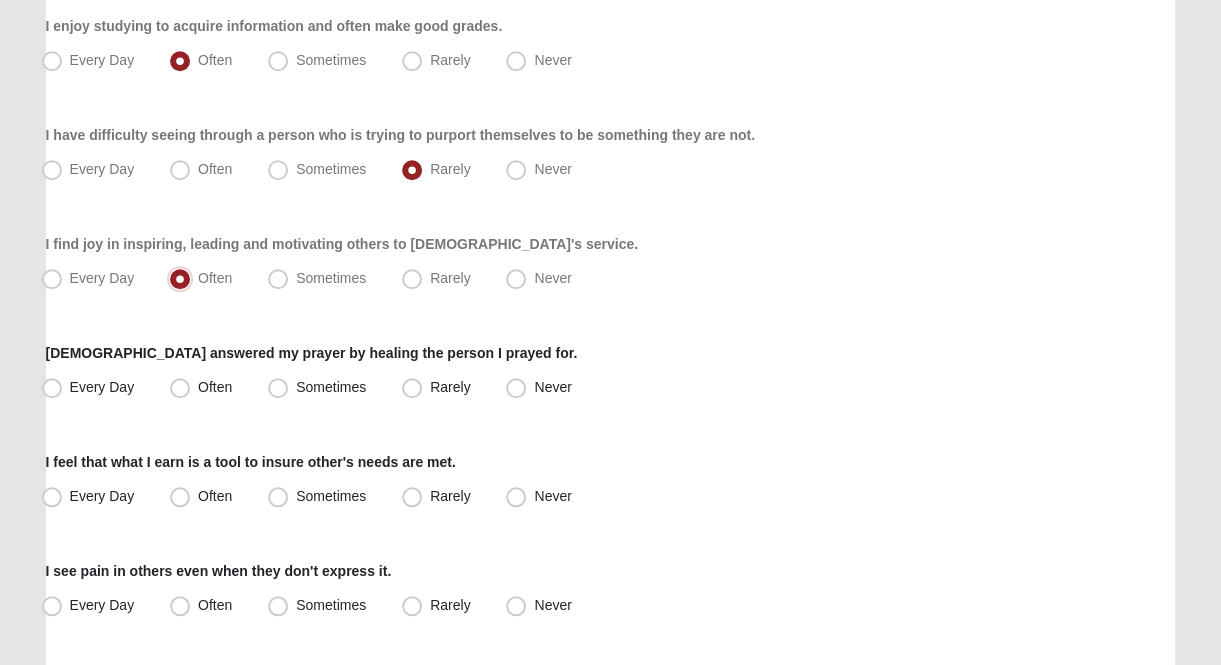 scroll, scrollTop: 700, scrollLeft: 0, axis: vertical 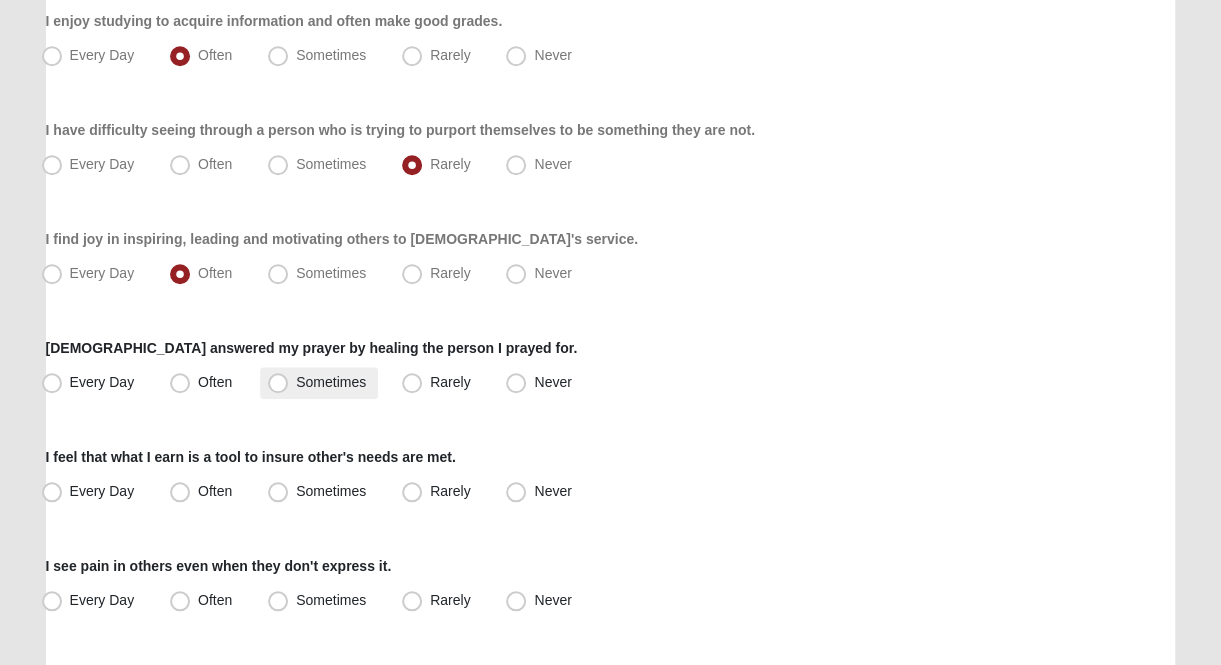click on "Sometimes" at bounding box center (331, 382) 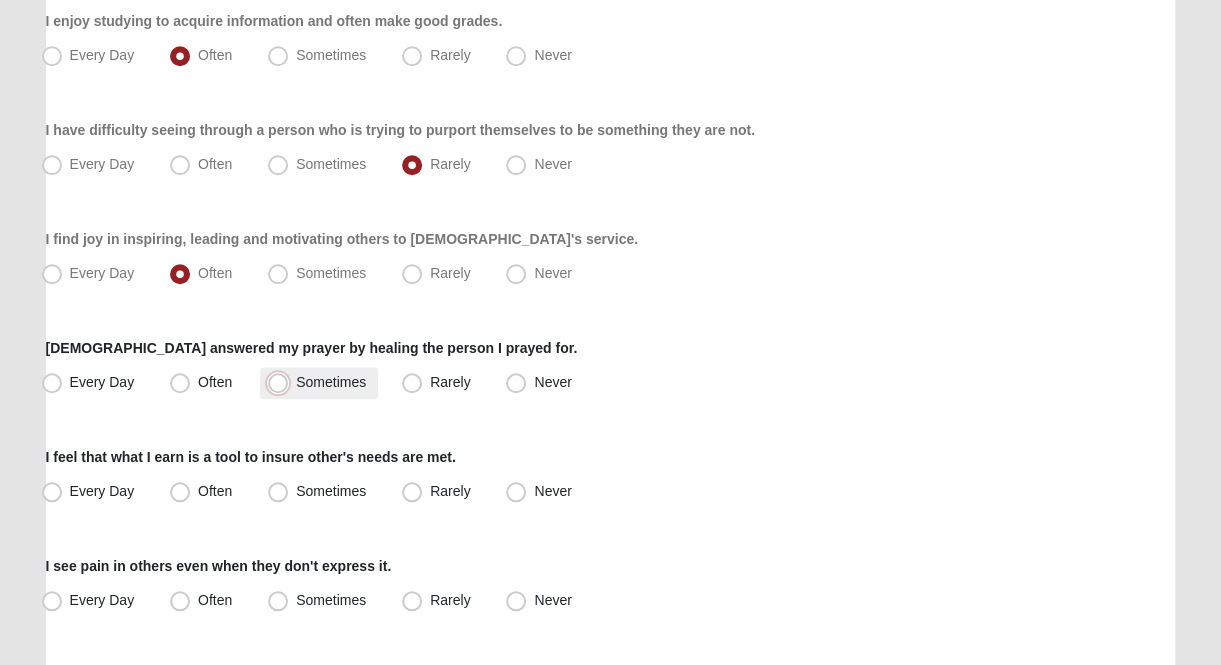 click on "Sometimes" at bounding box center [282, 382] 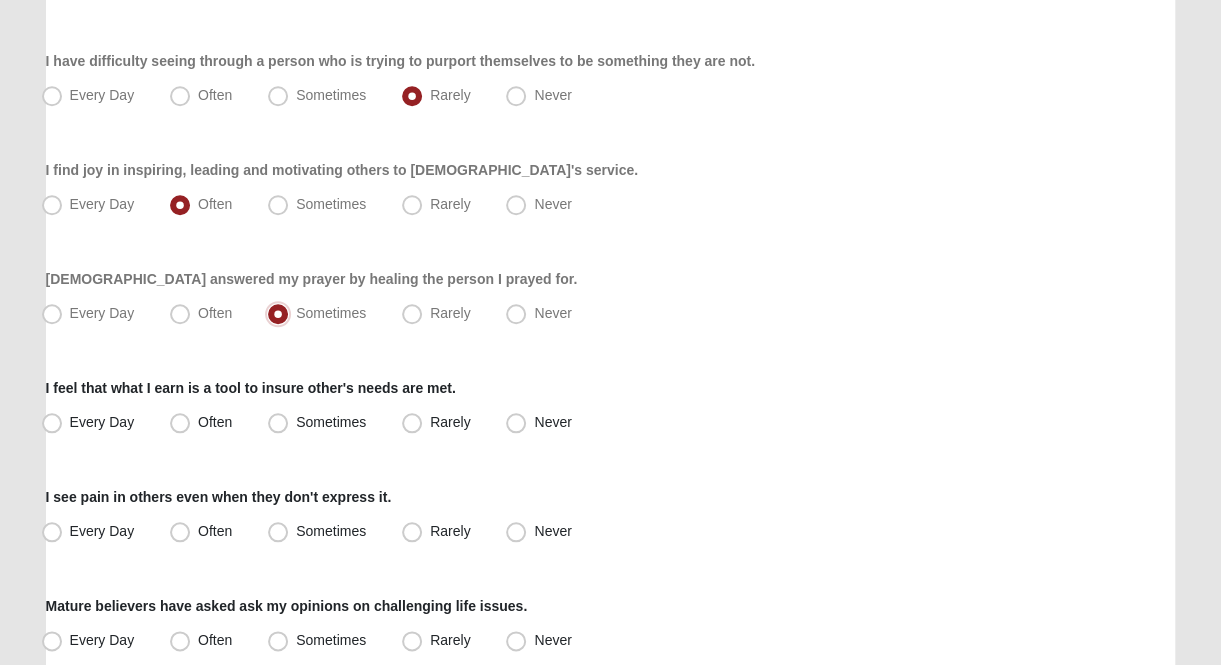 scroll, scrollTop: 800, scrollLeft: 0, axis: vertical 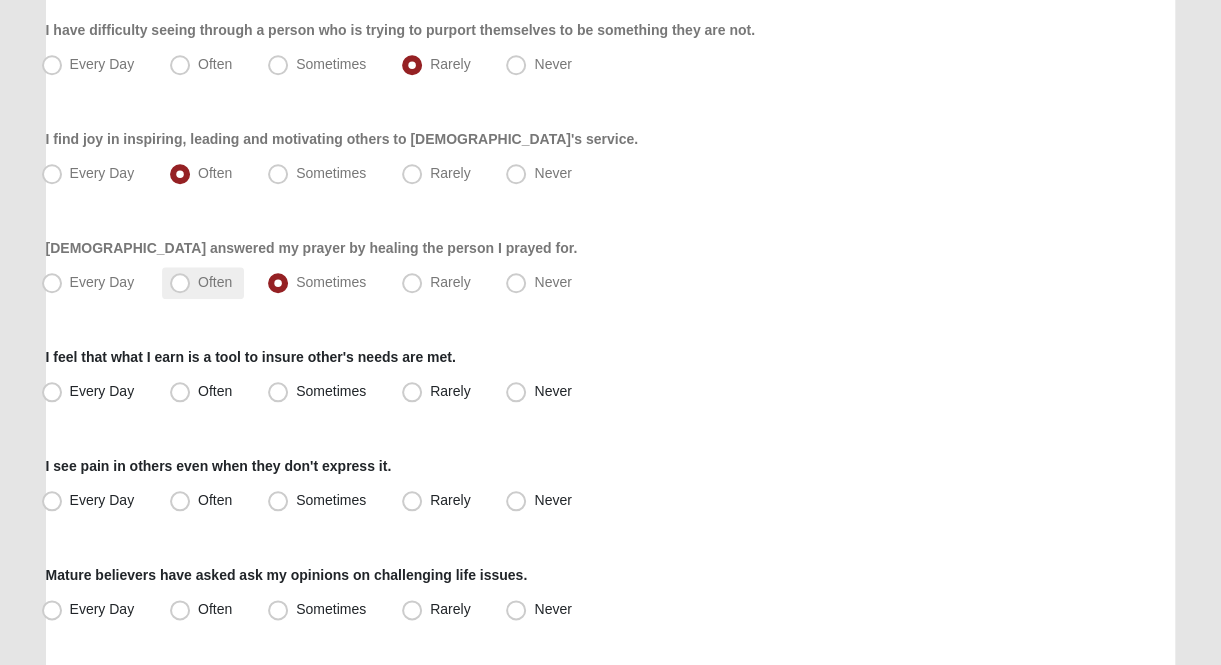 click on "Often" at bounding box center [215, 282] 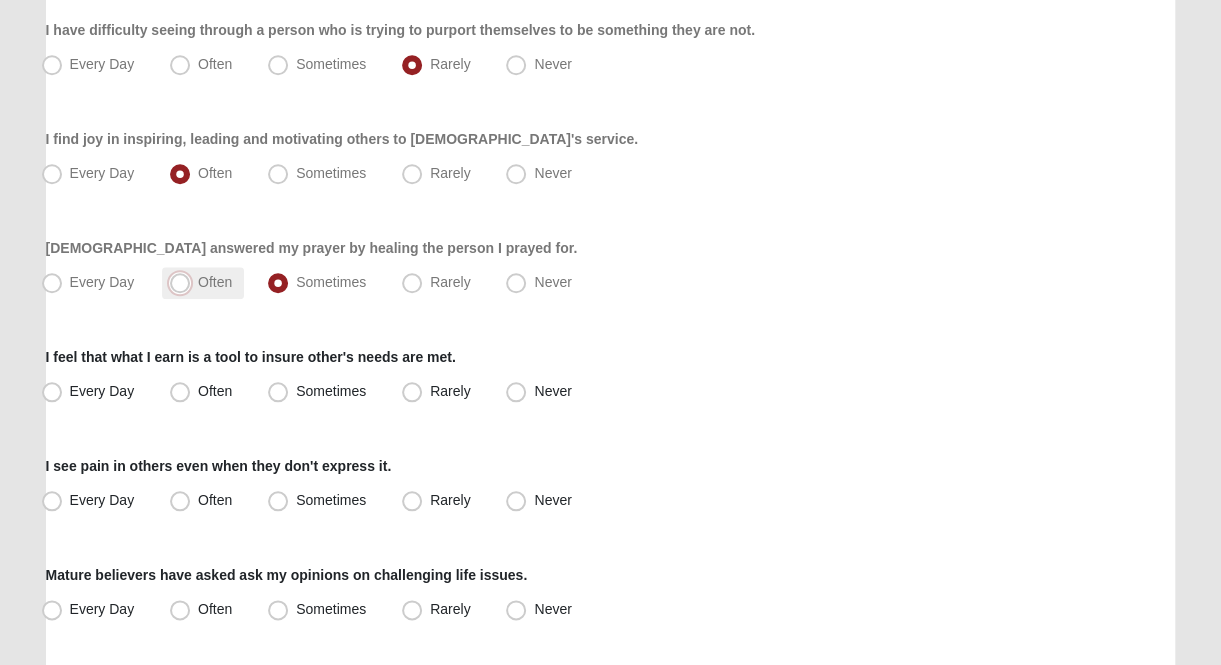 click on "Often" at bounding box center (184, 282) 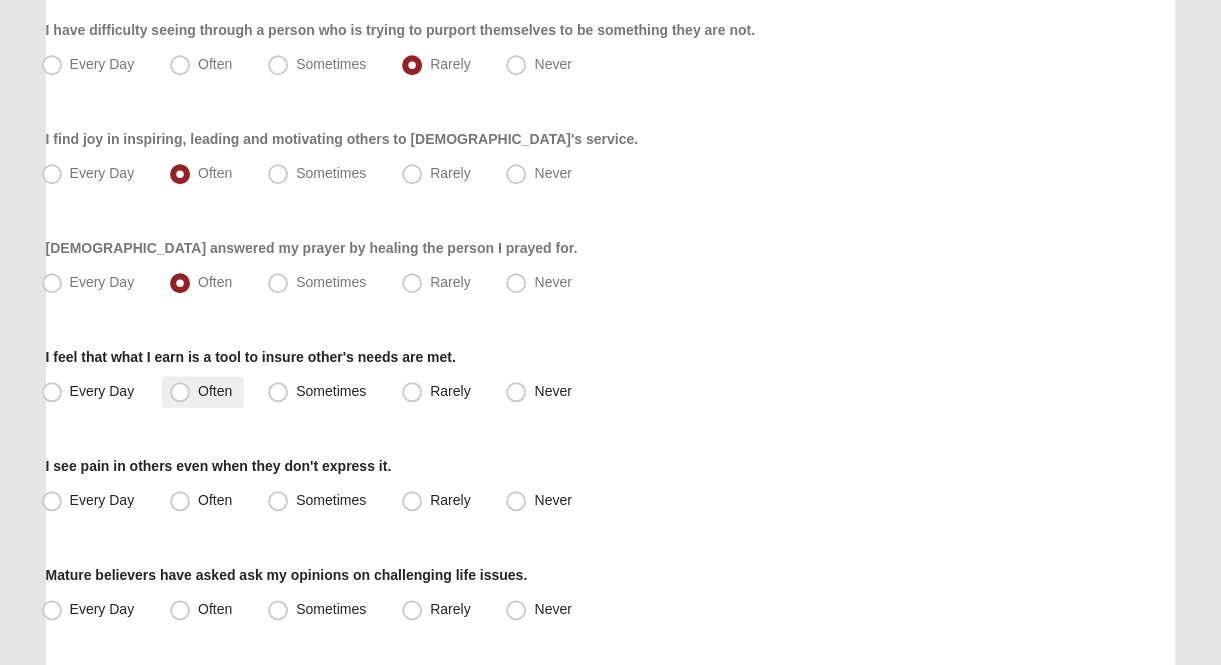 click on "Often" at bounding box center (215, 391) 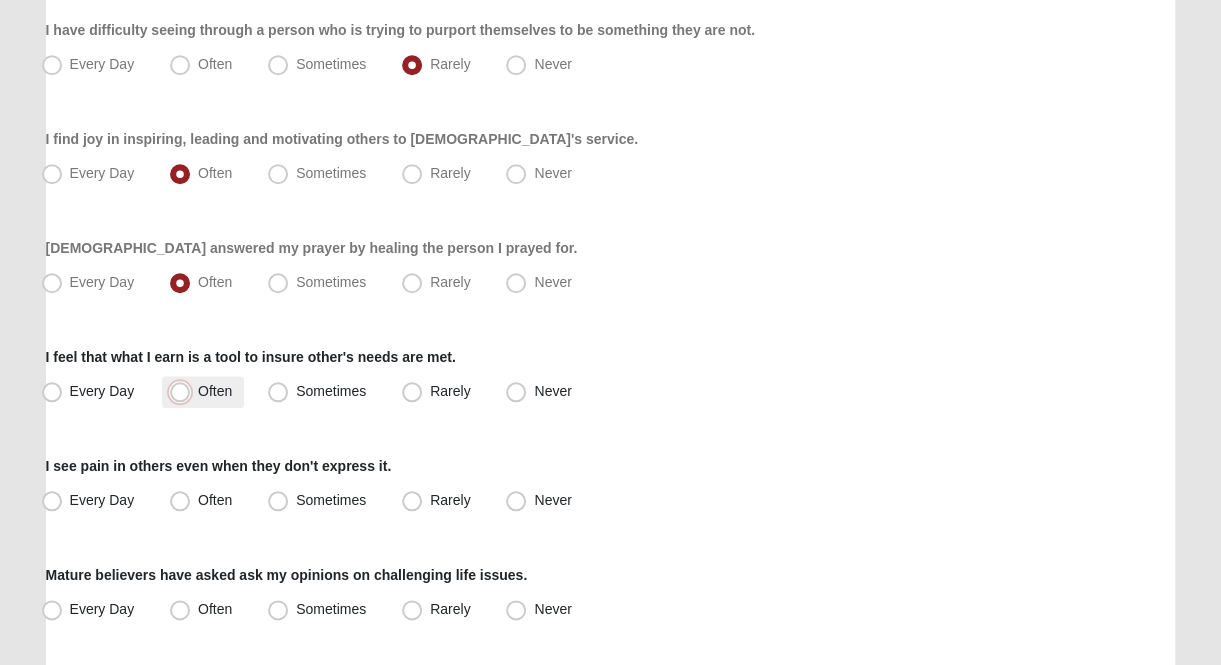 click on "Often" at bounding box center [184, 391] 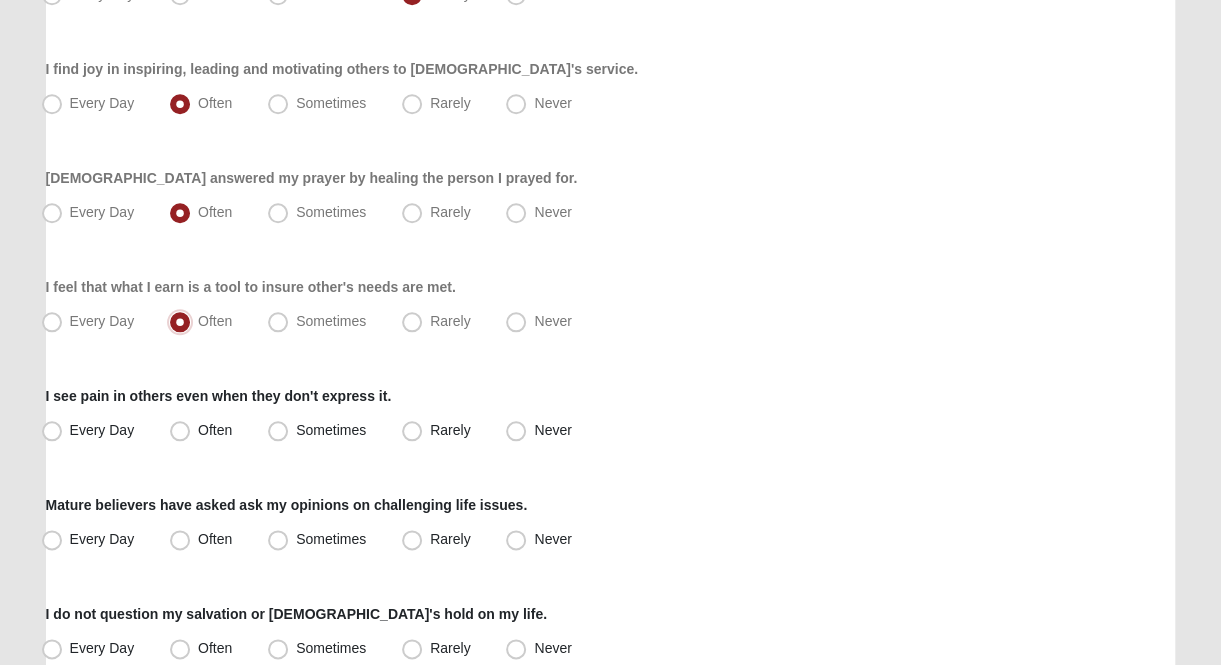 scroll, scrollTop: 900, scrollLeft: 0, axis: vertical 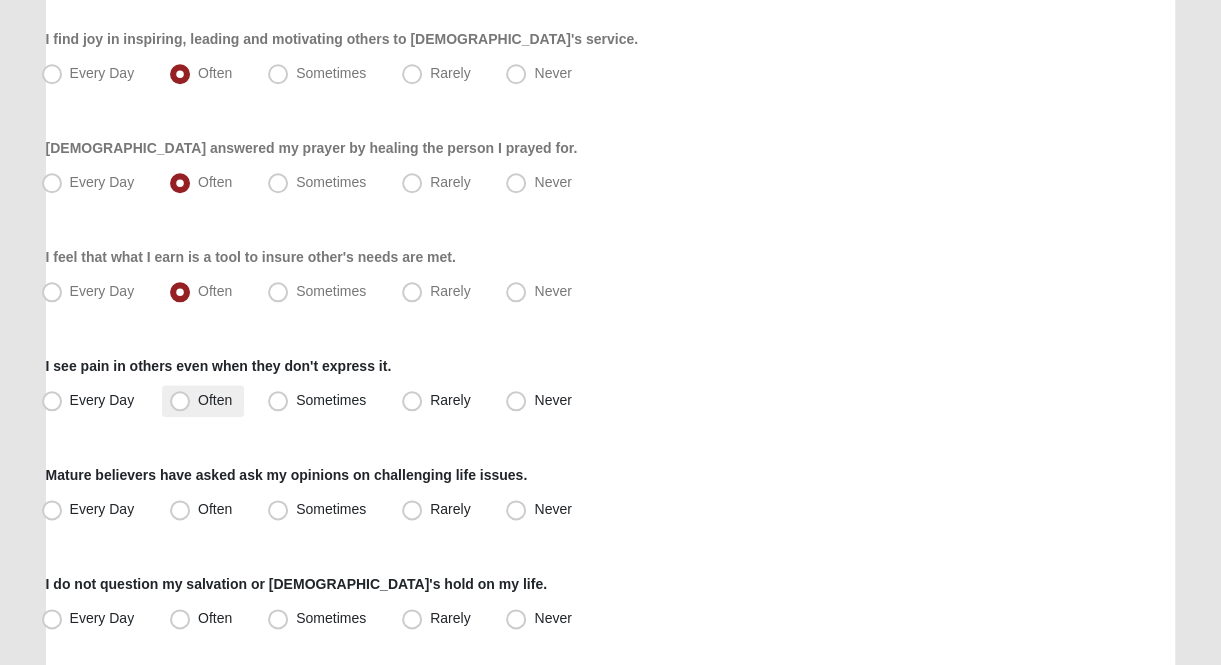 click on "Often" at bounding box center (215, 400) 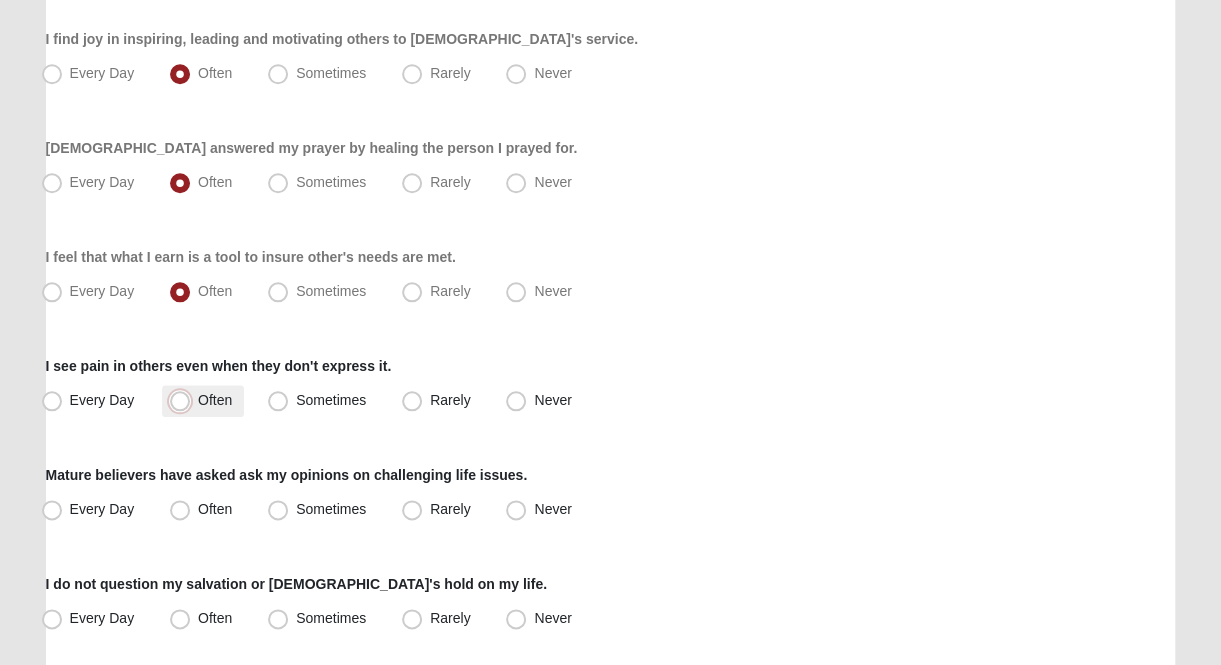 click on "Often" at bounding box center (184, 400) 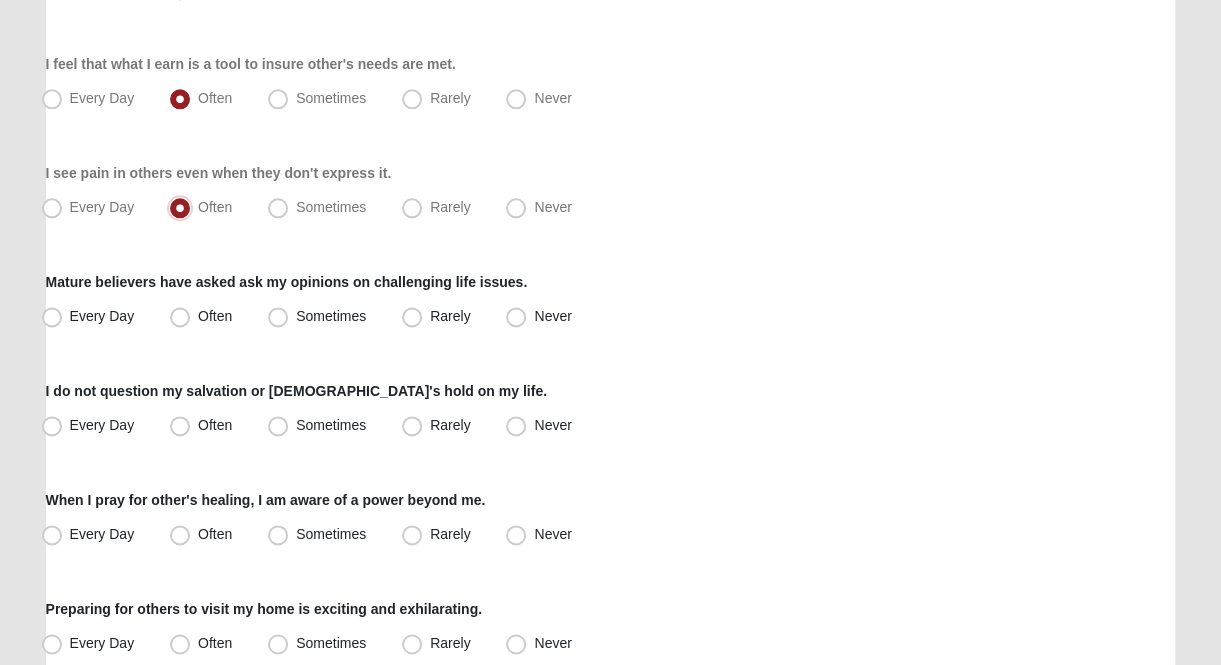 scroll, scrollTop: 1100, scrollLeft: 0, axis: vertical 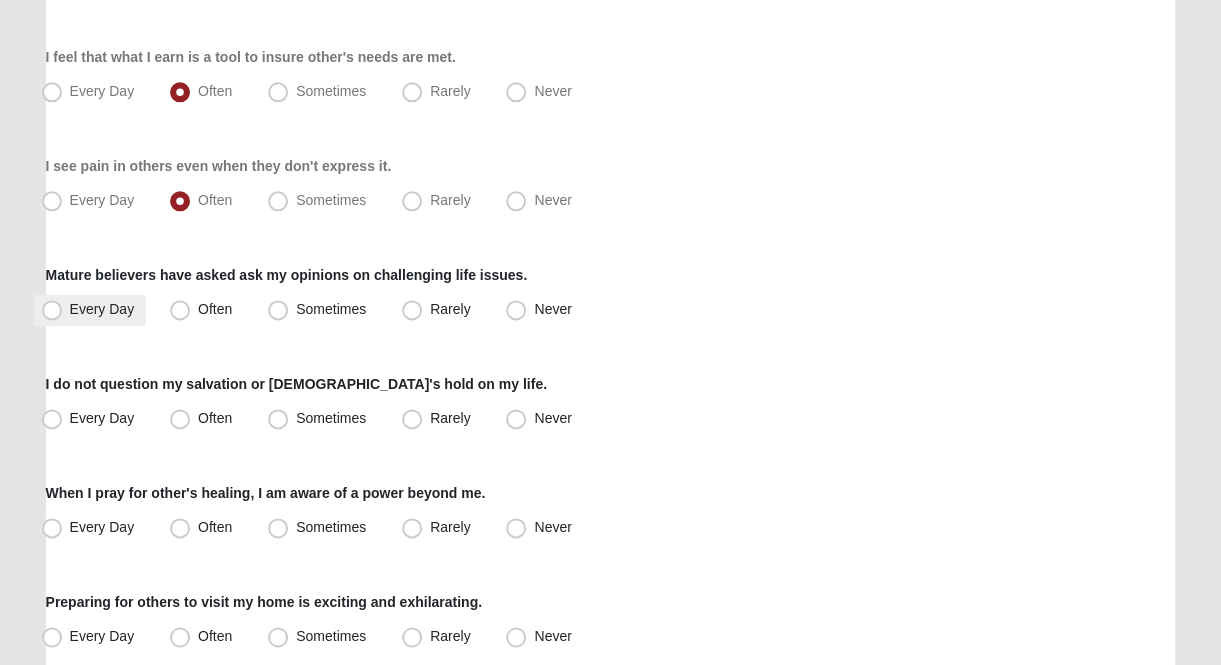 click on "Every Day" at bounding box center (102, 309) 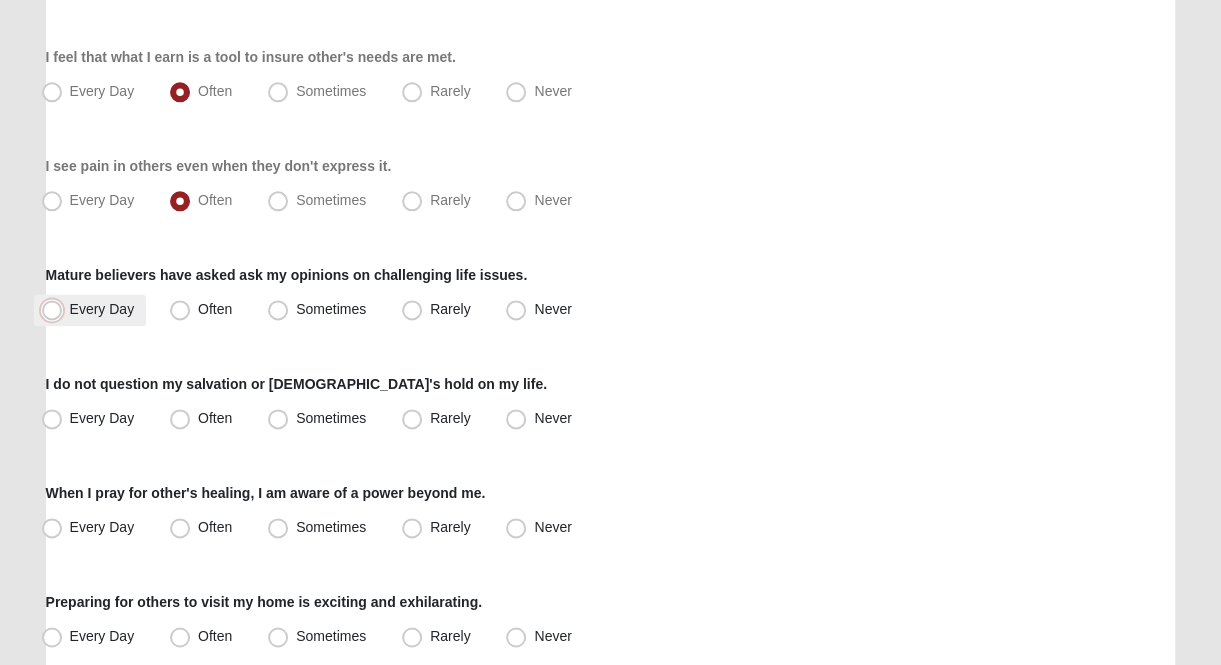 click on "Every Day" at bounding box center [56, 309] 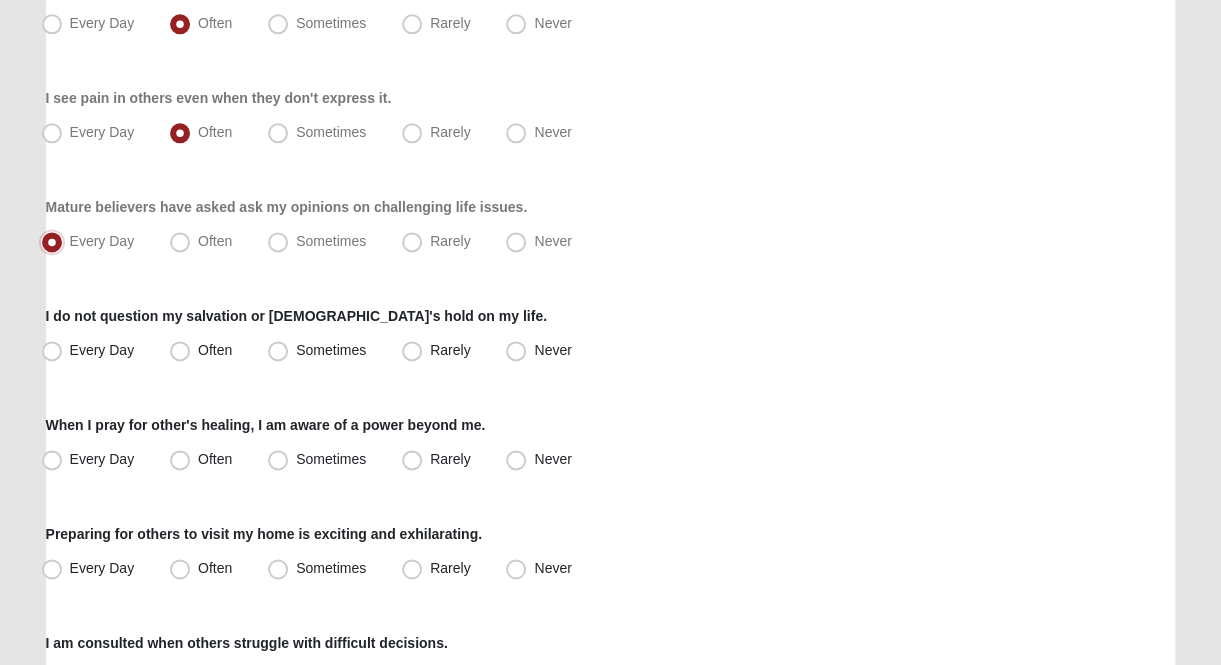 scroll, scrollTop: 1200, scrollLeft: 0, axis: vertical 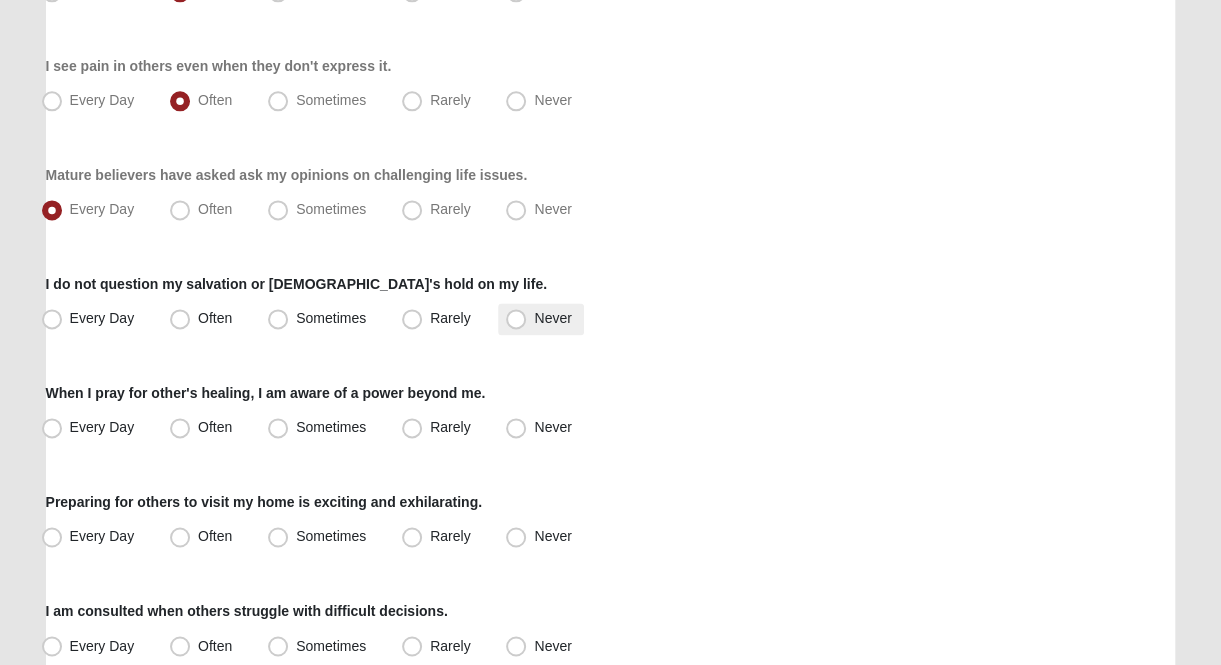 click on "Never" at bounding box center (552, 318) 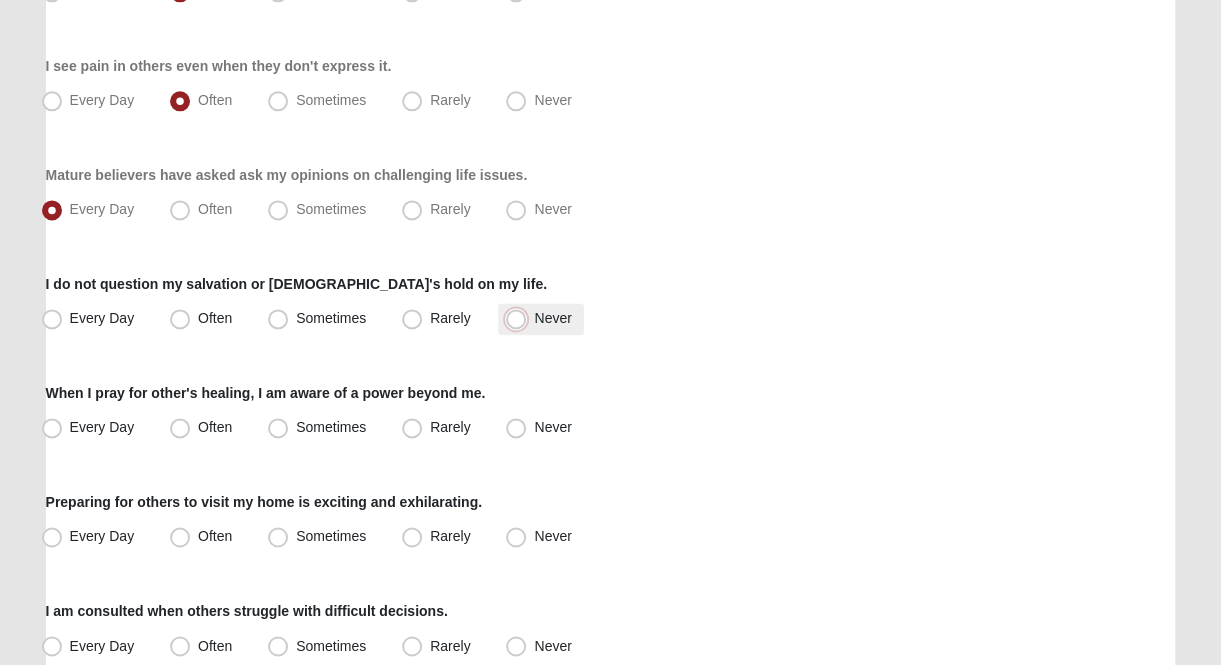 click on "Never" at bounding box center (520, 318) 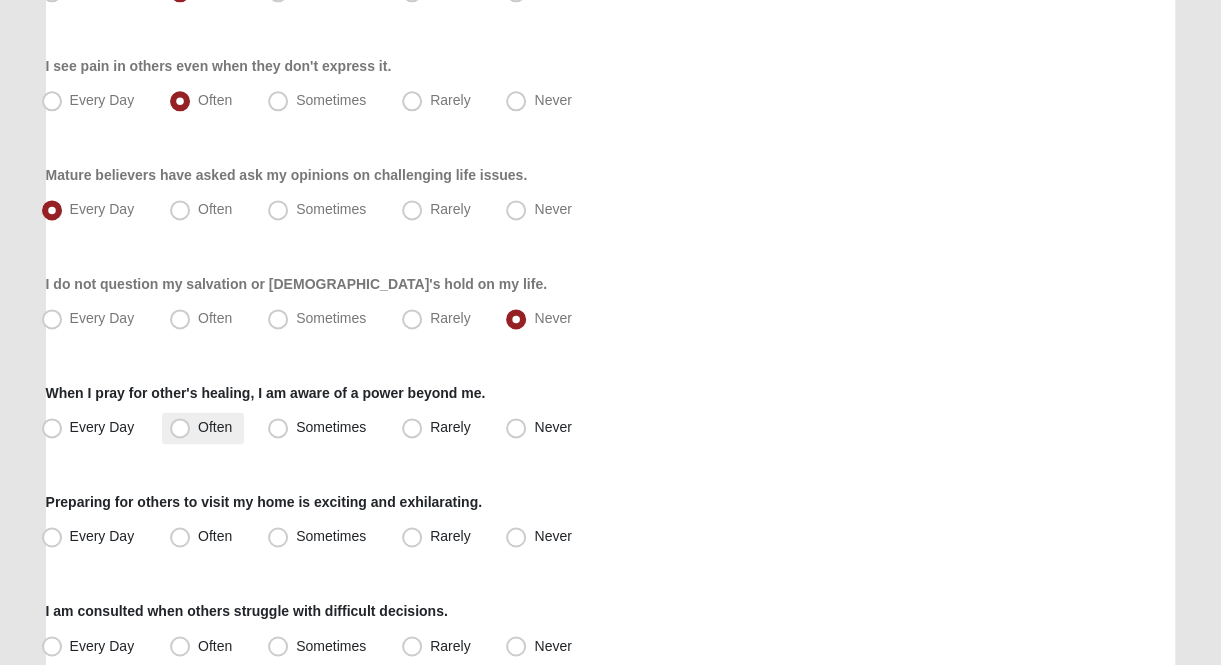 drag, startPoint x: 180, startPoint y: 435, endPoint x: 188, endPoint y: 419, distance: 17.888544 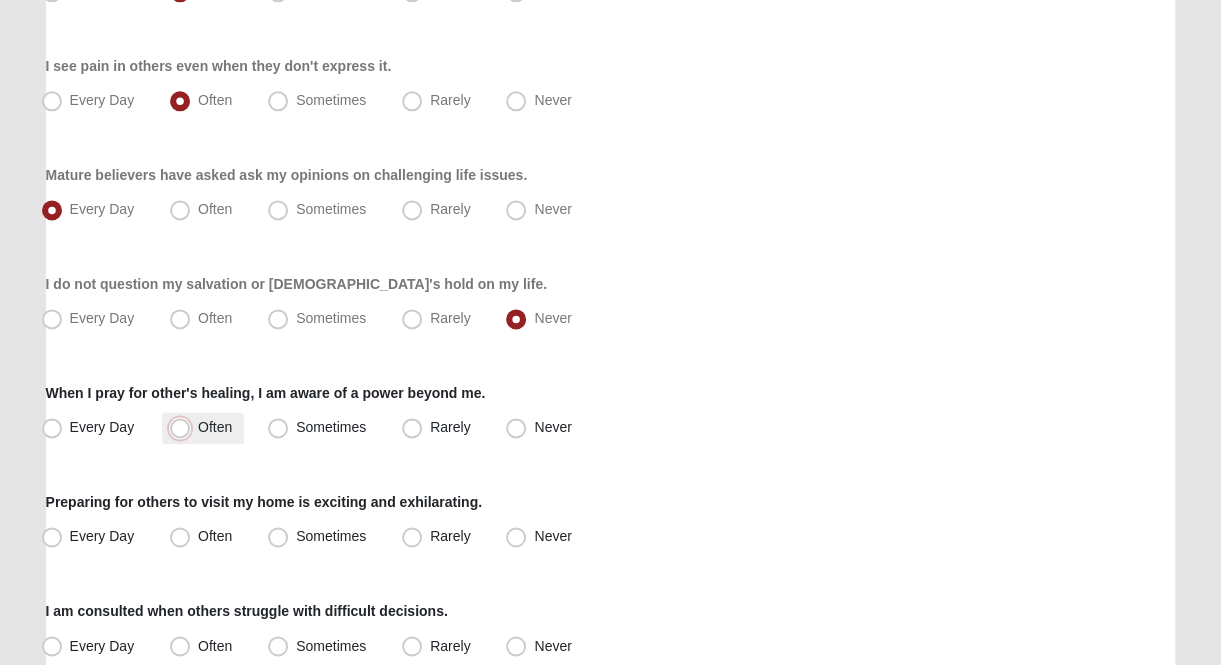 click on "Often" at bounding box center [184, 427] 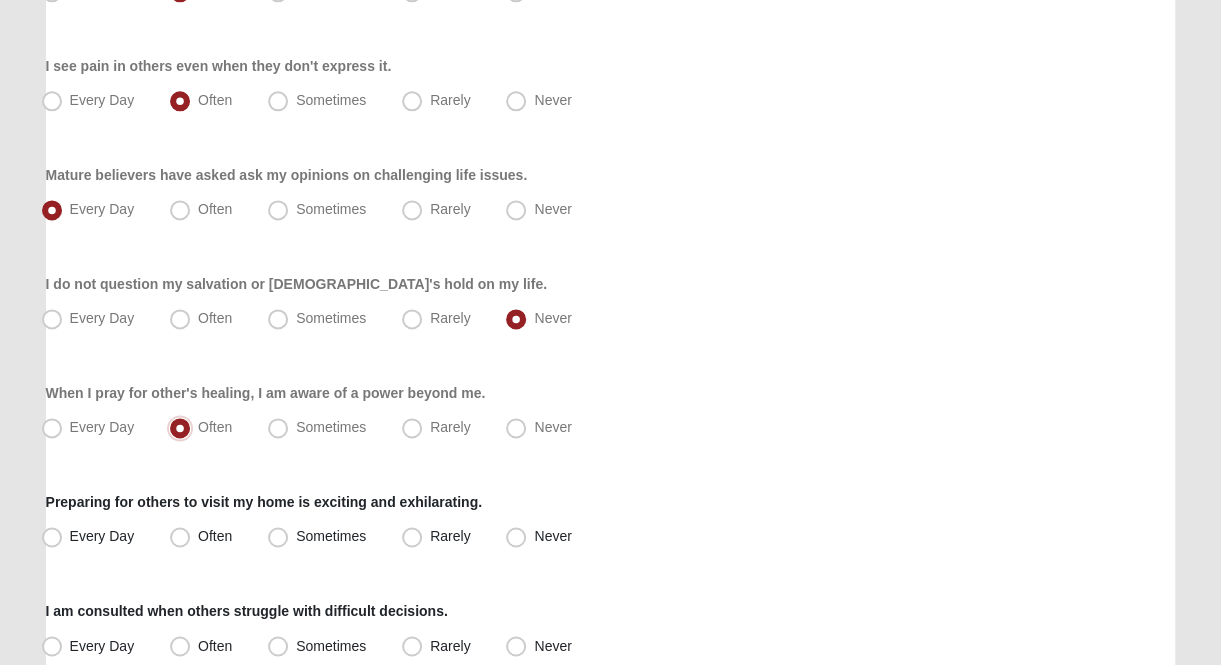 scroll, scrollTop: 1400, scrollLeft: 0, axis: vertical 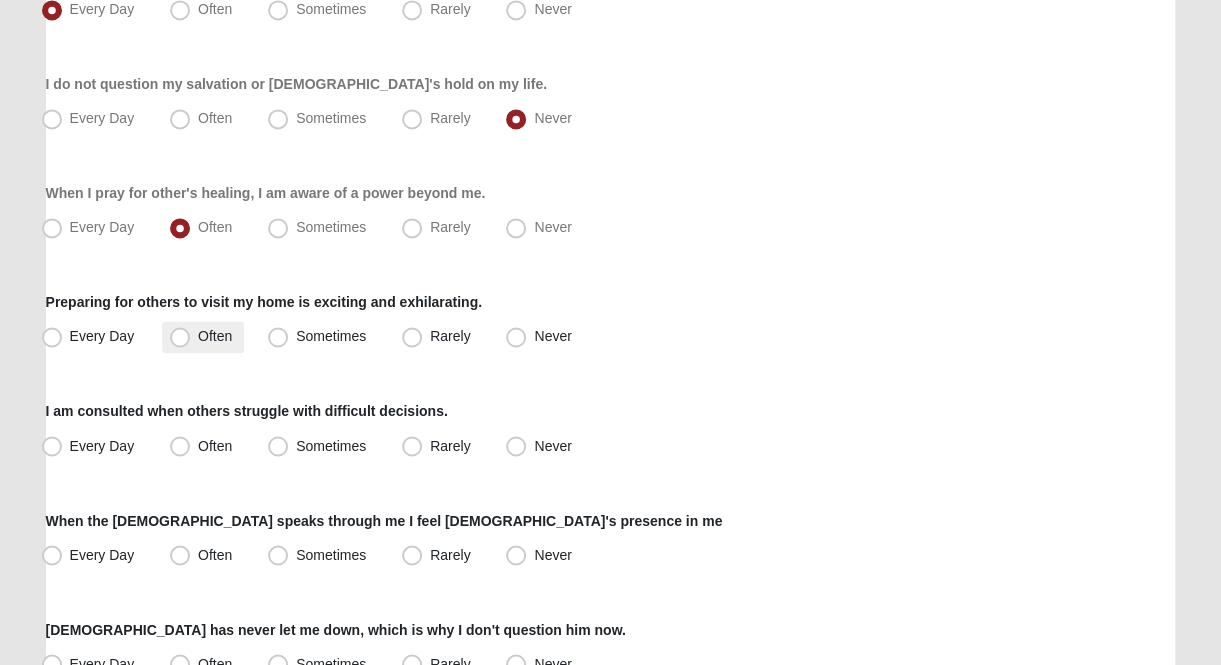 drag, startPoint x: 182, startPoint y: 339, endPoint x: 180, endPoint y: 329, distance: 10.198039 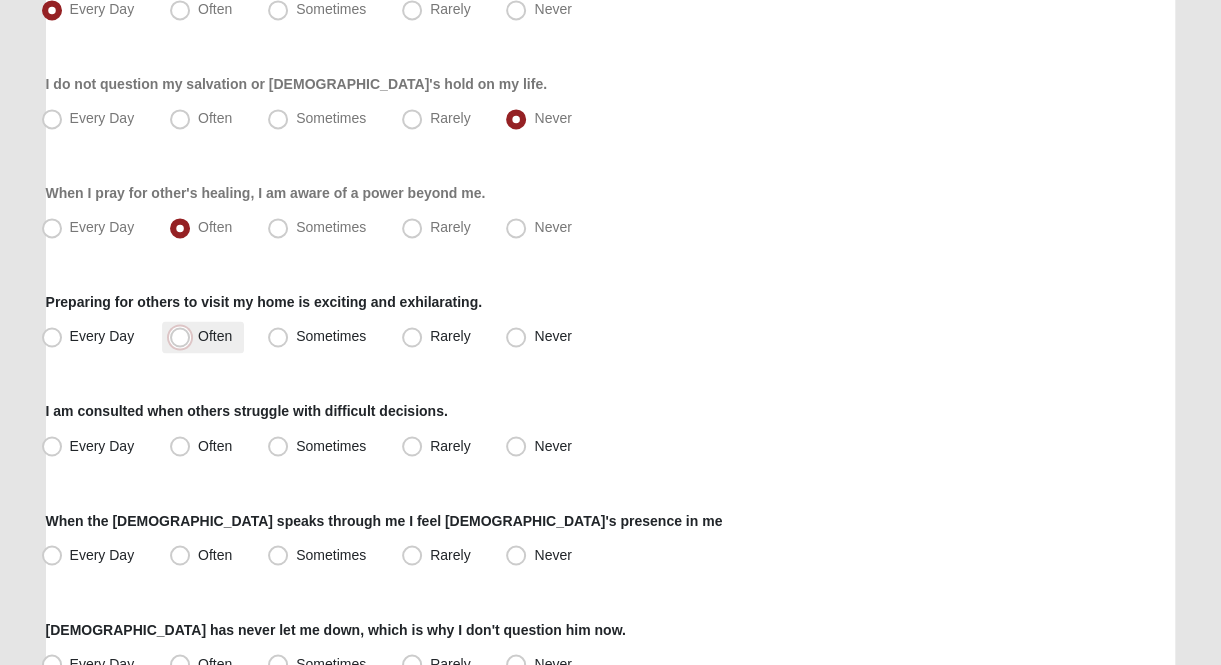 click on "Often" at bounding box center [184, 336] 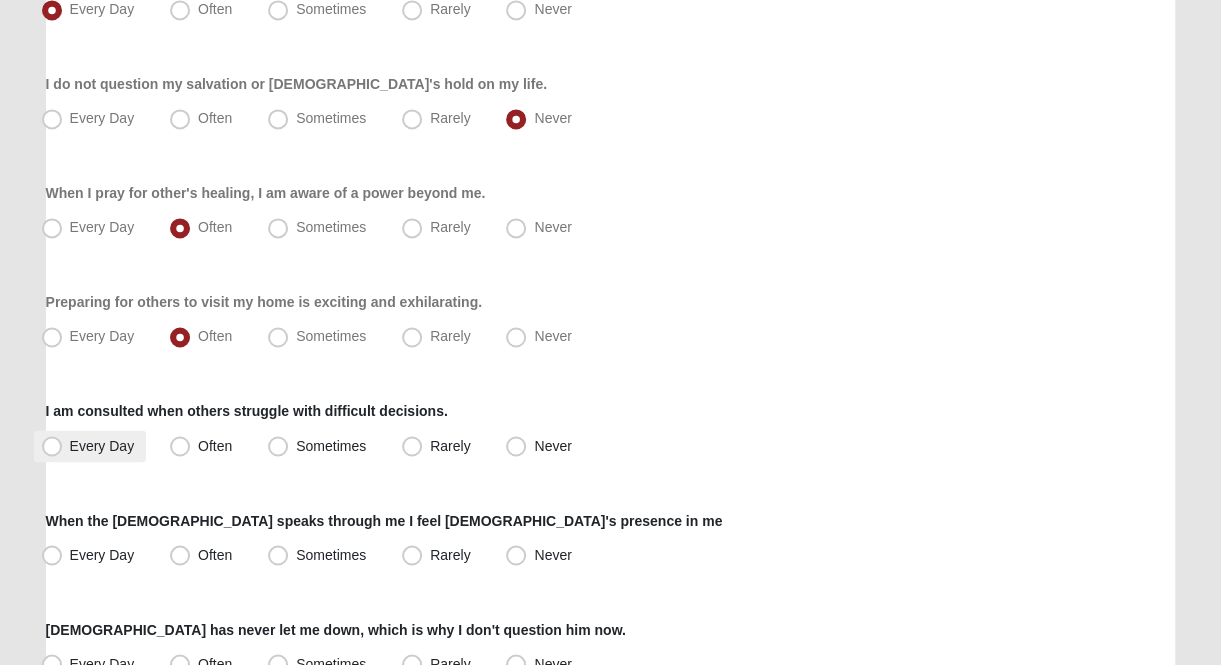 drag, startPoint x: 39, startPoint y: 455, endPoint x: 47, endPoint y: 435, distance: 21.540659 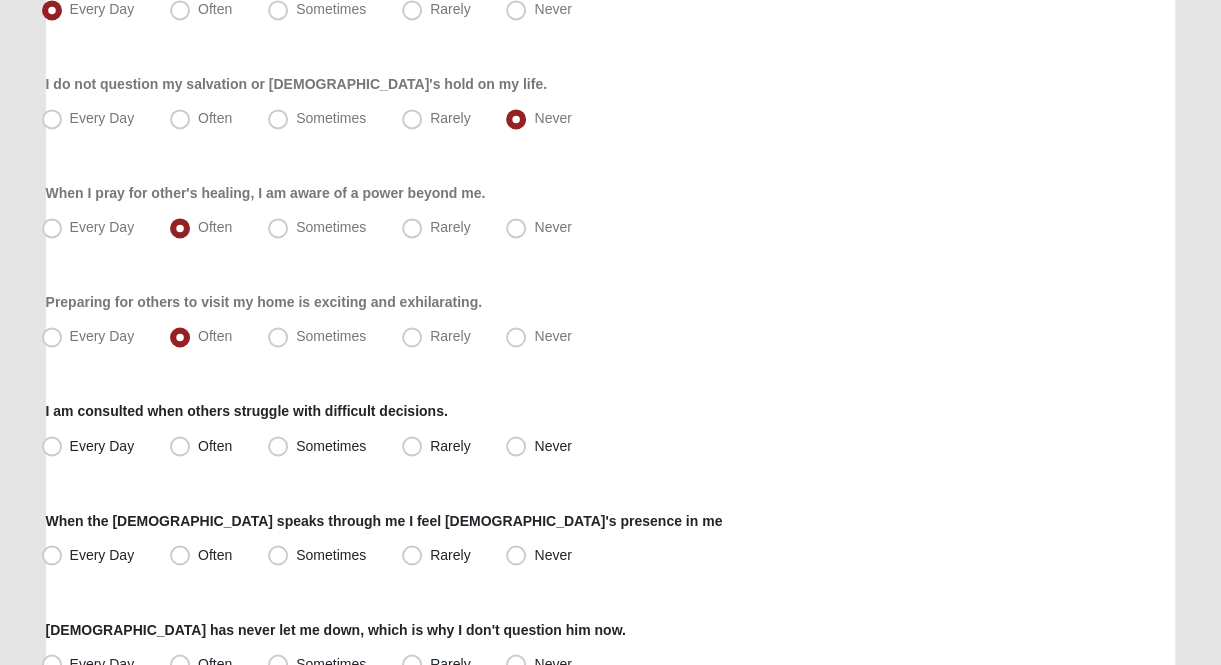 drag, startPoint x: 756, startPoint y: 312, endPoint x: 740, endPoint y: 327, distance: 21.931713 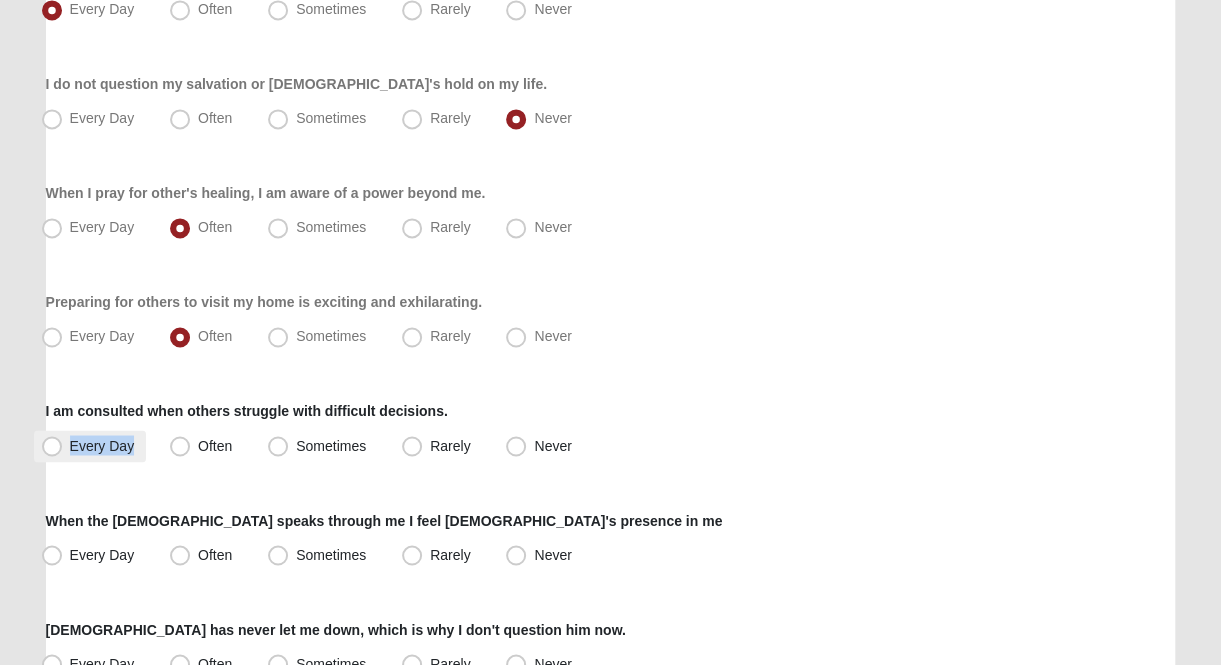 drag, startPoint x: 54, startPoint y: 456, endPoint x: 59, endPoint y: 433, distance: 23.537205 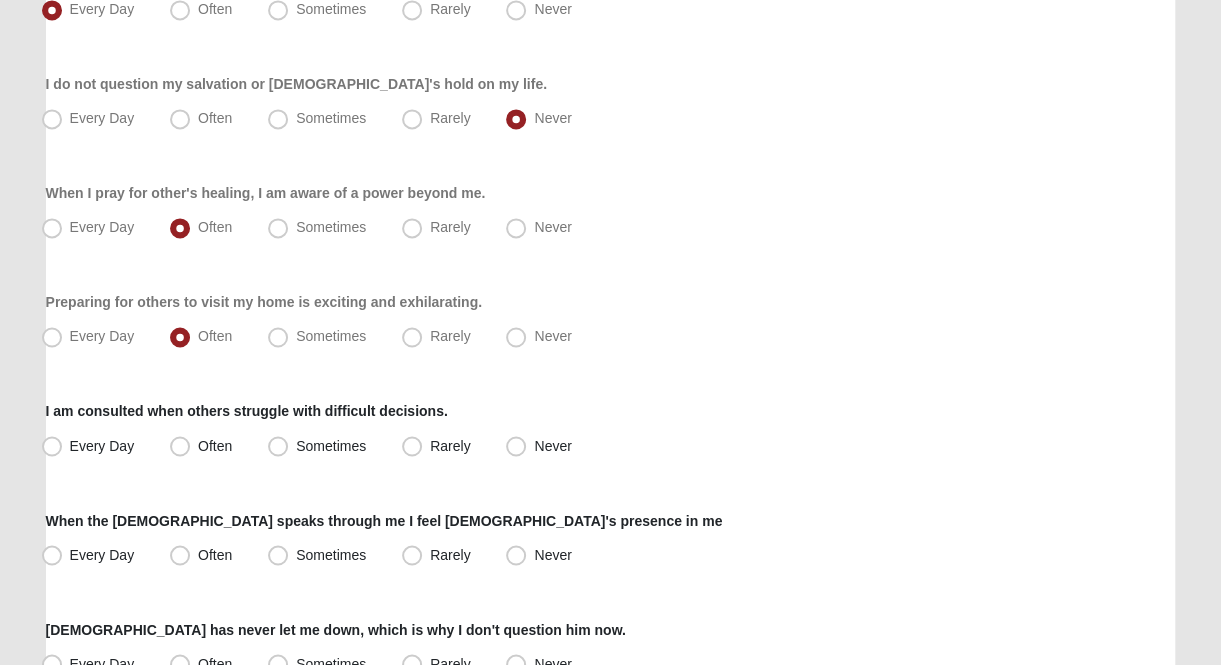 click on "Respond to these items quickly and don’t overthink them. Usually your first response is your best response.
17%
I enjoy making sure tasks and projects are completed in a timely manner.
Every Day
Often
Sometimes
Rarely
Never
Others look to me for ministry coordination, planning and direction.
Every Day
Often" at bounding box center (611, -228) 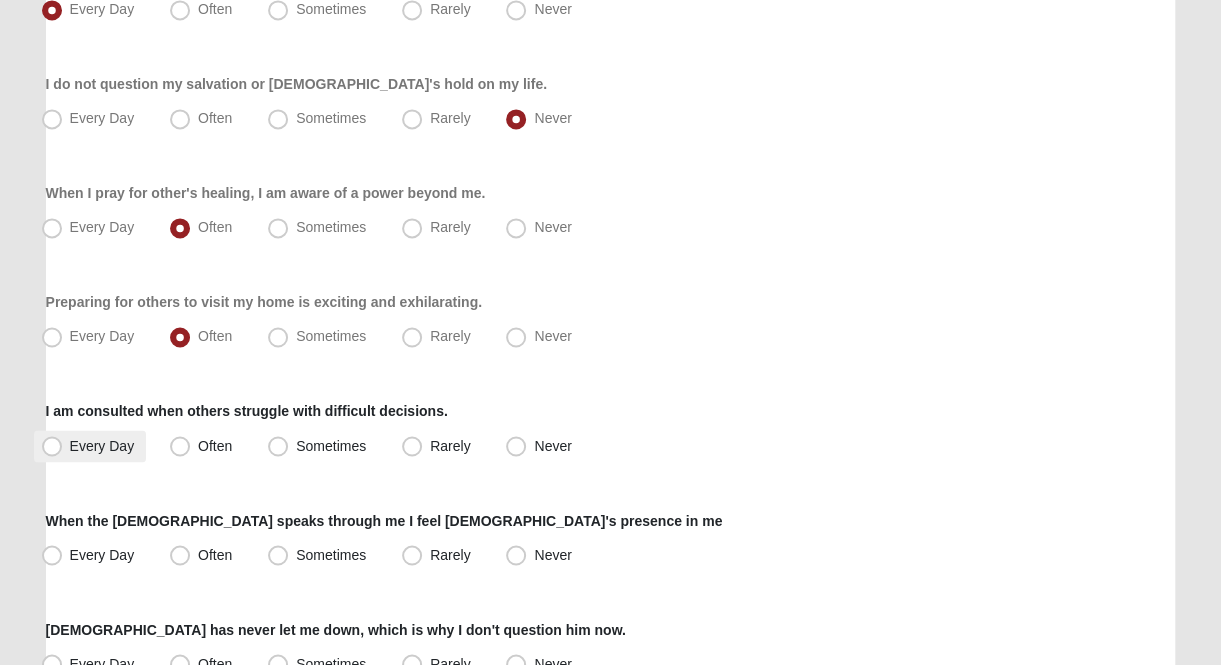 drag, startPoint x: 58, startPoint y: 467, endPoint x: 60, endPoint y: 457, distance: 10.198039 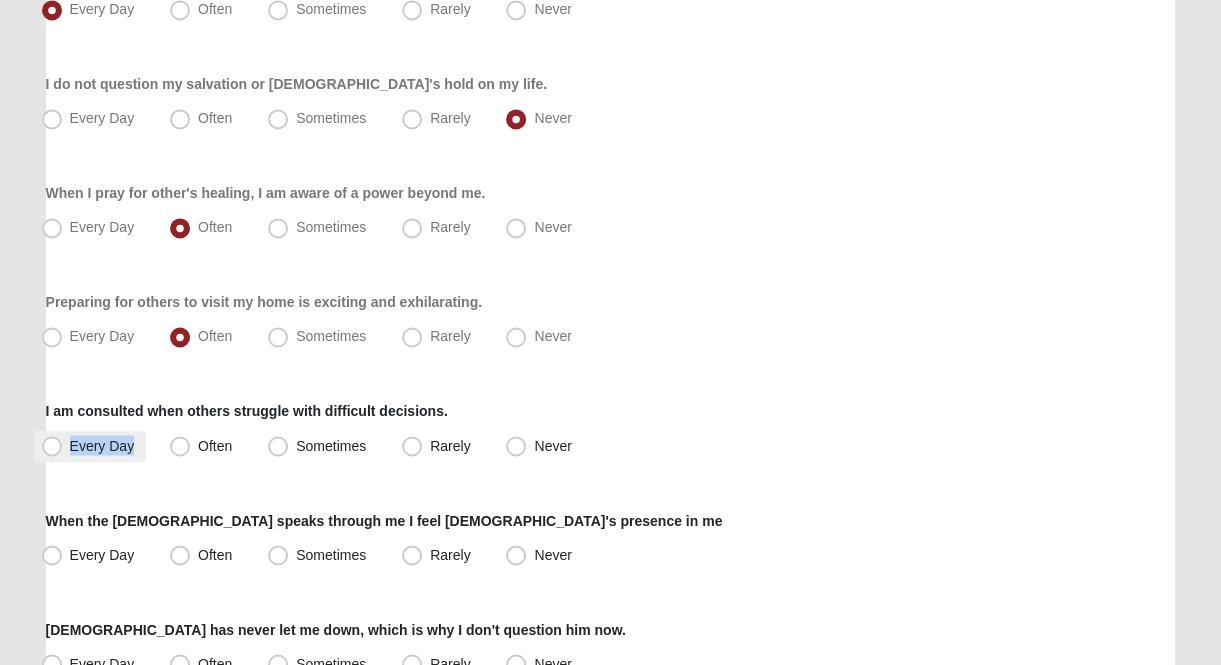 drag, startPoint x: 44, startPoint y: 457, endPoint x: 48, endPoint y: 447, distance: 10.770329 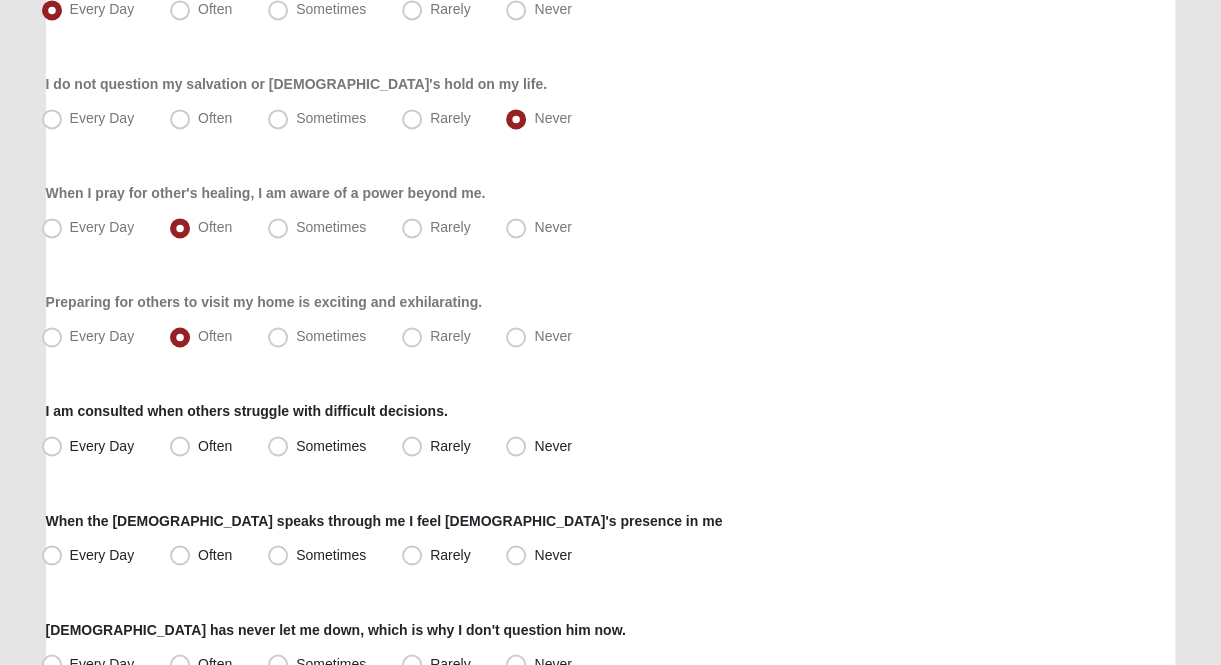 drag, startPoint x: 74, startPoint y: 497, endPoint x: 64, endPoint y: 476, distance: 23.259407 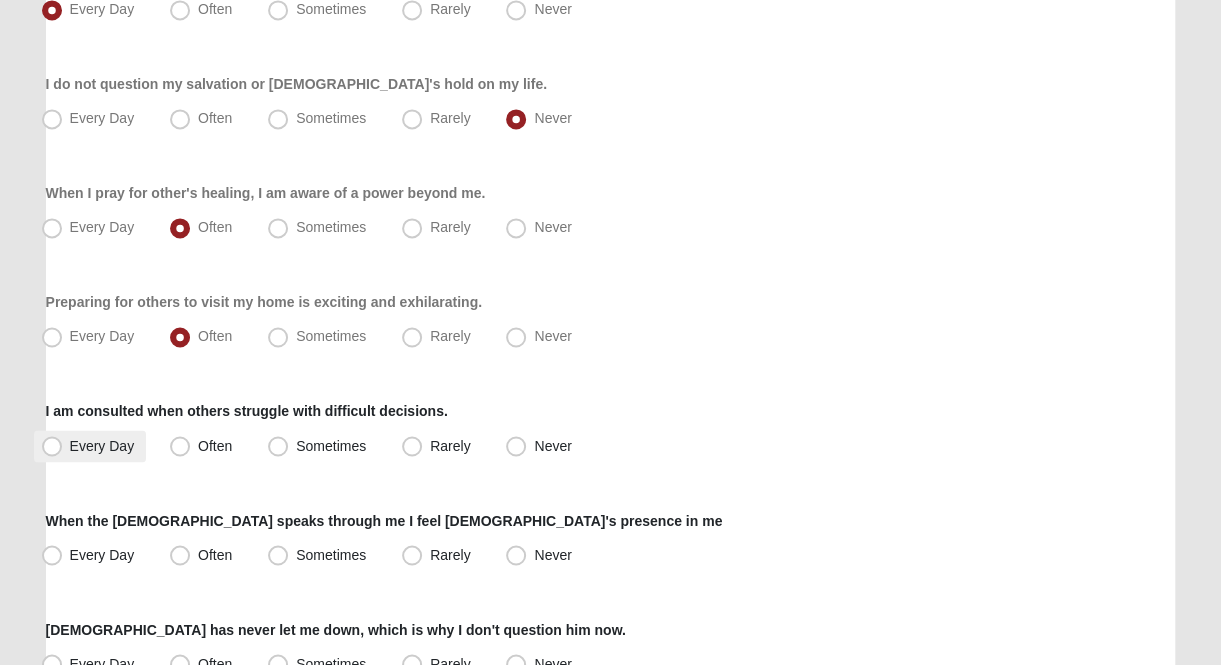 click on "Every Day" at bounding box center (102, 445) 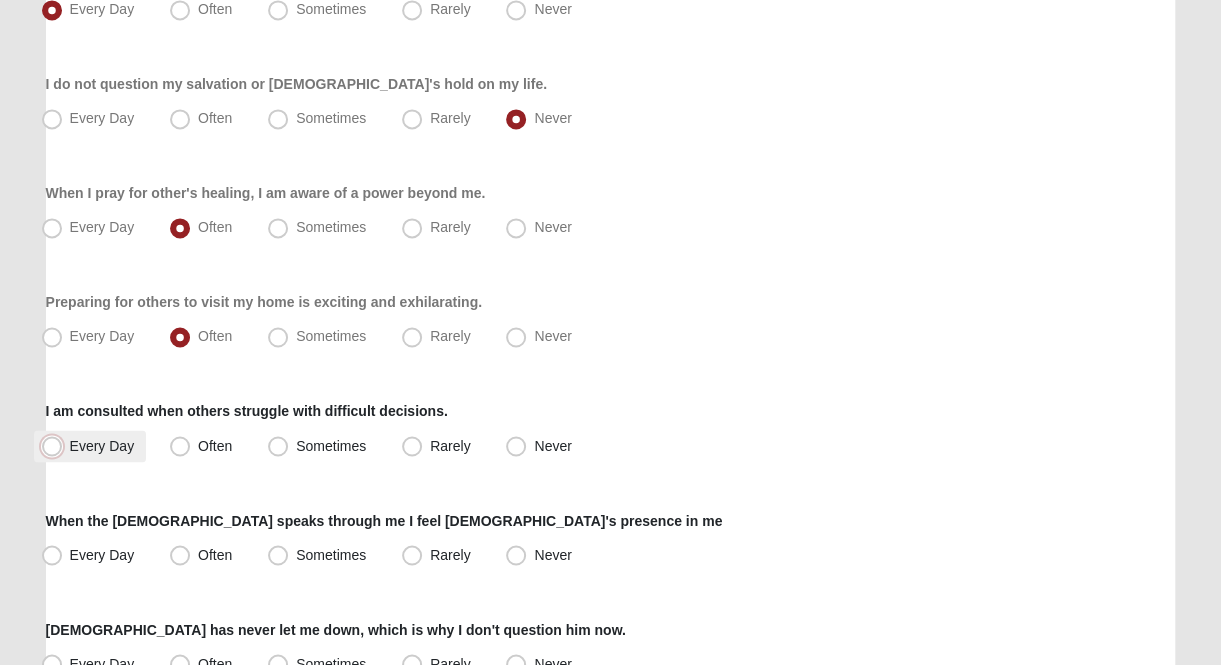 click on "Every Day" at bounding box center (56, 445) 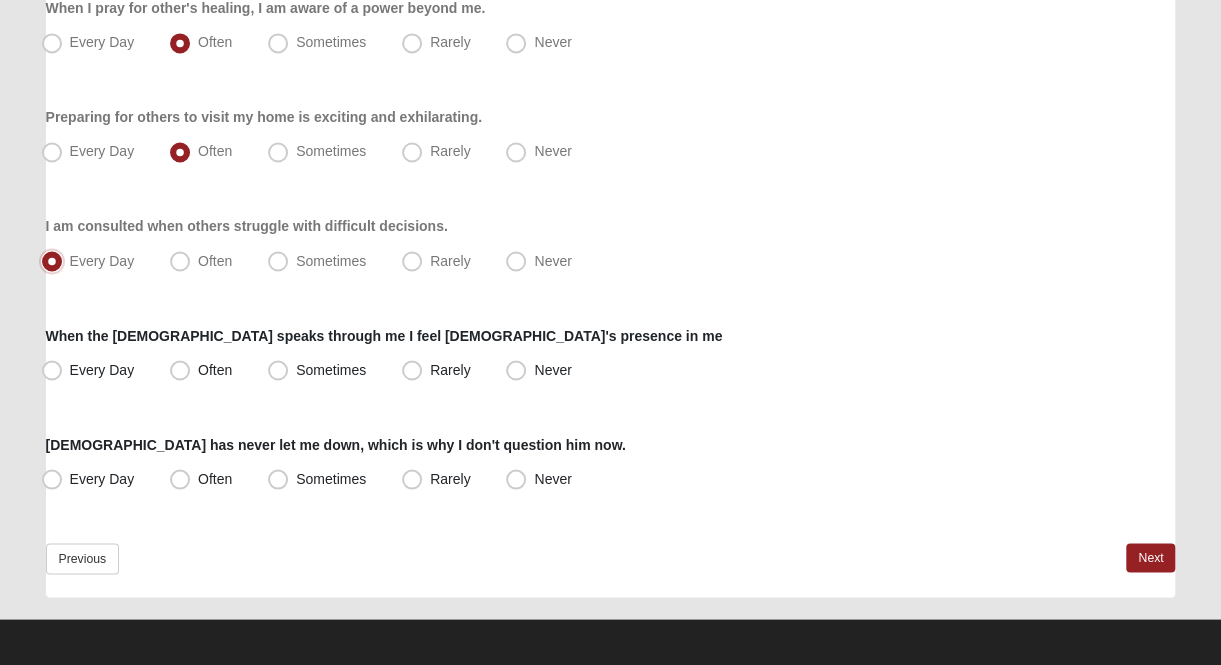 scroll, scrollTop: 1588, scrollLeft: 0, axis: vertical 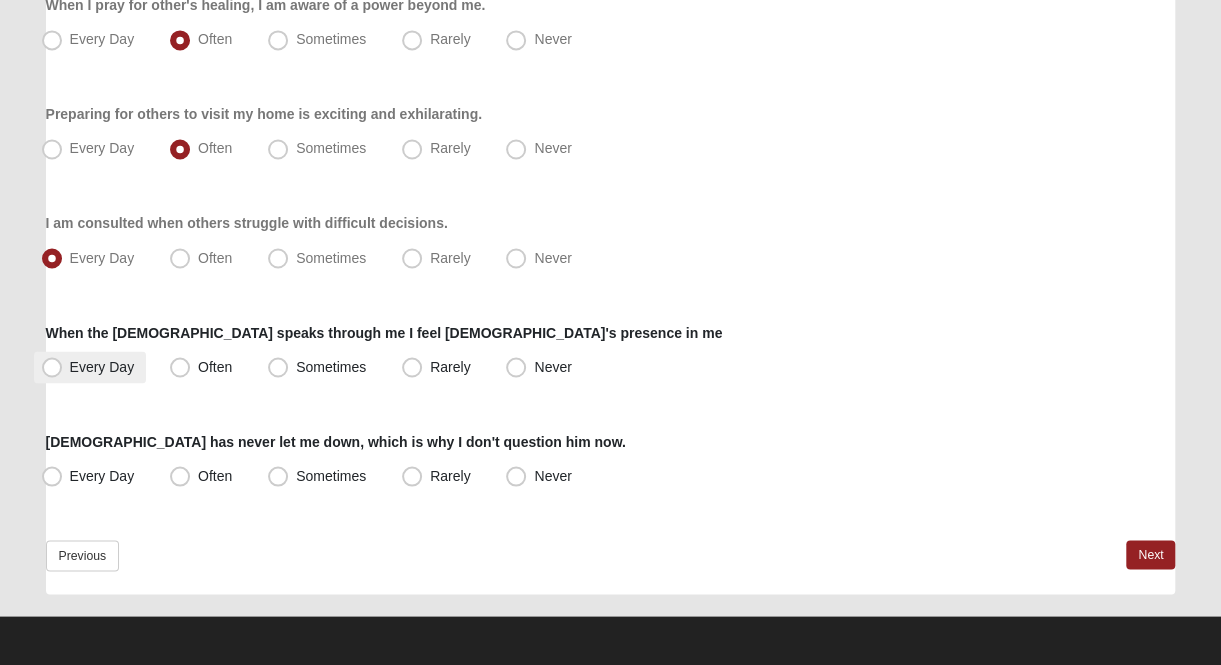 click on "Every Day" at bounding box center (102, 366) 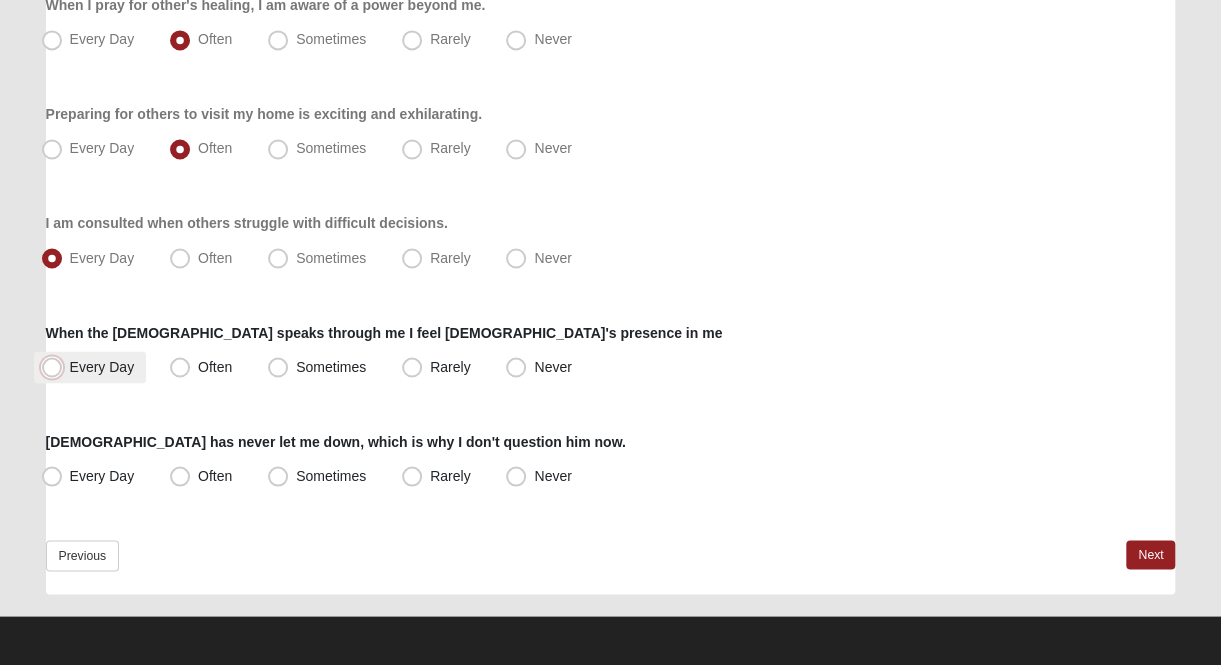 click on "Every Day" at bounding box center (56, 366) 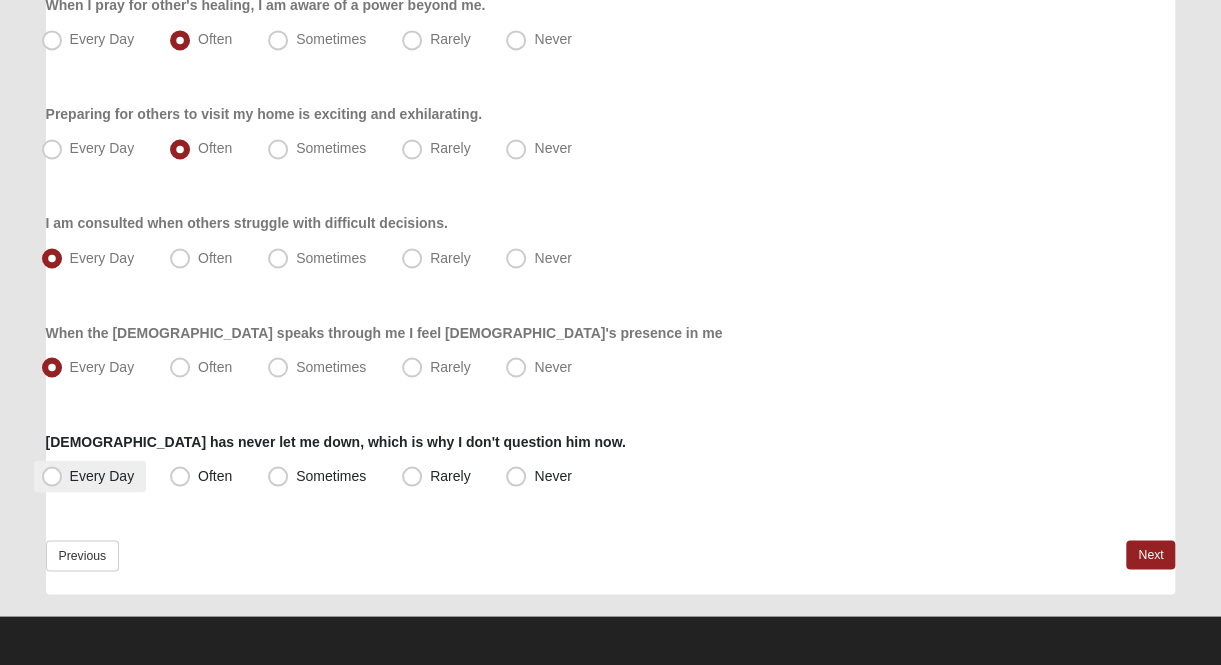 drag, startPoint x: 35, startPoint y: 469, endPoint x: 47, endPoint y: 482, distance: 17.691807 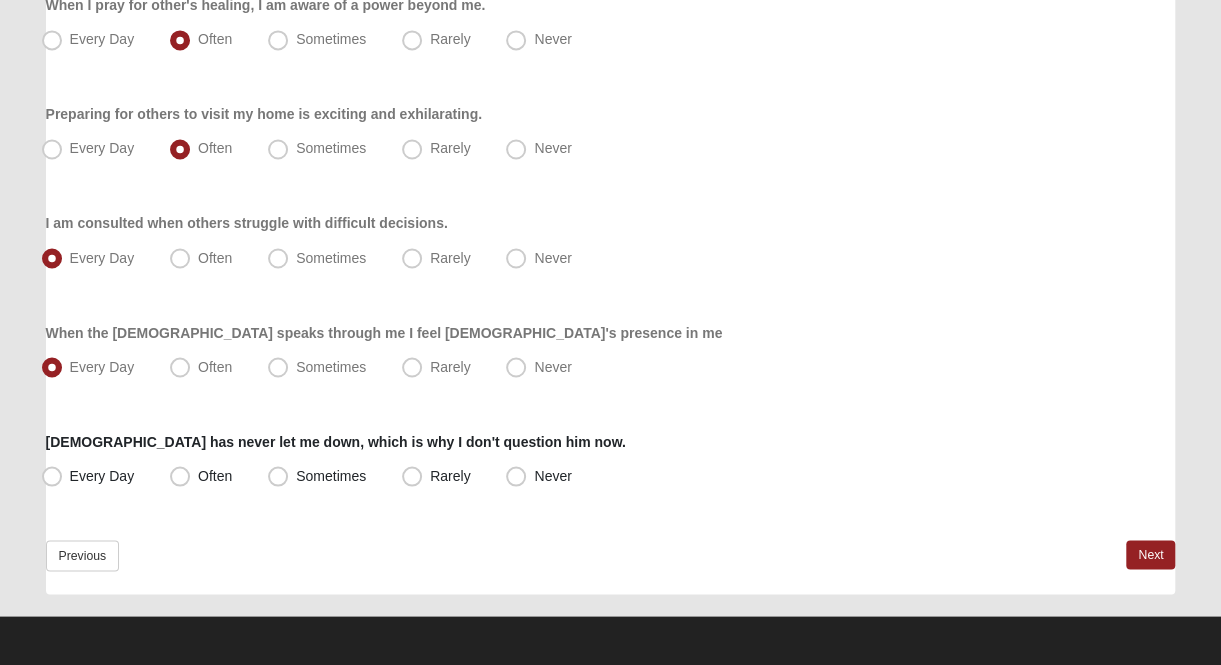 click on "Respond to these items quickly and don’t overthink them. Usually your first response is your best response.
17%
I enjoy making sure tasks and projects are completed in a timely manner.
Every Day
Often
Sometimes
Rarely
Never
Others look to me for ministry coordination, planning and direction.
Every Day
Often" at bounding box center [611, -416] 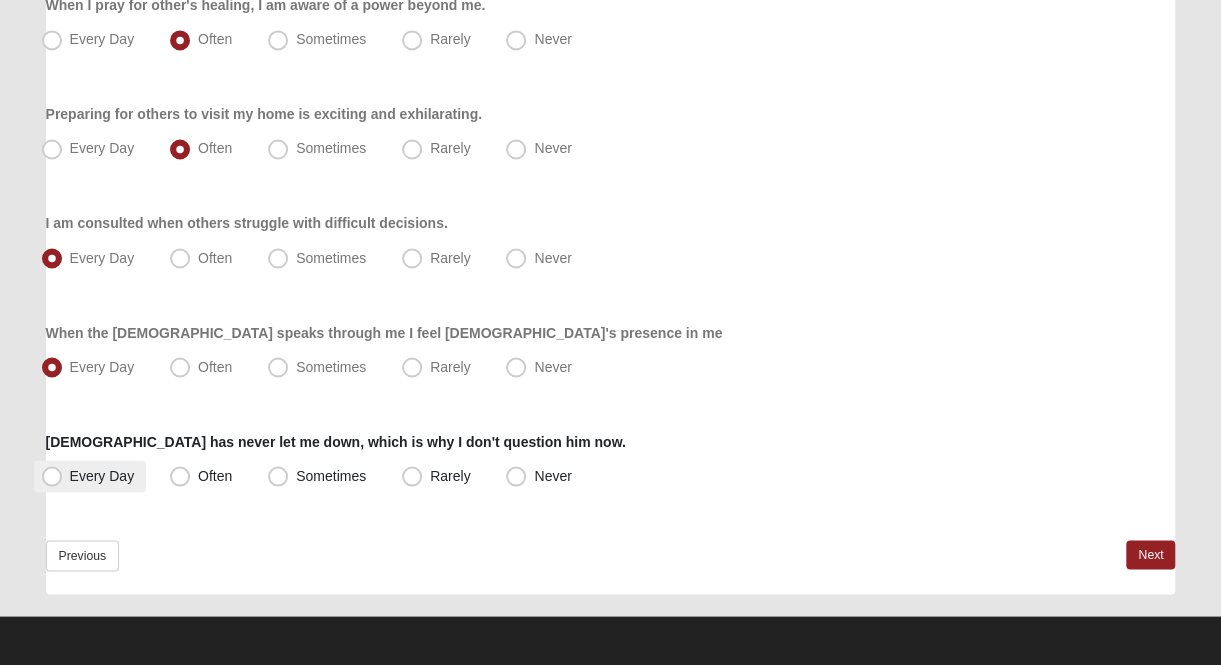 drag, startPoint x: 46, startPoint y: 479, endPoint x: 57, endPoint y: 481, distance: 11.18034 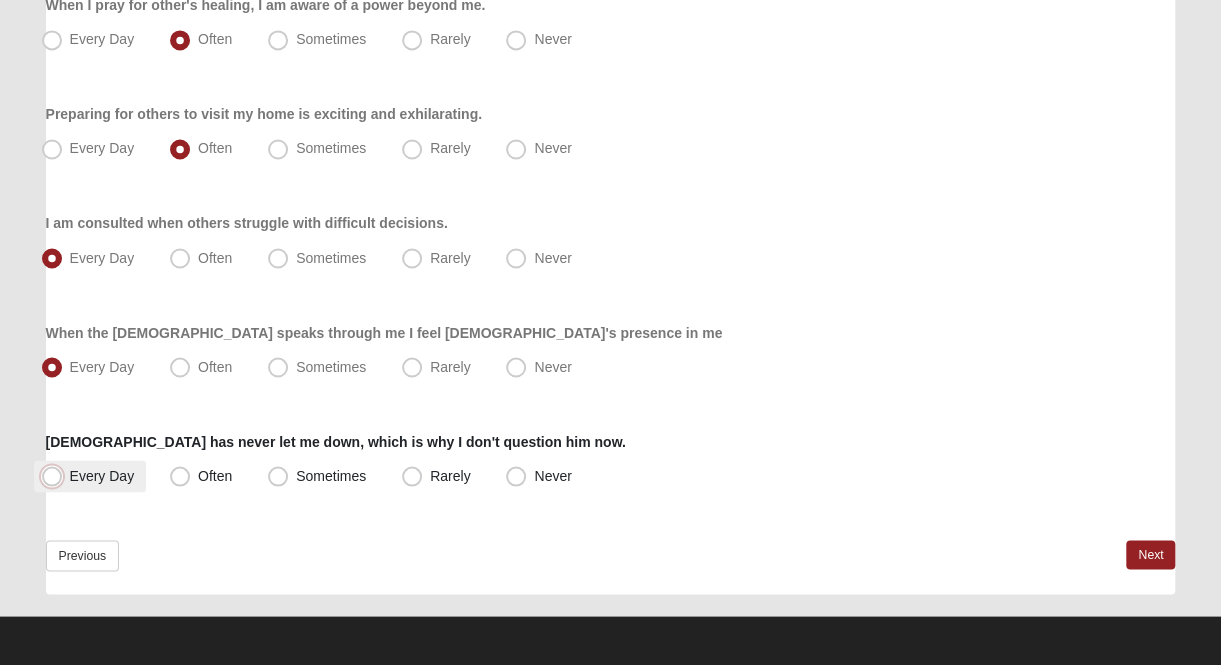 click on "Every Day" at bounding box center (56, 475) 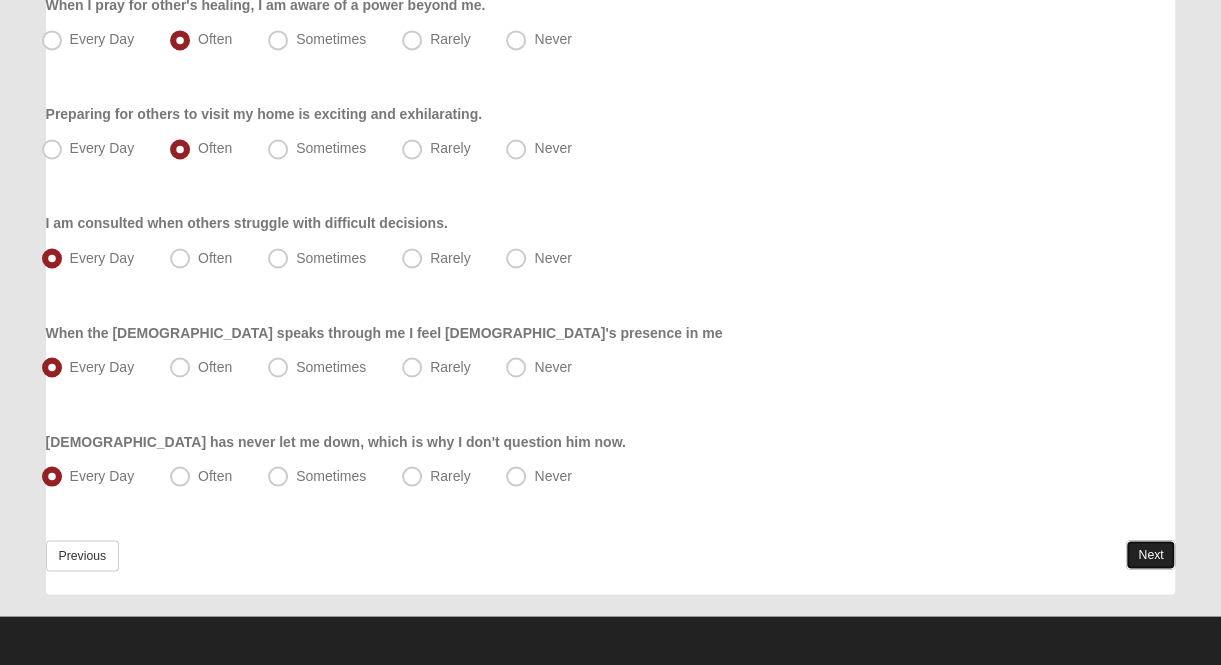 click on "Next" at bounding box center [1150, 554] 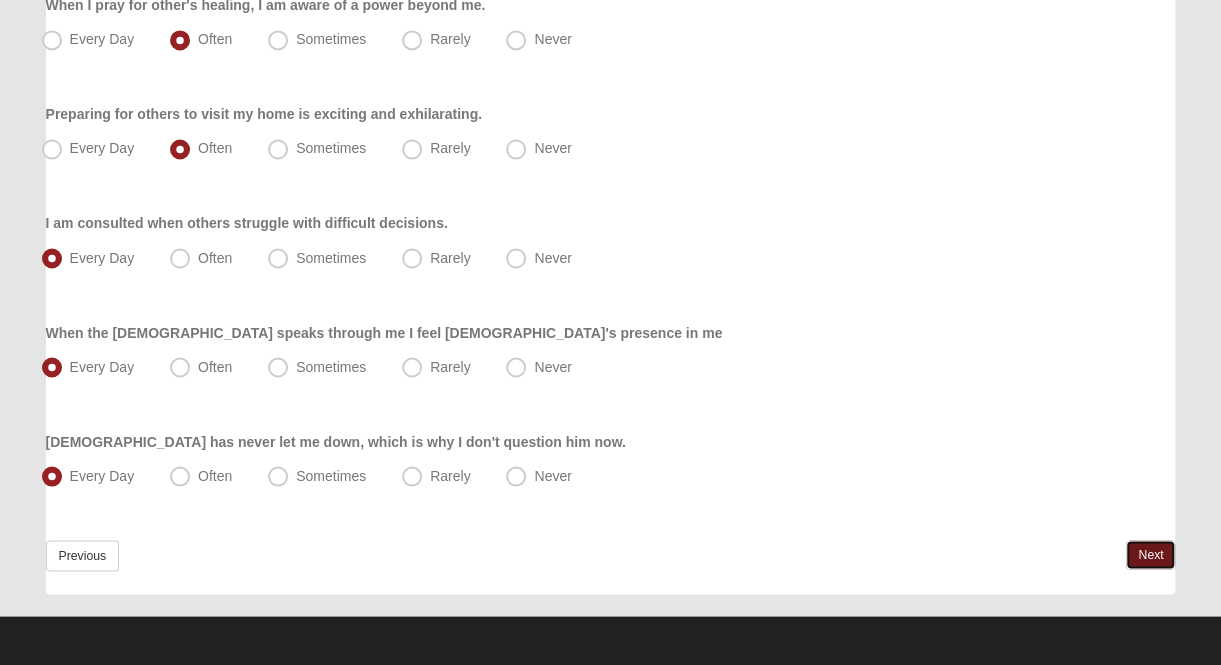 scroll, scrollTop: 0, scrollLeft: 0, axis: both 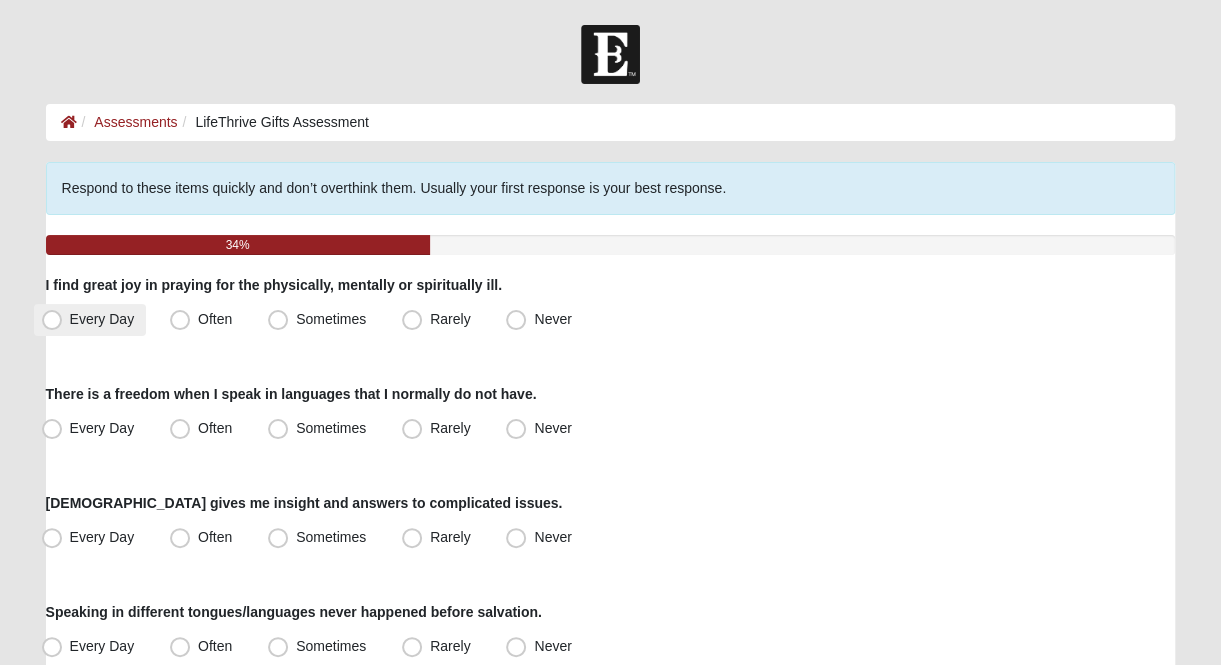 click on "Every Day" at bounding box center (90, 320) 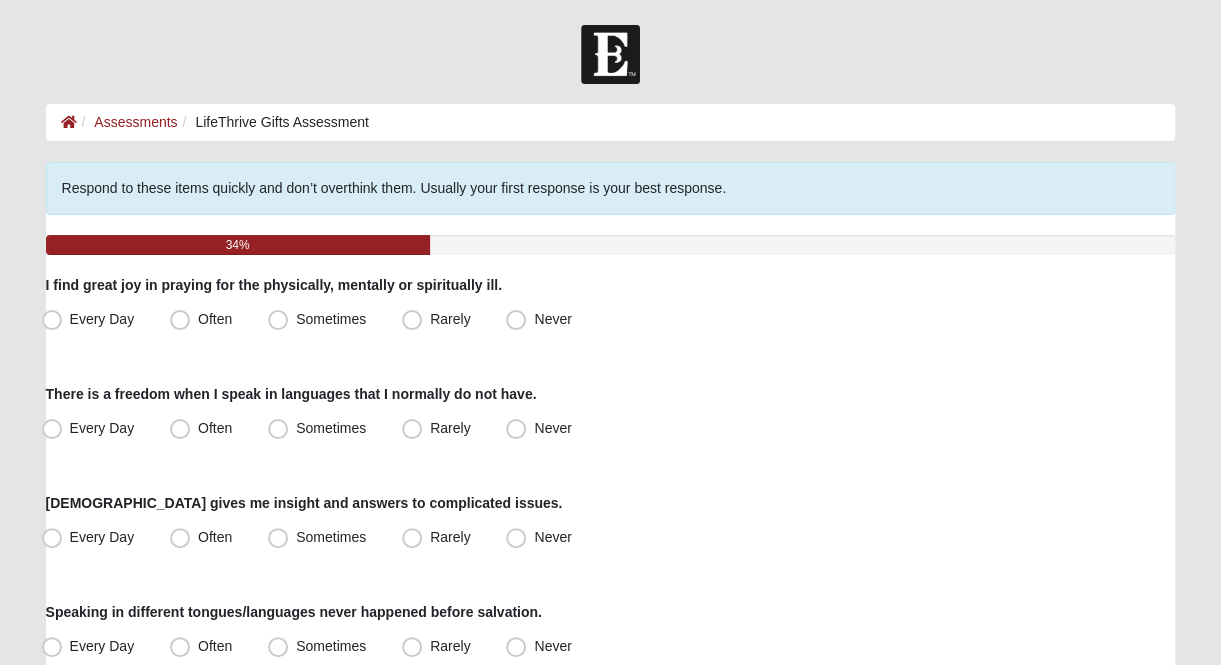 click on "Respond to these items quickly and don’t overthink them. Usually your first response is your best response.
34%
I find great joy in praying for the physically, mentally or spiritually ill.
Every Day
Often
Sometimes
Rarely
Never
There is a freedom when I speak in languages that I normally do not have.
Every Day
Often" at bounding box center (611, 1172) 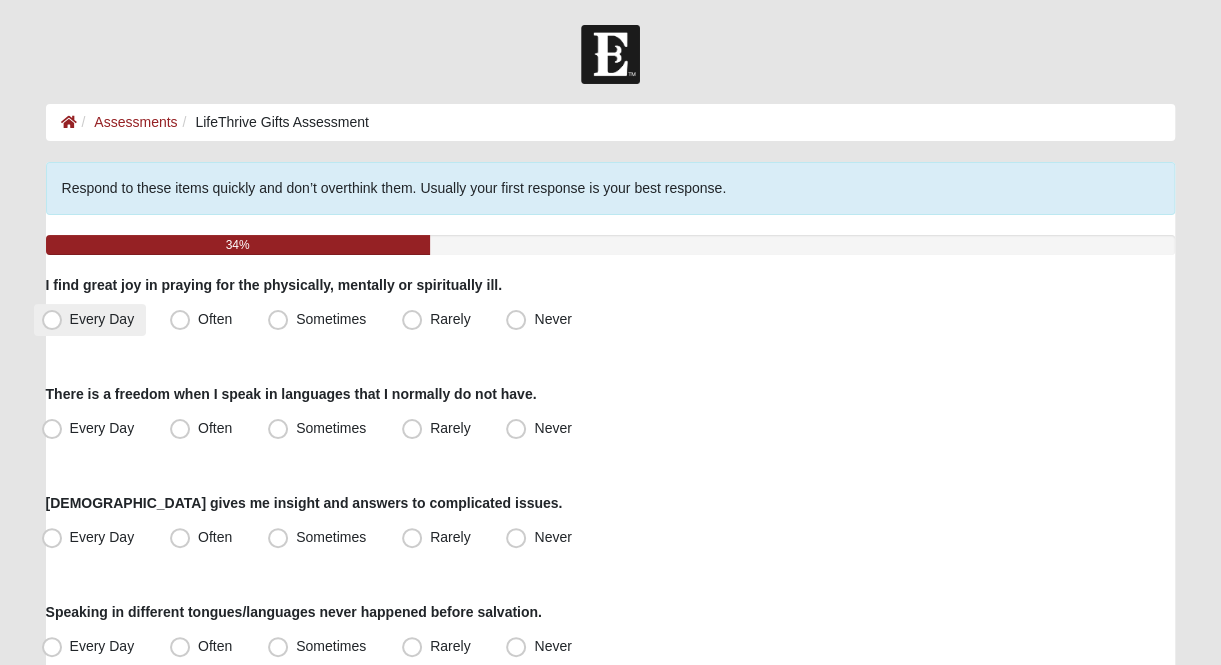 click on "Every Day" at bounding box center [90, 320] 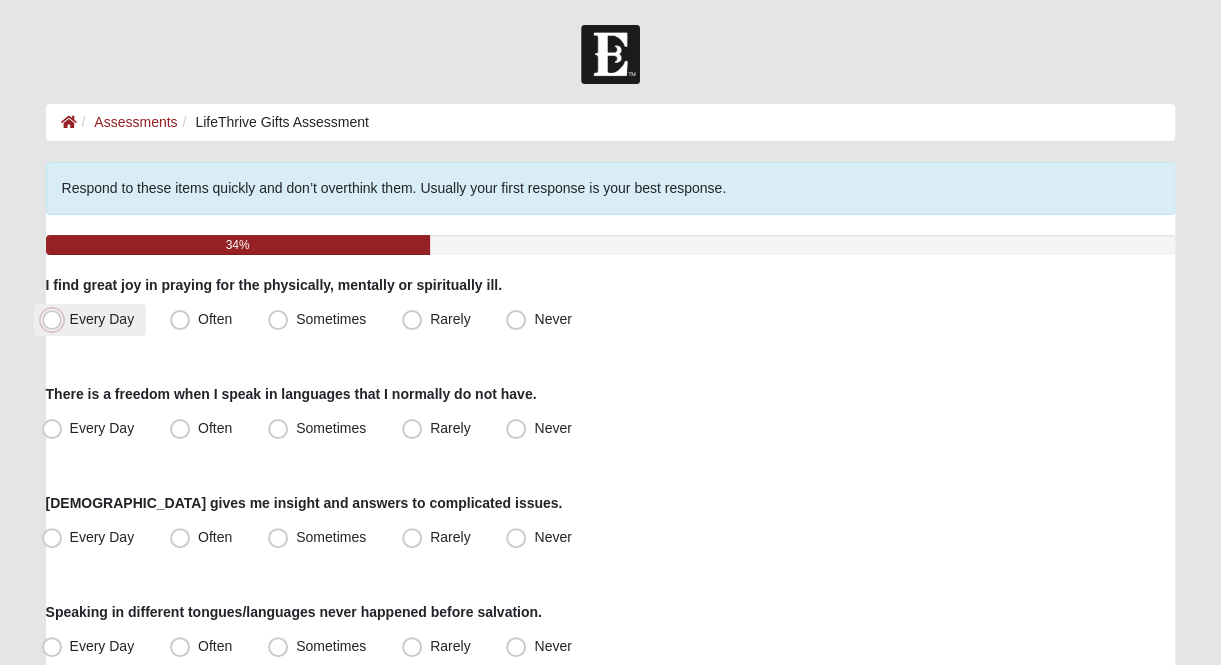 click on "Every Day" at bounding box center [56, 319] 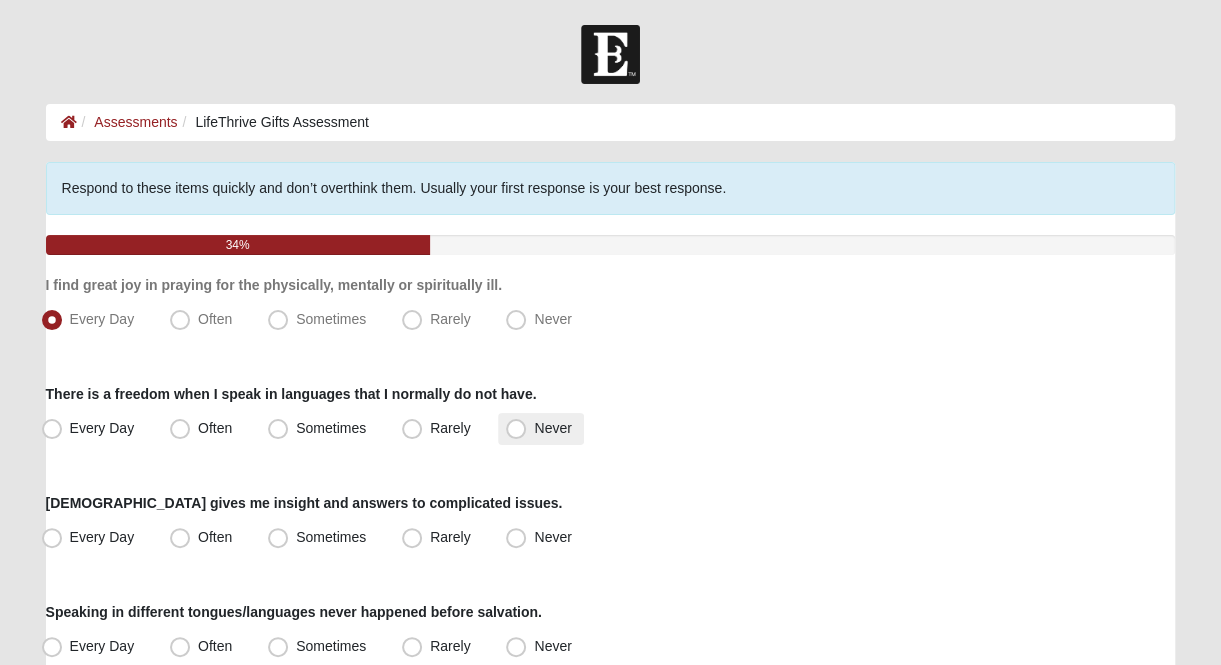 click on "Never" at bounding box center [540, 429] 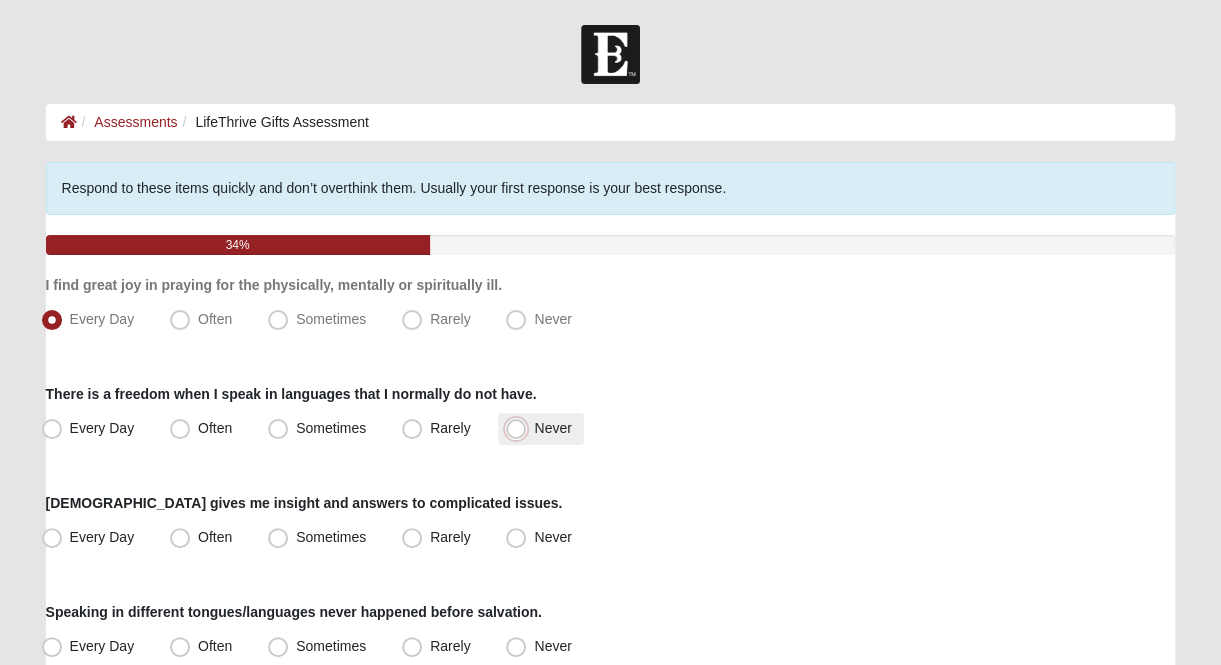 click on "Never" at bounding box center [520, 428] 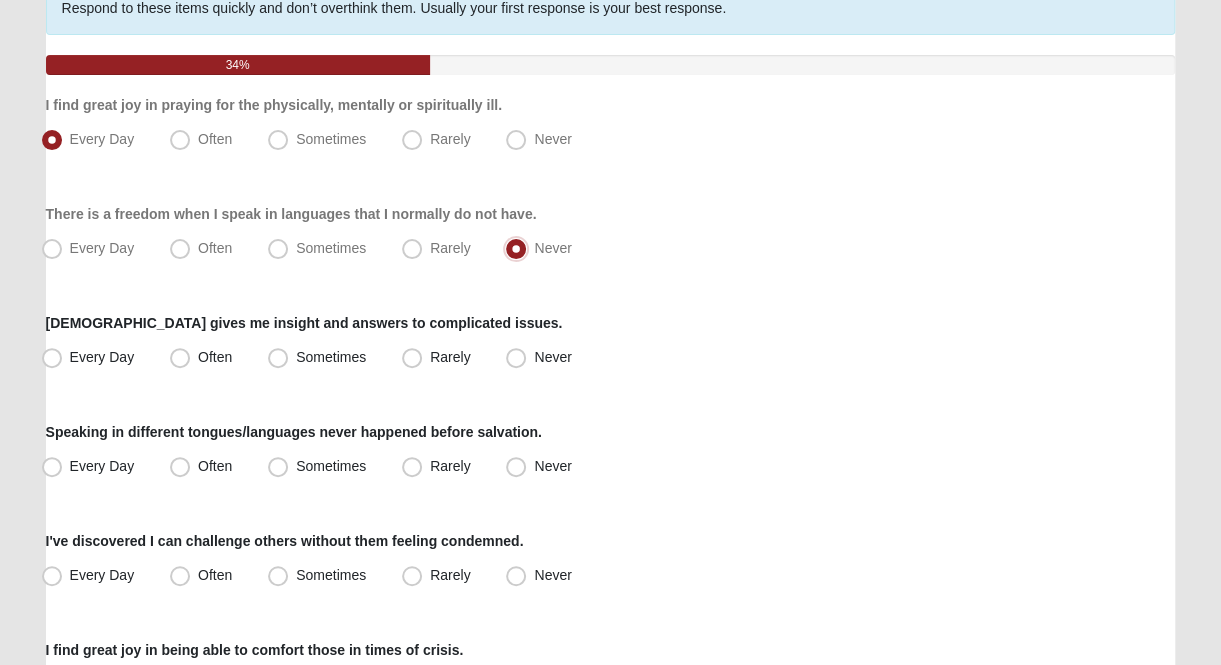 scroll, scrollTop: 200, scrollLeft: 0, axis: vertical 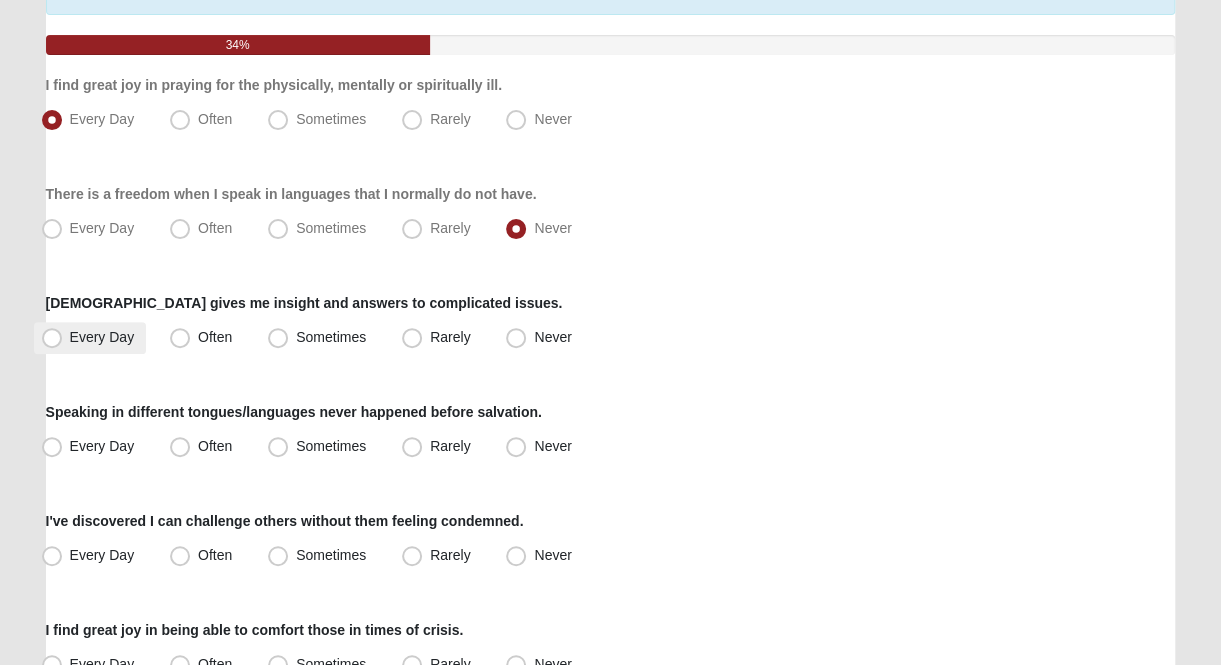 click on "Every Day" at bounding box center [102, 337] 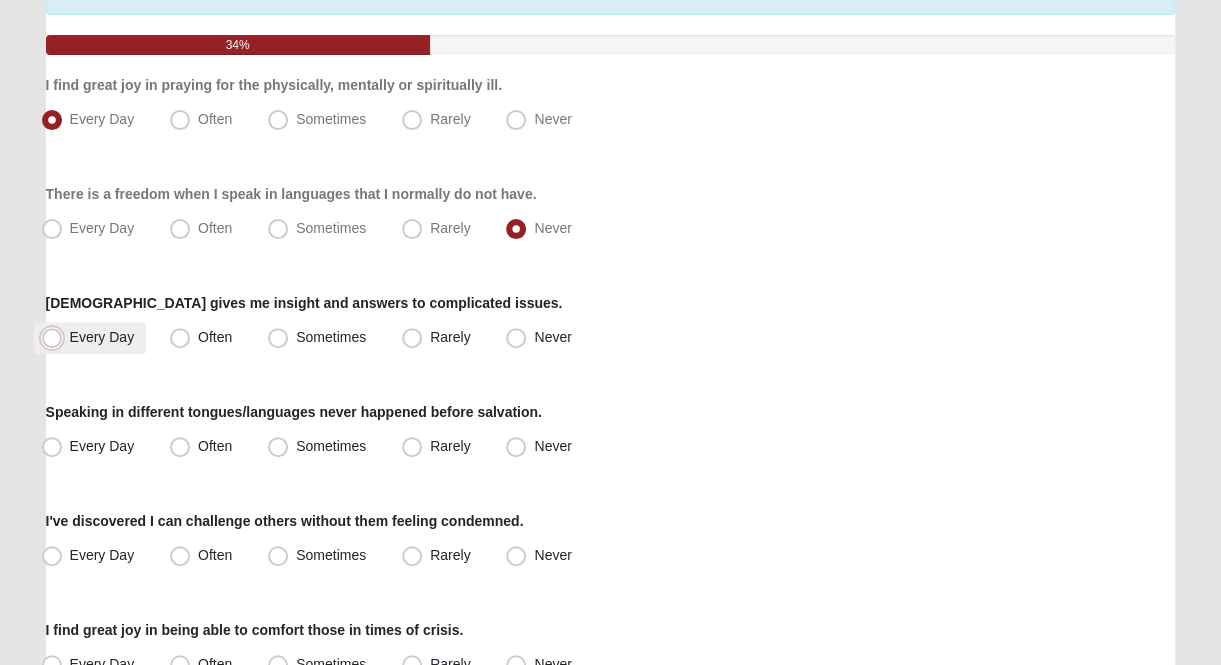 click on "Every Day" at bounding box center (56, 337) 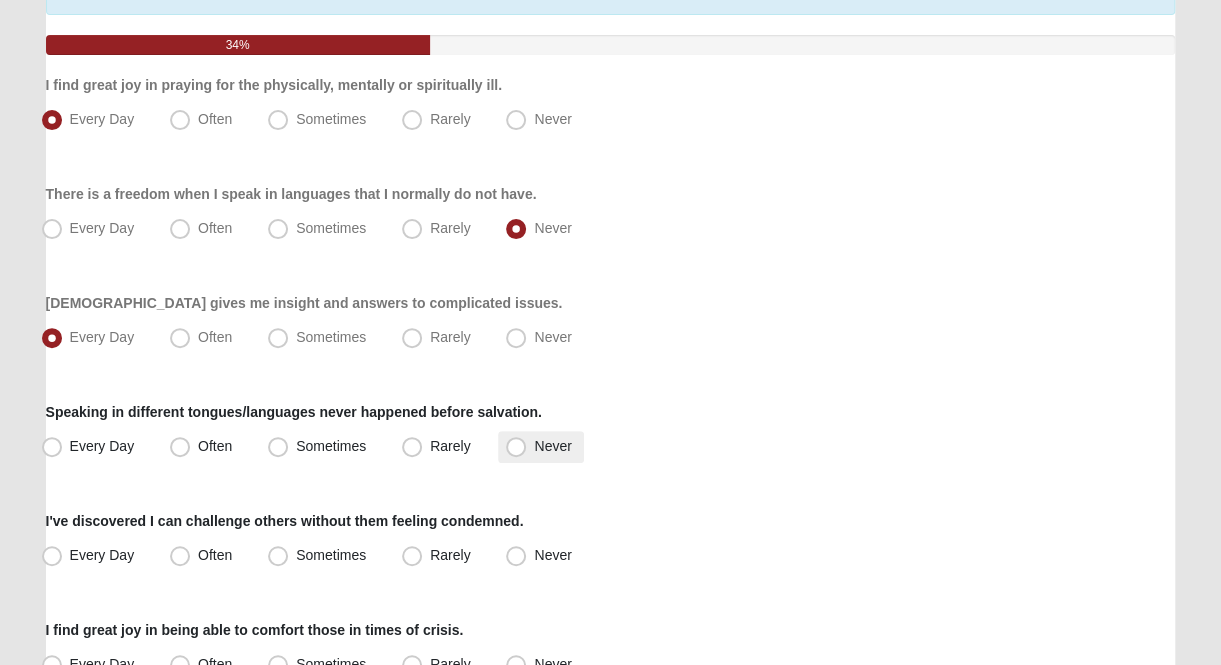click on "Never" at bounding box center [552, 446] 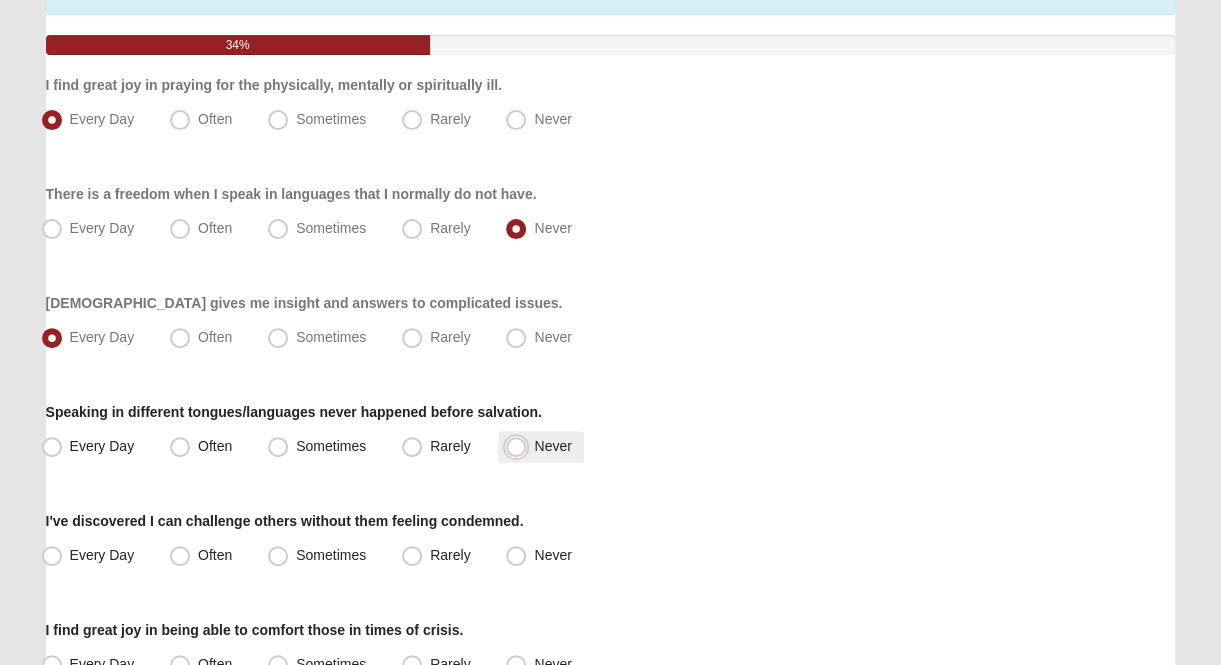 click on "Never" at bounding box center [520, 446] 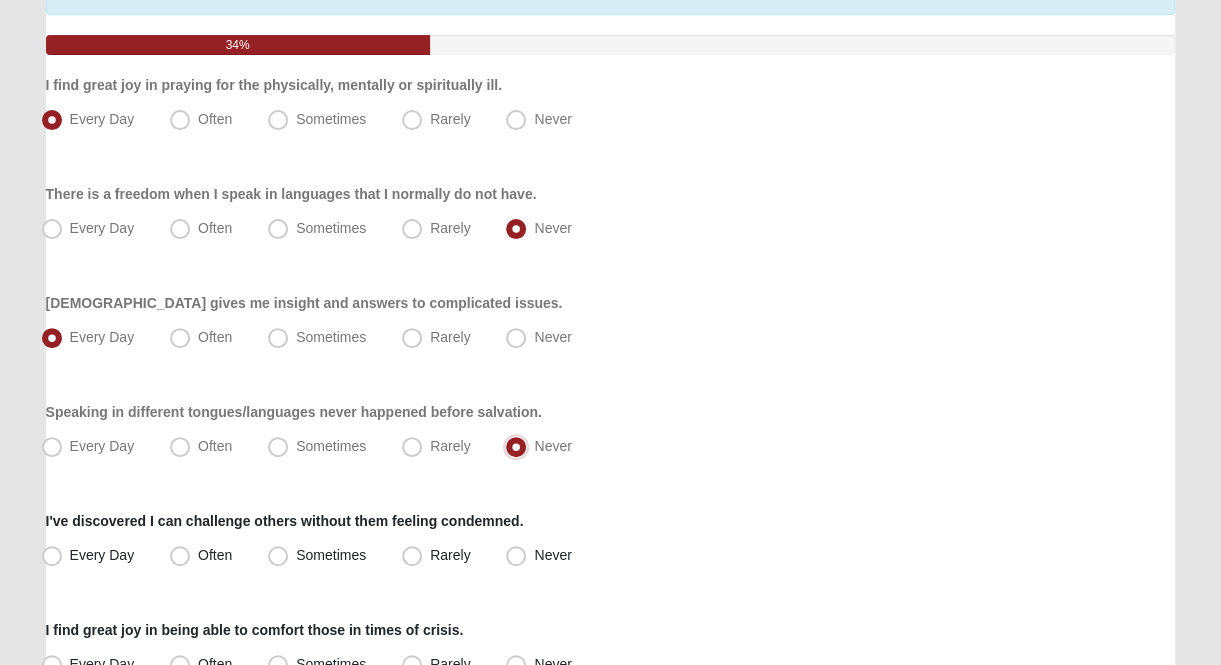 scroll, scrollTop: 300, scrollLeft: 0, axis: vertical 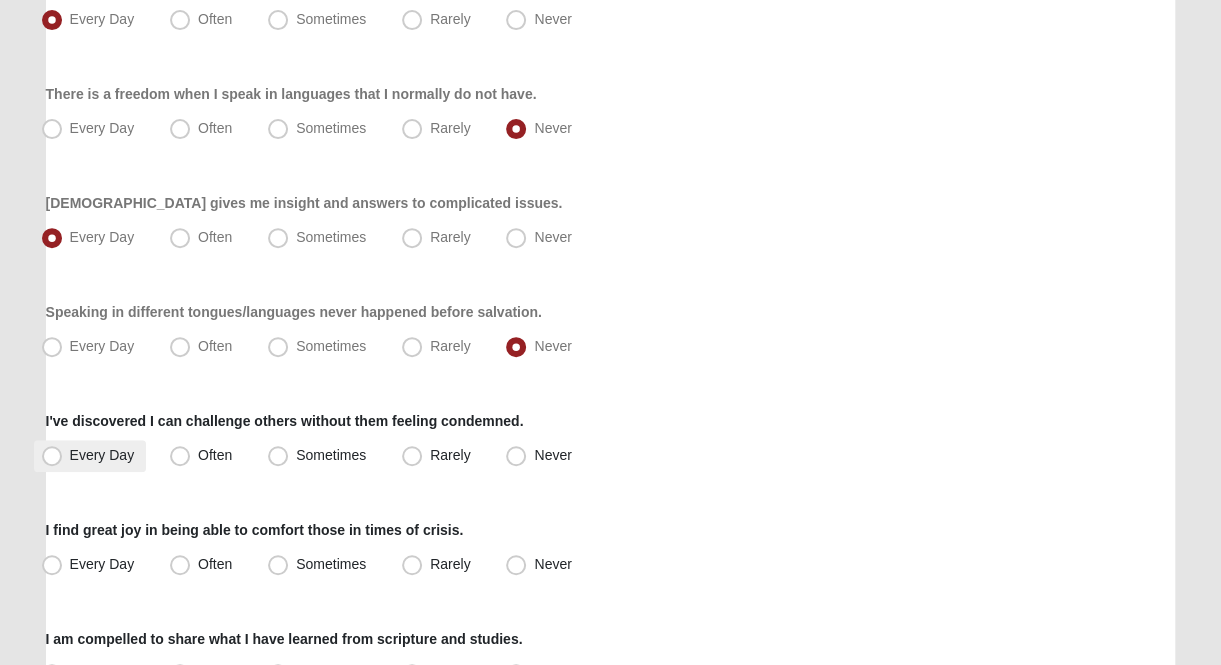 click on "Every Day" at bounding box center [90, 456] 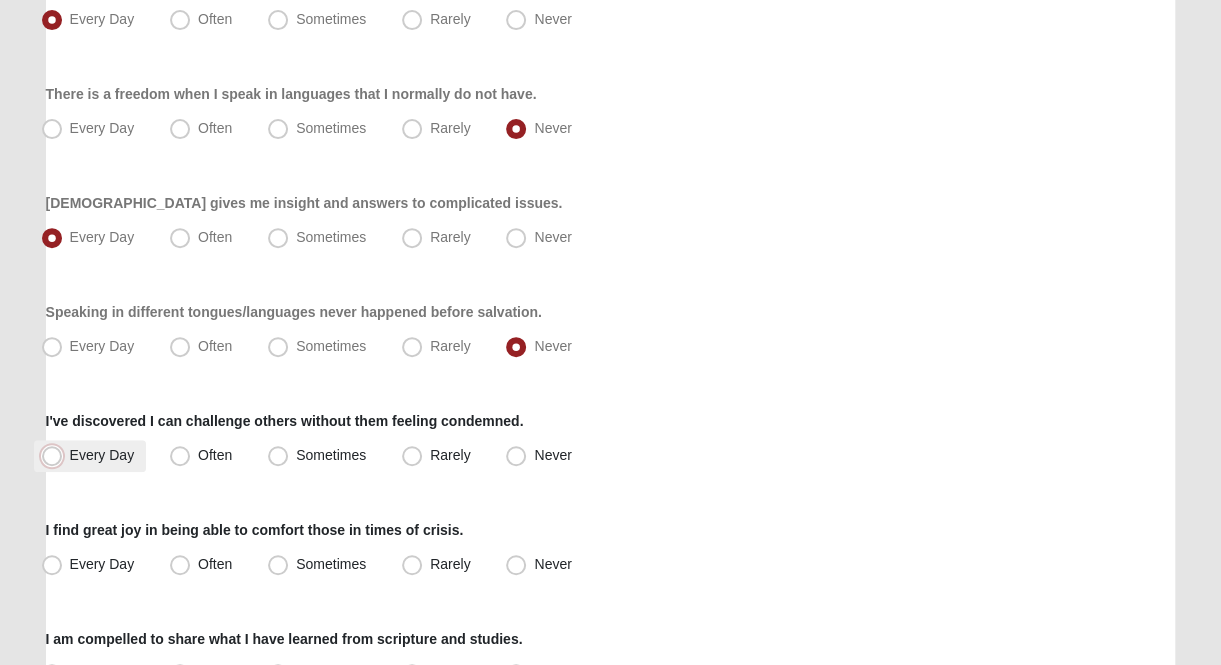 click on "Every Day" at bounding box center [56, 455] 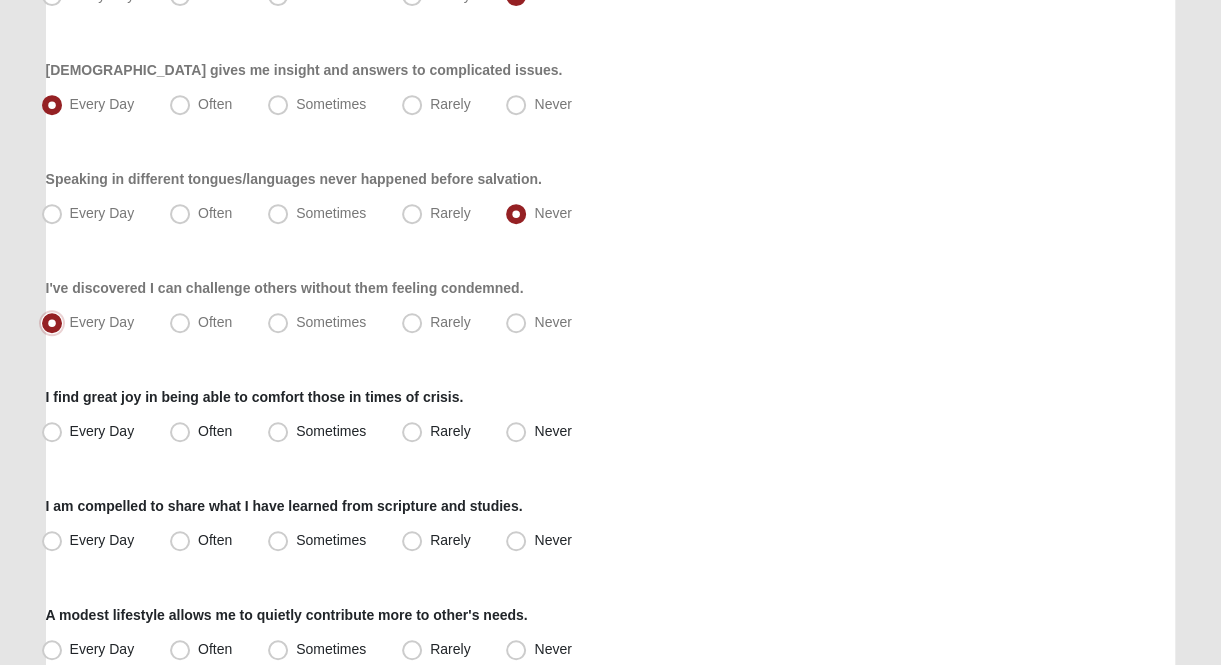 scroll, scrollTop: 500, scrollLeft: 0, axis: vertical 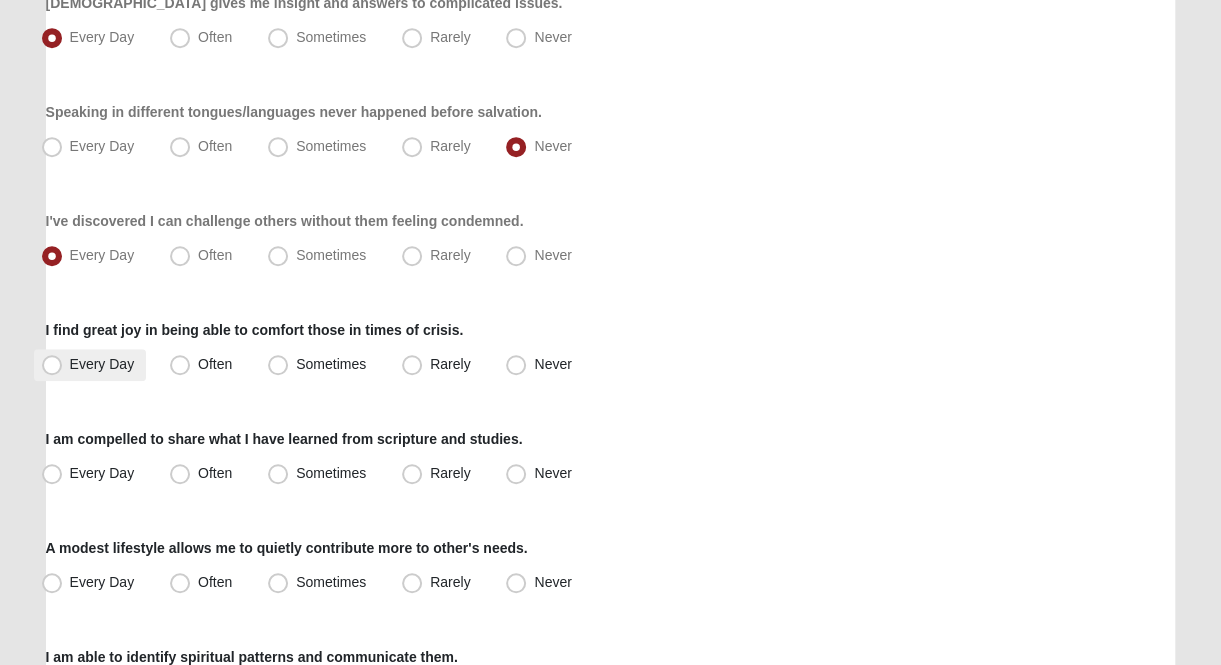 click on "Every Day" at bounding box center [90, 365] 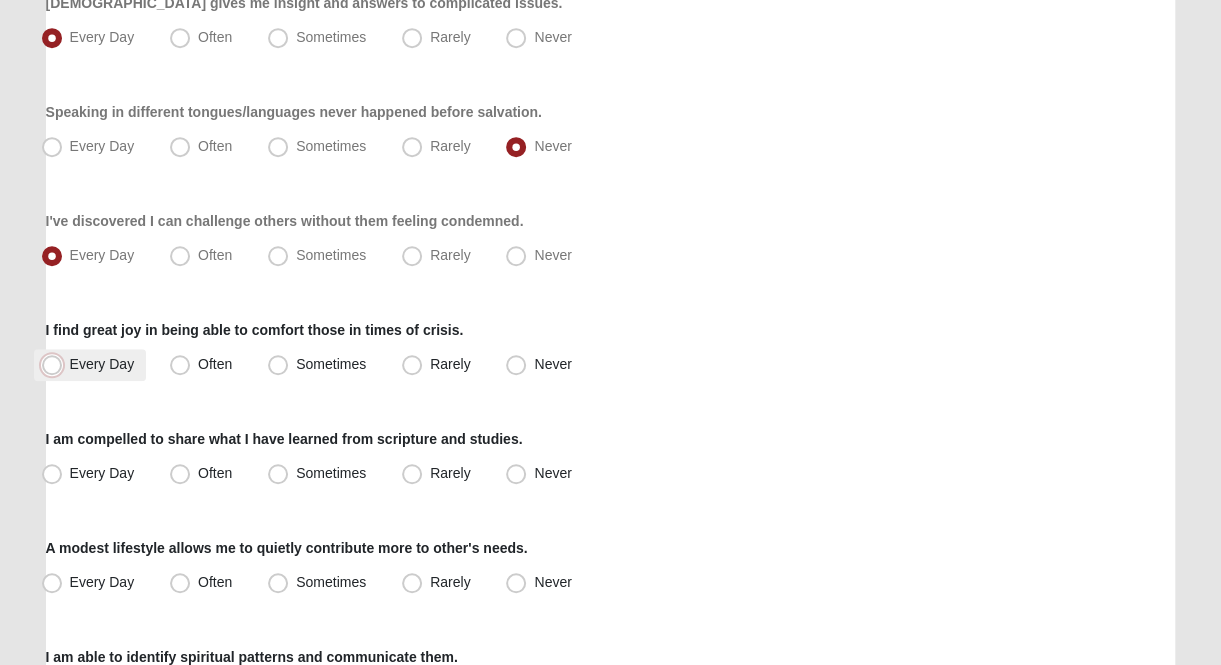 click on "Every Day" at bounding box center [56, 364] 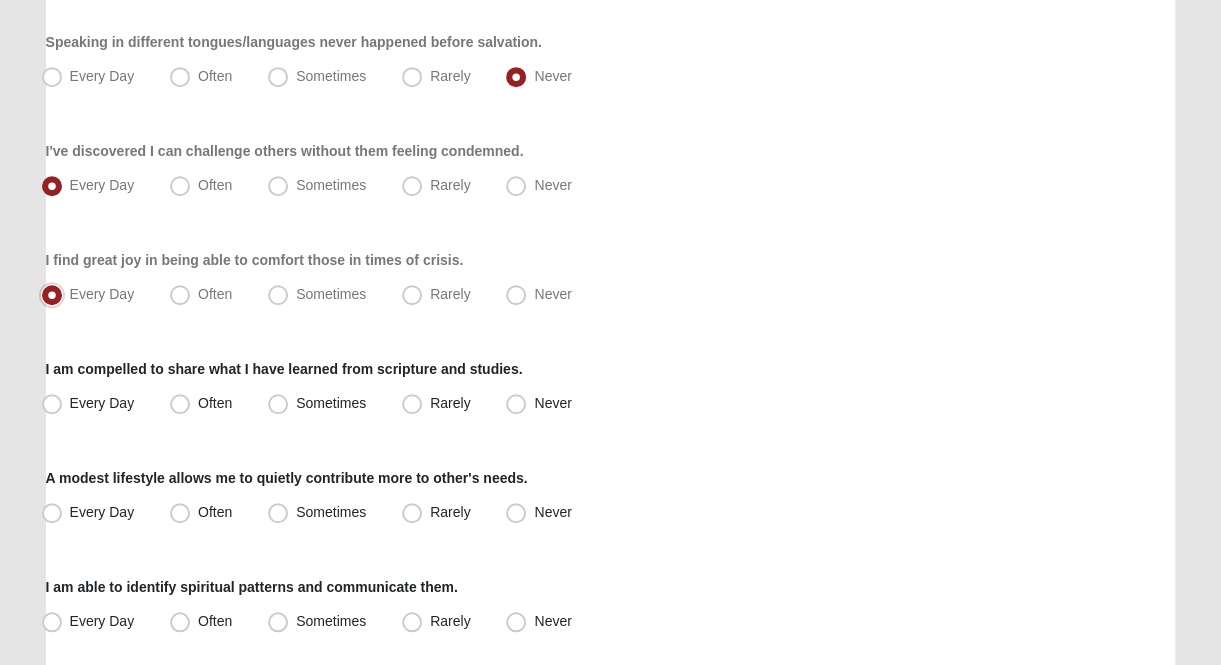scroll, scrollTop: 600, scrollLeft: 0, axis: vertical 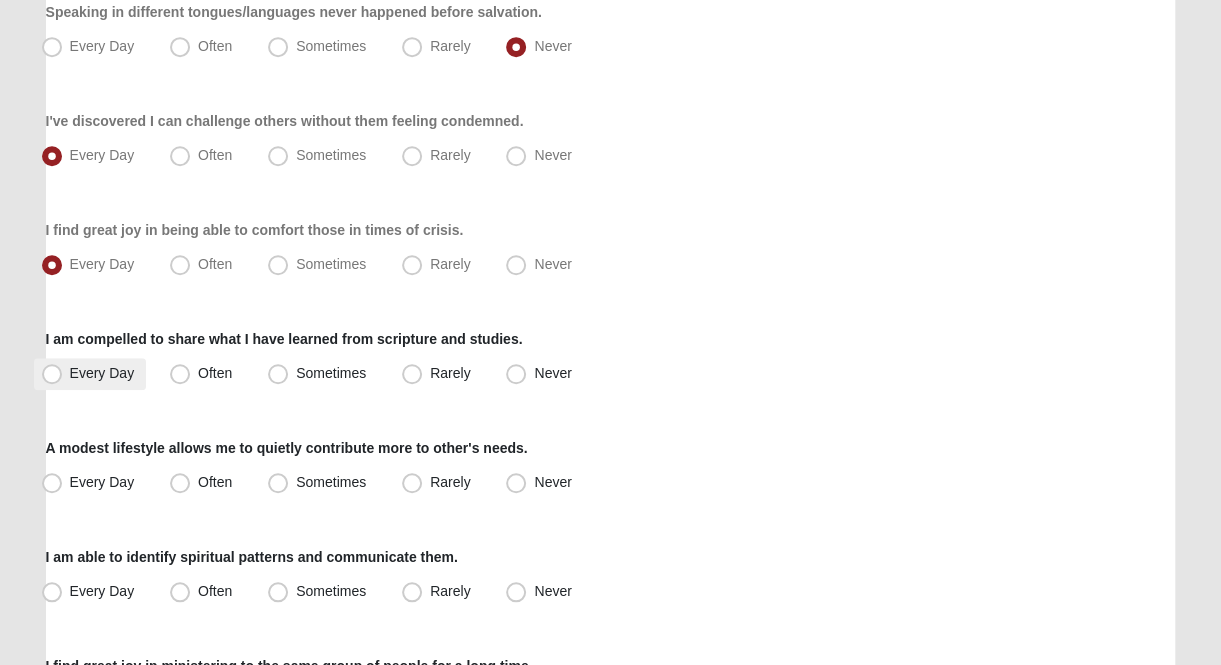 click on "Every Day" at bounding box center [102, 373] 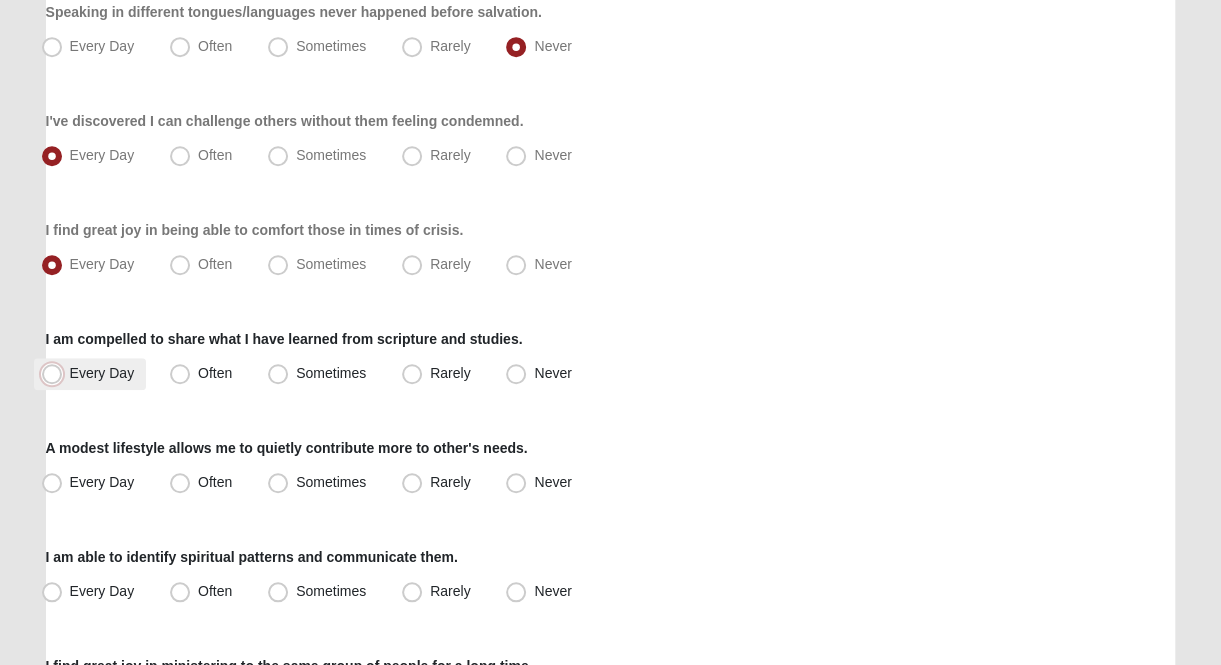 click on "Every Day" at bounding box center [56, 373] 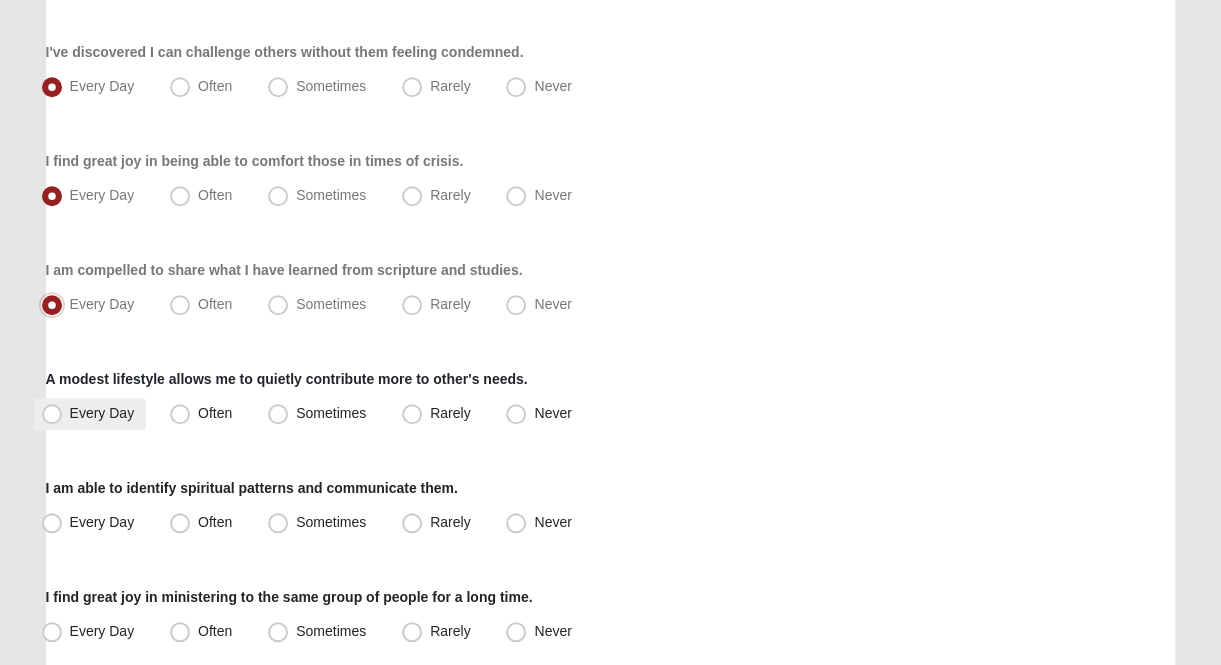 scroll, scrollTop: 700, scrollLeft: 0, axis: vertical 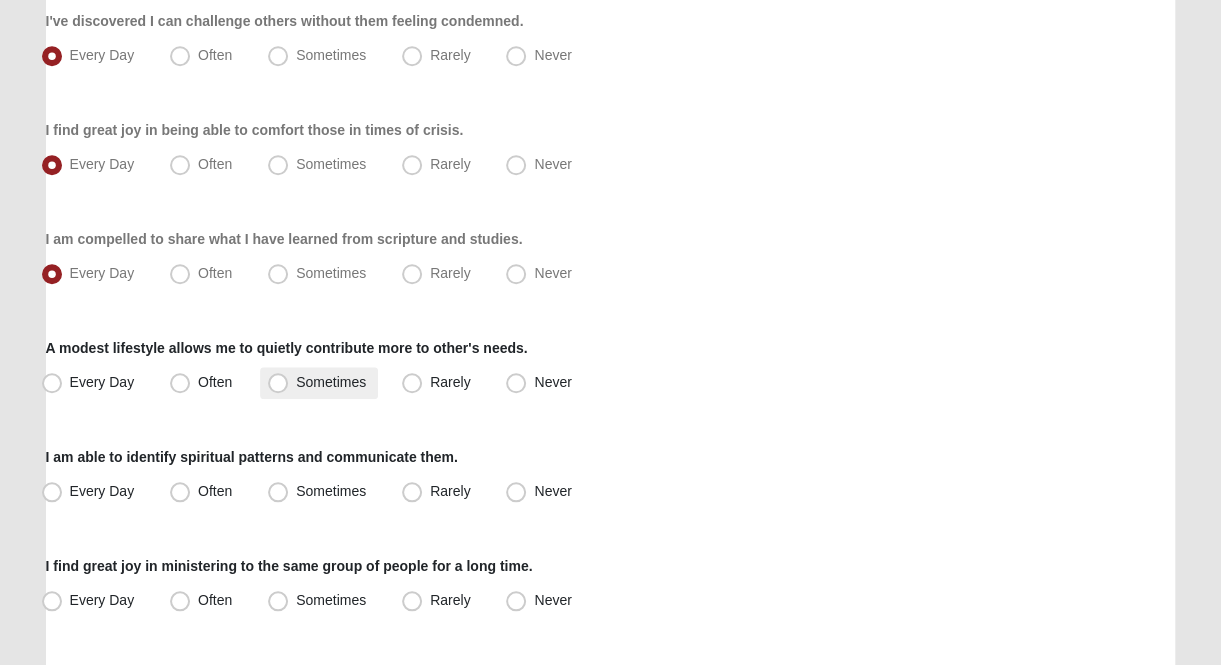 click on "Sometimes" at bounding box center (331, 382) 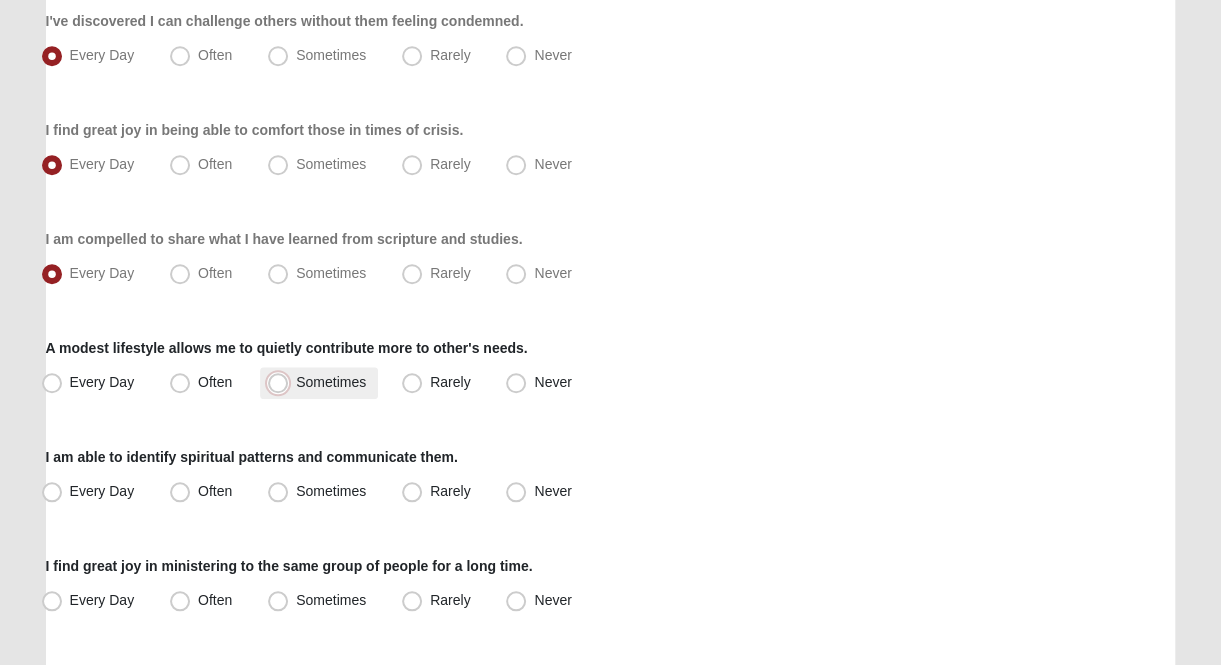 click on "Sometimes" at bounding box center [282, 382] 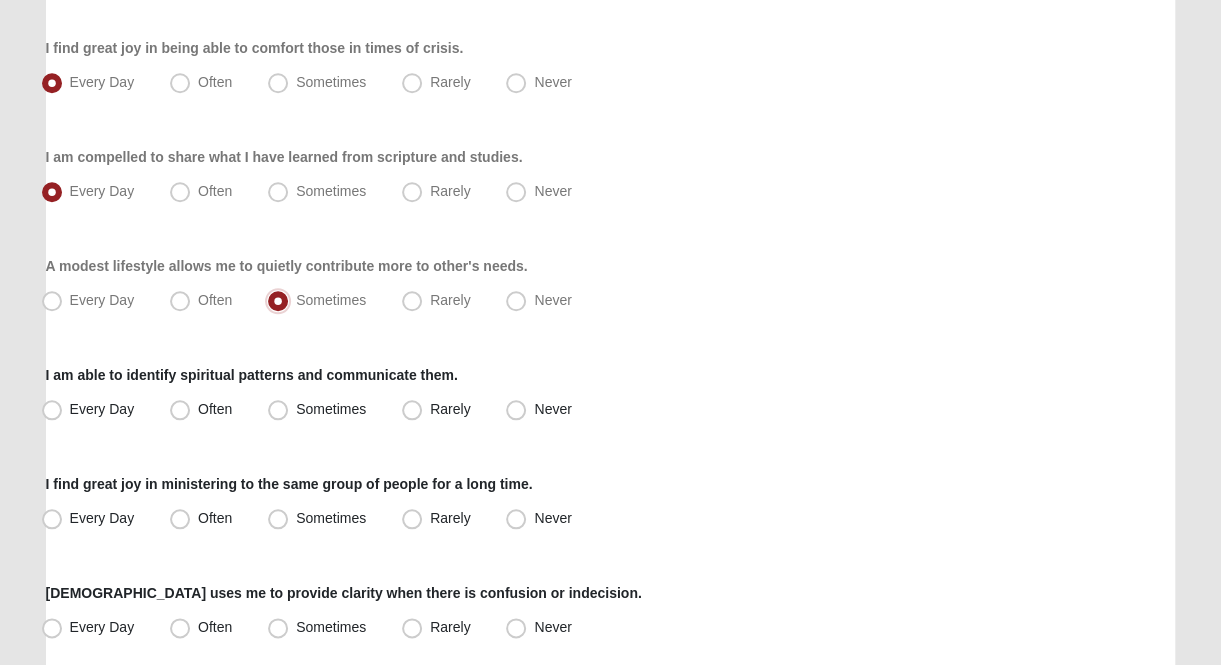 scroll, scrollTop: 800, scrollLeft: 0, axis: vertical 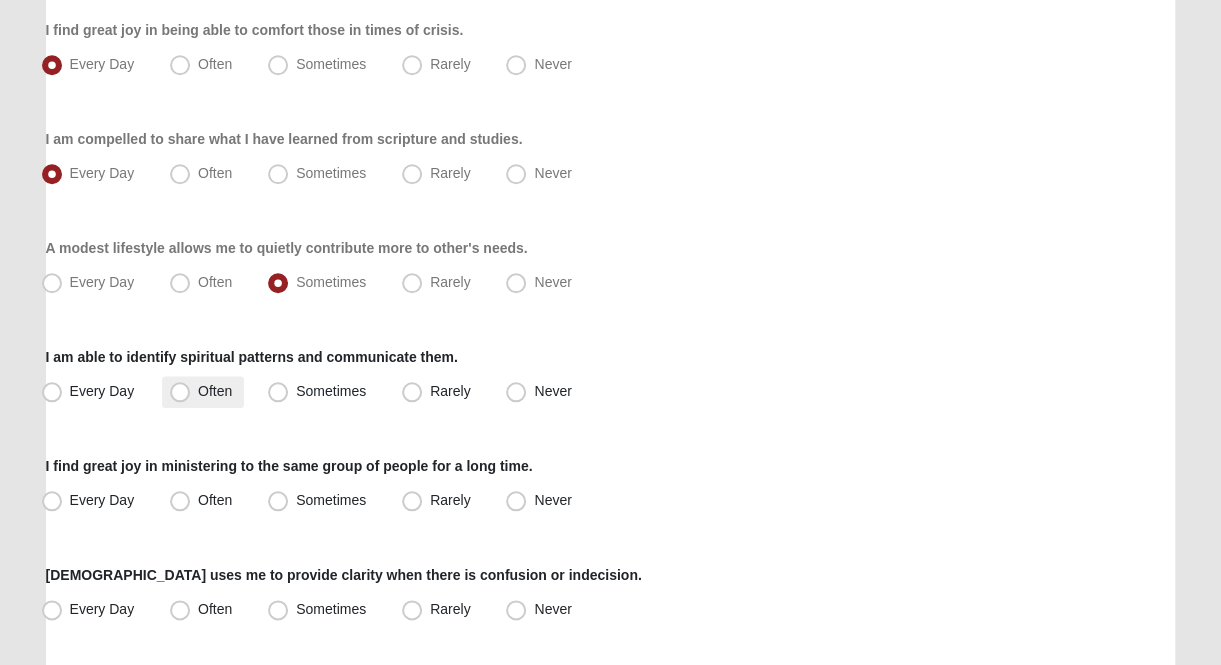 click on "Often" at bounding box center [215, 391] 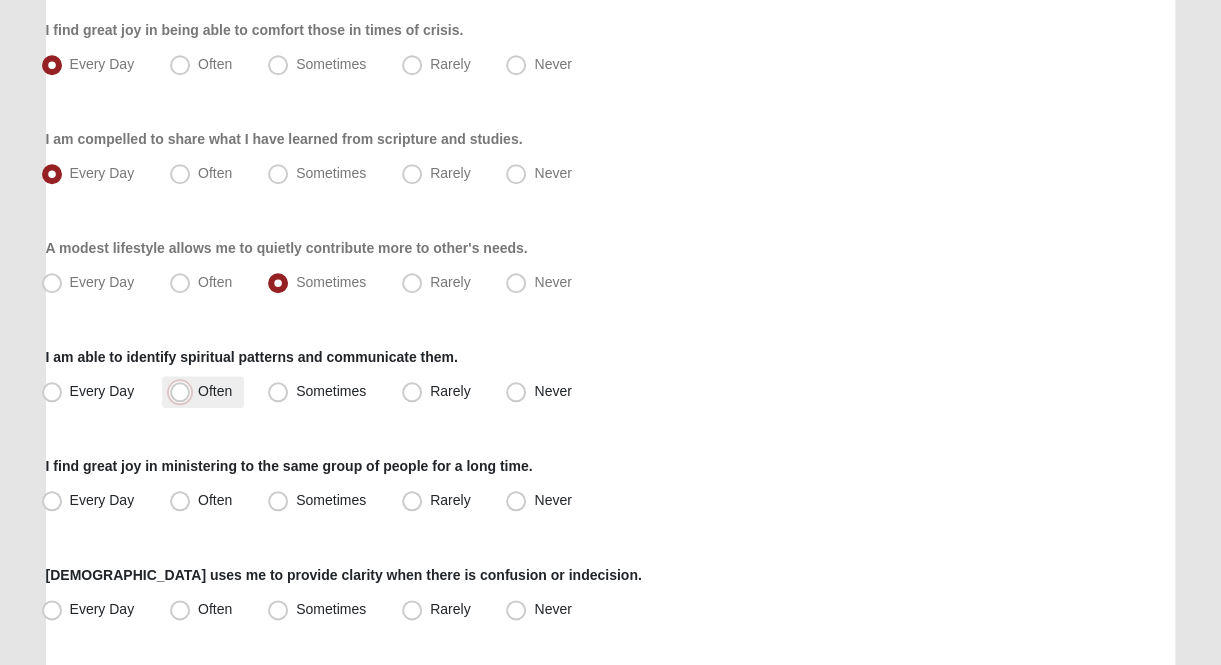 click on "Often" at bounding box center (184, 391) 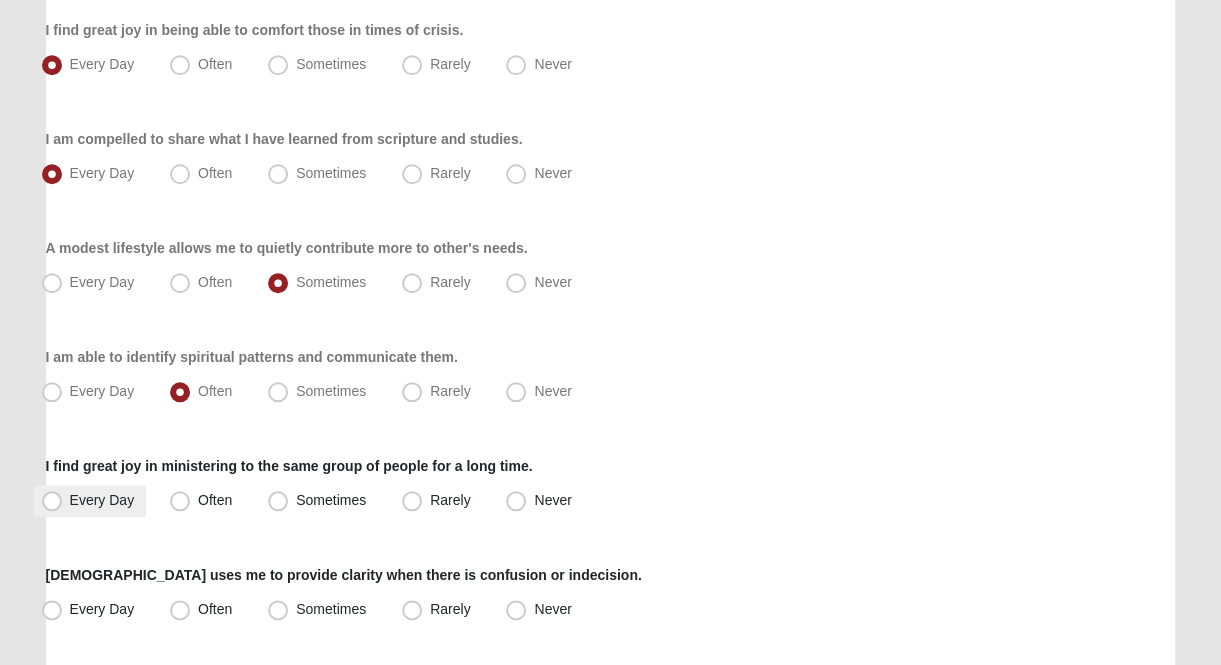 click on "Every Day" at bounding box center [102, 500] 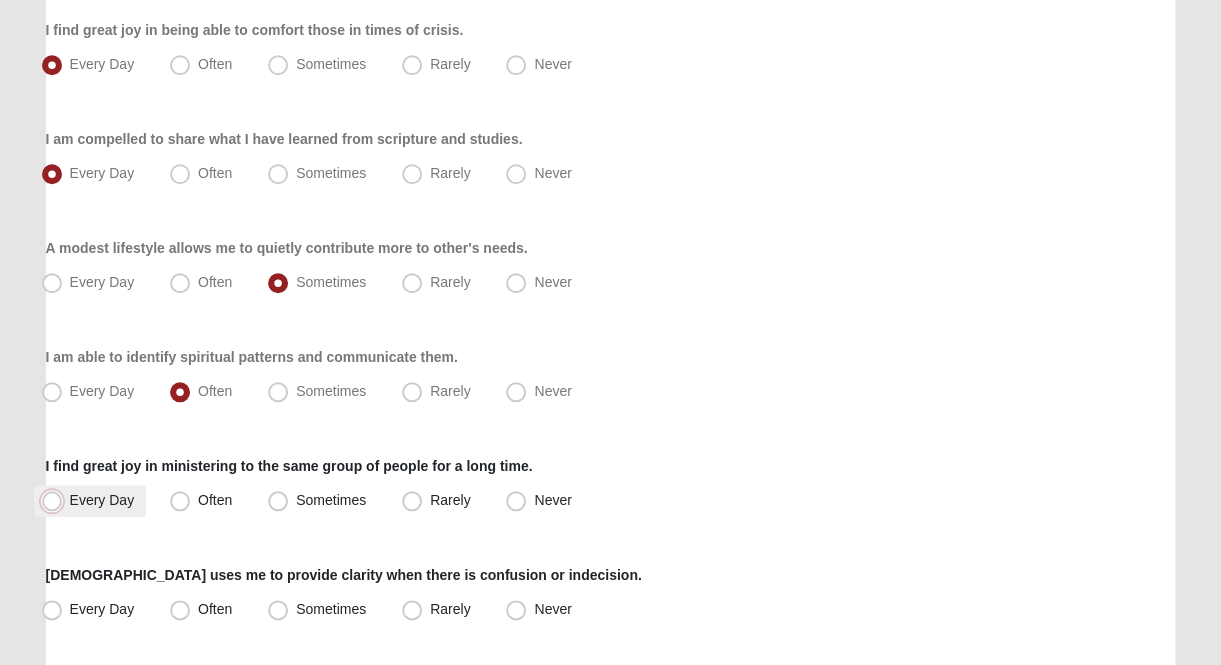 click on "Every Day" at bounding box center [56, 500] 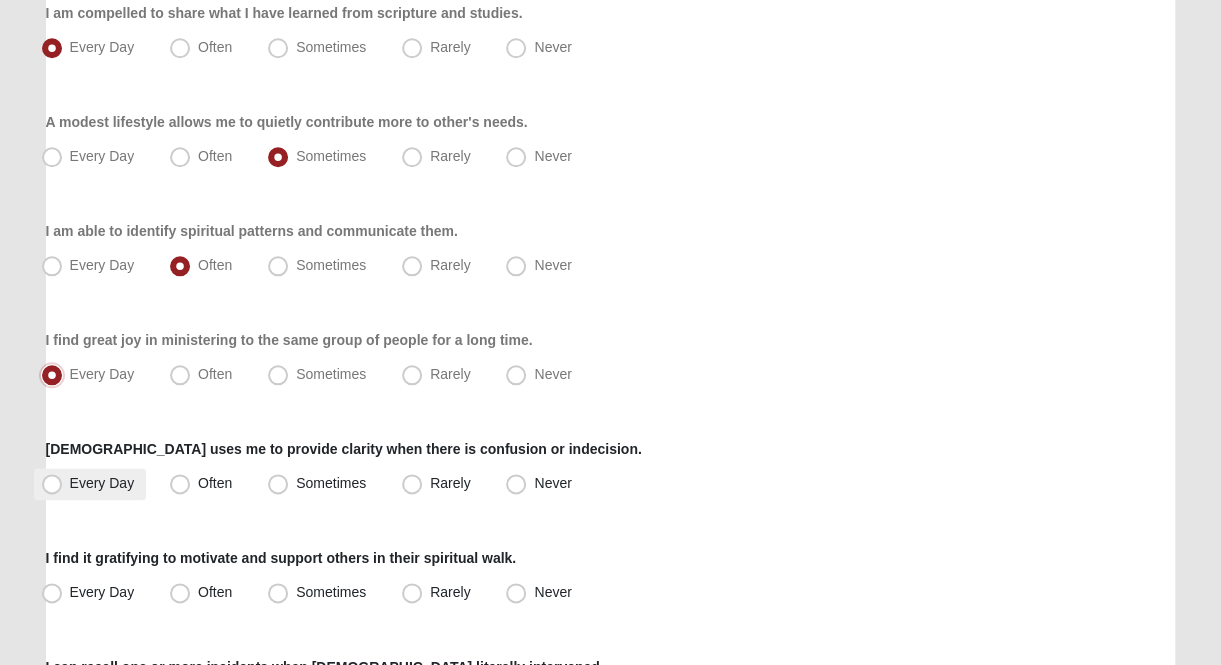 scroll, scrollTop: 1000, scrollLeft: 0, axis: vertical 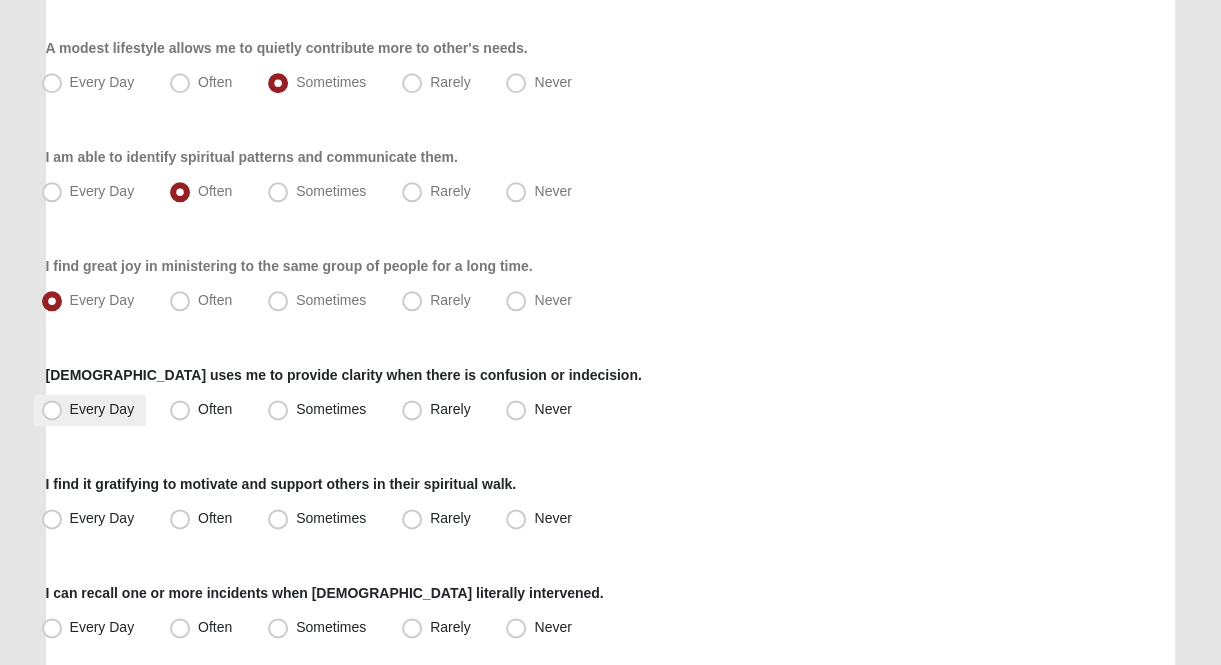 click on "Every Day" at bounding box center [102, 409] 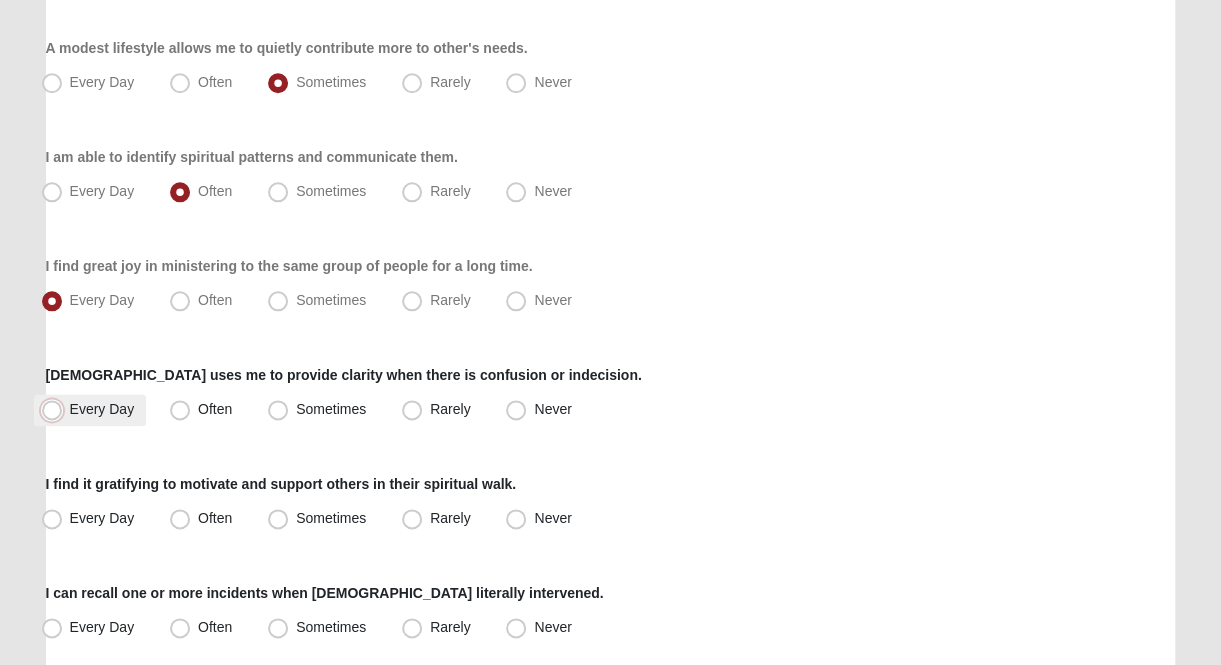 click on "Every Day" at bounding box center [56, 409] 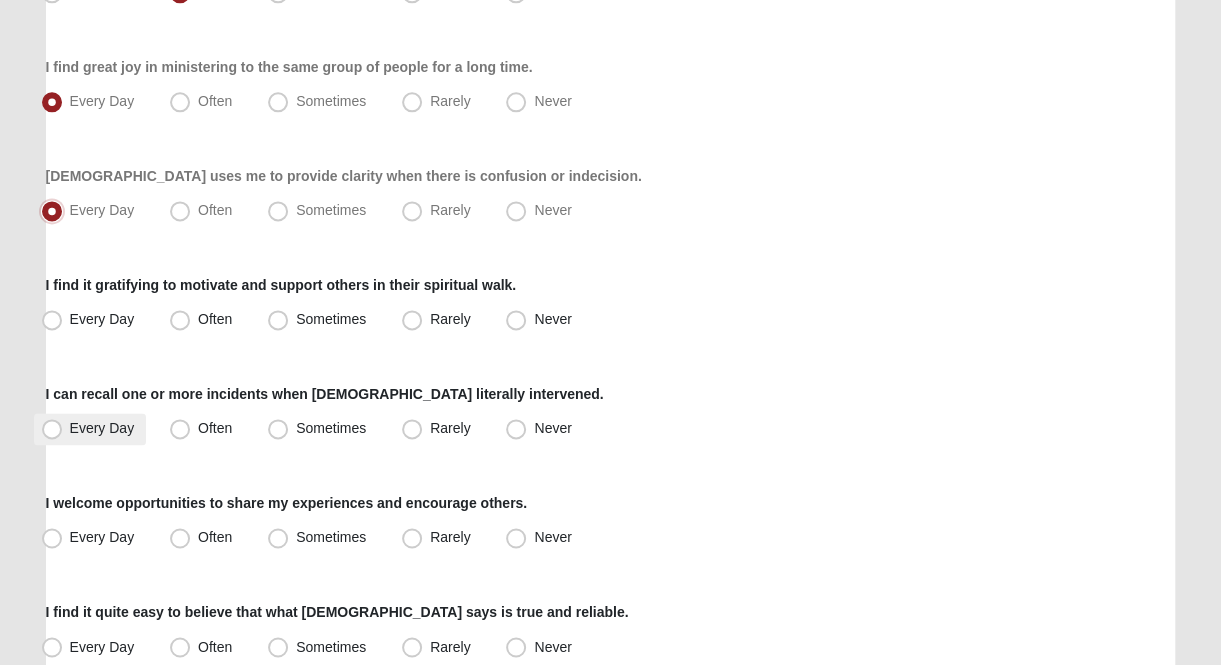 scroll, scrollTop: 1200, scrollLeft: 0, axis: vertical 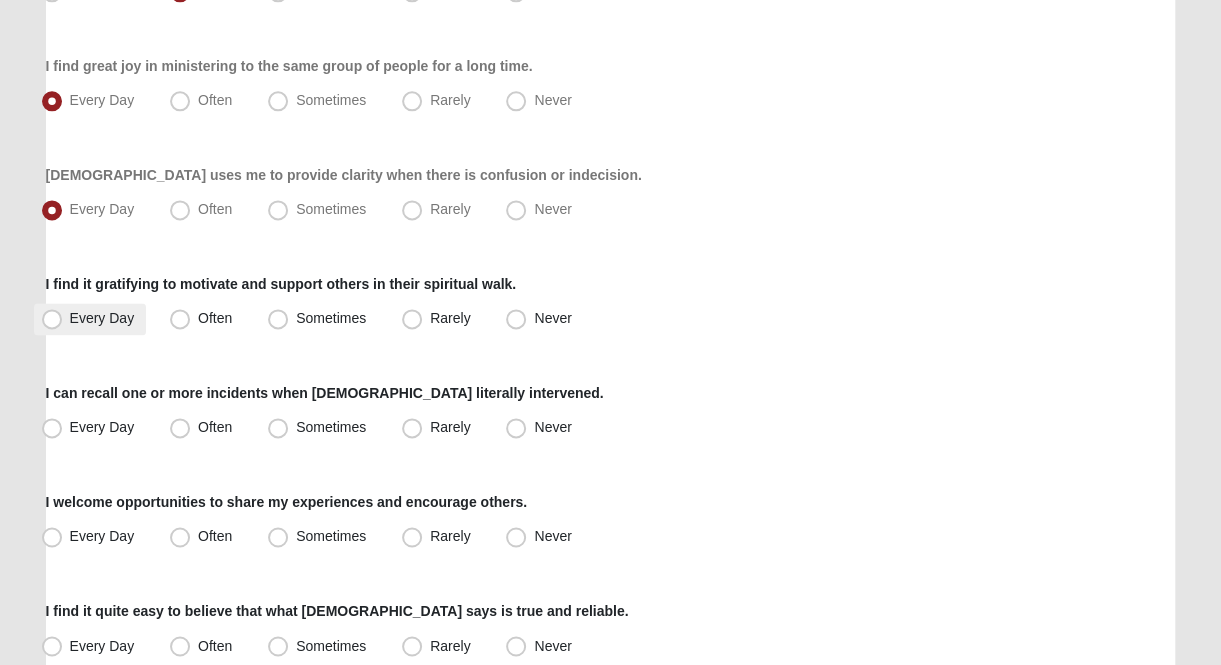 drag, startPoint x: 53, startPoint y: 323, endPoint x: 66, endPoint y: 323, distance: 13 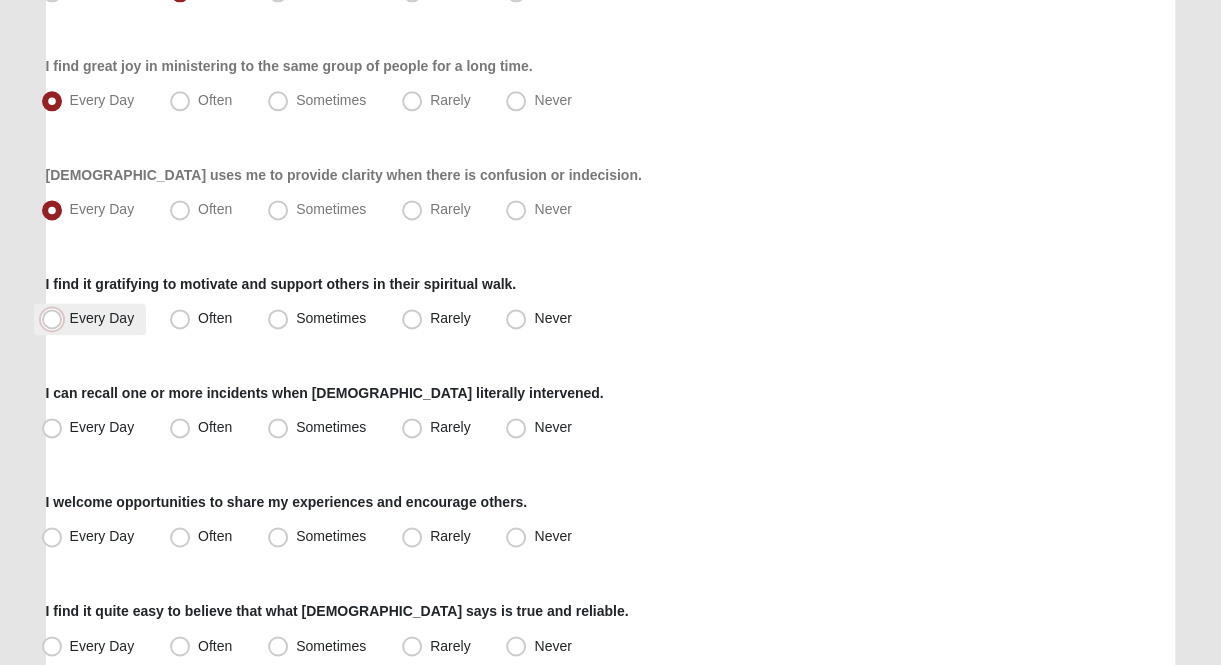 click on "Every Day" at bounding box center [56, 318] 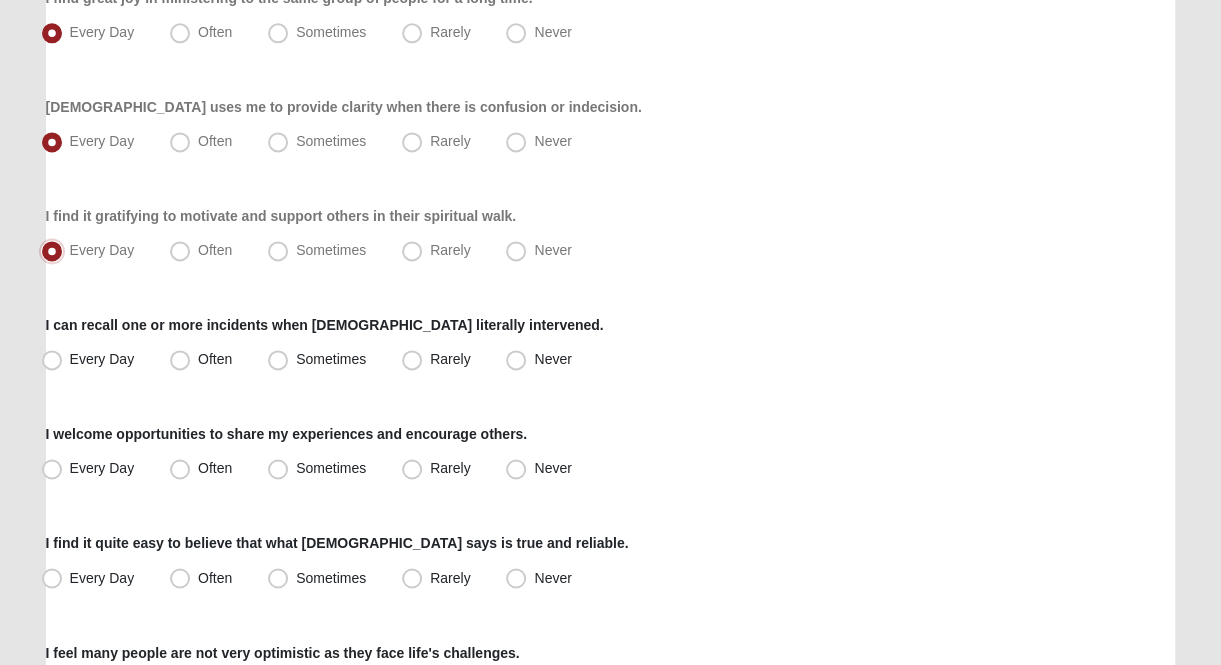 scroll, scrollTop: 1300, scrollLeft: 0, axis: vertical 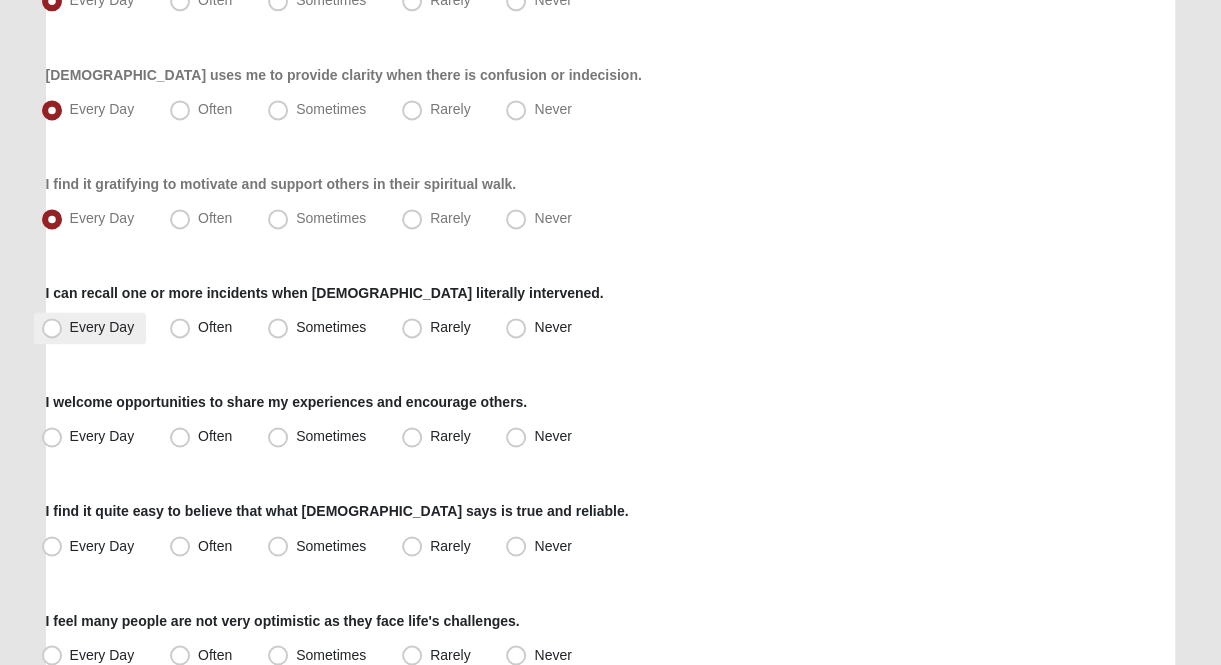 click on "Every Day" at bounding box center (102, 327) 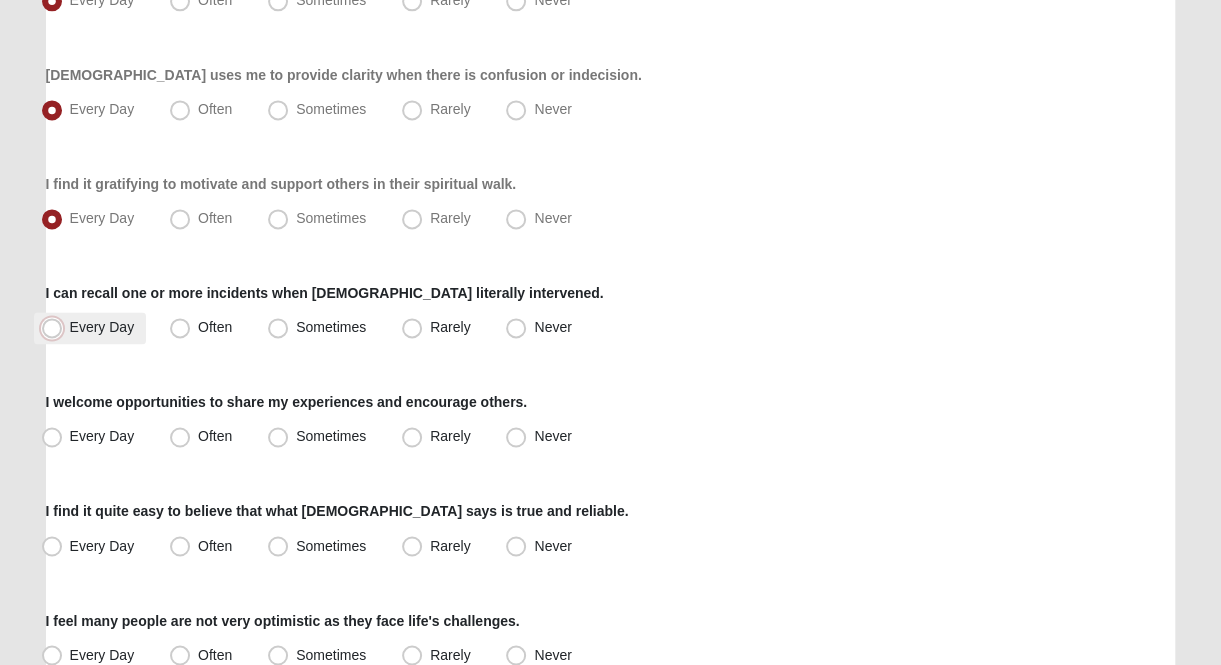 click on "Every Day" at bounding box center (56, 327) 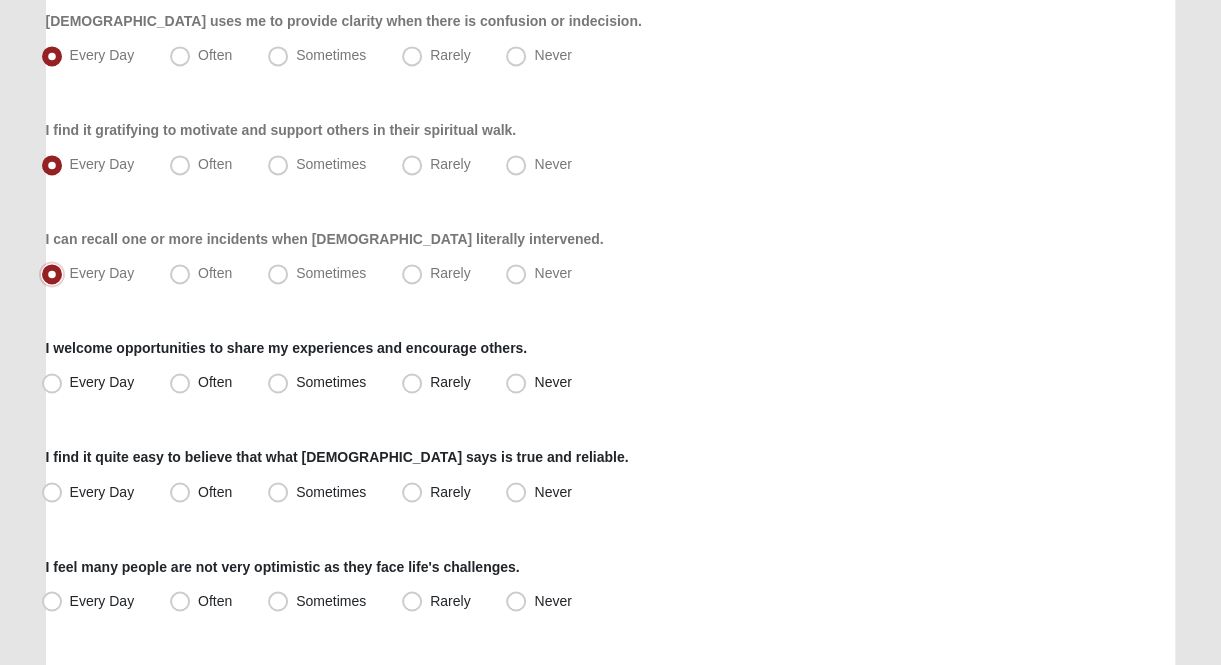 scroll, scrollTop: 1400, scrollLeft: 0, axis: vertical 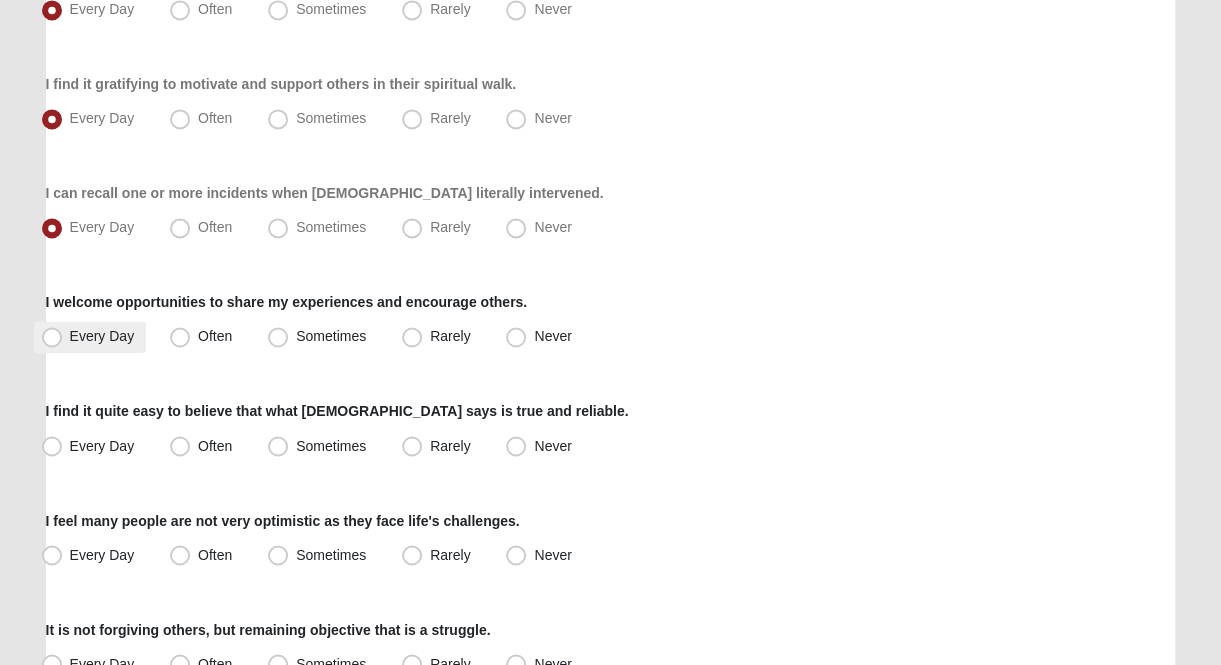 click on "Every Day" at bounding box center [102, 336] 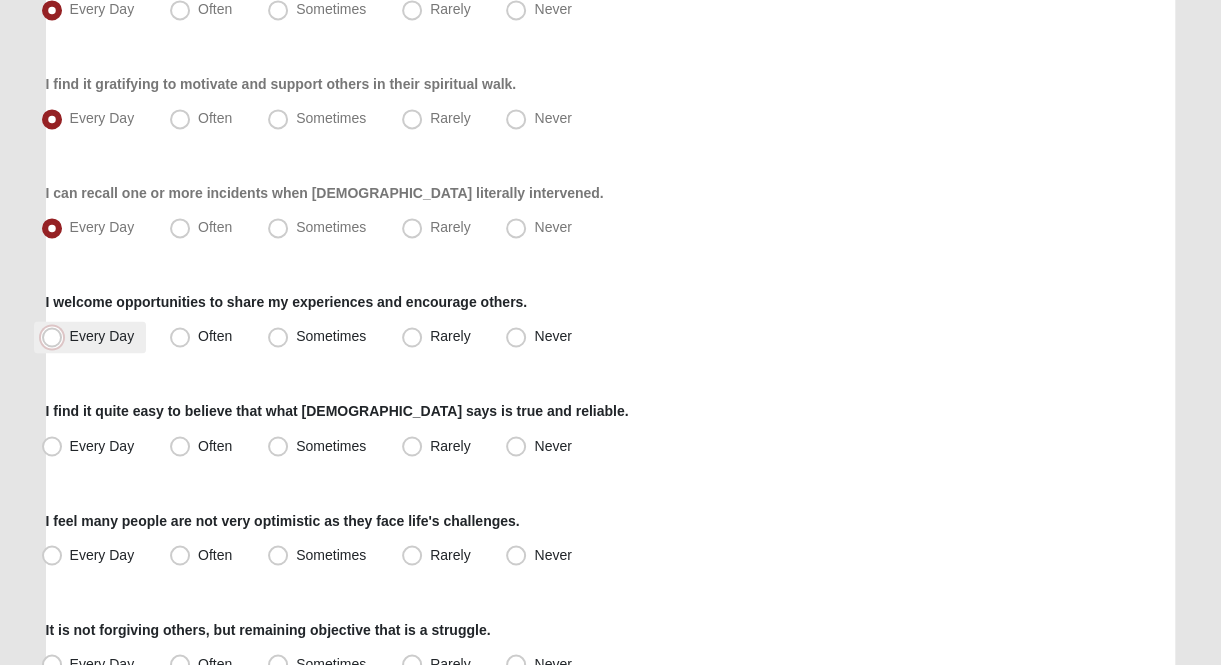 click on "Every Day" at bounding box center (56, 336) 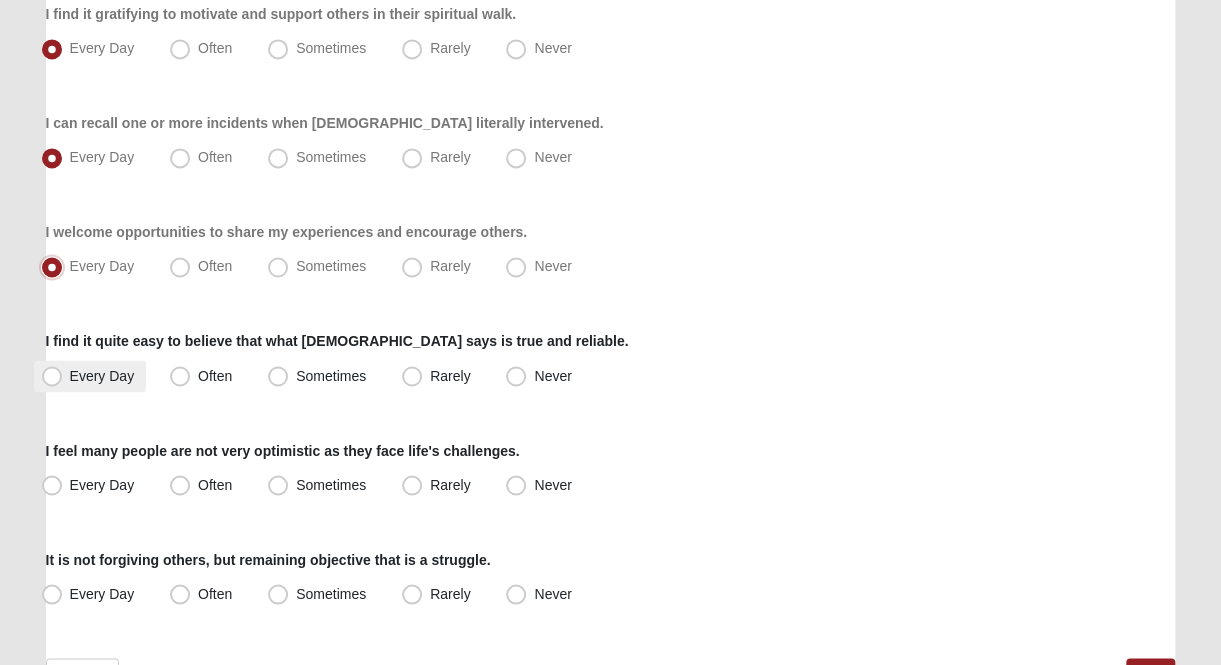 scroll, scrollTop: 1500, scrollLeft: 0, axis: vertical 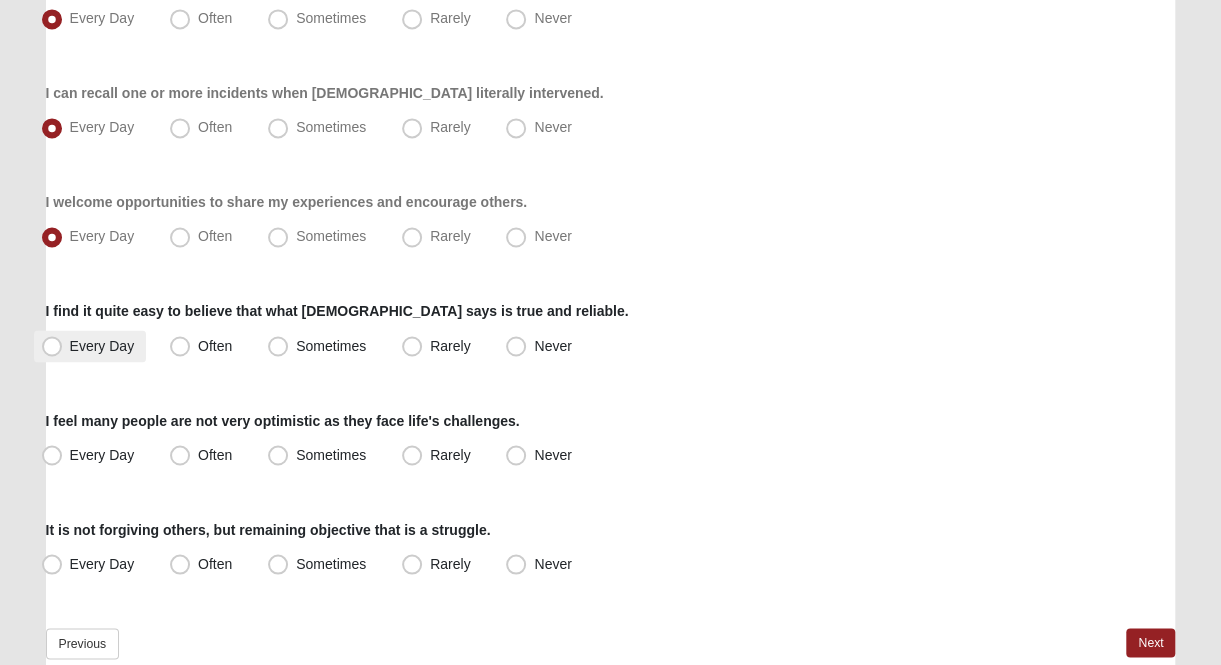 drag, startPoint x: 46, startPoint y: 345, endPoint x: 63, endPoint y: 344, distance: 17.029387 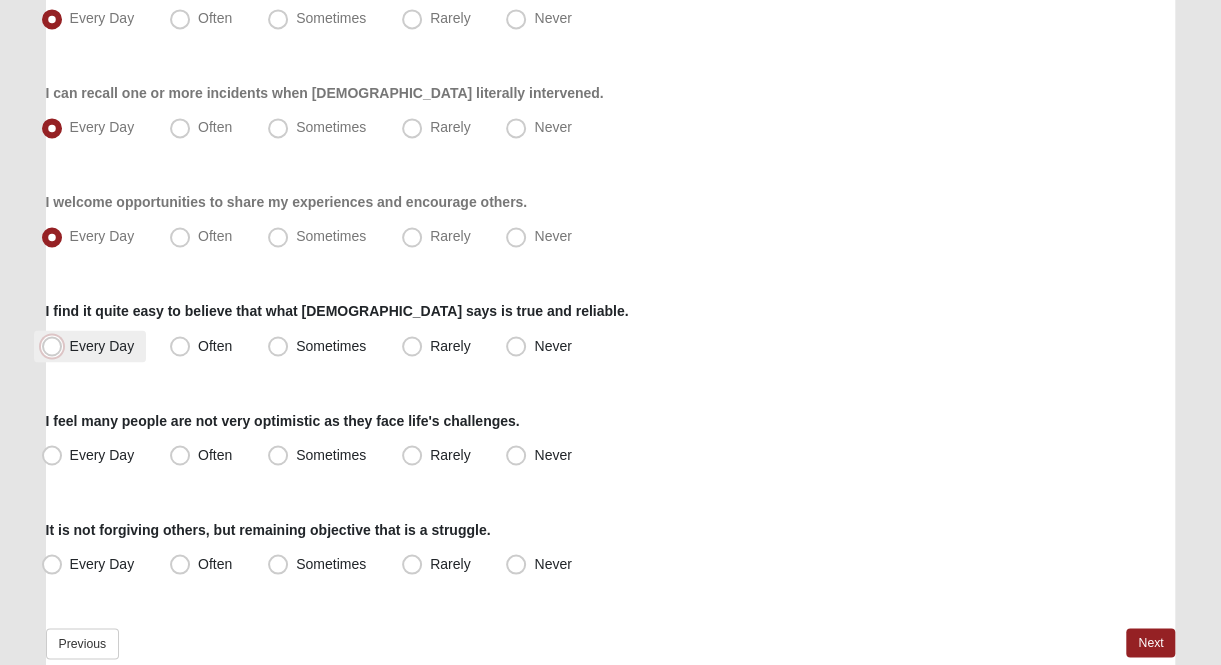click on "Every Day" at bounding box center (56, 345) 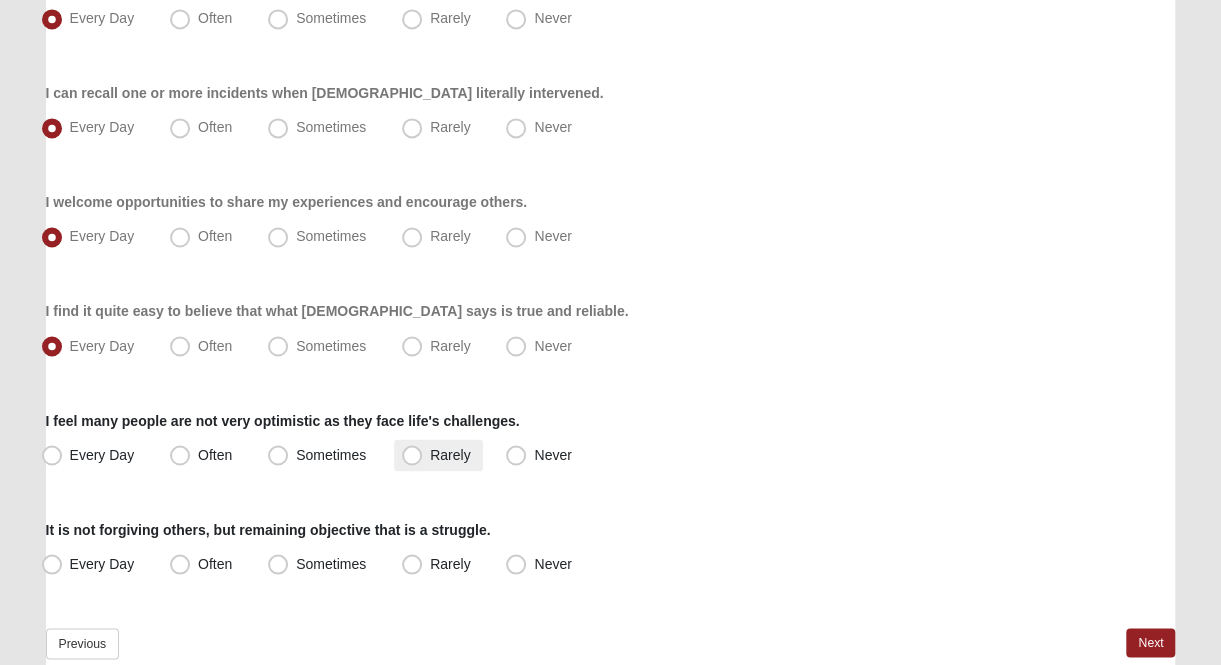 click on "Rarely" at bounding box center [450, 454] 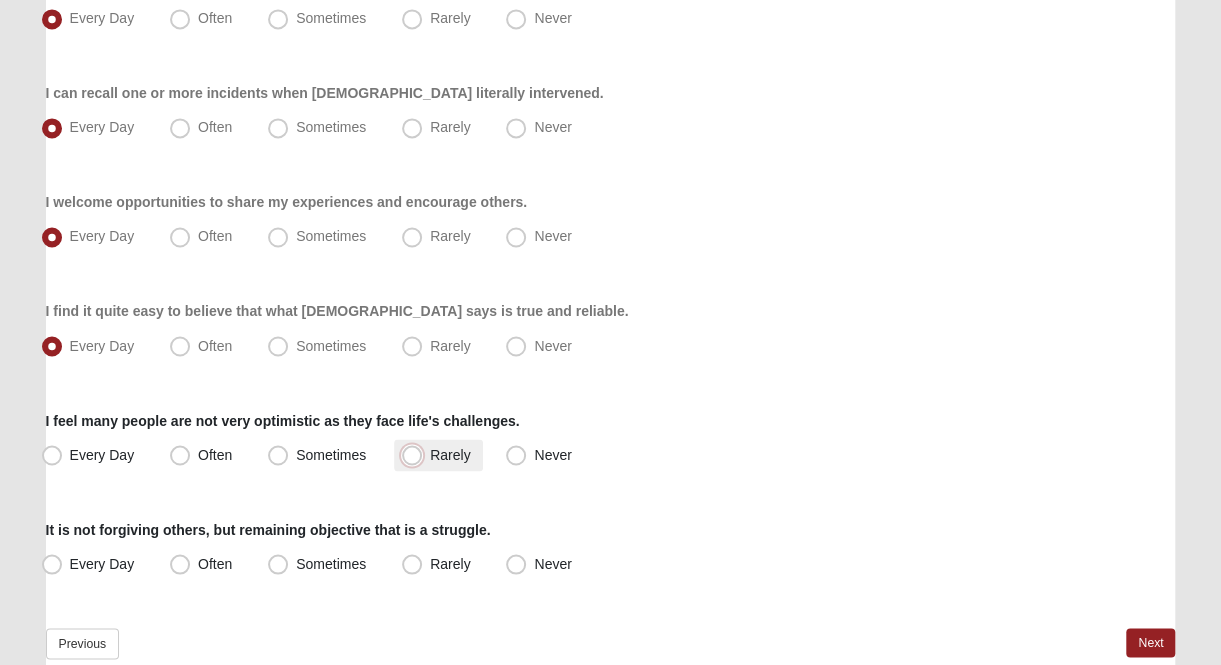 click on "Rarely" at bounding box center (416, 454) 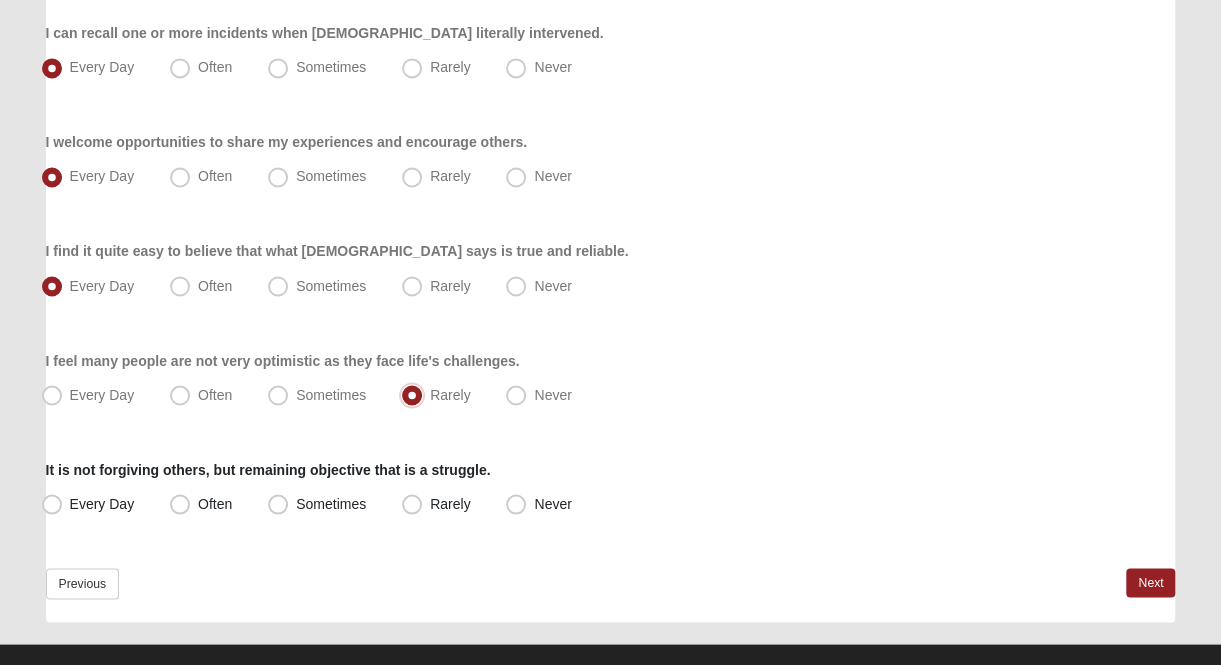 scroll, scrollTop: 1588, scrollLeft: 0, axis: vertical 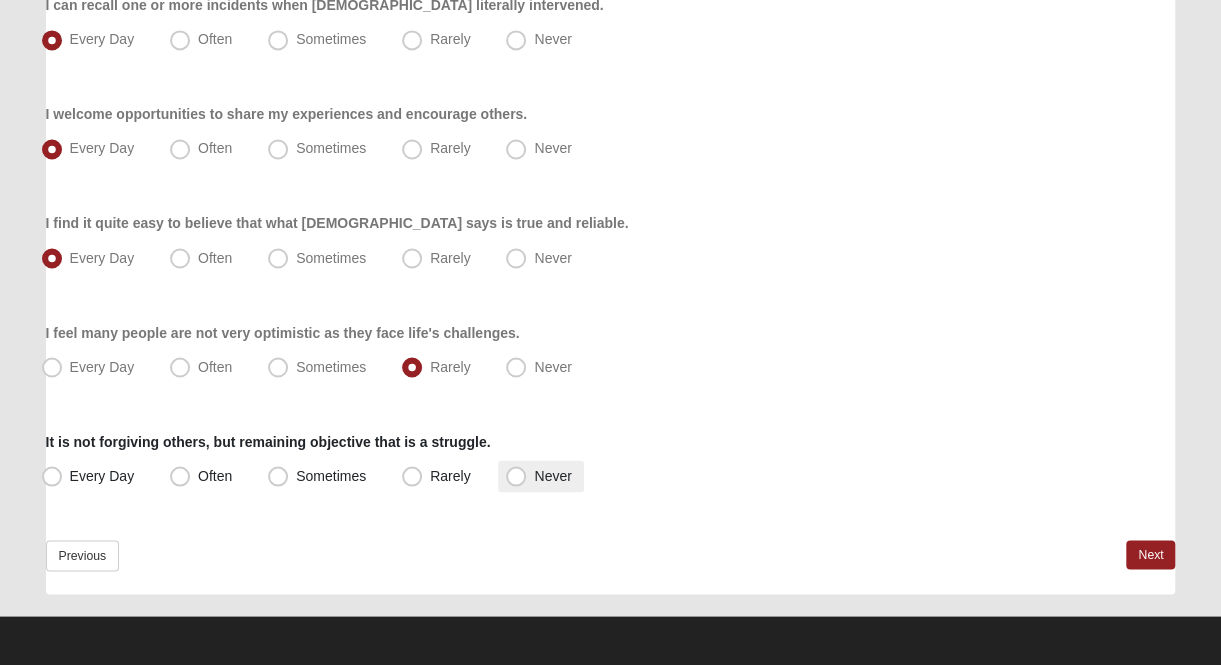 drag, startPoint x: 511, startPoint y: 472, endPoint x: 512, endPoint y: 488, distance: 16.03122 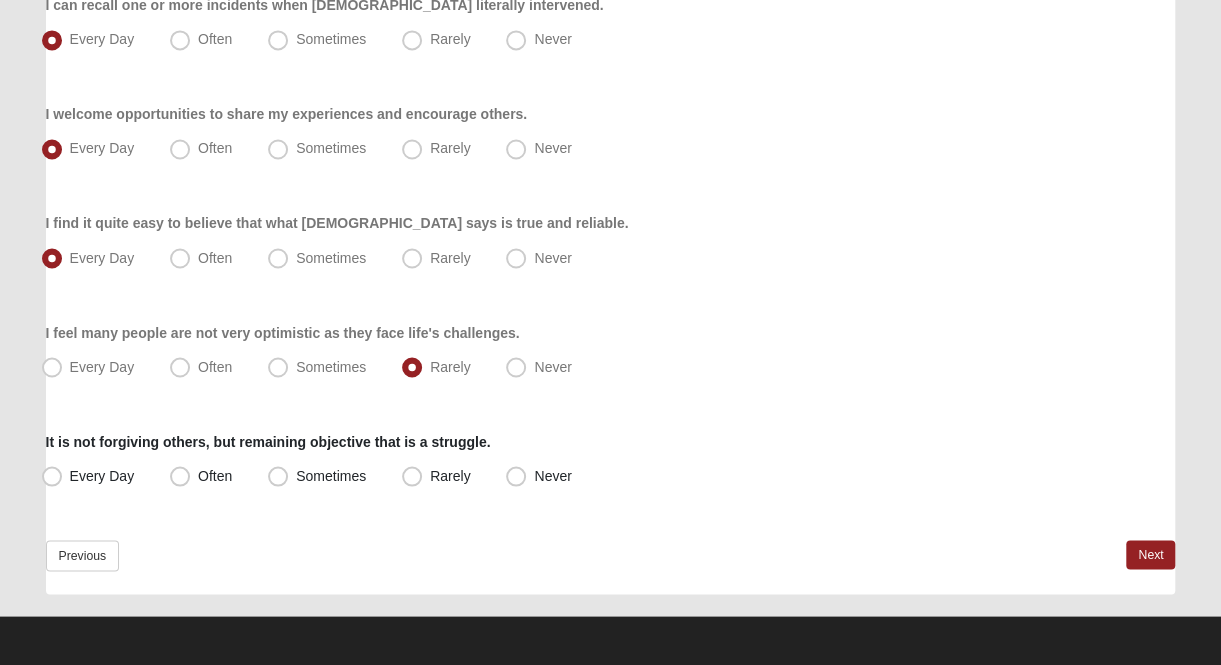 drag, startPoint x: 730, startPoint y: 457, endPoint x: 695, endPoint y: 437, distance: 40.311287 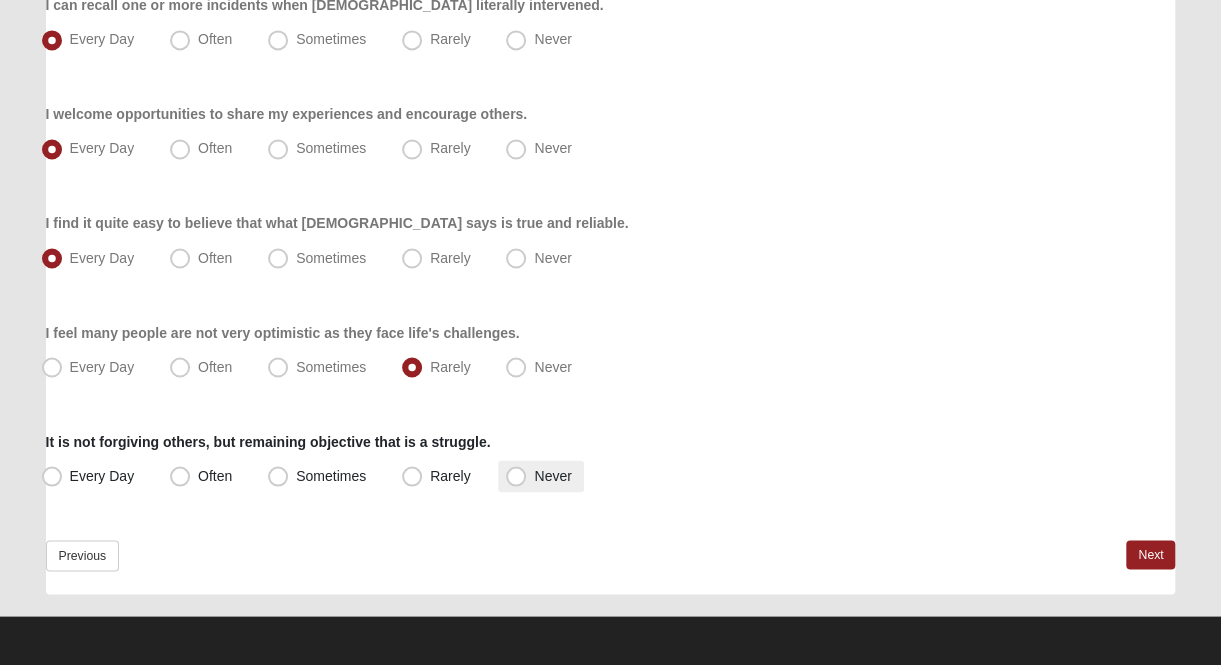 click on "Never" at bounding box center (552, 475) 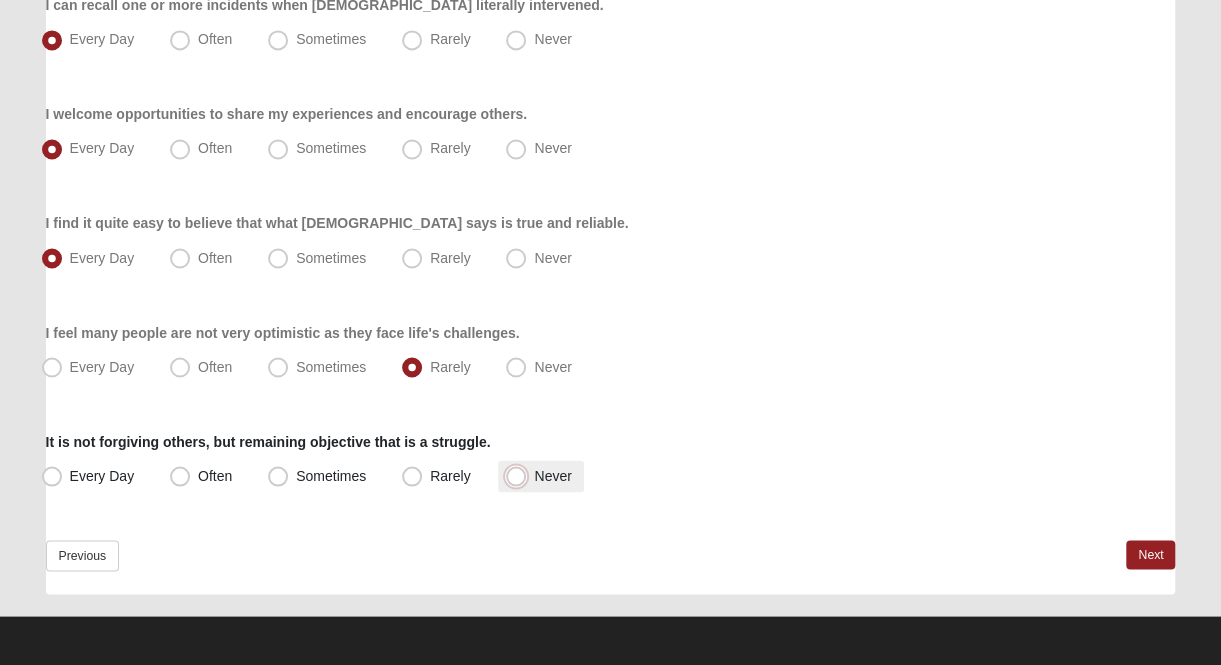 click on "Never" at bounding box center (520, 475) 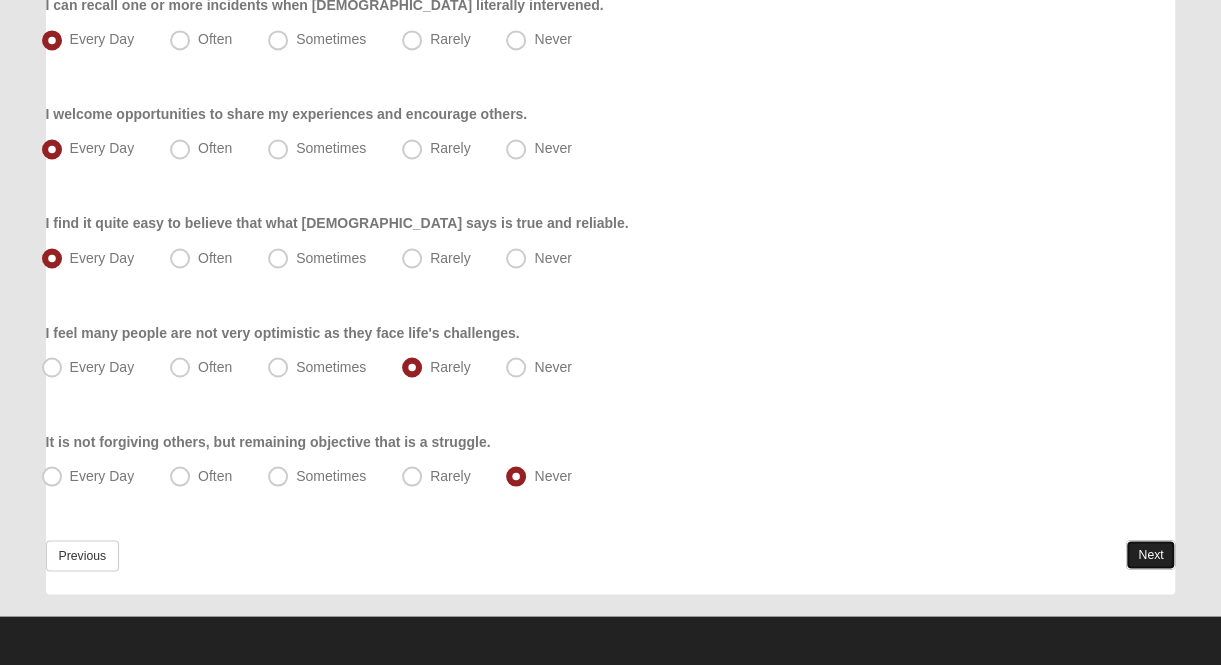 click on "Next" at bounding box center (1150, 554) 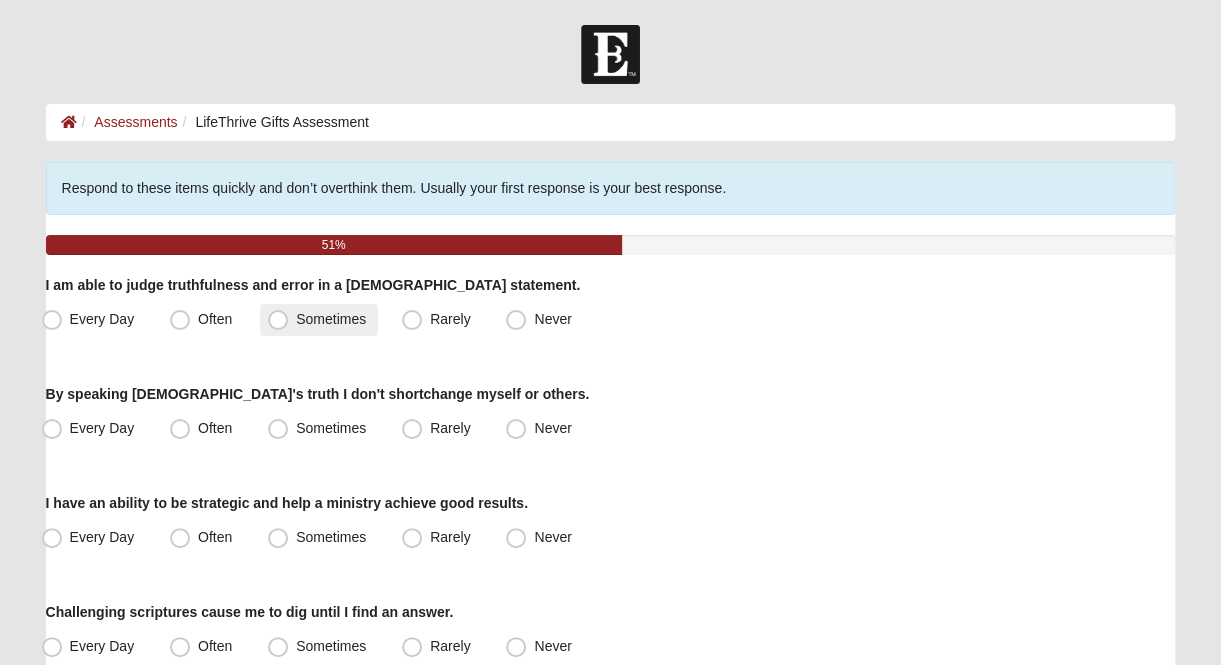 click on "Sometimes" at bounding box center (319, 320) 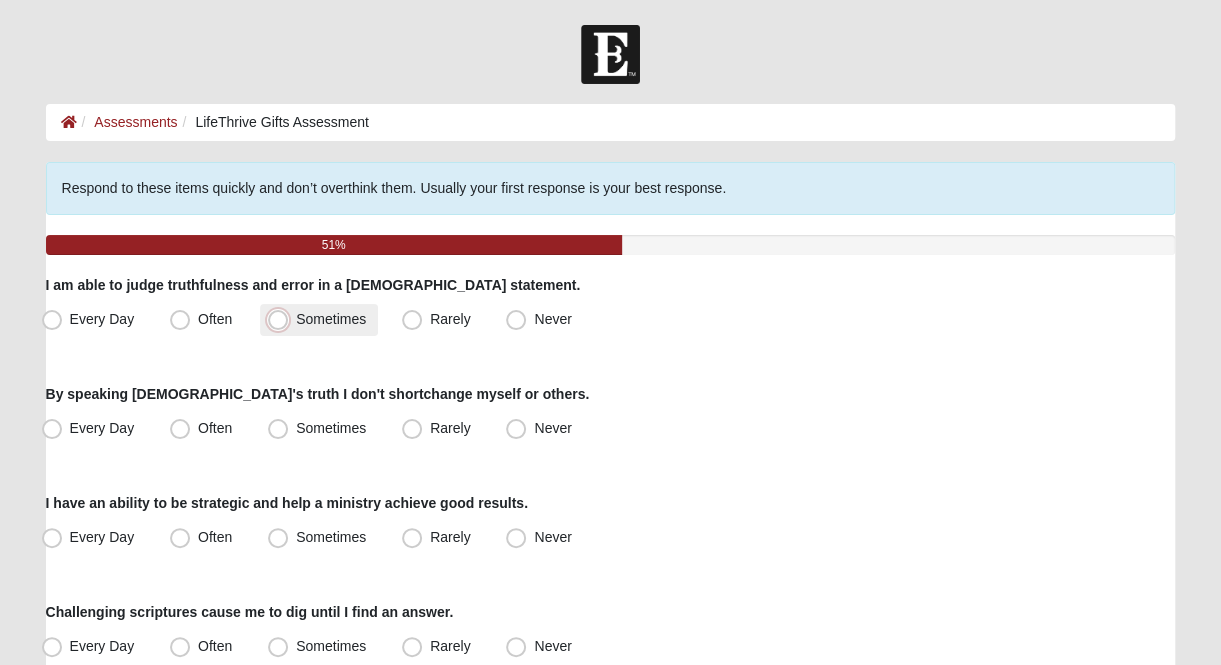 click on "Sometimes" at bounding box center (282, 319) 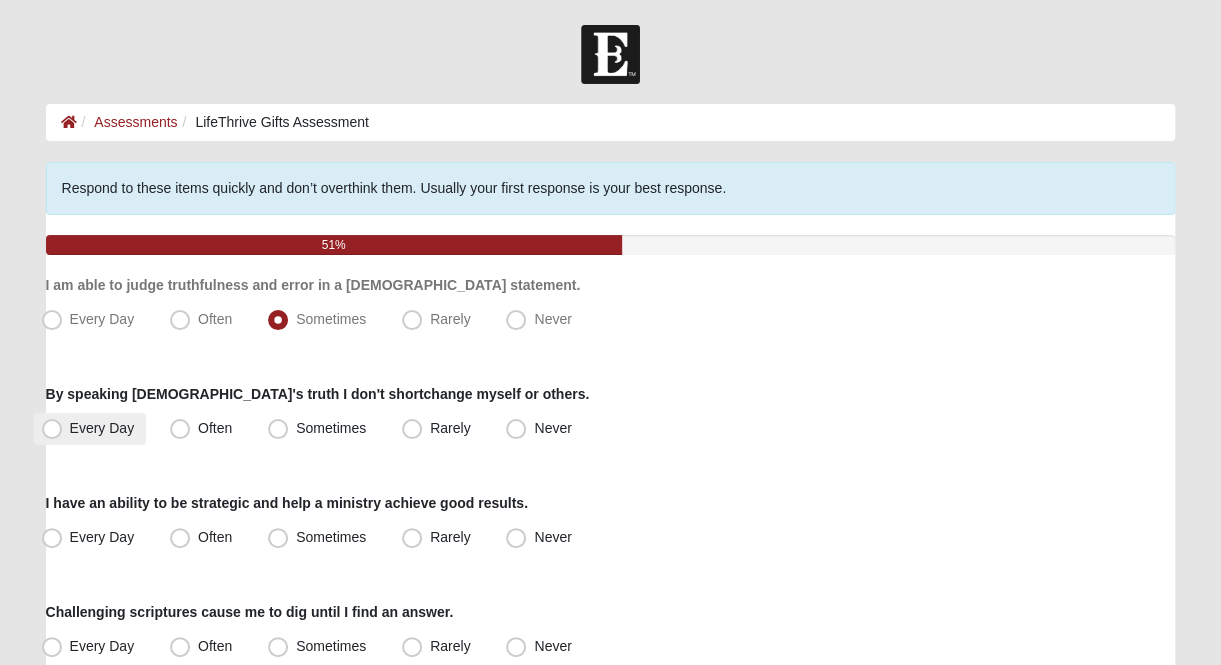 drag, startPoint x: 50, startPoint y: 430, endPoint x: 58, endPoint y: 437, distance: 10.630146 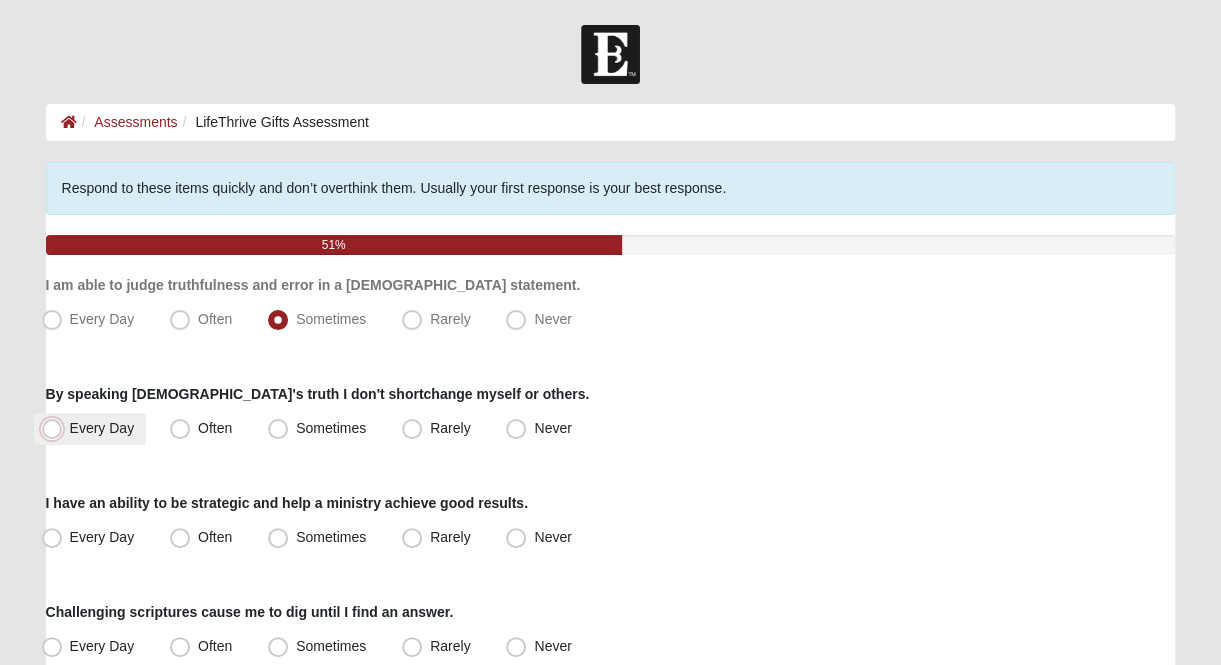 click on "Every Day" at bounding box center (56, 428) 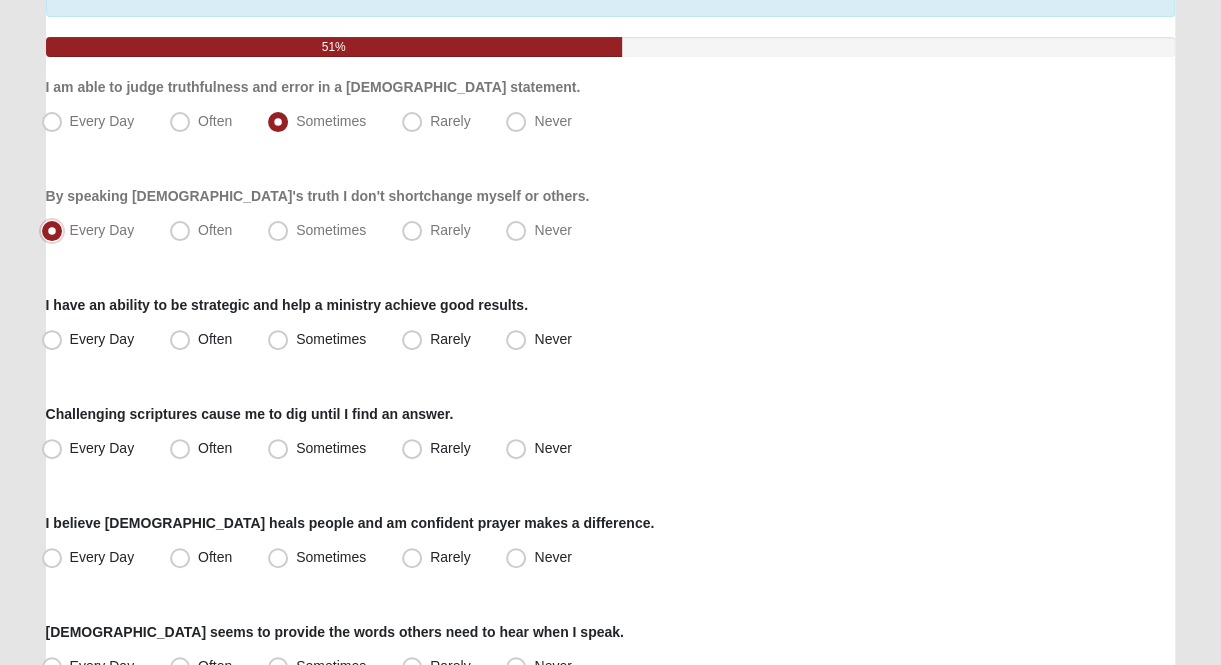 scroll, scrollTop: 200, scrollLeft: 0, axis: vertical 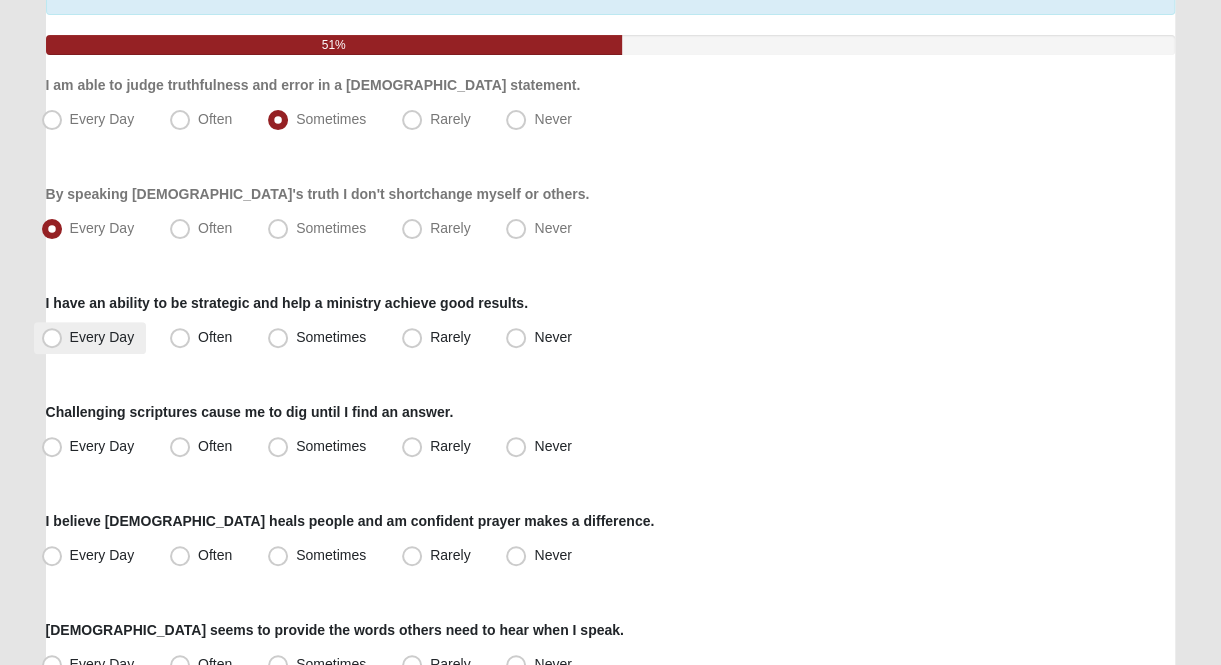 click on "Every Day" at bounding box center [102, 337] 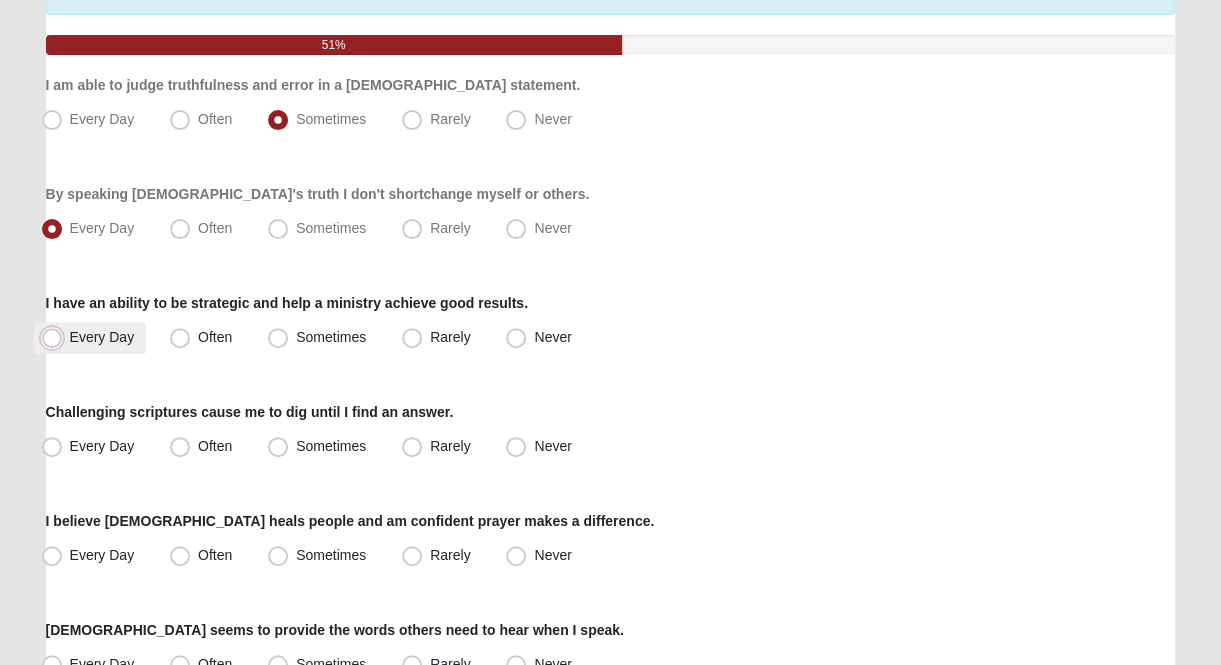 click on "Every Day" at bounding box center (56, 337) 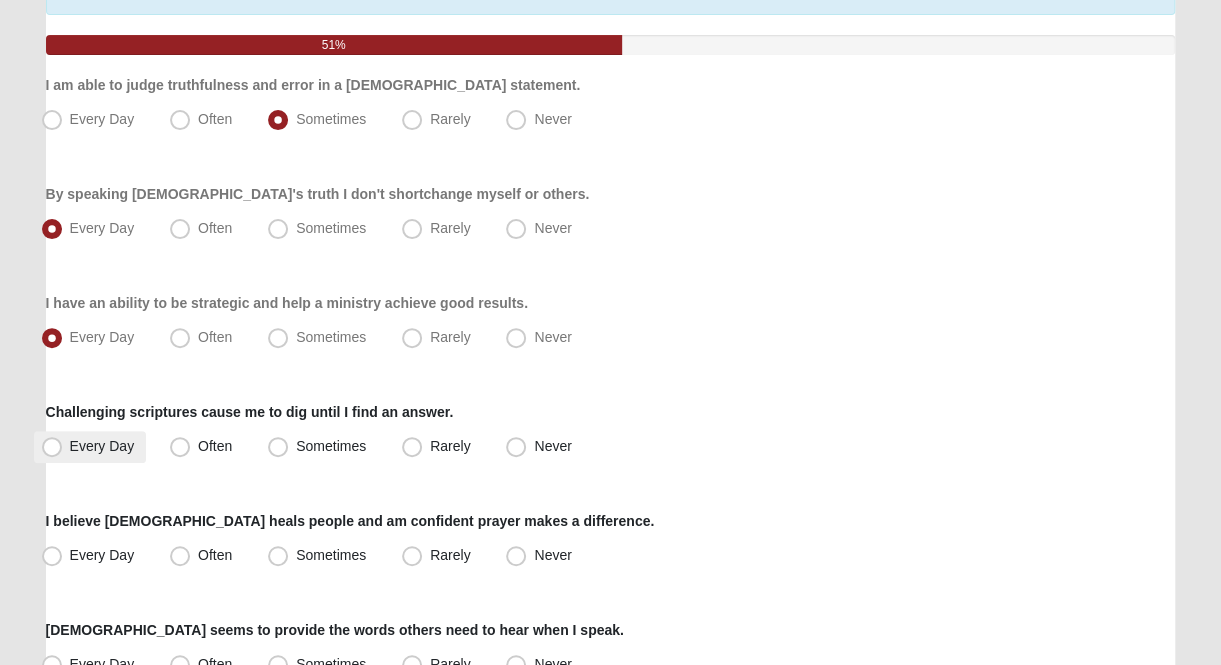 click on "Every Day" at bounding box center (90, 447) 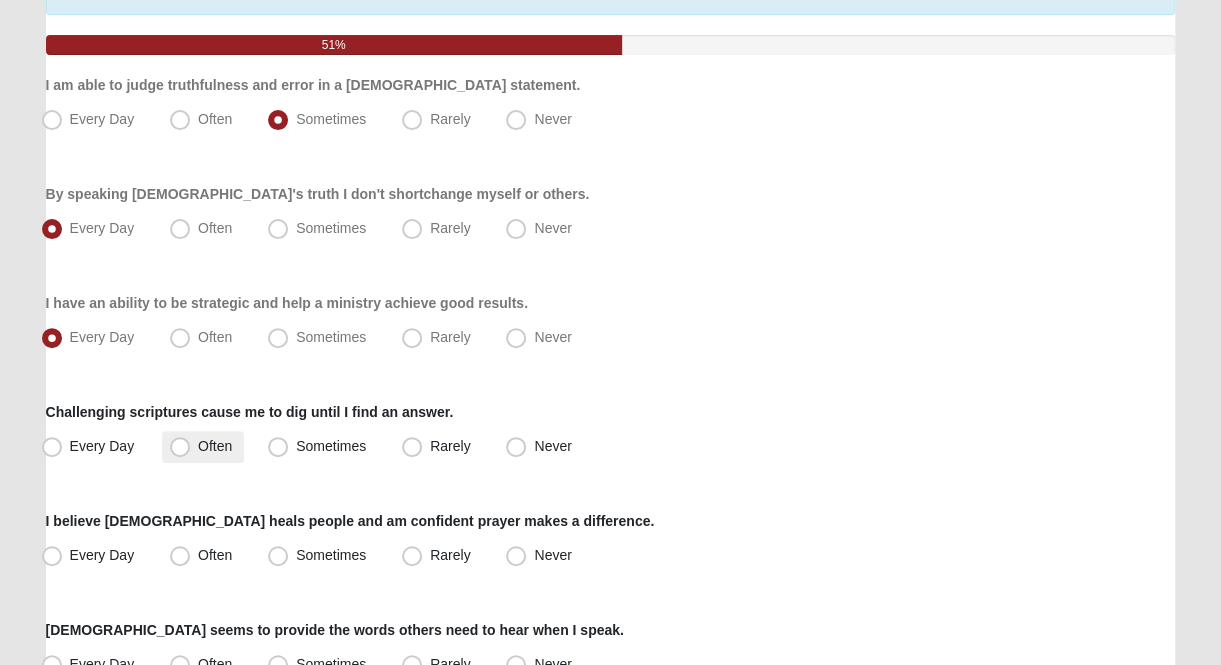 click on "Often" at bounding box center (203, 447) 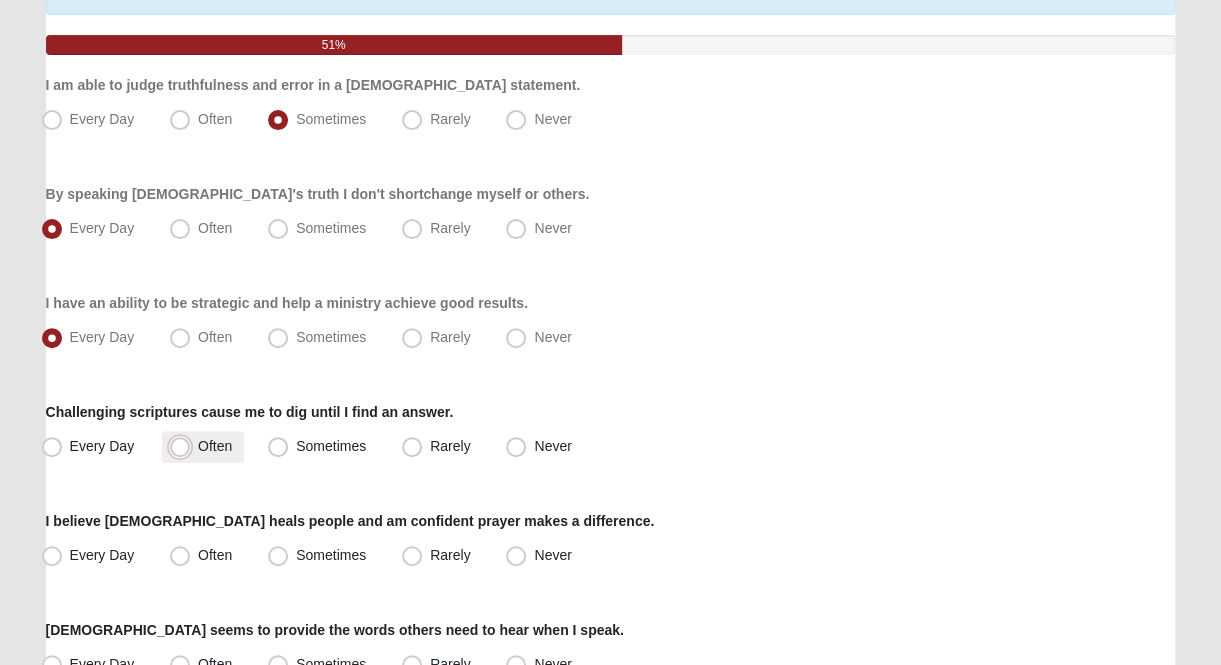 click on "Often" at bounding box center (184, 446) 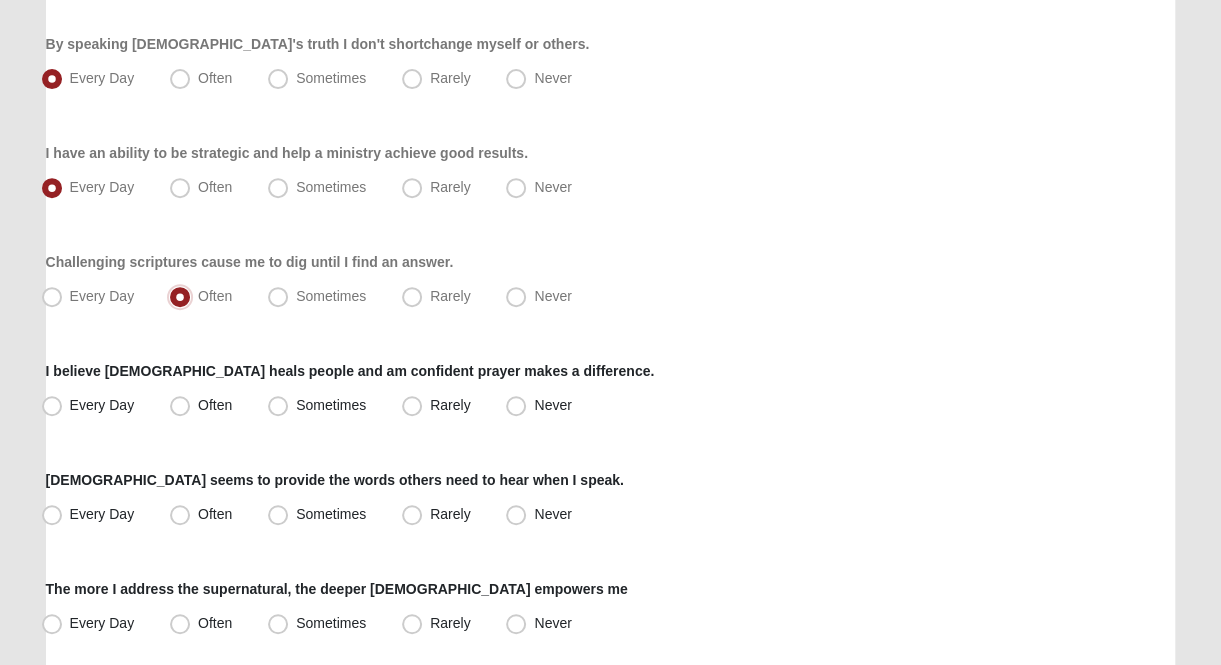 scroll, scrollTop: 400, scrollLeft: 0, axis: vertical 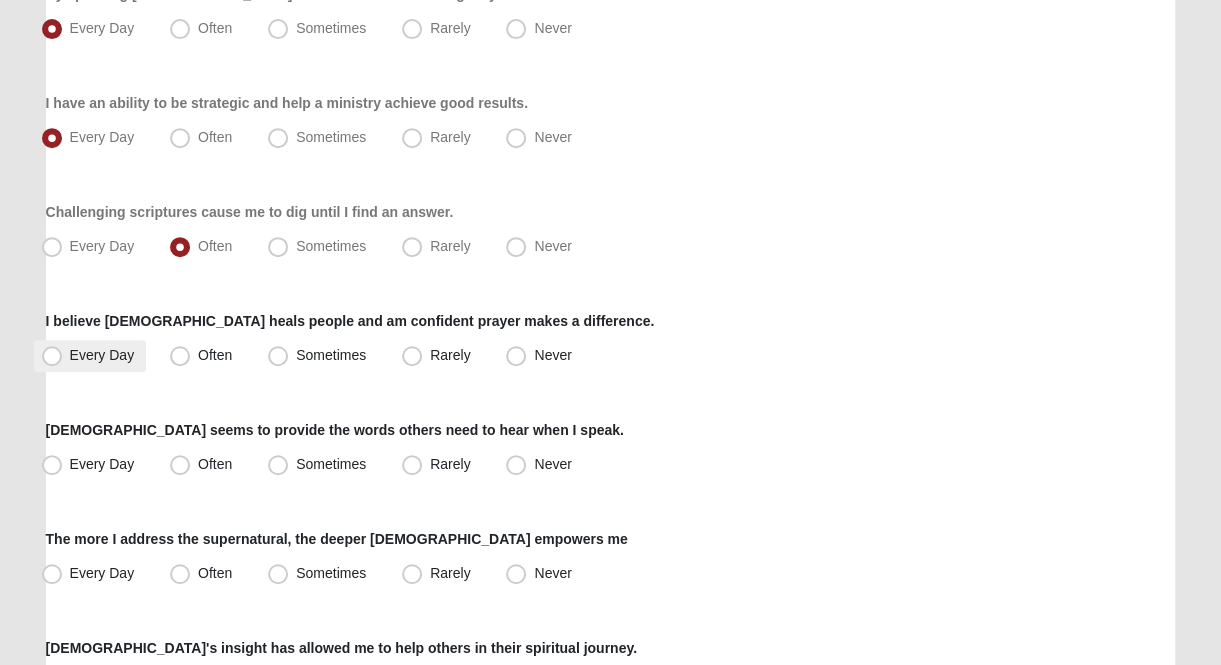 drag, startPoint x: 48, startPoint y: 374, endPoint x: 65, endPoint y: 369, distance: 17.720045 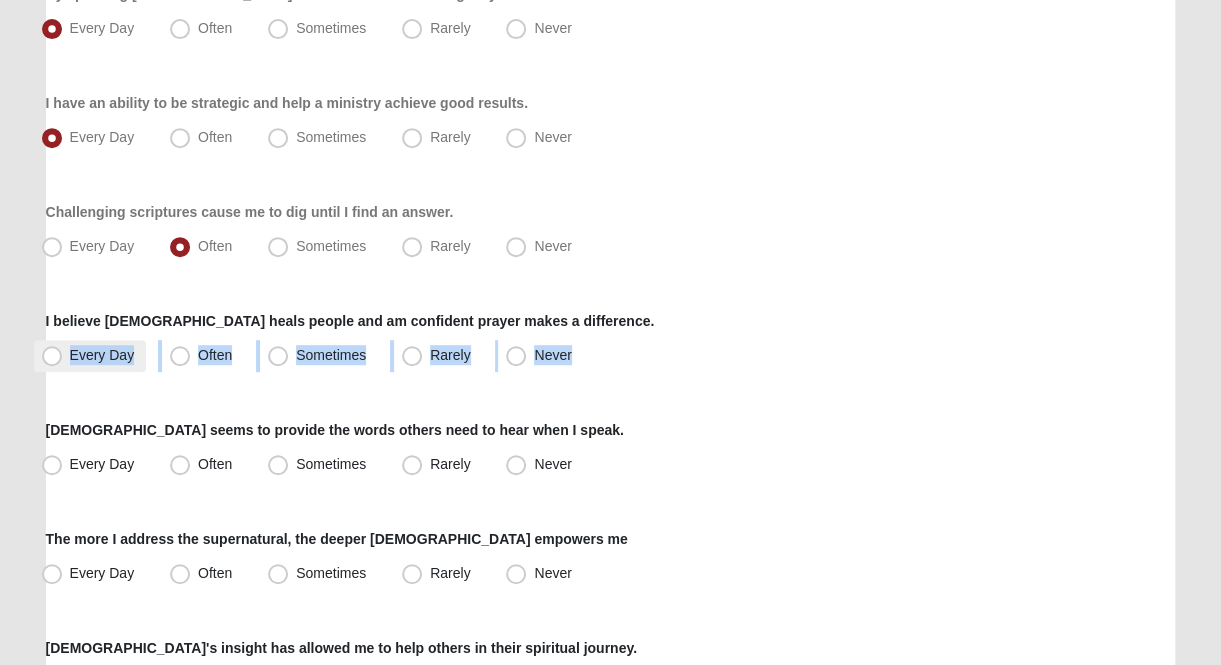 click on "Every Day" at bounding box center (102, 355) 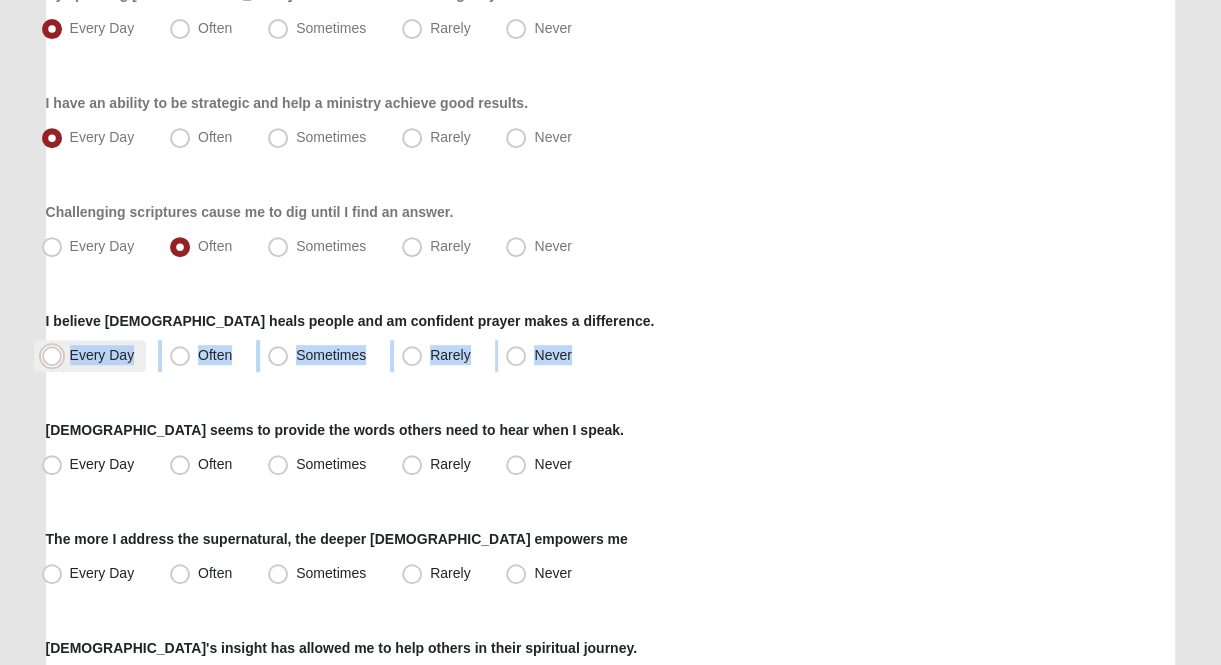 click on "Every Day" at bounding box center (56, 355) 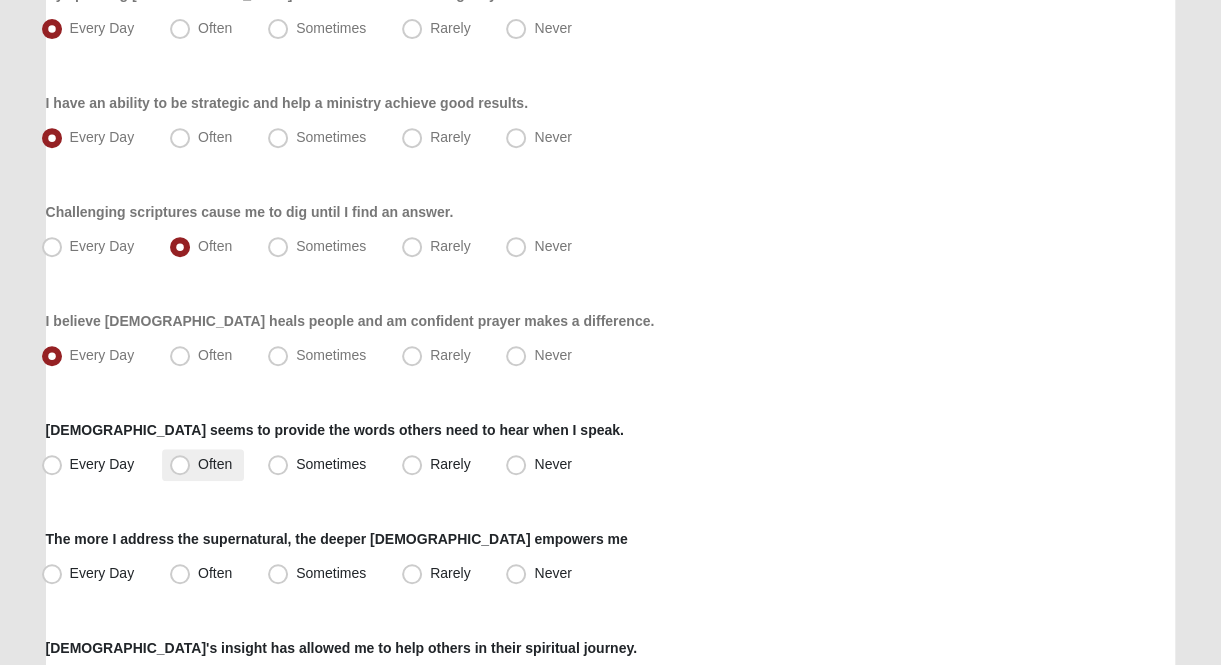 click on "Often" at bounding box center [215, 464] 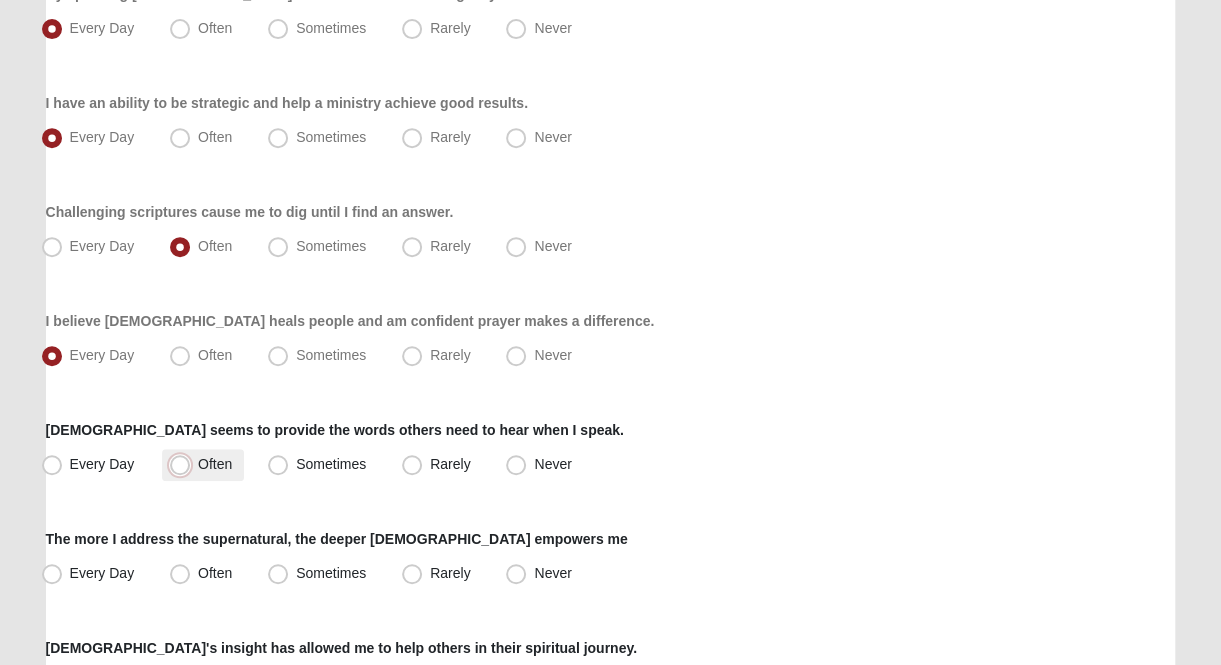 click on "Often" at bounding box center (184, 464) 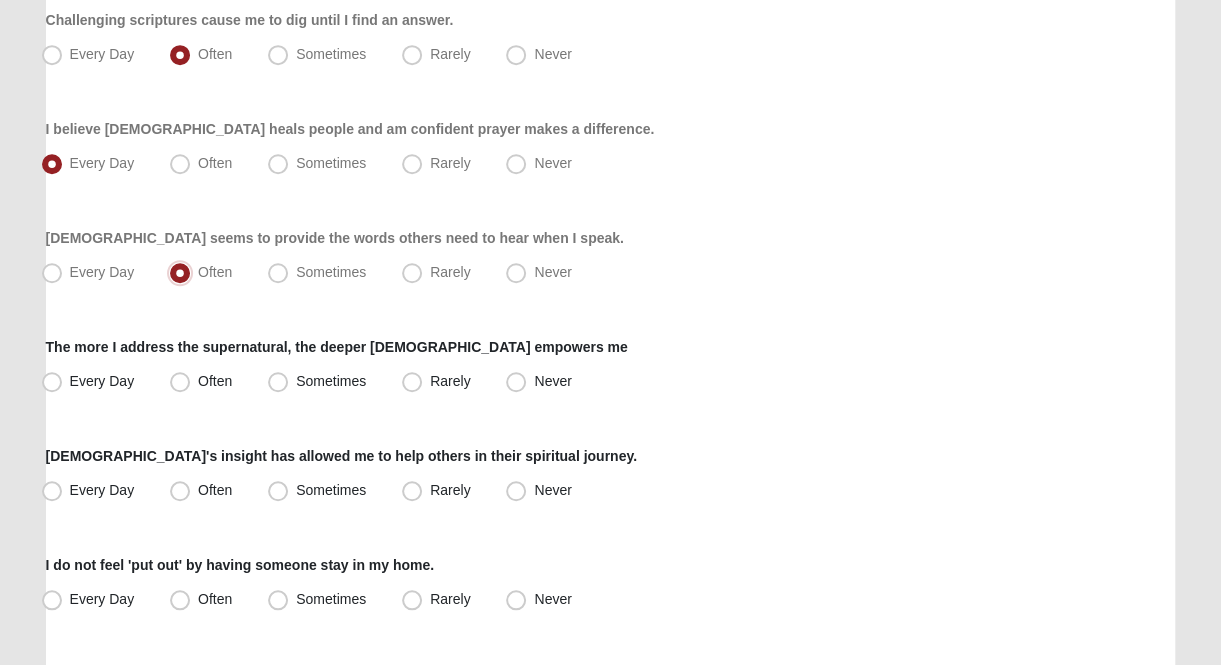scroll, scrollTop: 600, scrollLeft: 0, axis: vertical 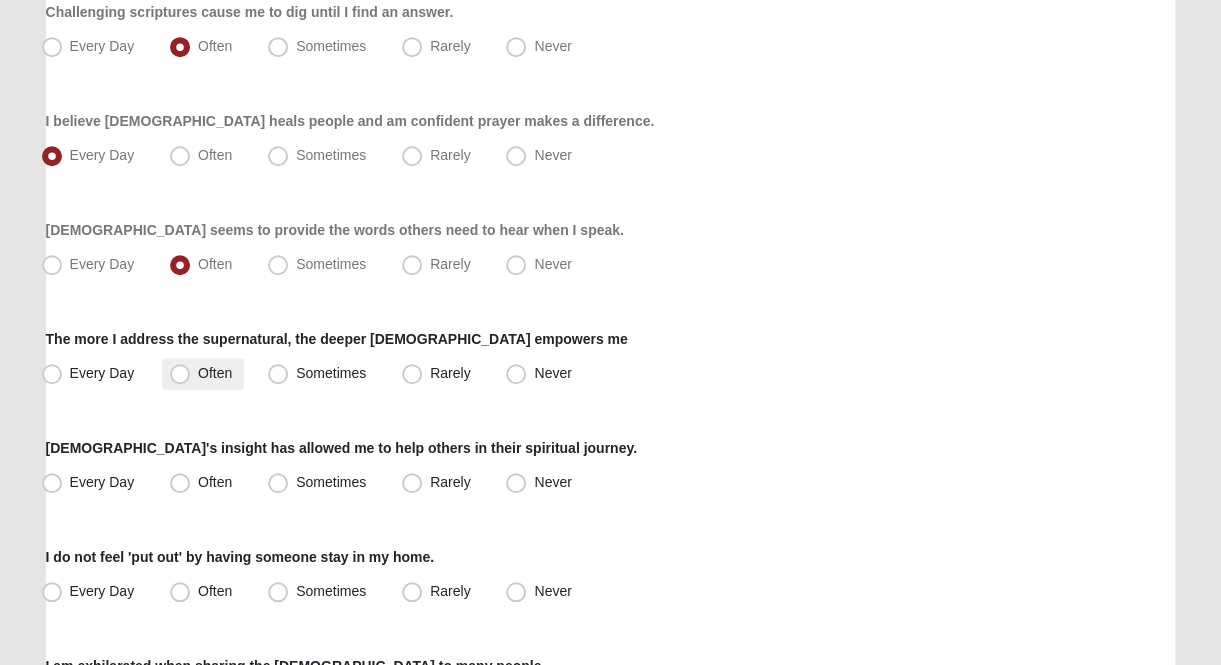 click on "Often" at bounding box center (215, 373) 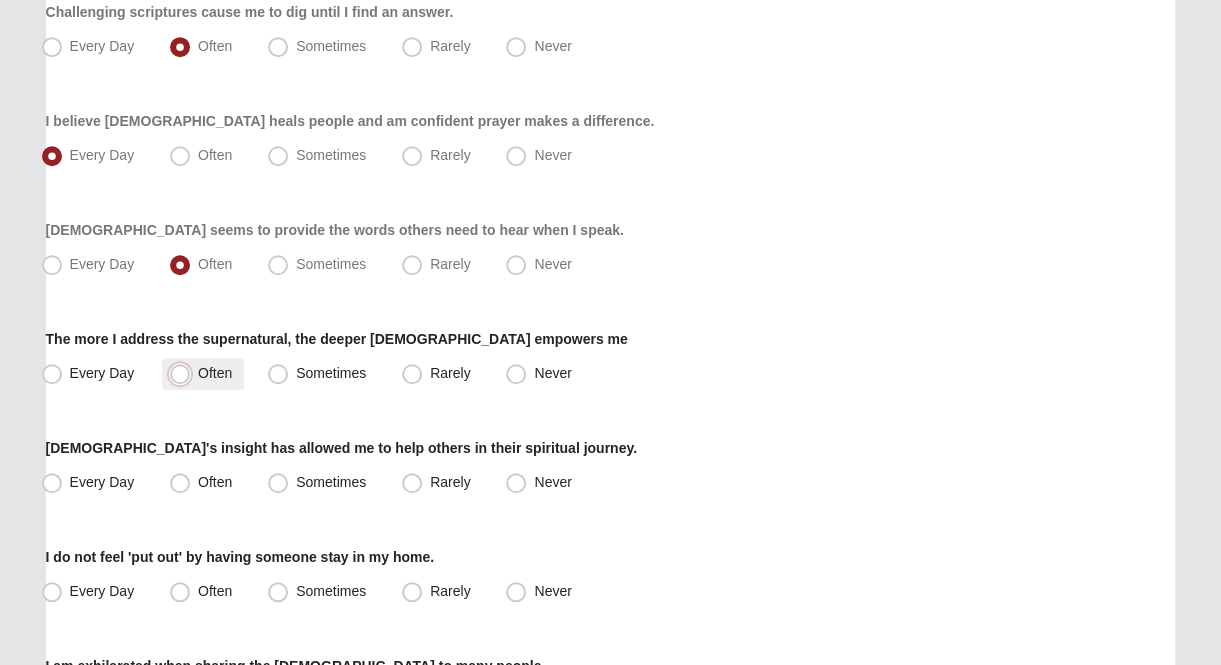 click on "Often" at bounding box center (184, 373) 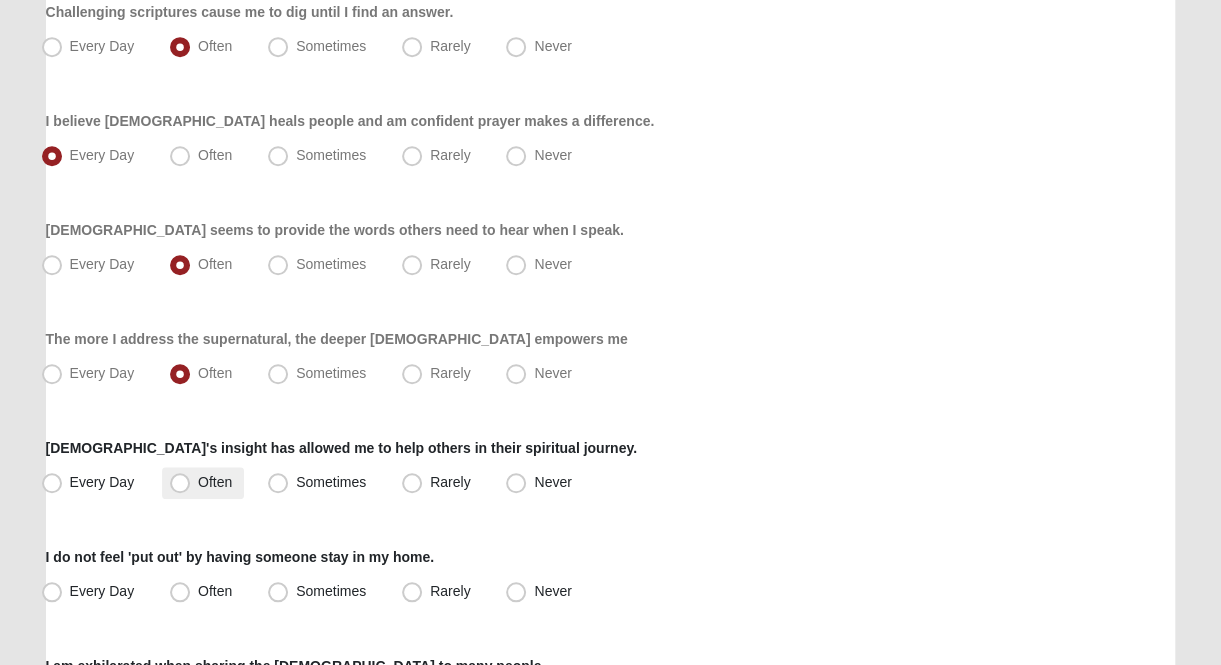 click on "Often" at bounding box center (215, 482) 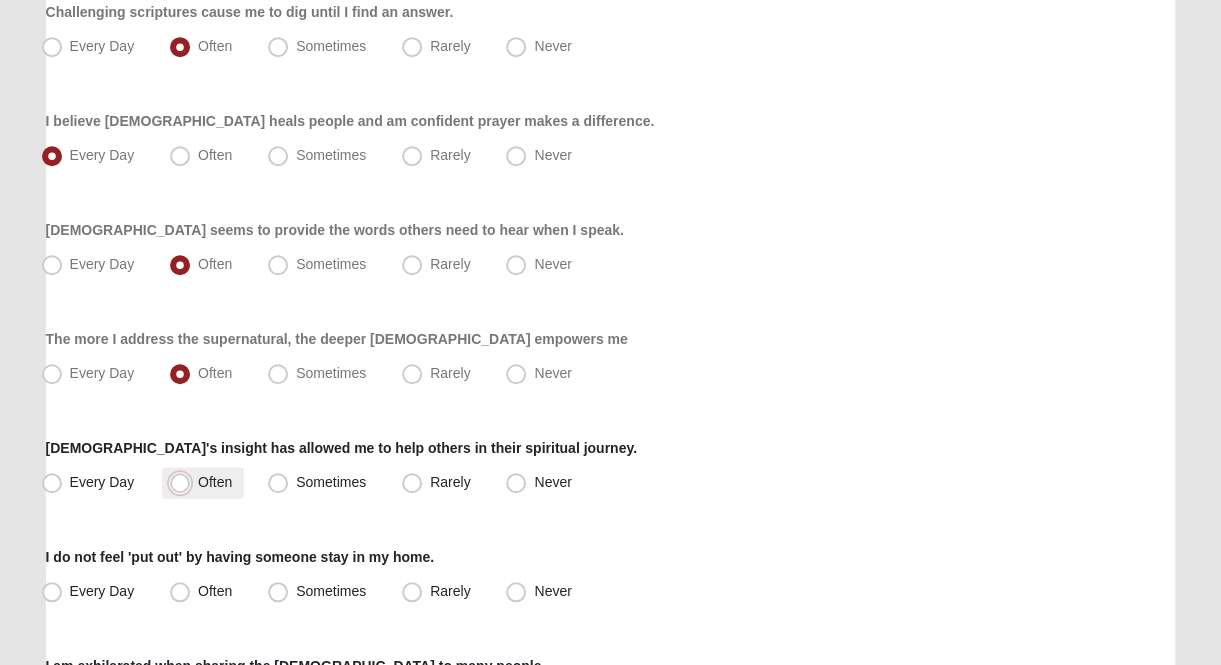 click on "Often" at bounding box center [184, 482] 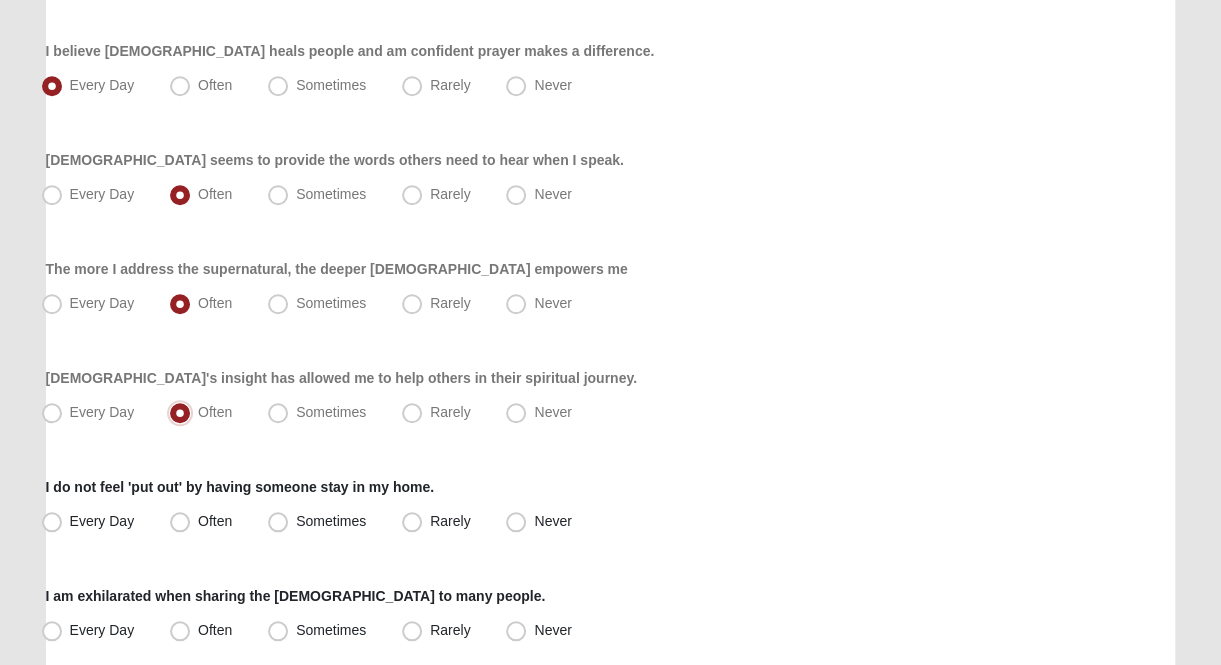 scroll, scrollTop: 700, scrollLeft: 0, axis: vertical 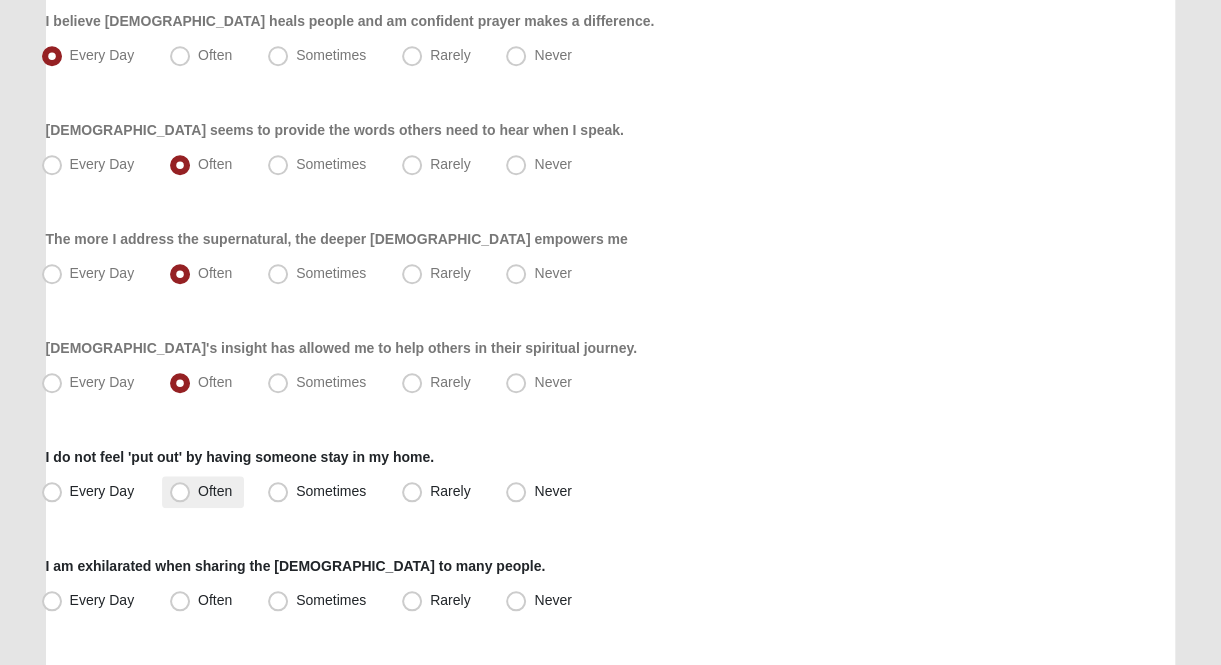click on "Often" at bounding box center [215, 491] 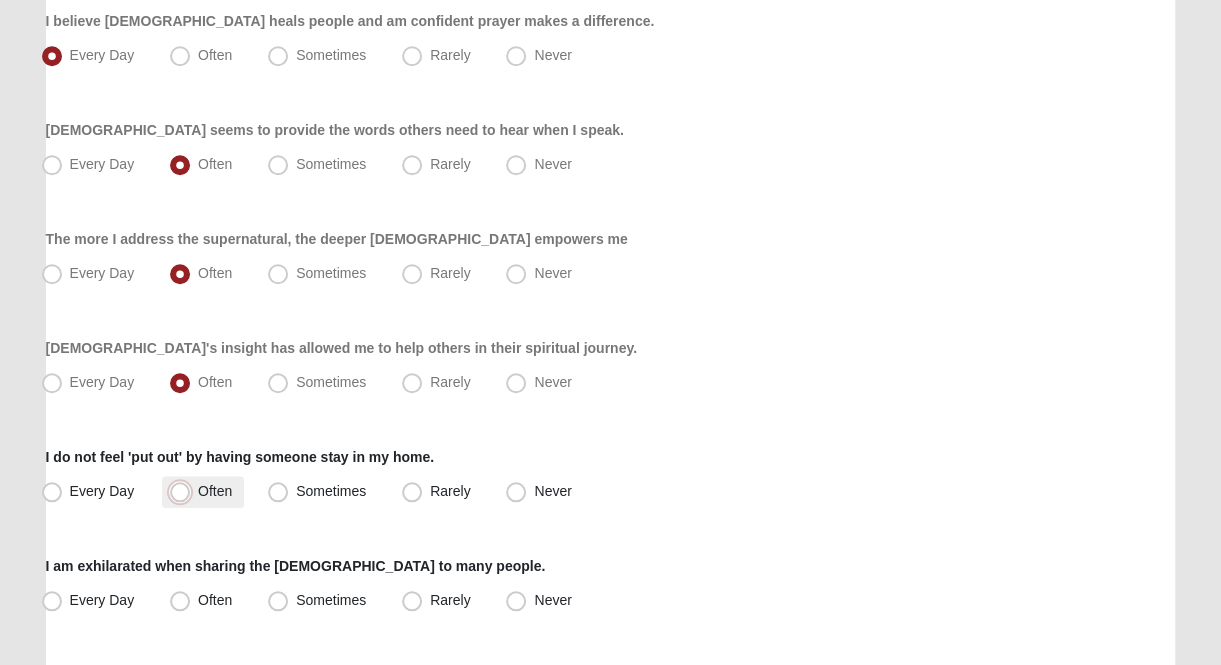 click on "Often" at bounding box center (184, 491) 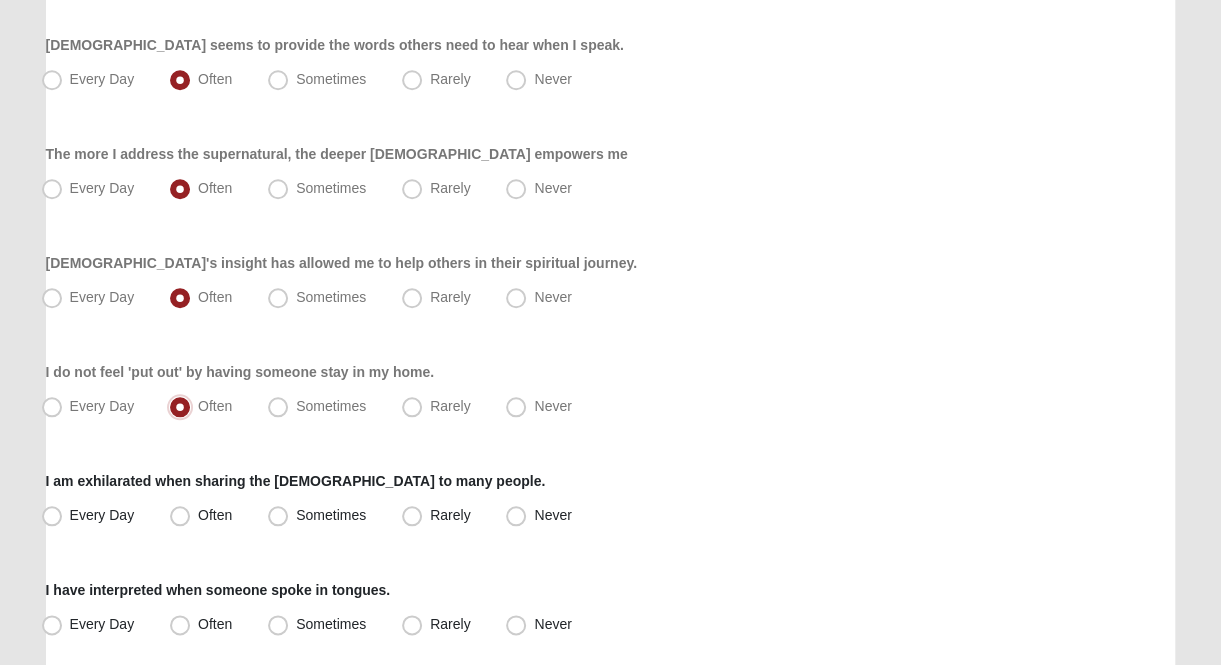 scroll, scrollTop: 900, scrollLeft: 0, axis: vertical 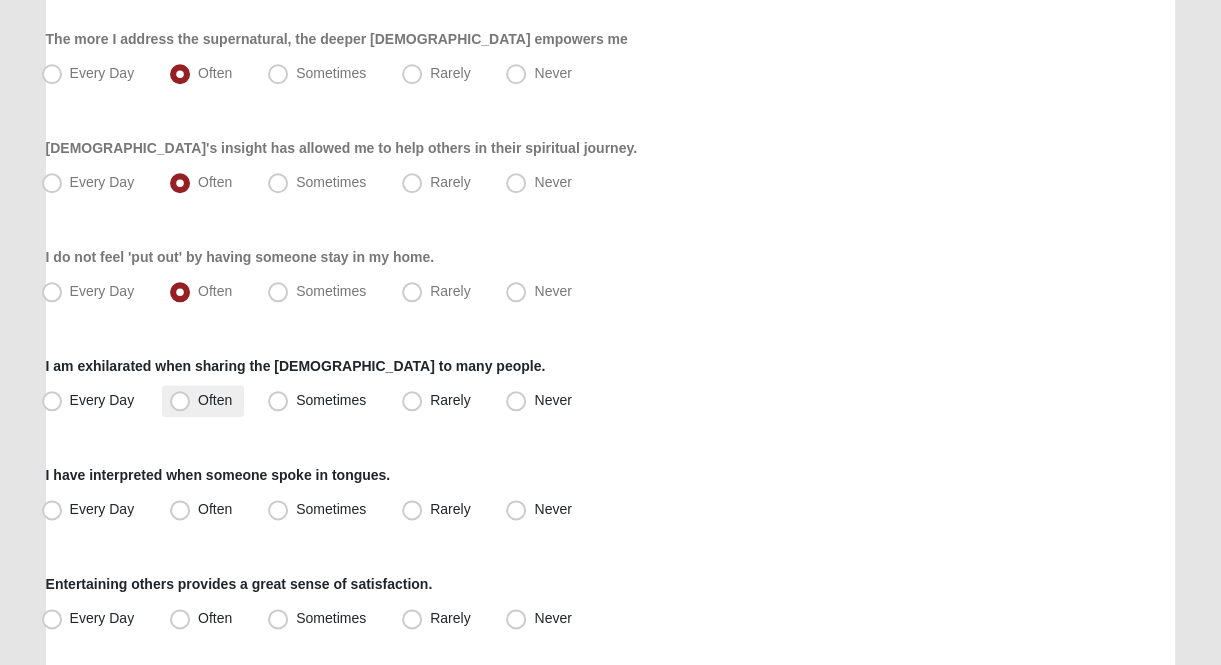 click on "Often" at bounding box center [215, 400] 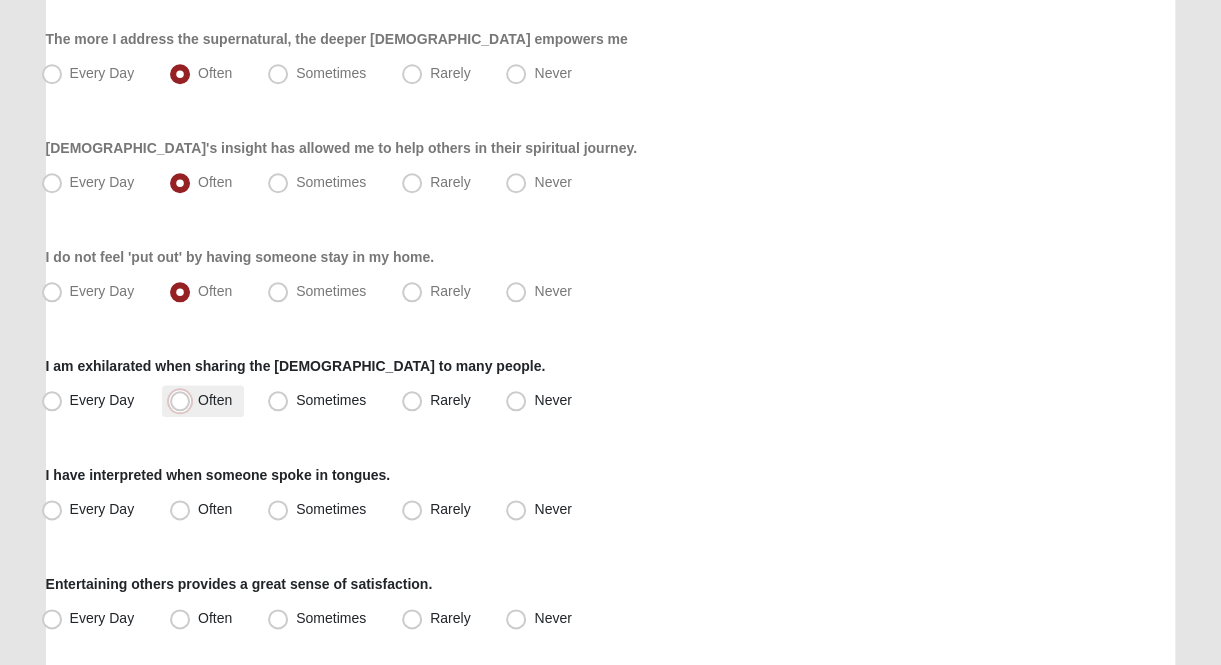 click on "Often" at bounding box center (184, 400) 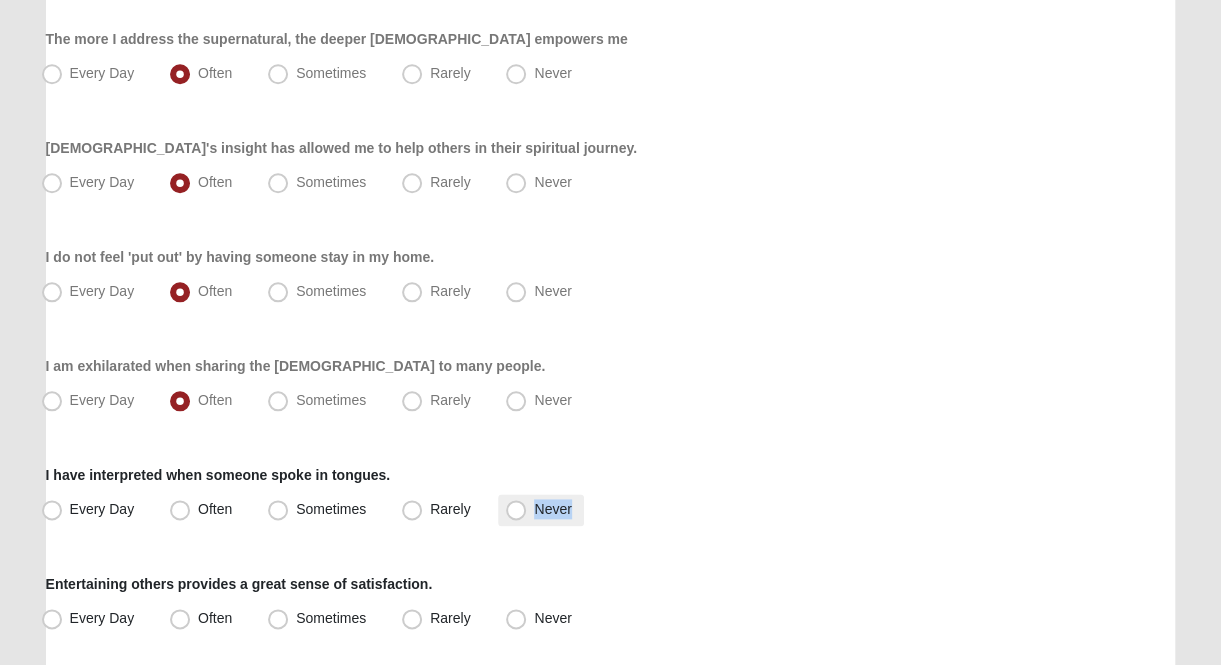 click on "Never" at bounding box center (552, 509) 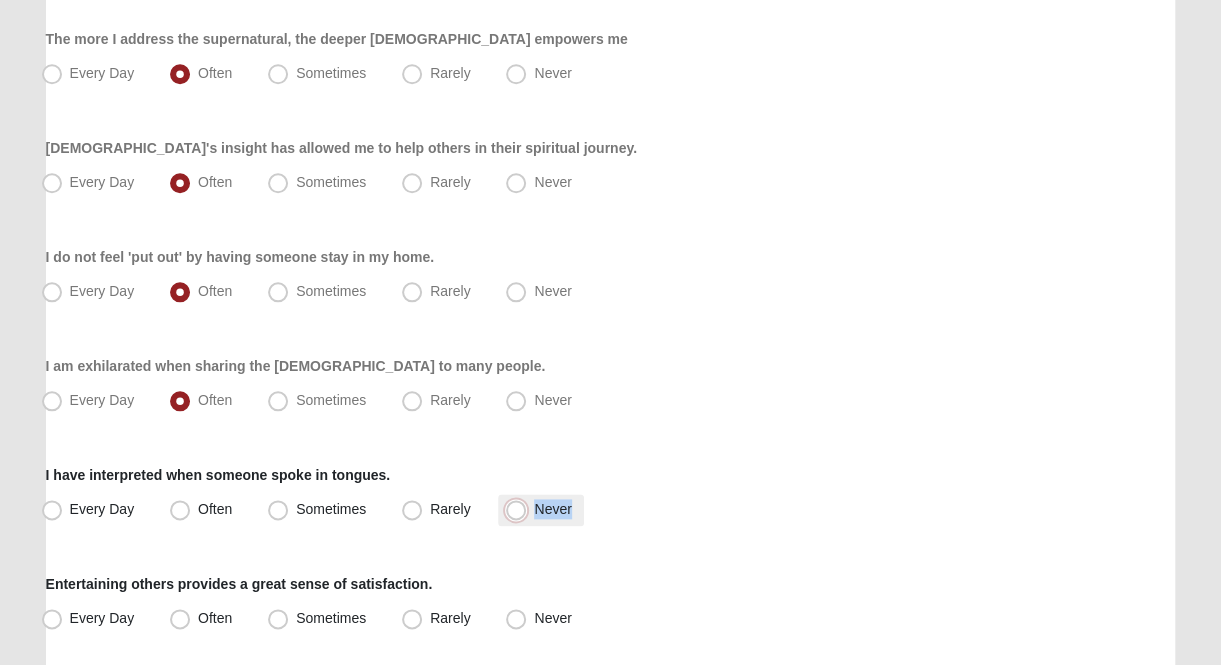 click on "Never" at bounding box center (520, 509) 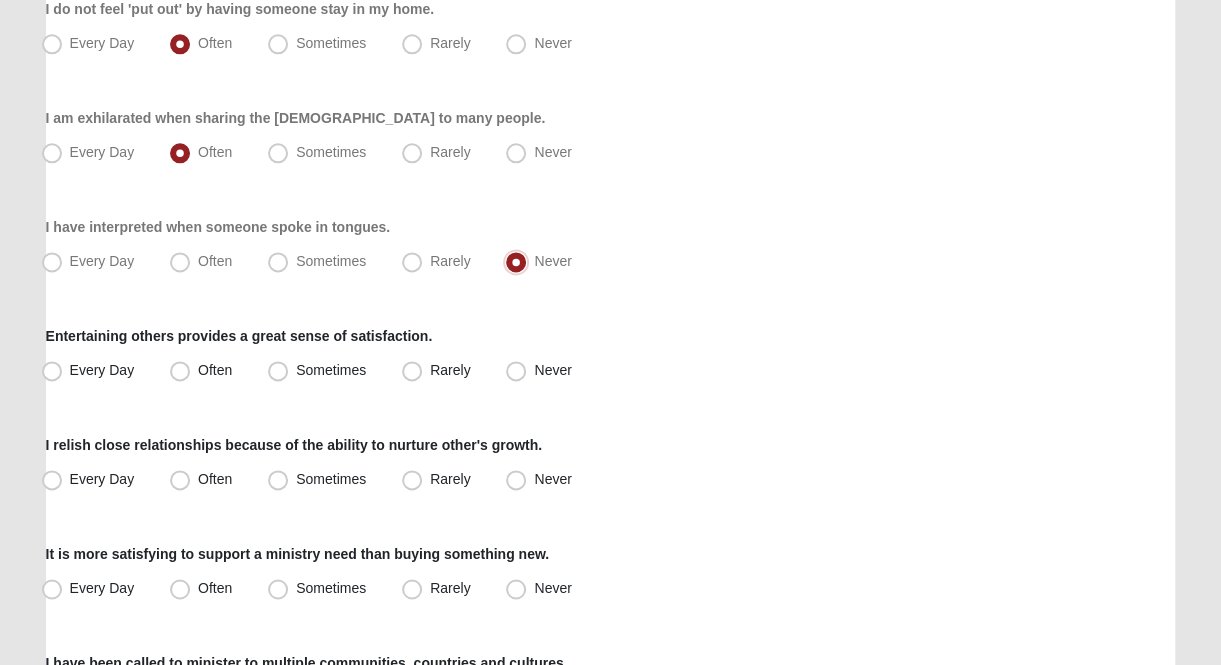 scroll, scrollTop: 1200, scrollLeft: 0, axis: vertical 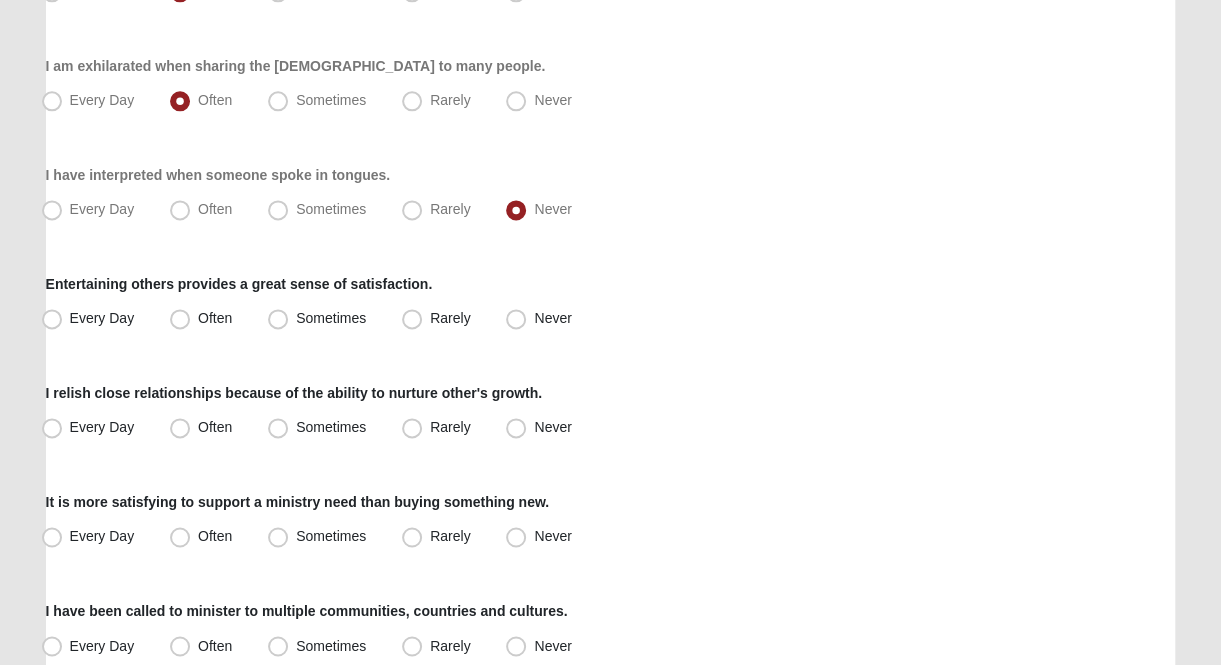 drag, startPoint x: 49, startPoint y: 320, endPoint x: 67, endPoint y: 347, distance: 32.449963 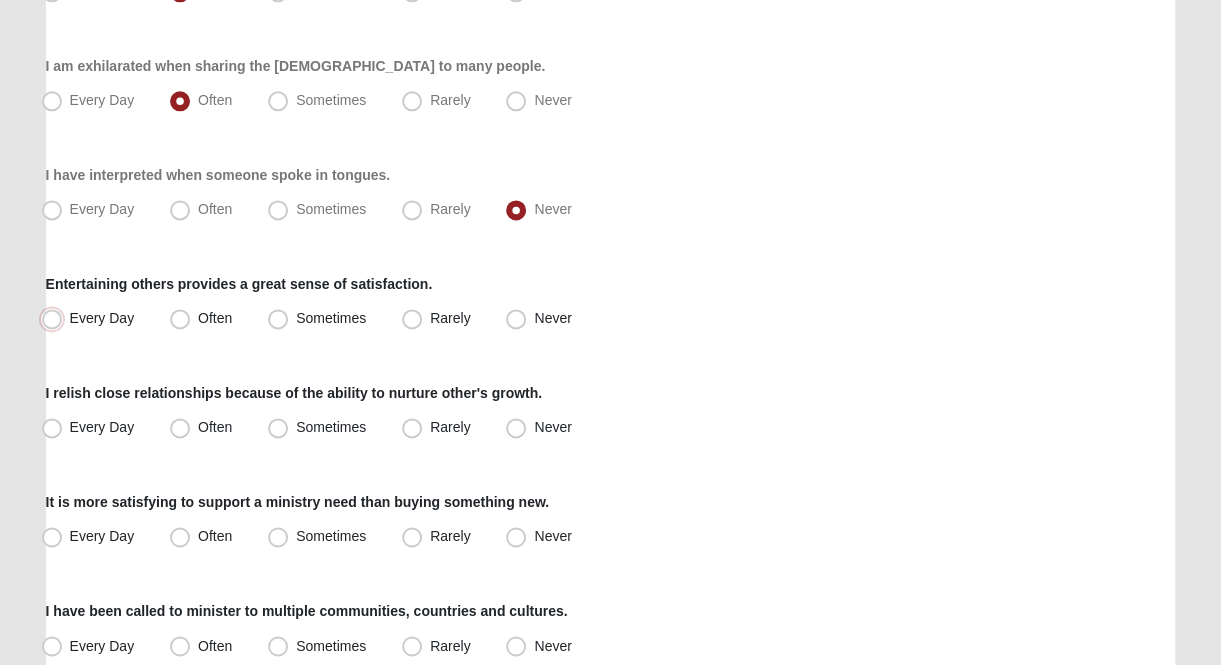 click on "Every Day" at bounding box center (56, 318) 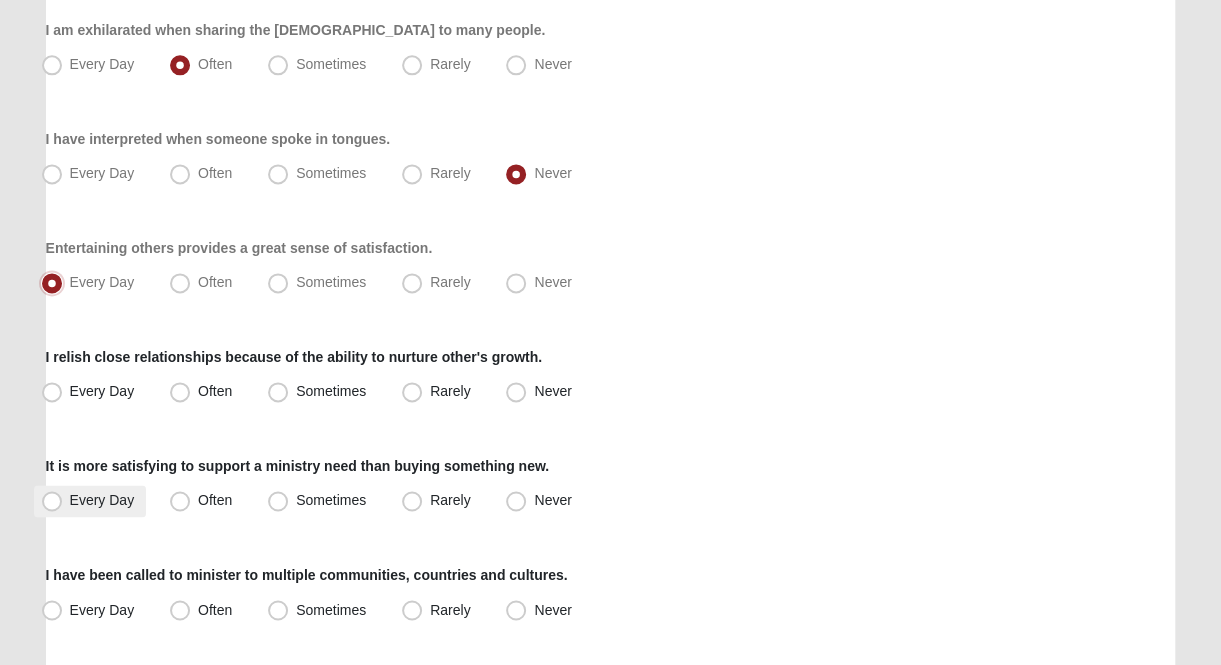 scroll, scrollTop: 1400, scrollLeft: 0, axis: vertical 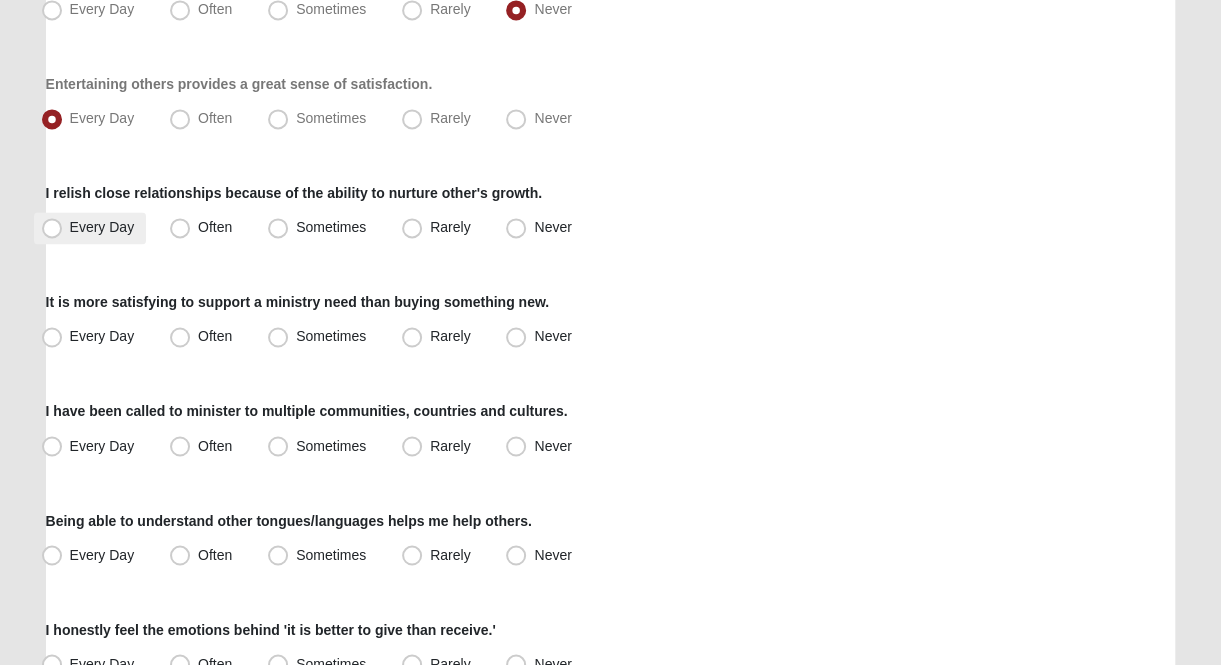 click on "Every Day" at bounding box center [102, 227] 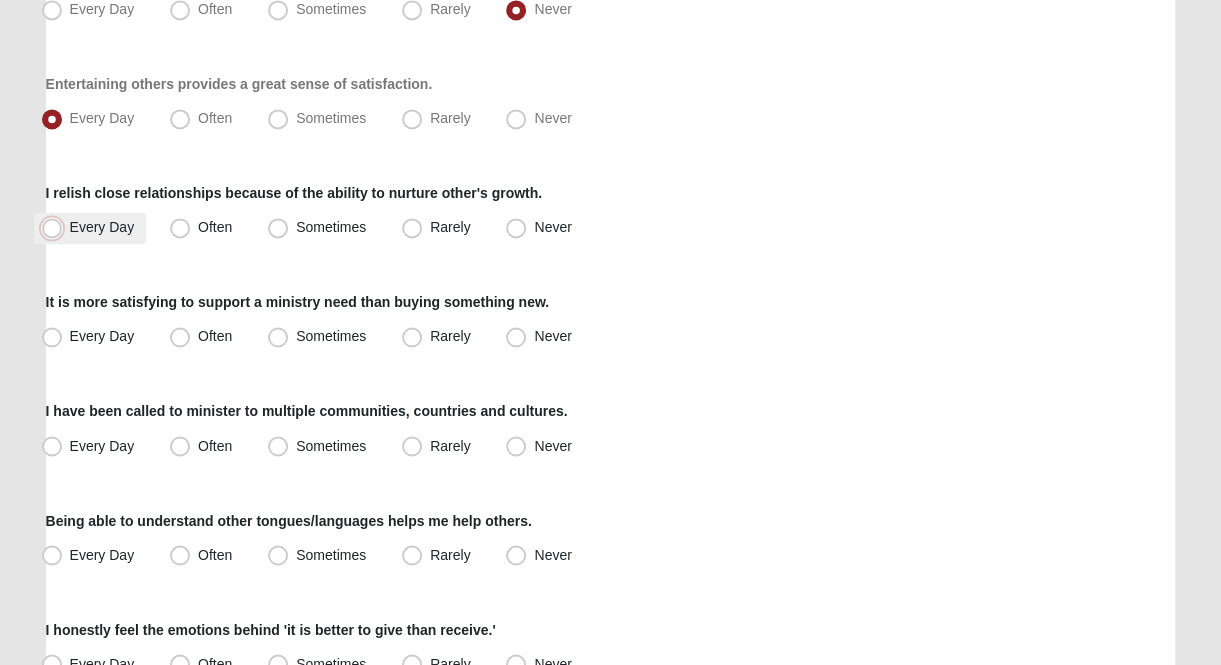 click on "Every Day" at bounding box center [56, 227] 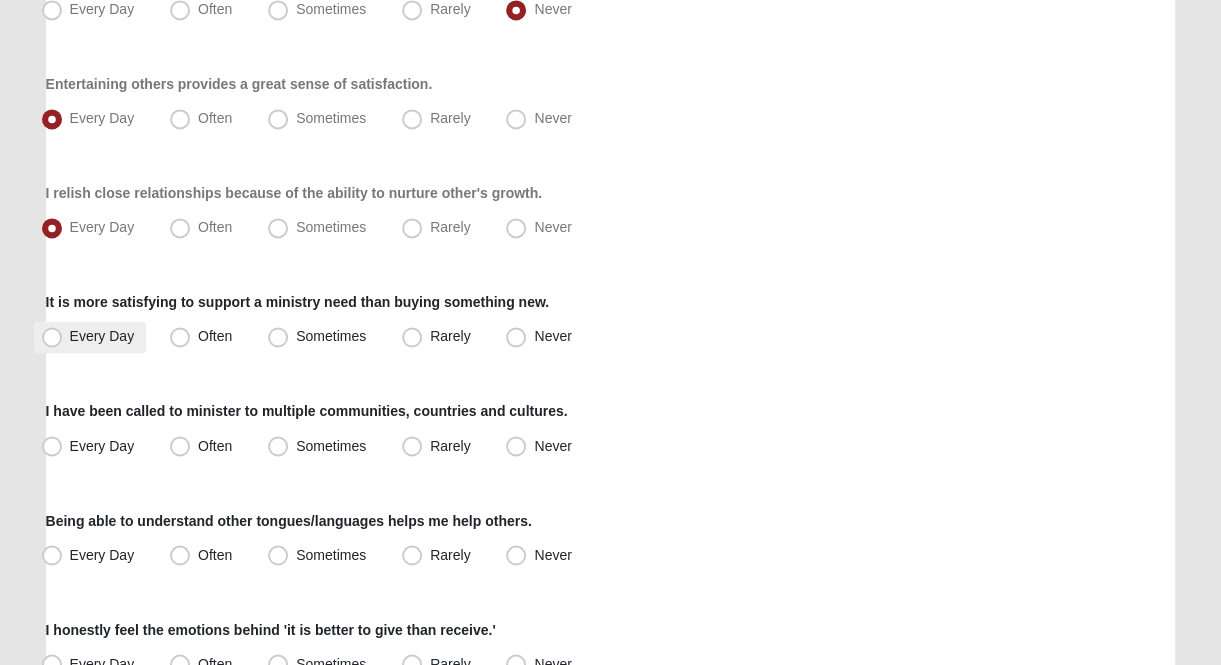 click on "Every Day" at bounding box center (102, 336) 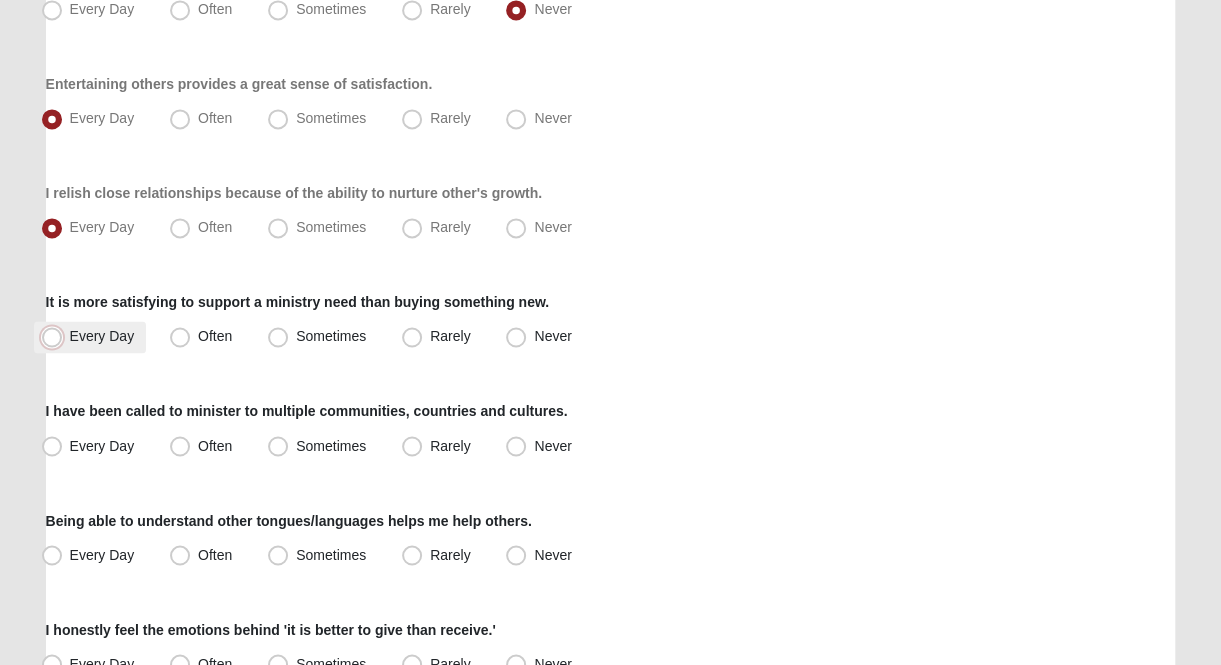 click on "Every Day" at bounding box center [56, 336] 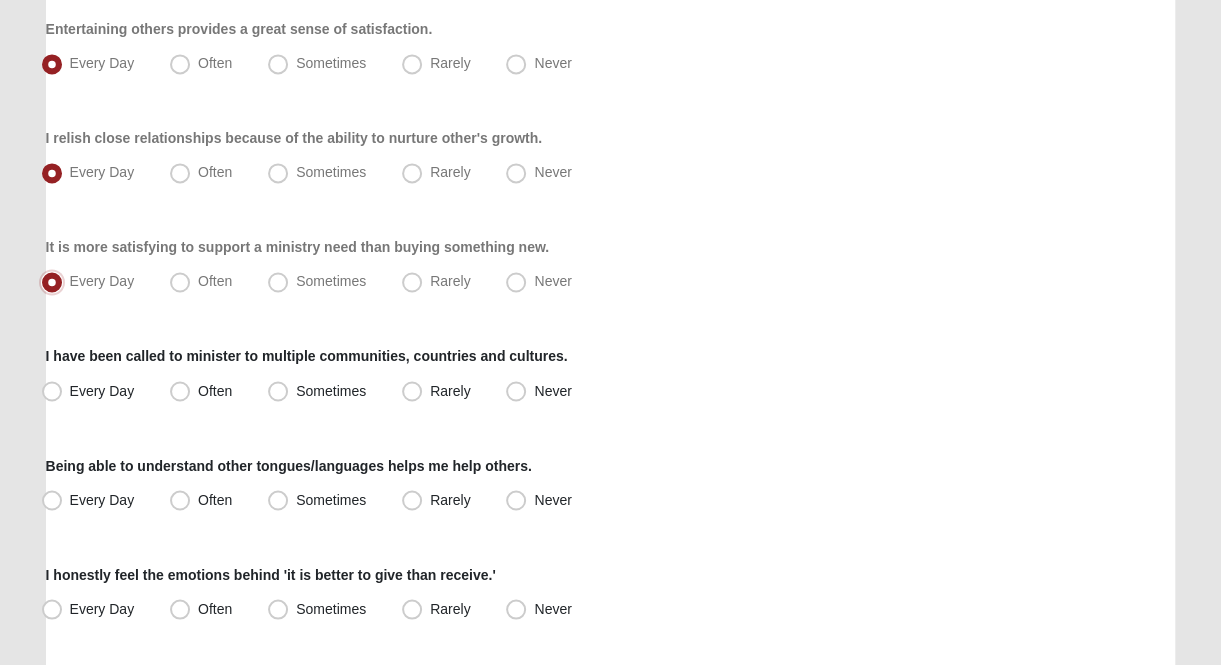 scroll, scrollTop: 1500, scrollLeft: 0, axis: vertical 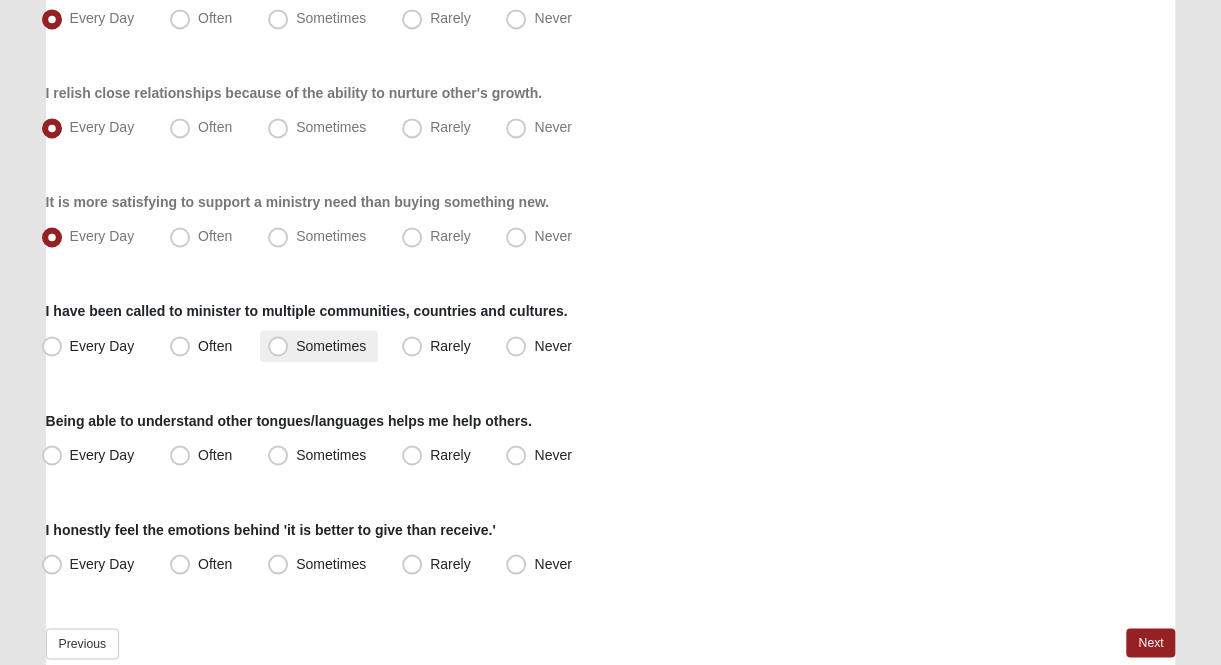 click on "Sometimes" at bounding box center [319, 346] 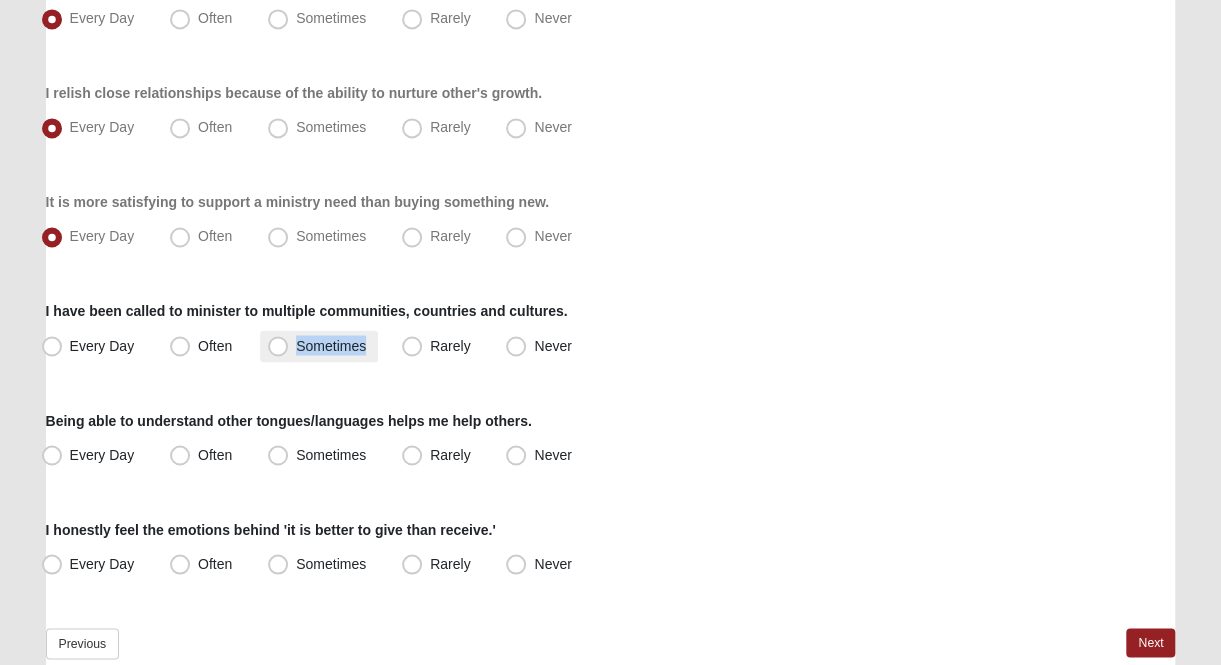 click on "Sometimes" at bounding box center (331, 345) 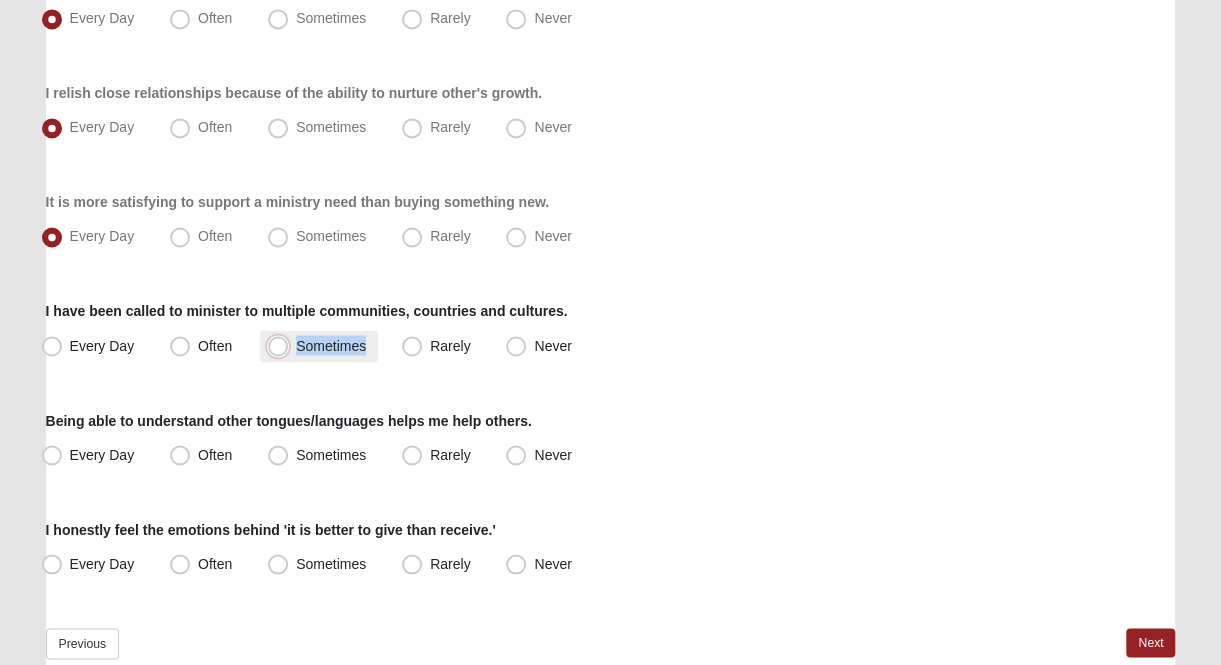 click on "Sometimes" at bounding box center [282, 345] 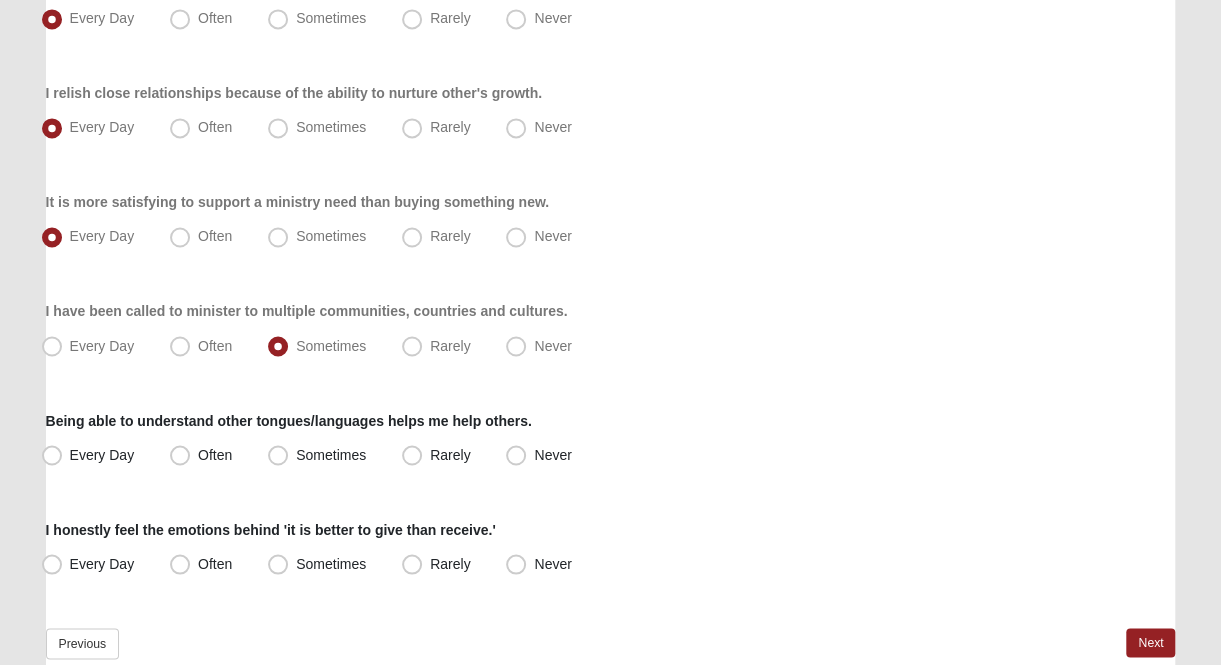 drag, startPoint x: 509, startPoint y: 446, endPoint x: 507, endPoint y: 432, distance: 14.142136 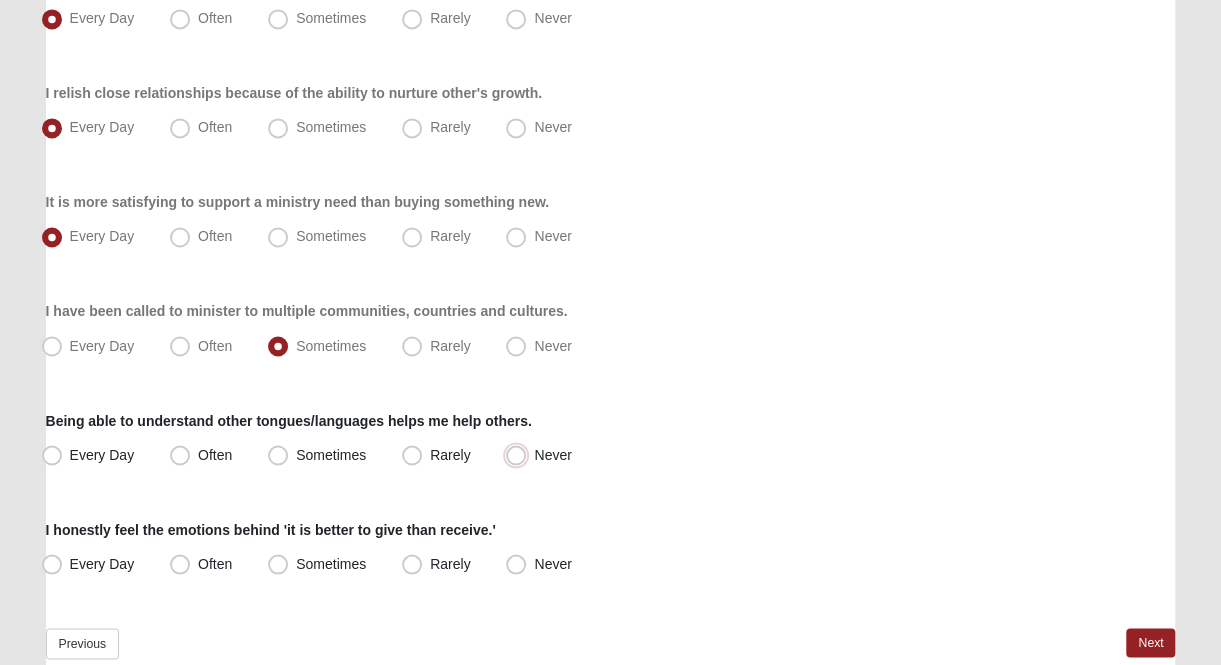 click on "Never" at bounding box center [520, 454] 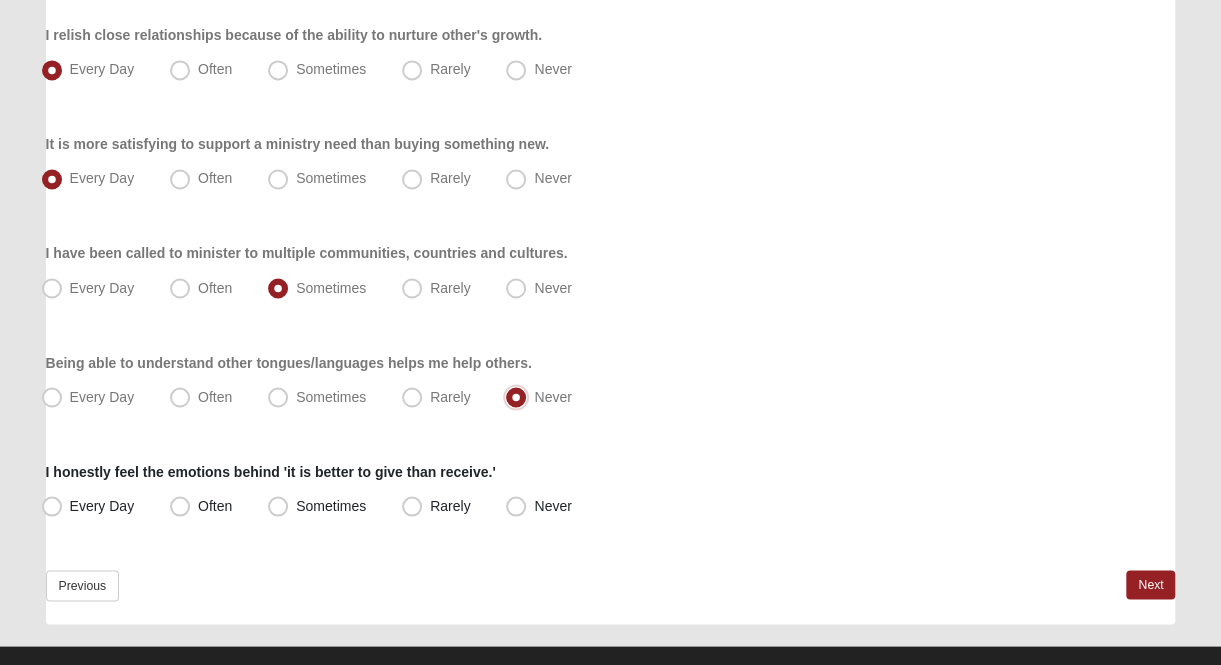 scroll, scrollTop: 1588, scrollLeft: 0, axis: vertical 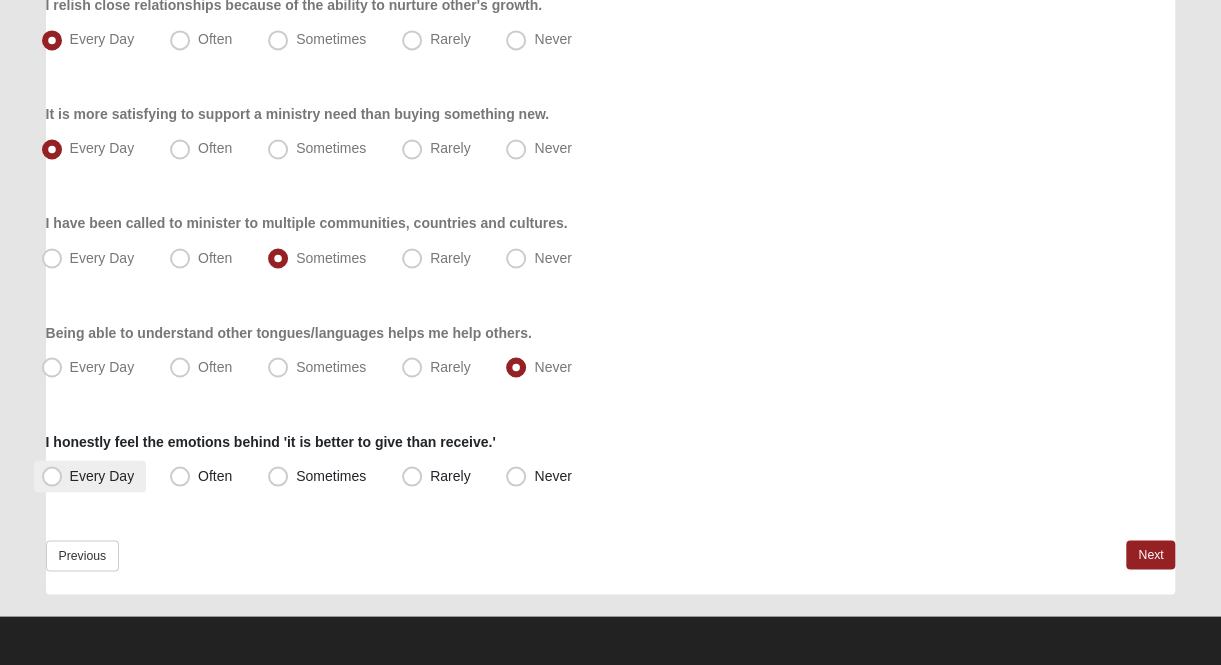 drag, startPoint x: 58, startPoint y: 467, endPoint x: 55, endPoint y: 479, distance: 12.369317 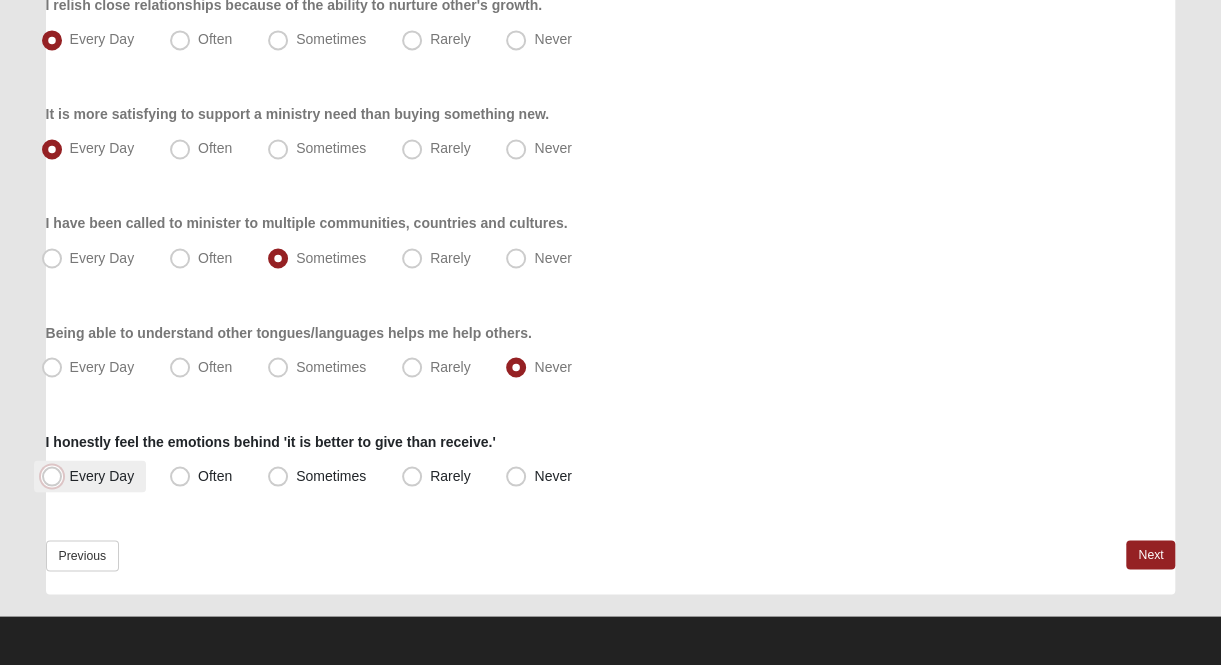 click on "Every Day" at bounding box center [56, 475] 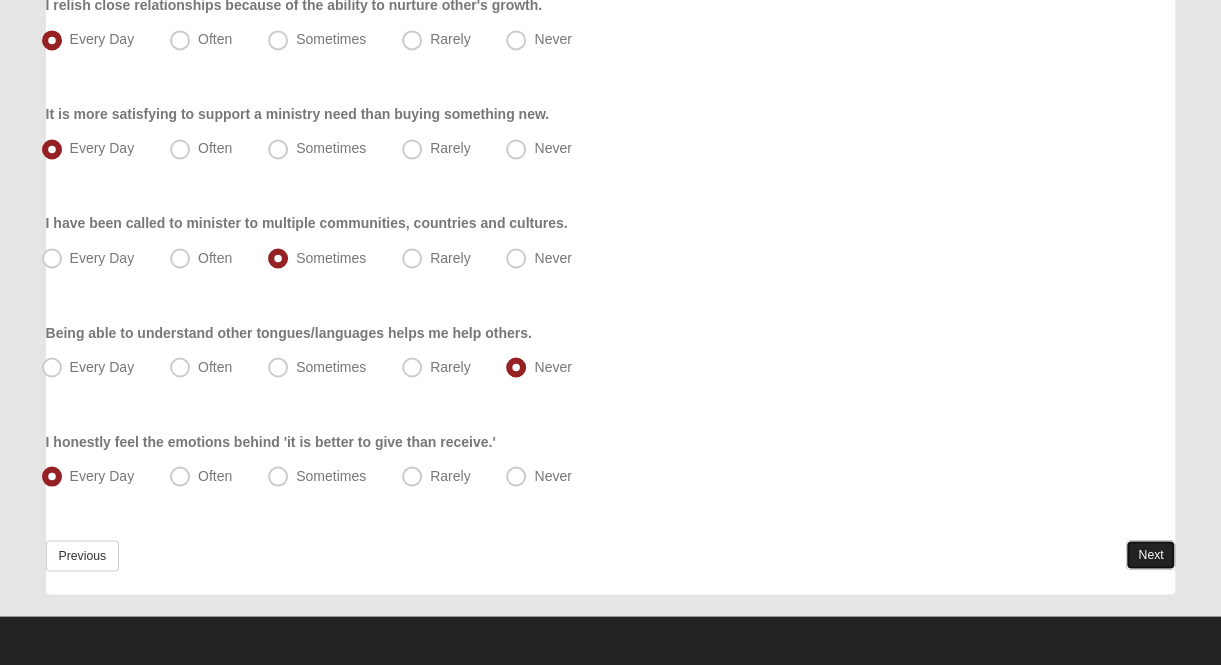 click on "Next" at bounding box center [1150, 554] 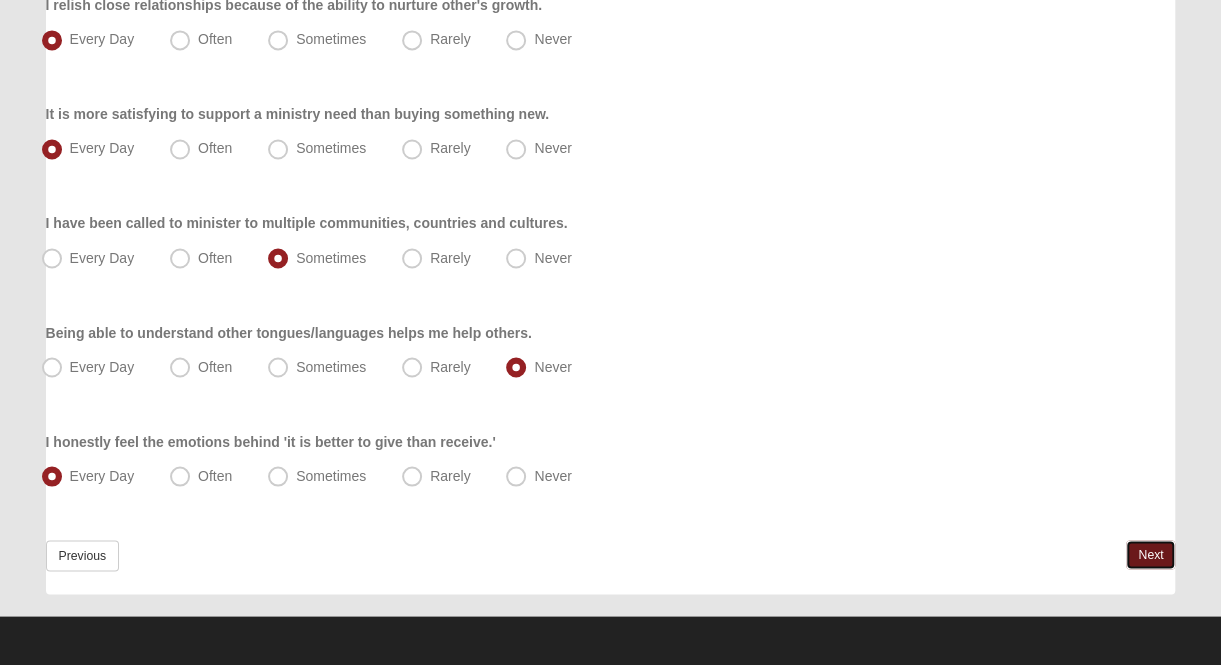 scroll, scrollTop: 0, scrollLeft: 0, axis: both 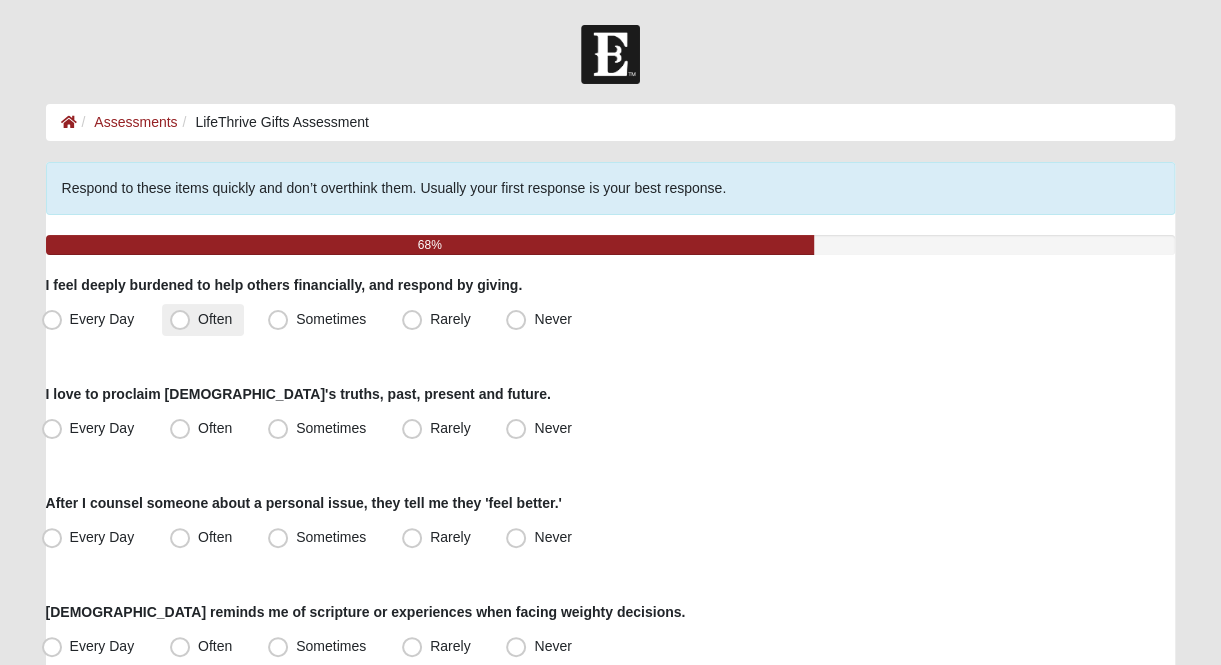 click on "Often" at bounding box center (203, 320) 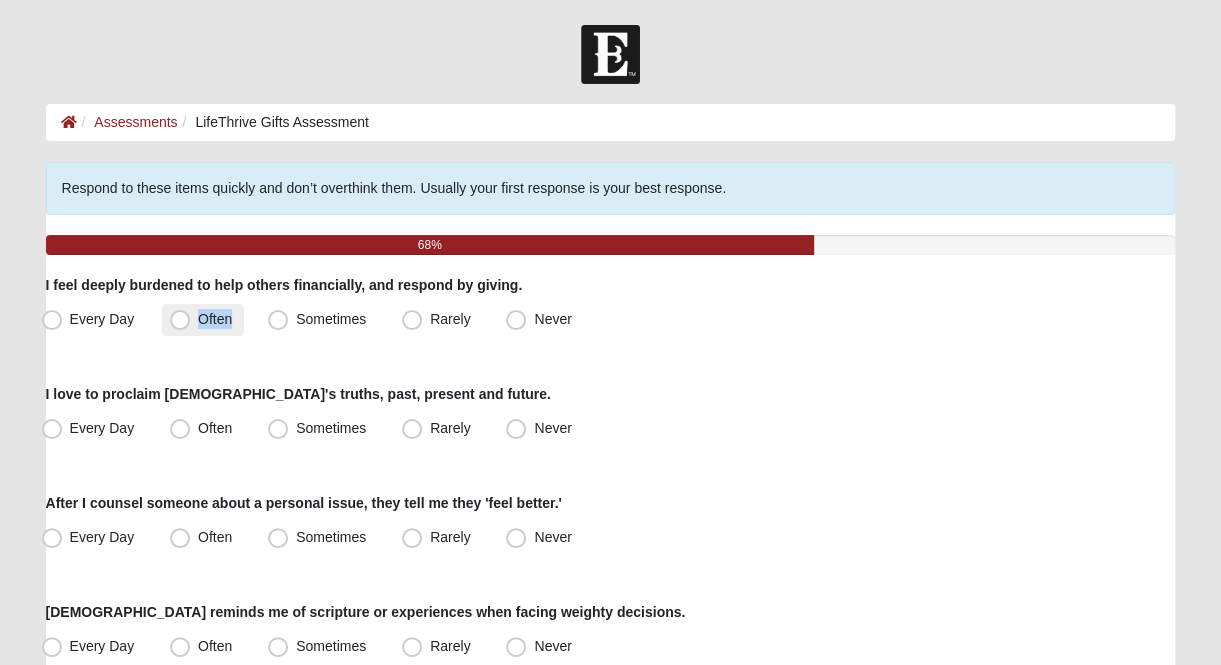 drag, startPoint x: 185, startPoint y: 325, endPoint x: 176, endPoint y: 315, distance: 13.453624 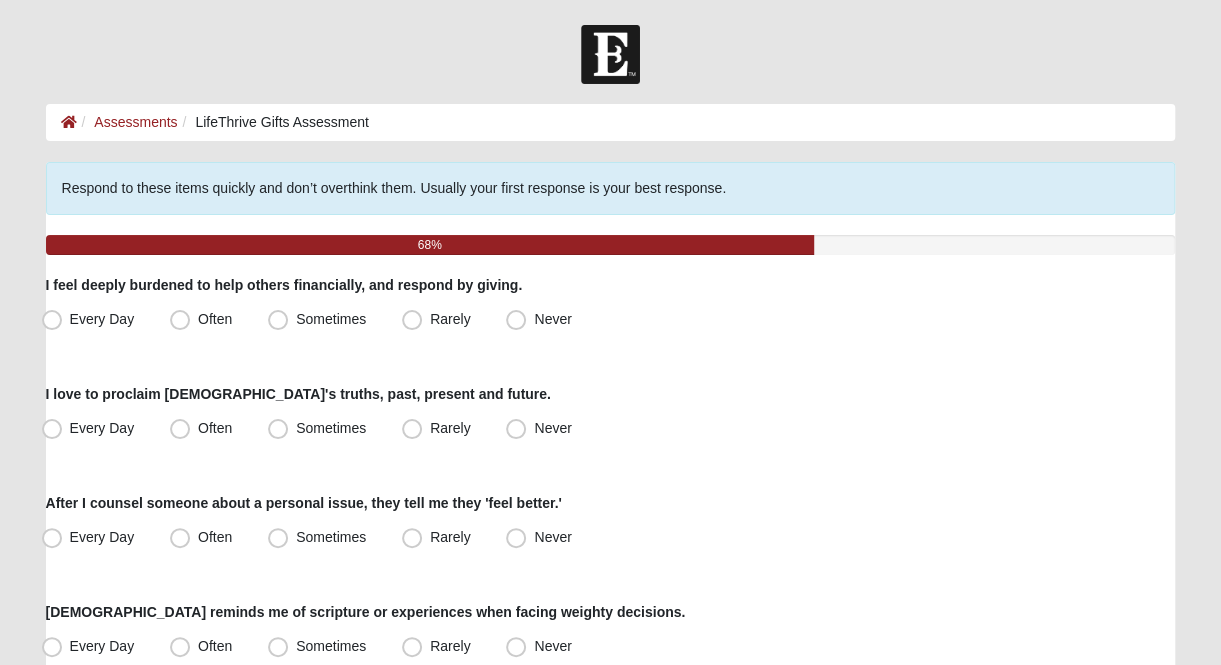 drag, startPoint x: 165, startPoint y: 364, endPoint x: 164, endPoint y: 343, distance: 21.023796 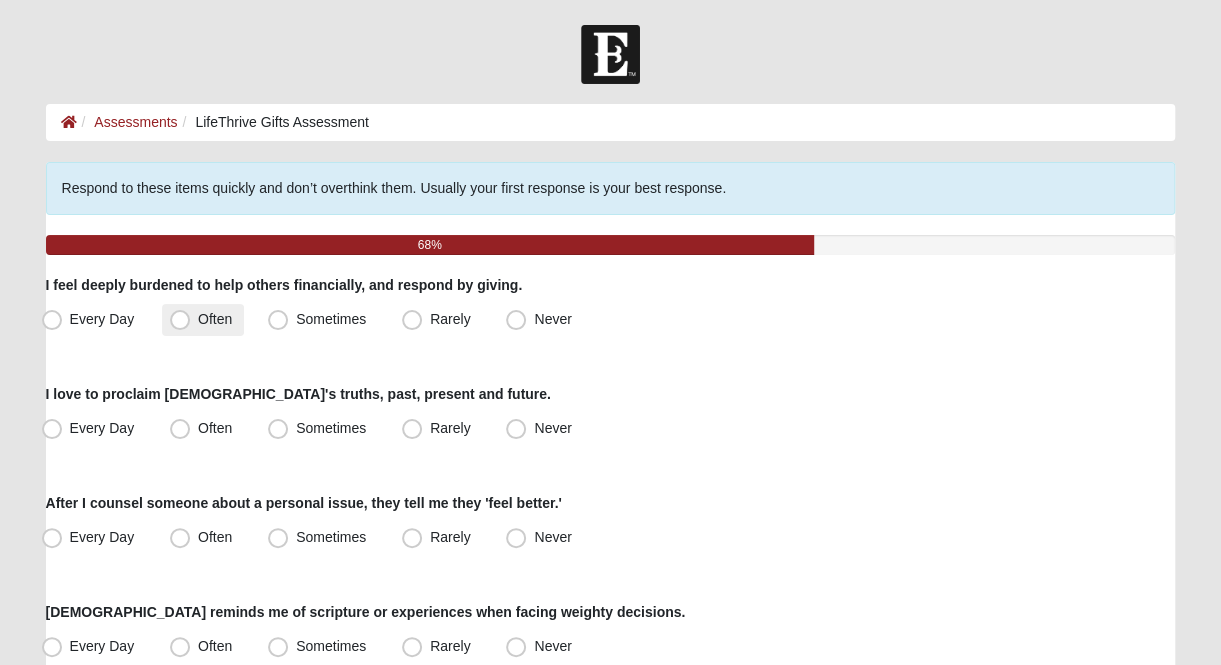 click on "Often" at bounding box center [203, 320] 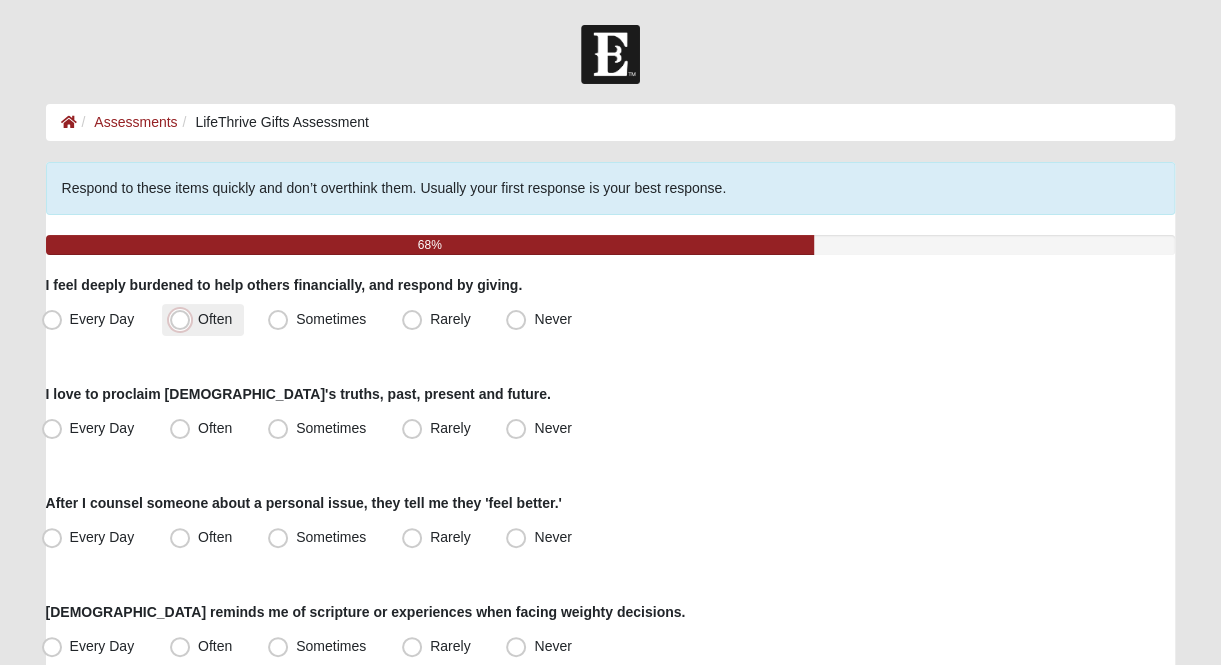 click on "Often" at bounding box center [184, 319] 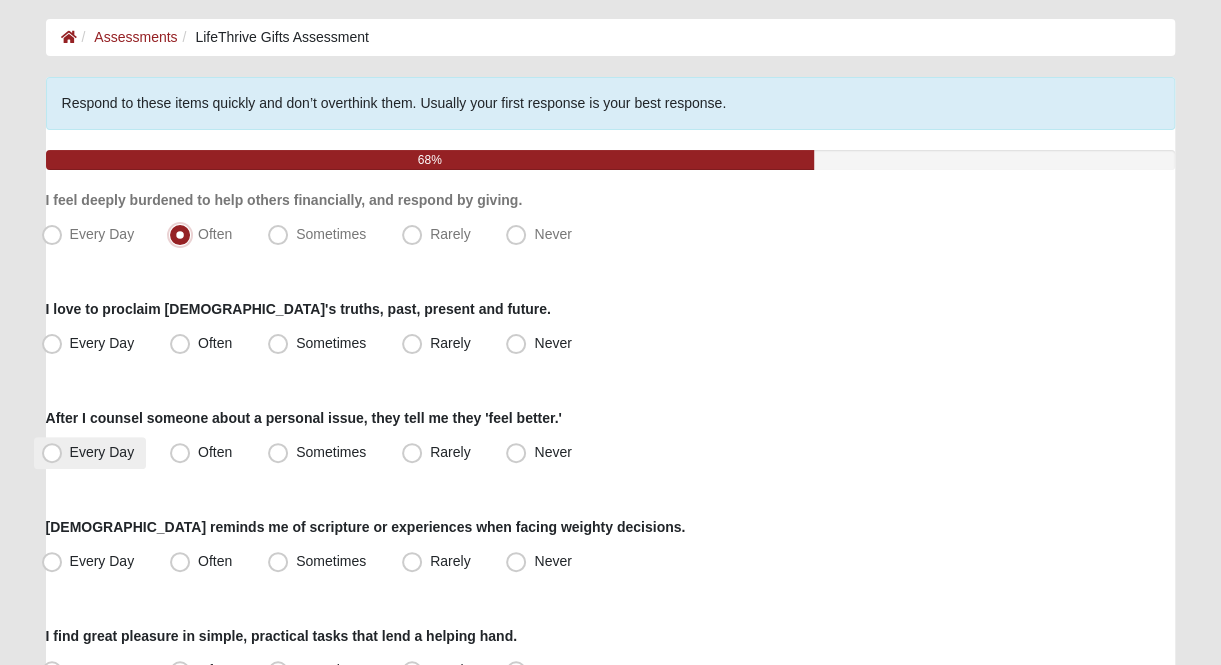 scroll, scrollTop: 200, scrollLeft: 0, axis: vertical 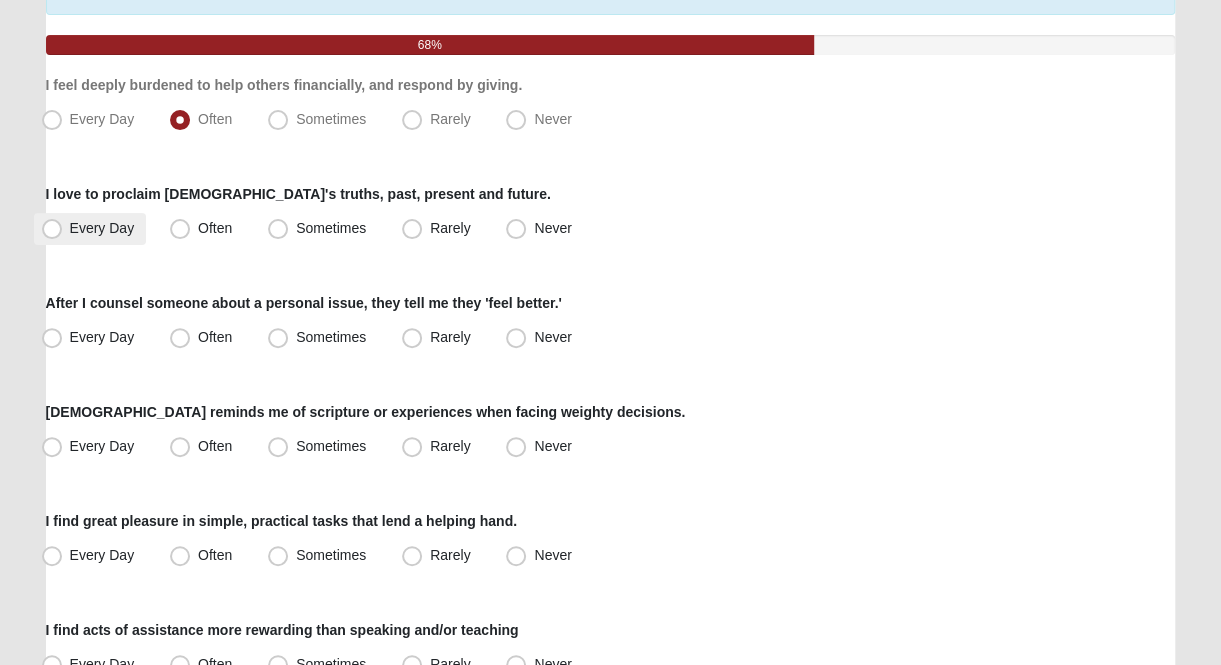 click on "Every Day" at bounding box center [102, 228] 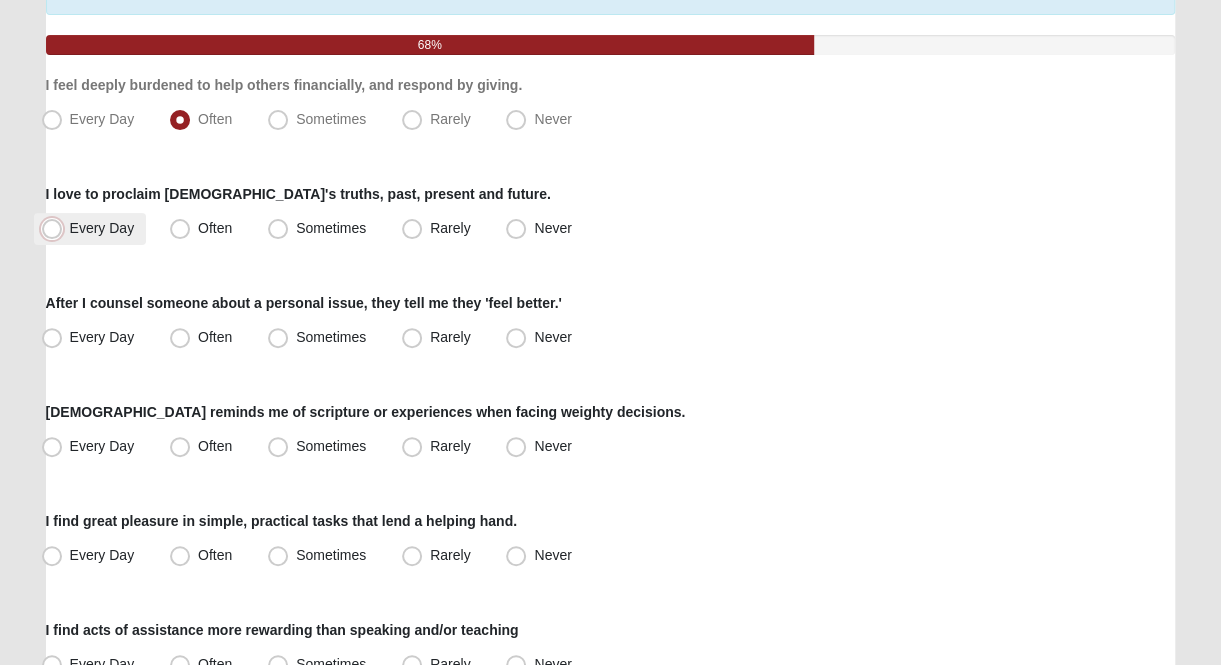 click on "Every Day" at bounding box center (56, 228) 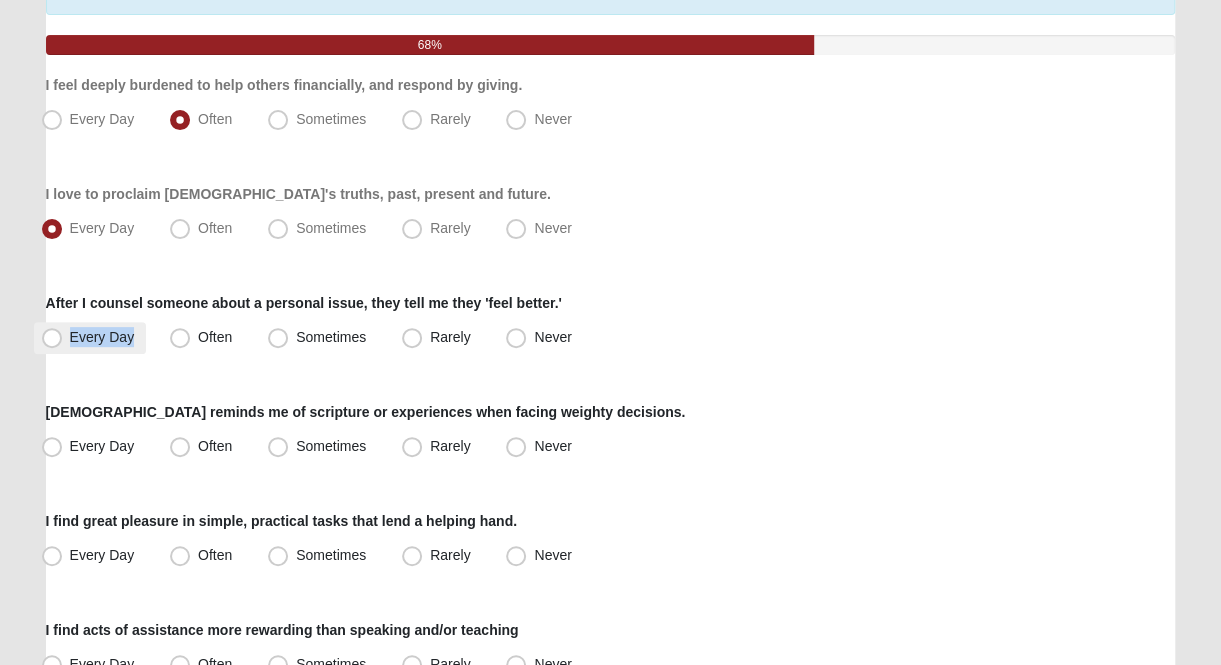 drag, startPoint x: 42, startPoint y: 324, endPoint x: 56, endPoint y: 332, distance: 16.124516 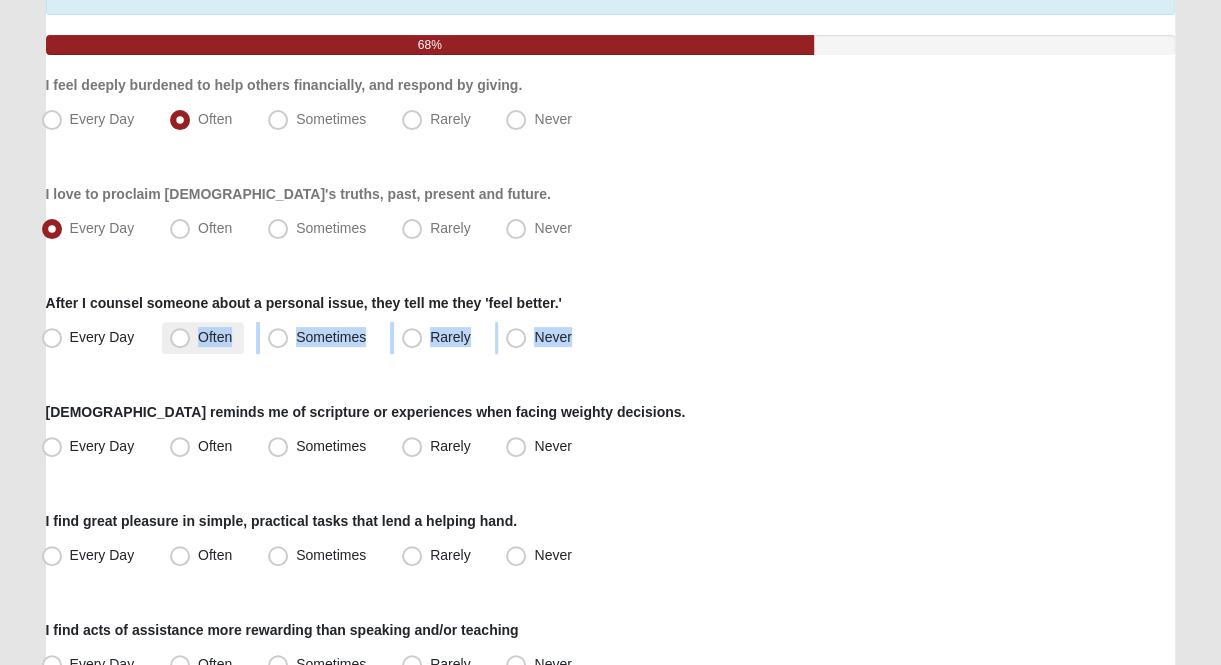 click on "Respond to these items quickly and don’t overthink them. Usually your first response is your best response.
68%
I feel deeply burdened to help others financially, and respond by giving.
Every Day
Often
Sometimes
Rarely
Never
I love to proclaim [DEMOGRAPHIC_DATA]'s truths, past, present and future.
Every Day
Often" at bounding box center [611, 972] 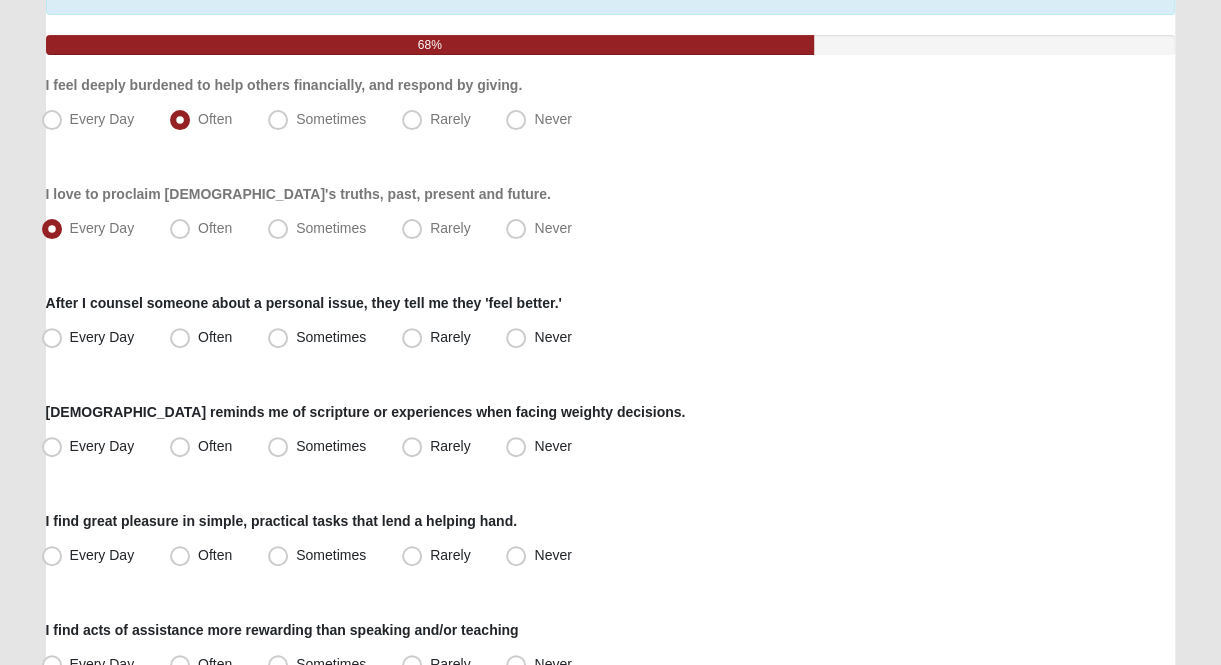 drag, startPoint x: 1034, startPoint y: 301, endPoint x: 960, endPoint y: 302, distance: 74.00676 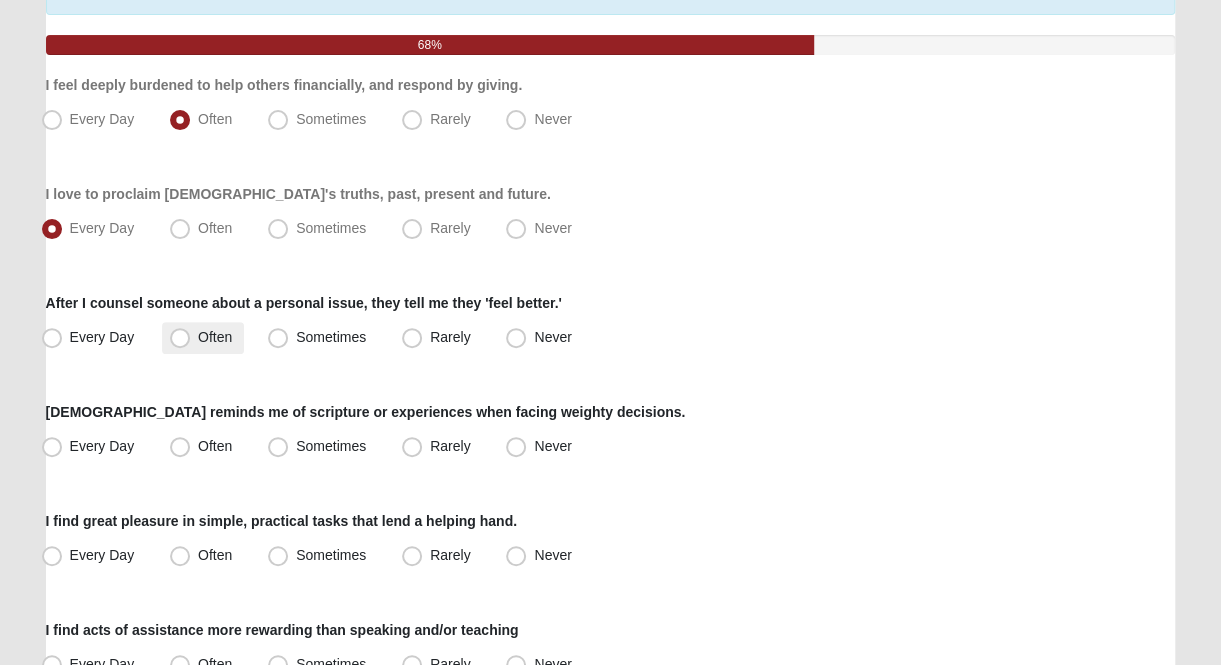 click on "Often" at bounding box center [203, 338] 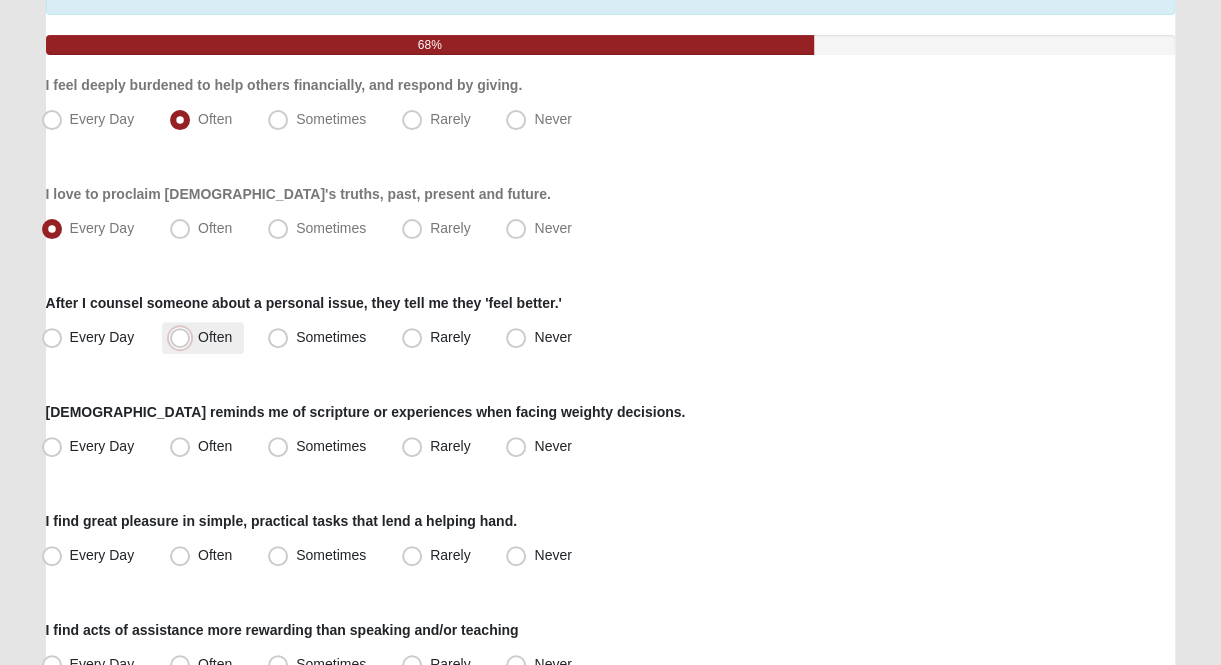 click on "Often" at bounding box center (184, 337) 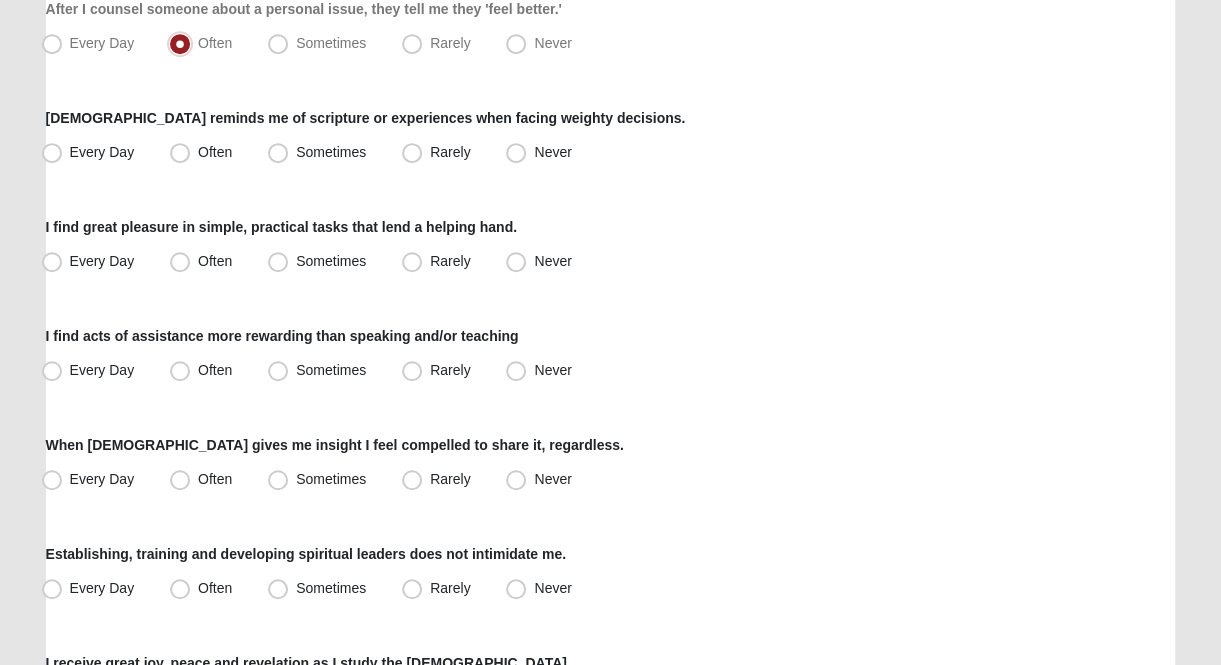 scroll, scrollTop: 500, scrollLeft: 0, axis: vertical 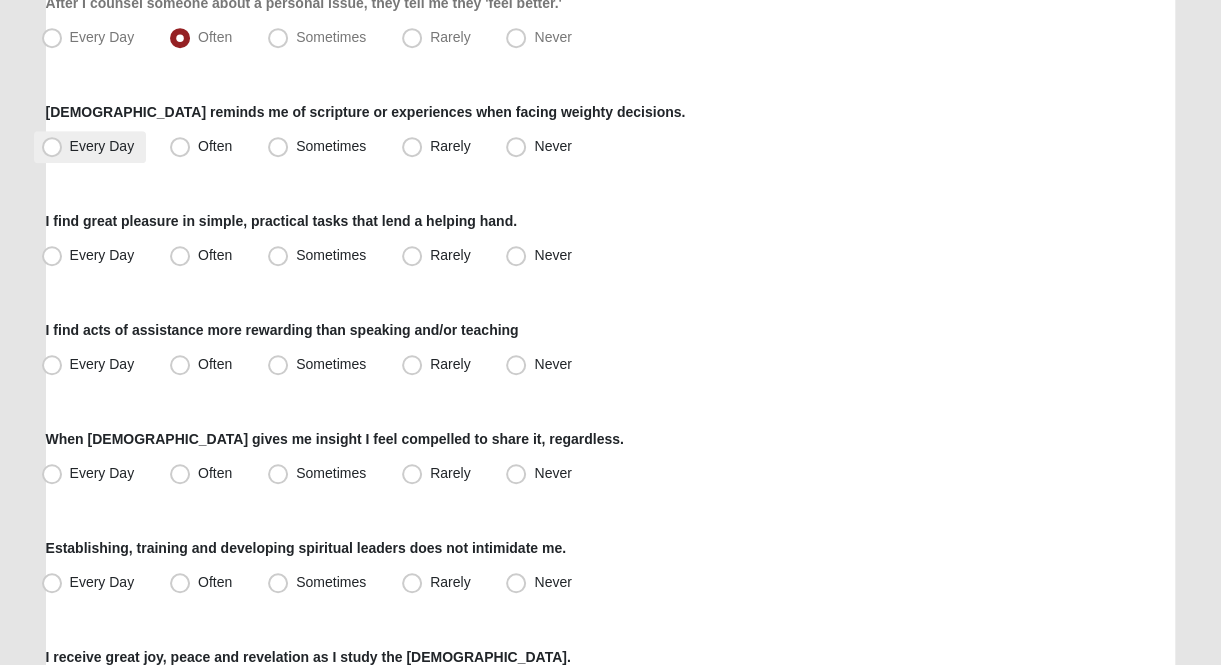 click on "Every Day" at bounding box center (90, 147) 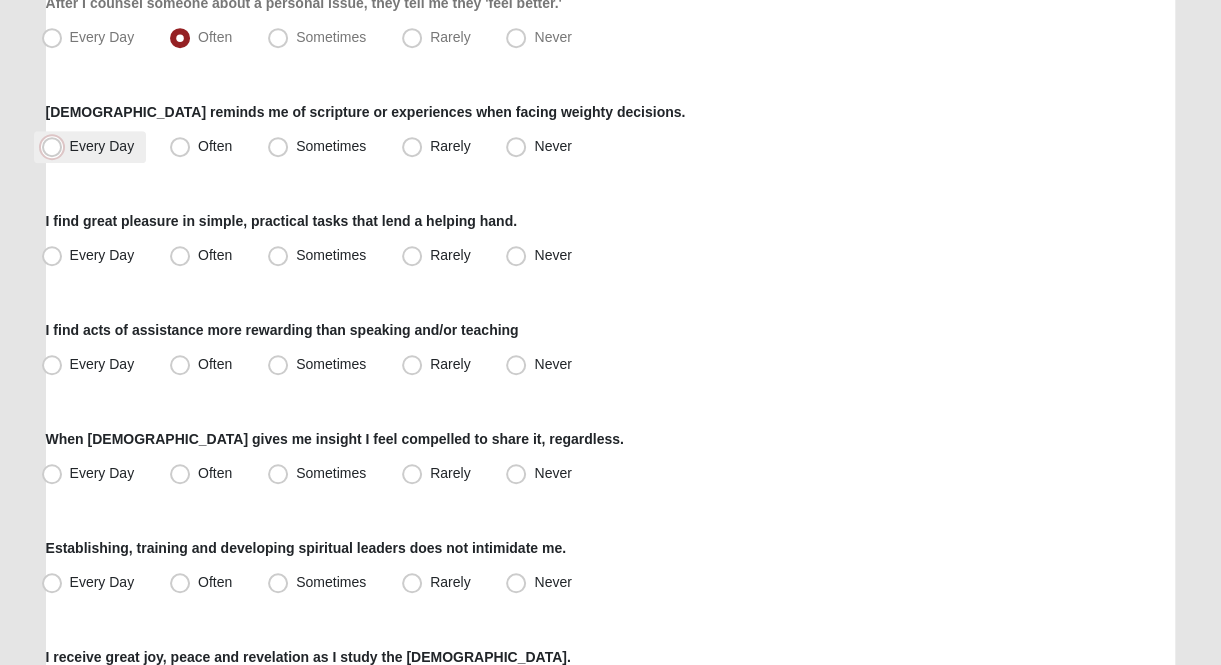 click on "Every Day" at bounding box center (56, 146) 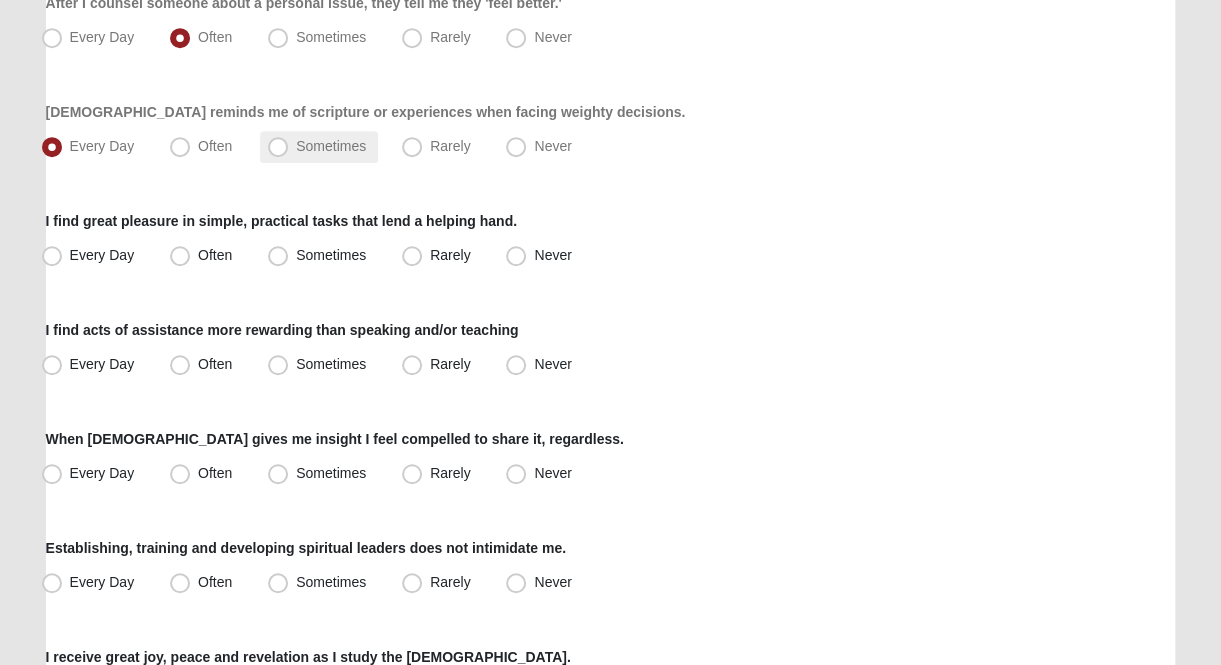 click on "Sometimes" at bounding box center (331, 146) 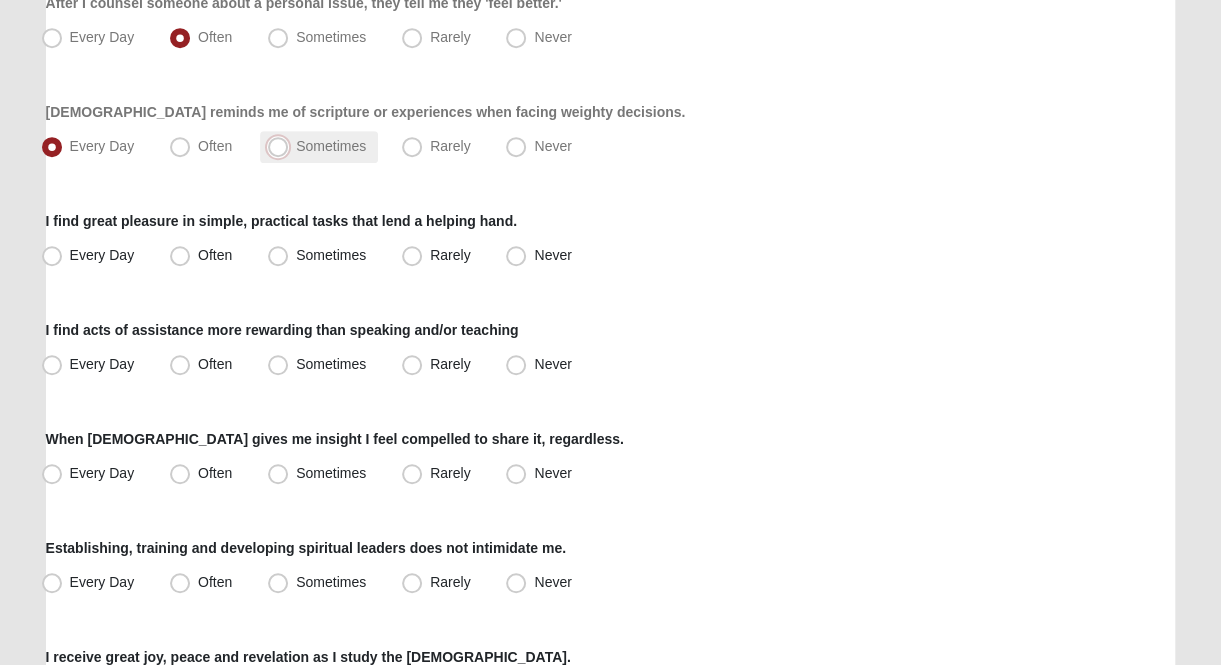 click on "Sometimes" at bounding box center [282, 146] 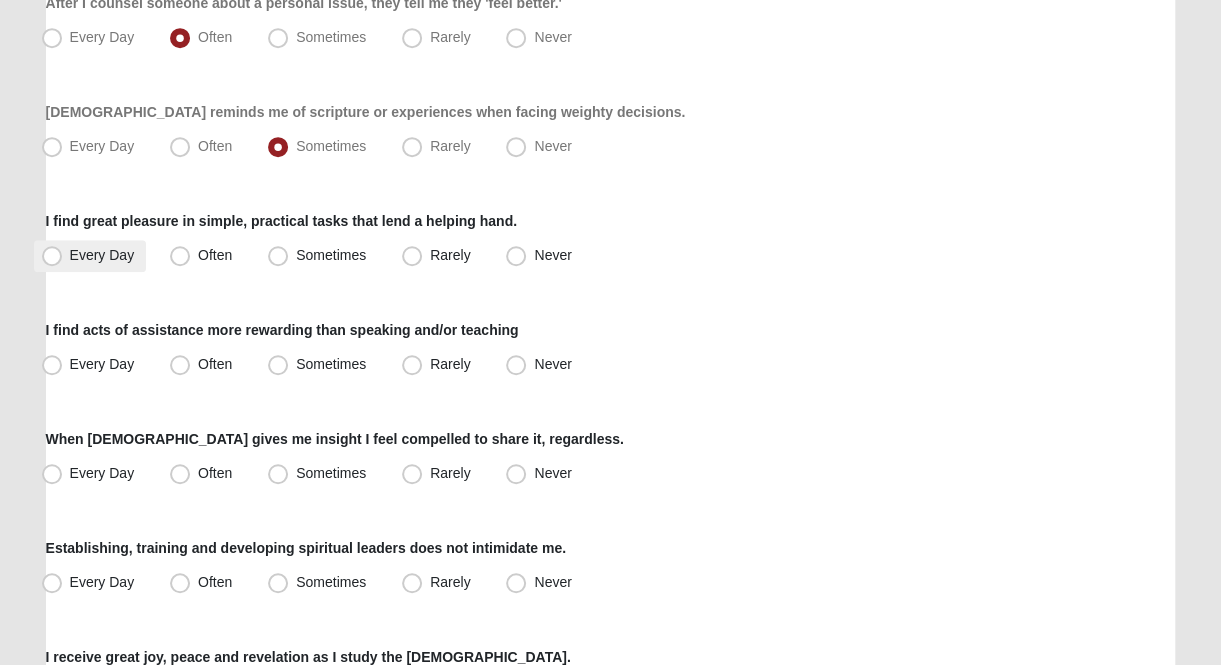 drag, startPoint x: 45, startPoint y: 253, endPoint x: 70, endPoint y: 263, distance: 26.925823 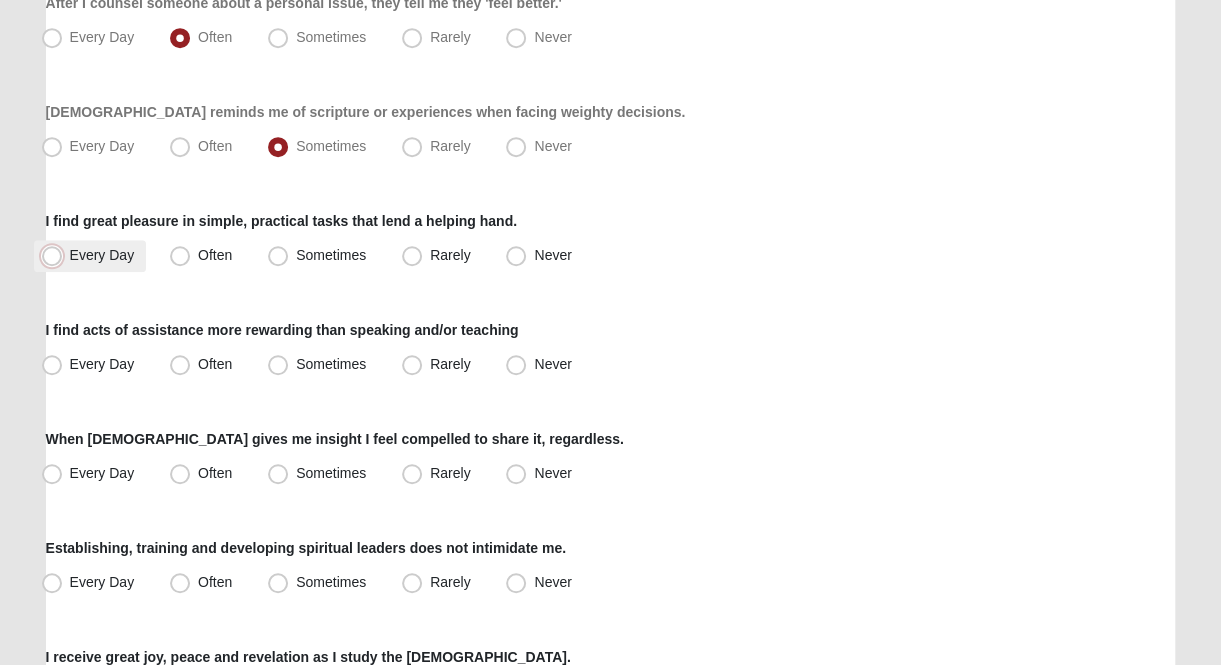 click on "Every Day" at bounding box center [56, 255] 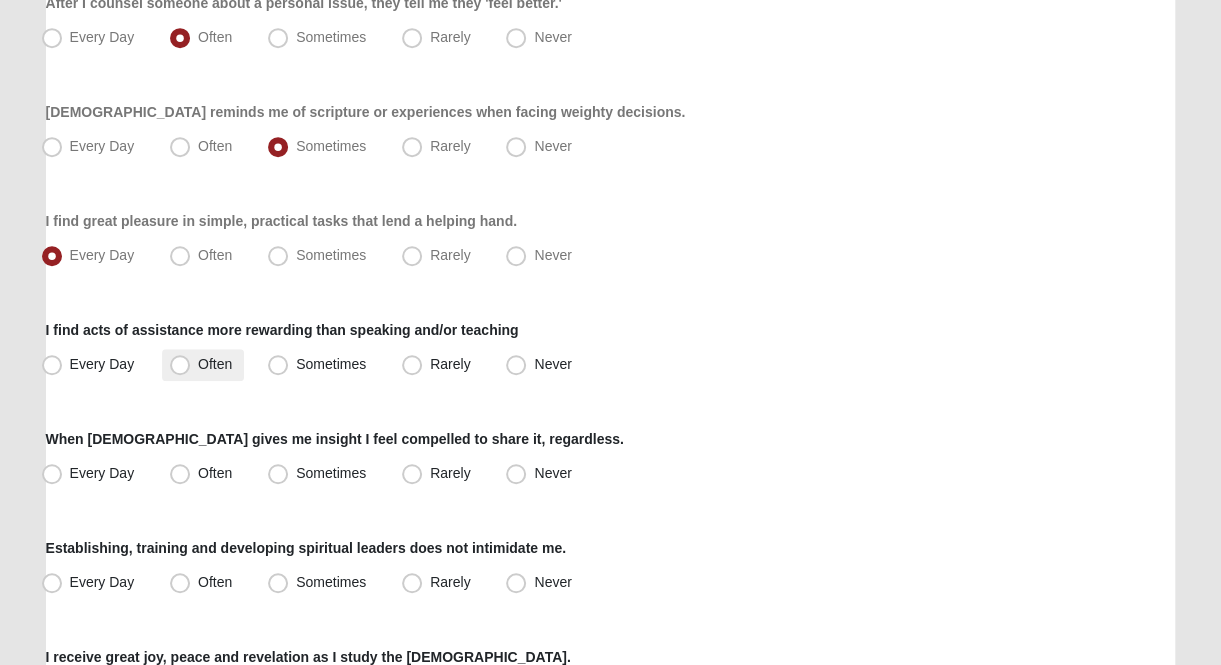 click on "Often" at bounding box center (215, 364) 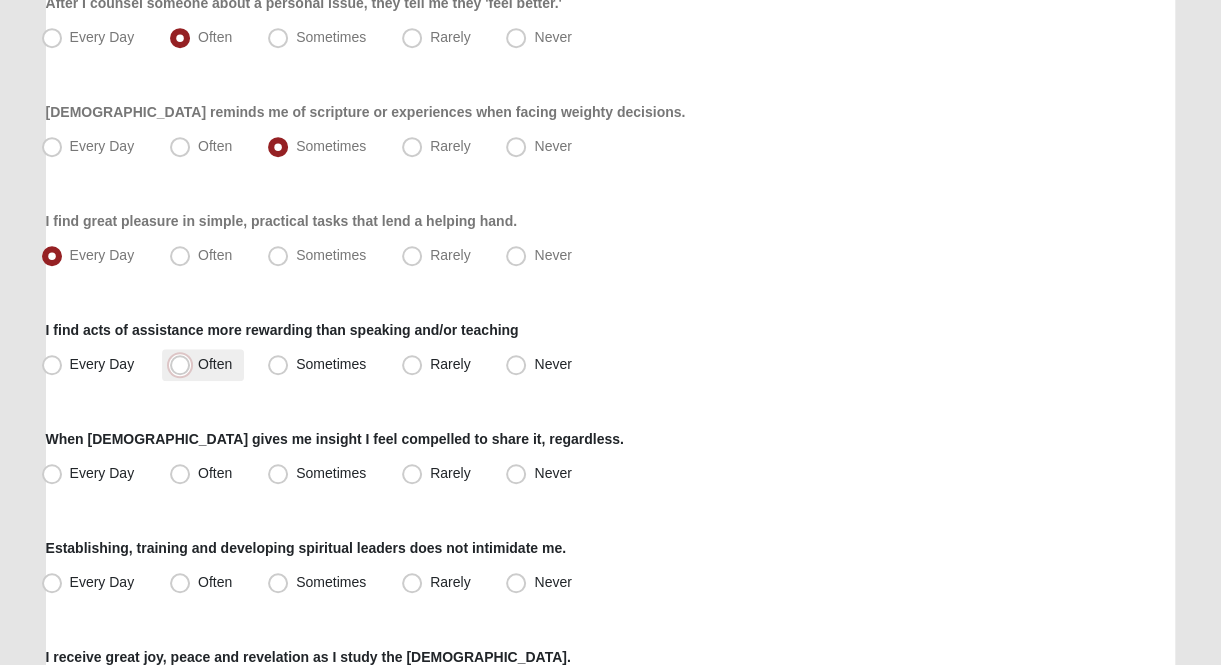 click on "Often" at bounding box center [184, 364] 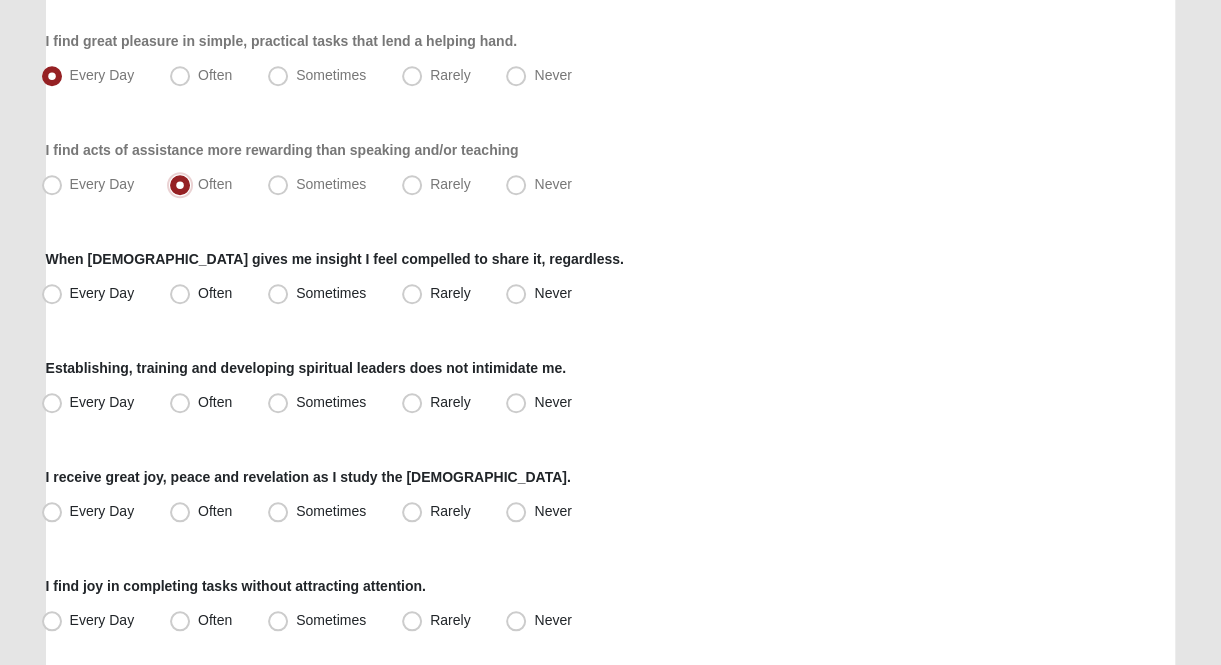 scroll, scrollTop: 700, scrollLeft: 0, axis: vertical 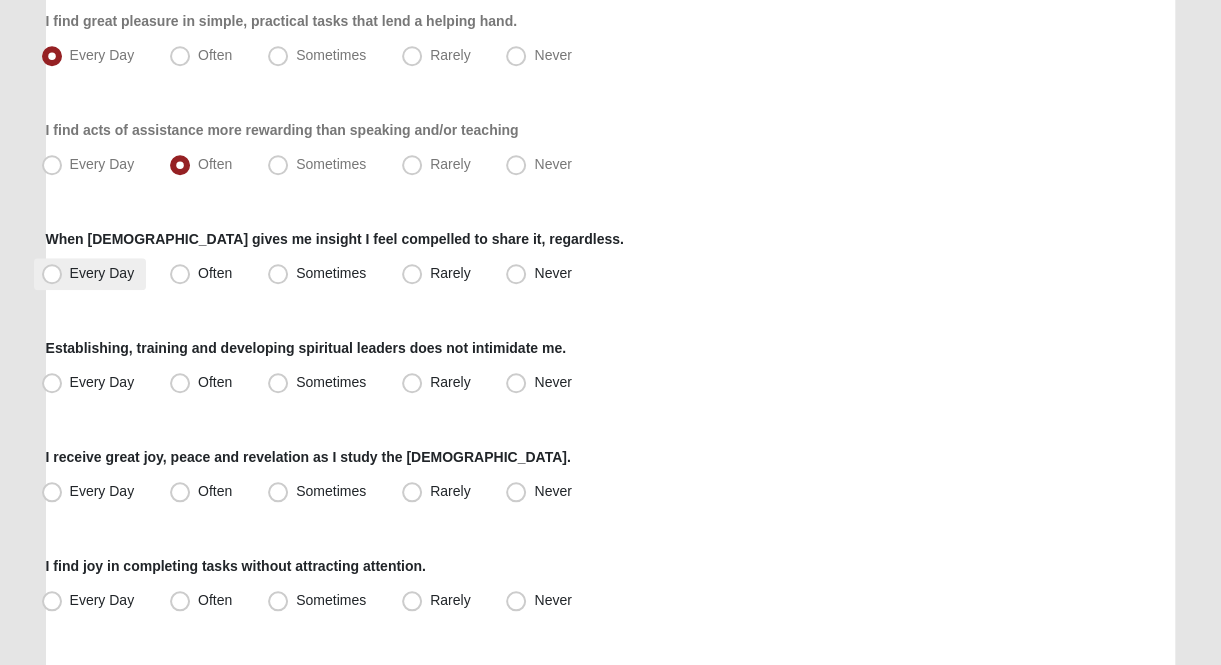 click on "Every Day" at bounding box center (102, 273) 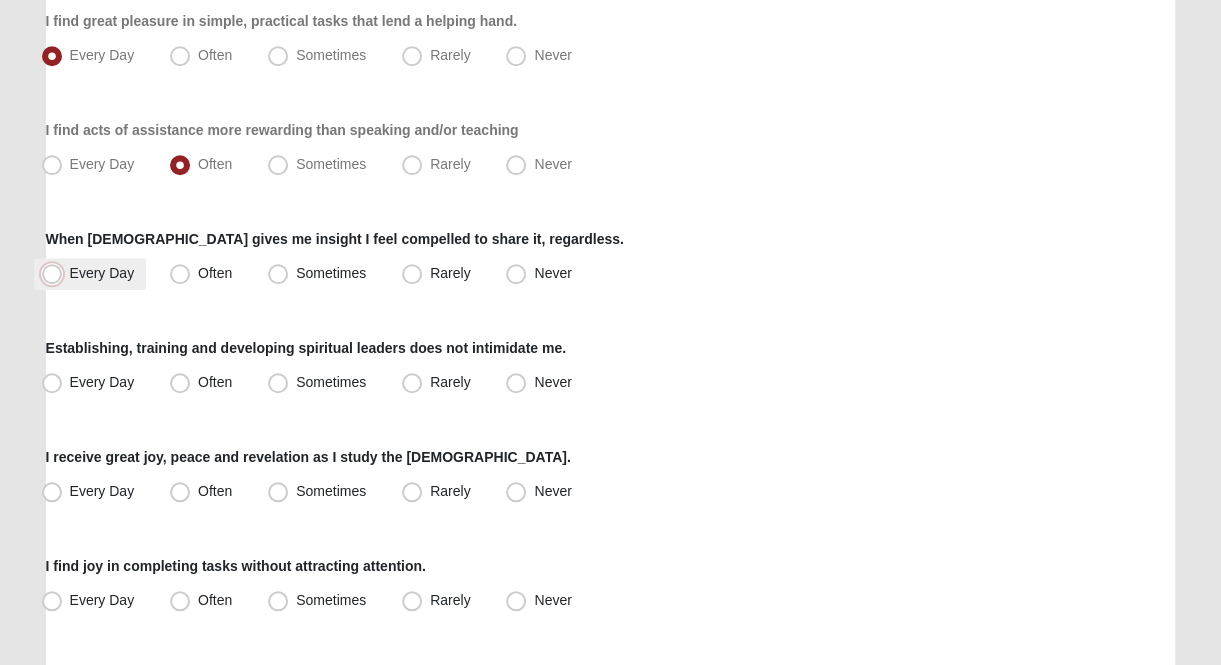 click on "Every Day" at bounding box center (56, 273) 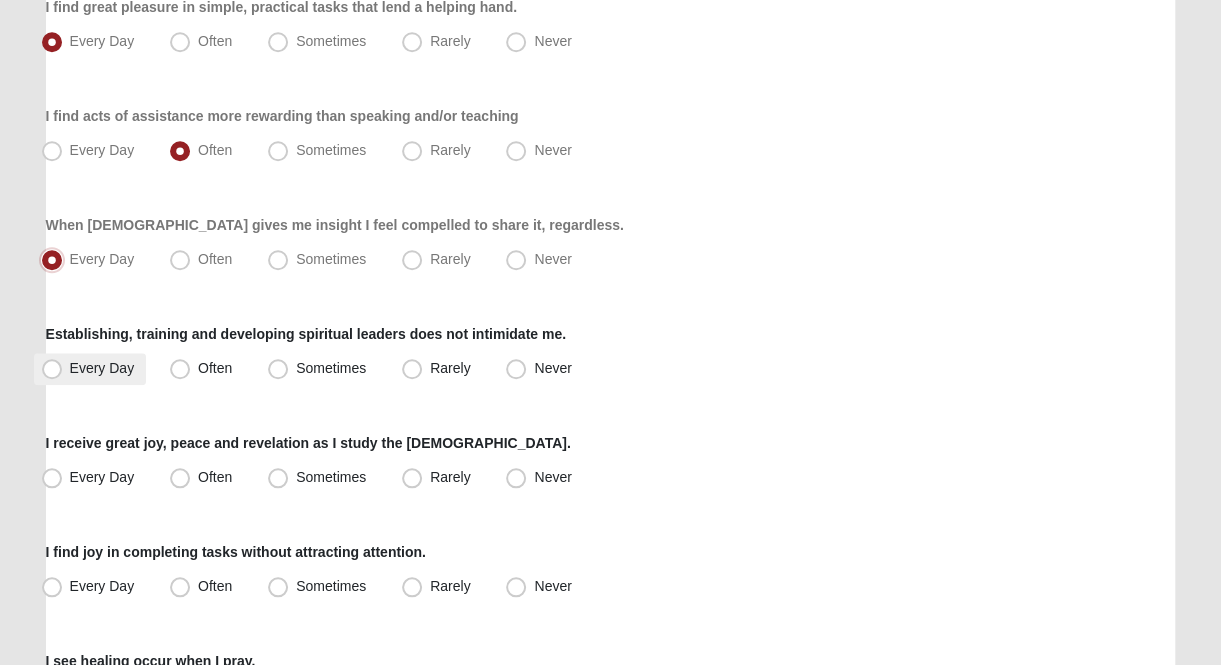 scroll, scrollTop: 800, scrollLeft: 0, axis: vertical 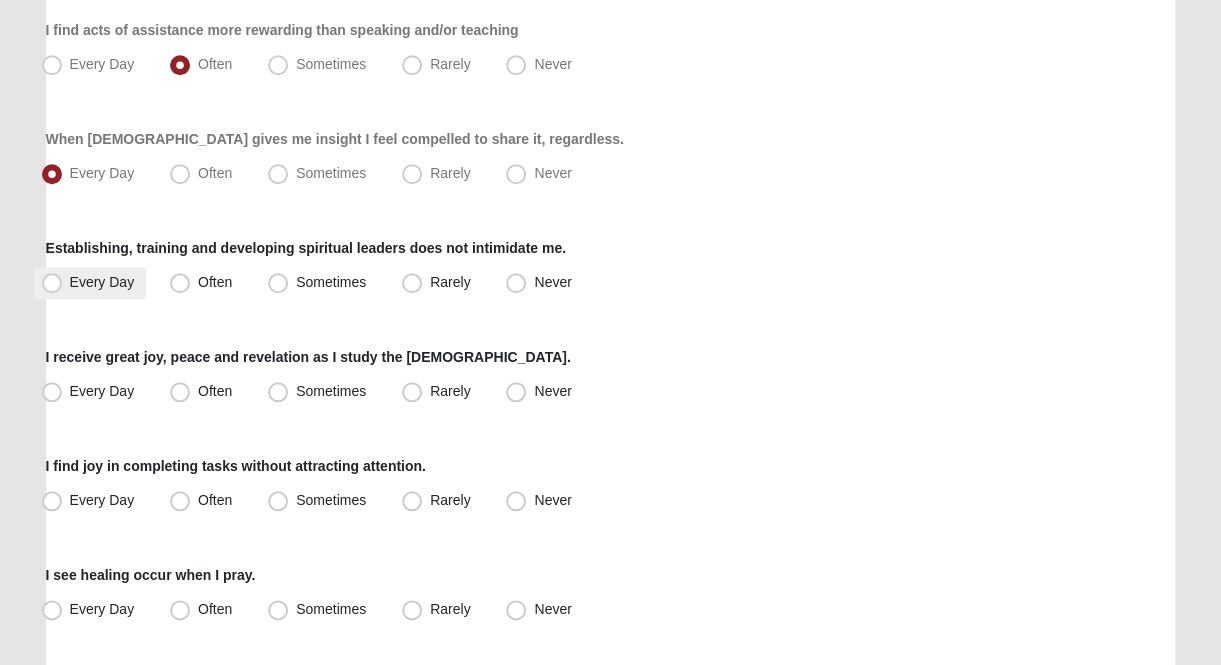 click on "Every Day" at bounding box center [102, 282] 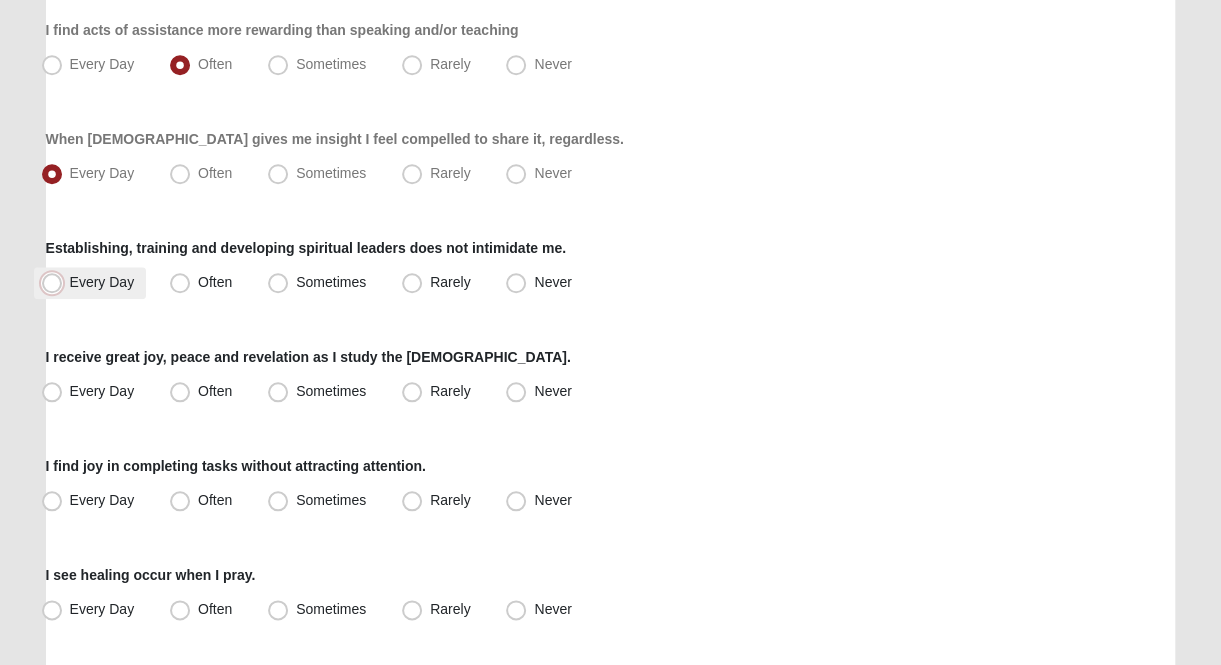 click on "Every Day" at bounding box center [56, 282] 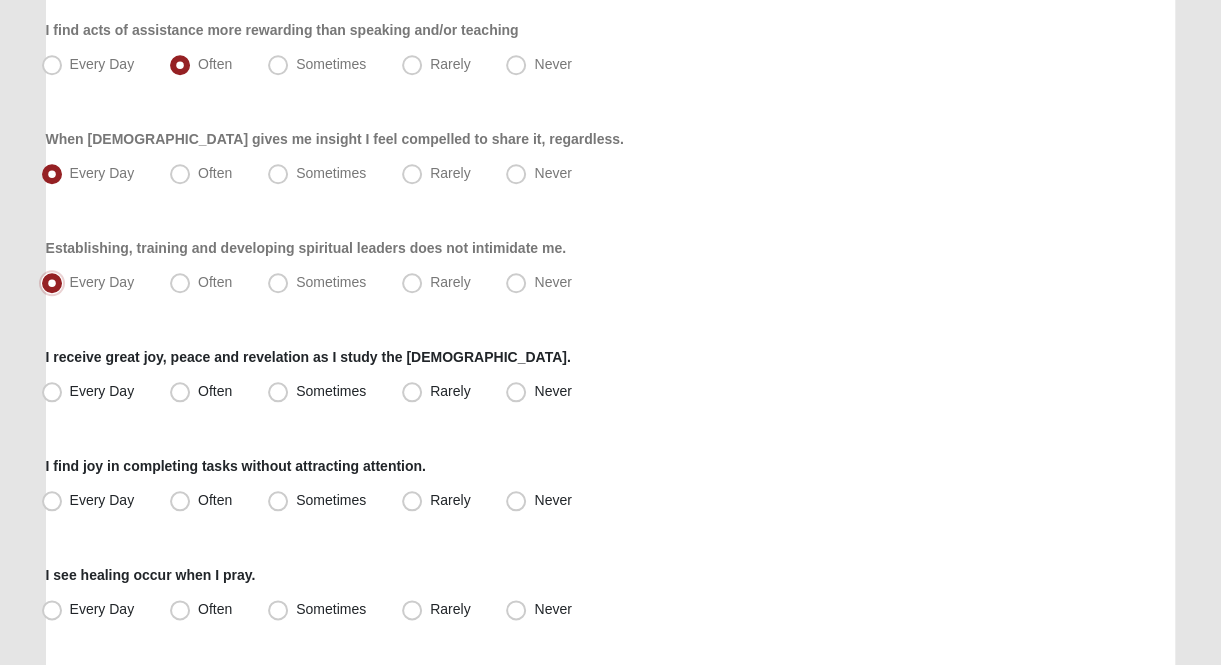 scroll, scrollTop: 900, scrollLeft: 0, axis: vertical 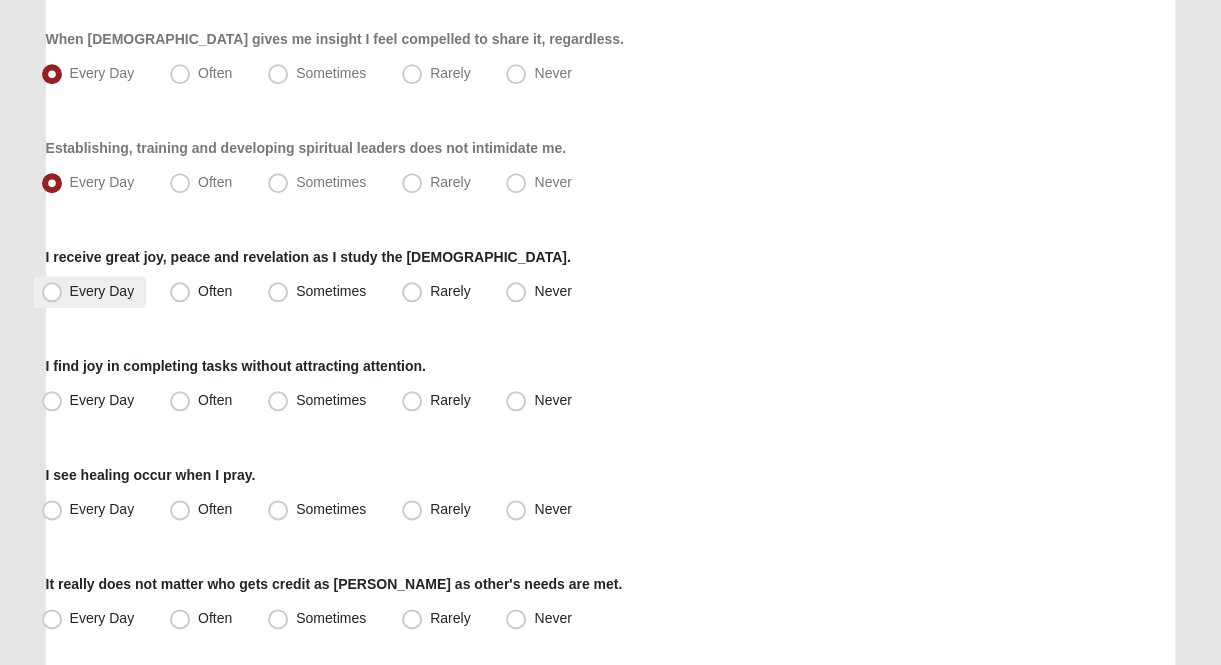 click on "Every Day" at bounding box center (102, 291) 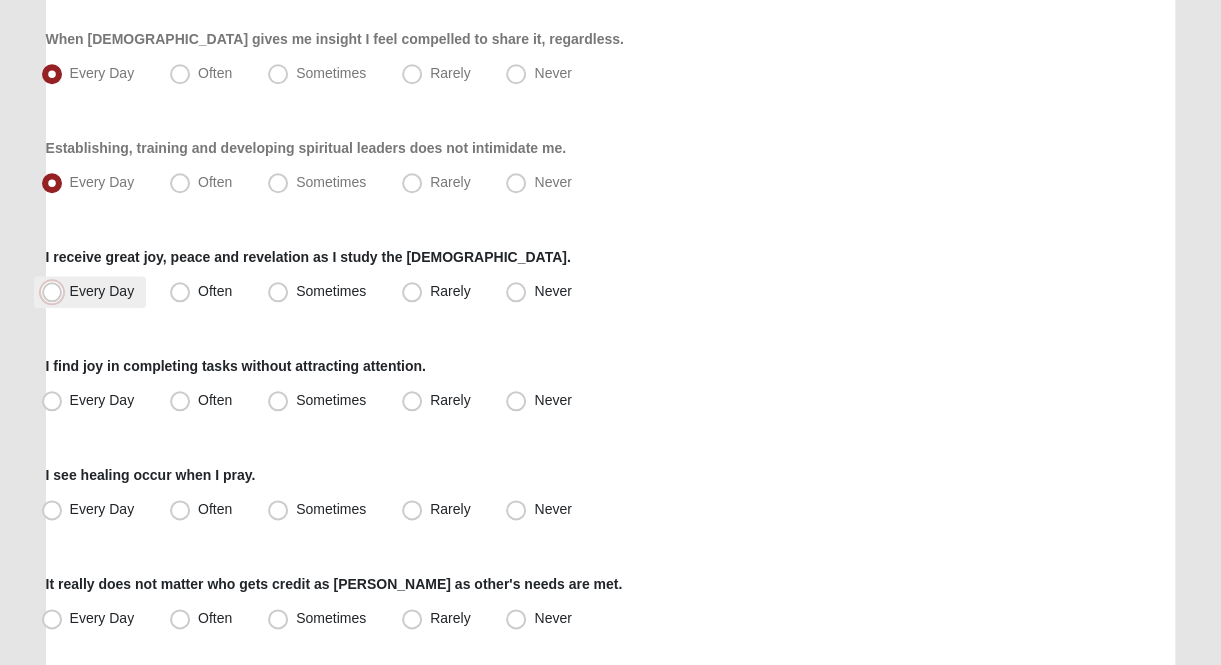 click on "Every Day" at bounding box center (56, 291) 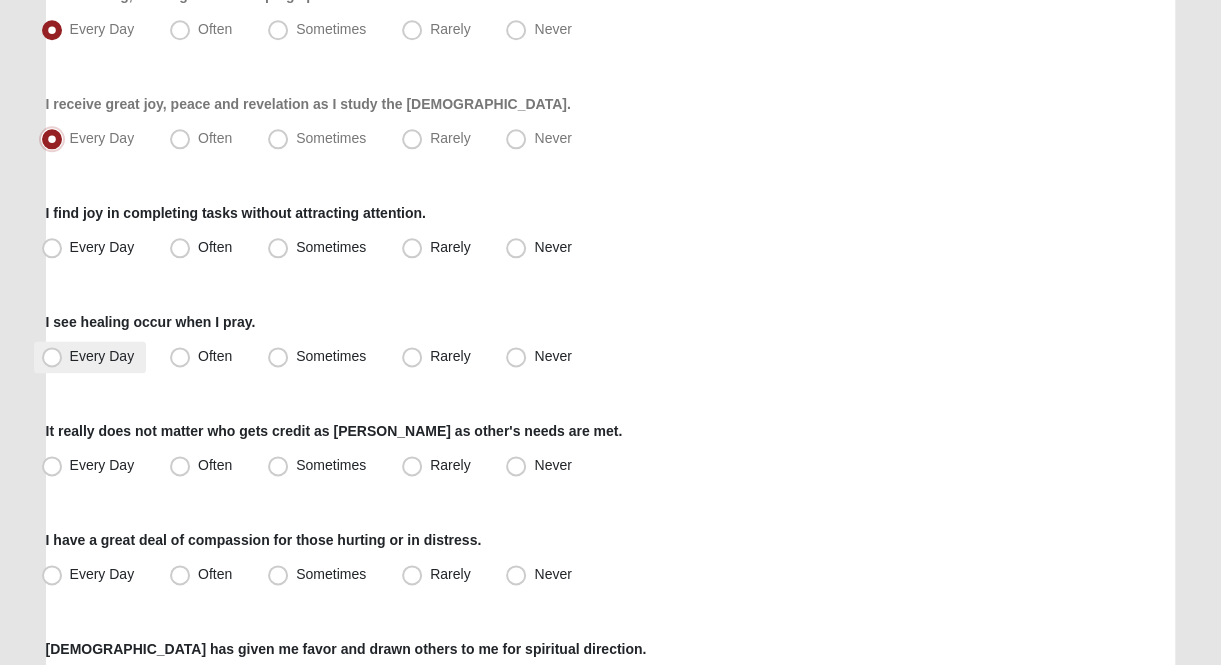 scroll, scrollTop: 1100, scrollLeft: 0, axis: vertical 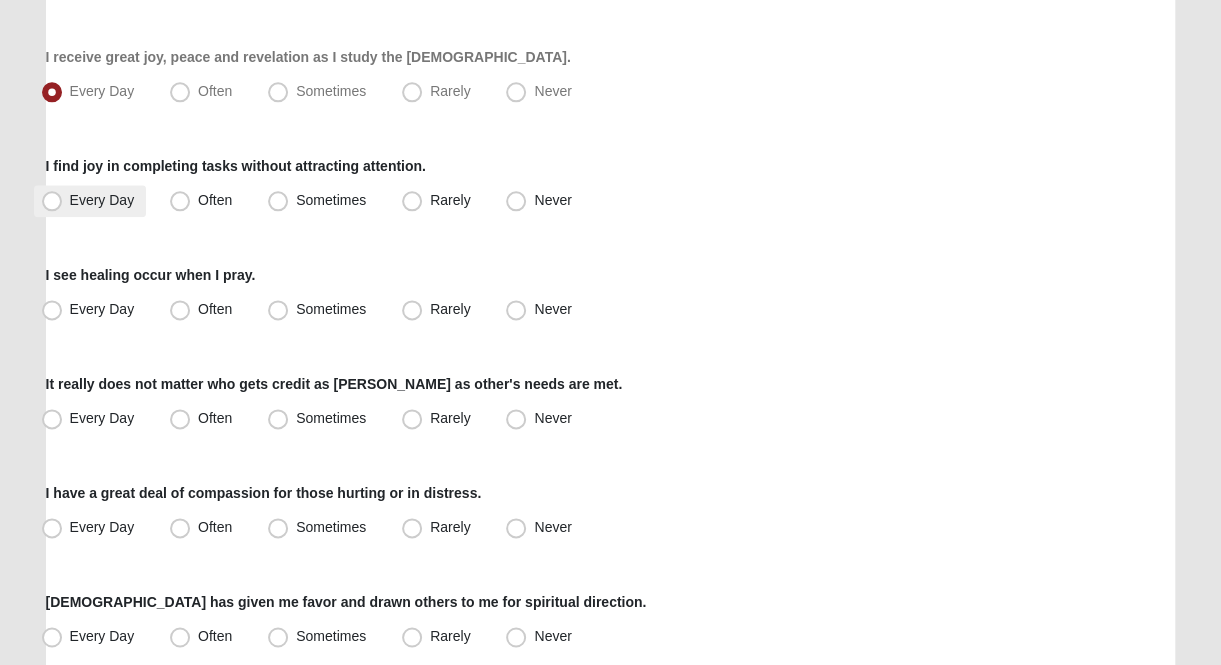 click on "Every Day" at bounding box center (102, 200) 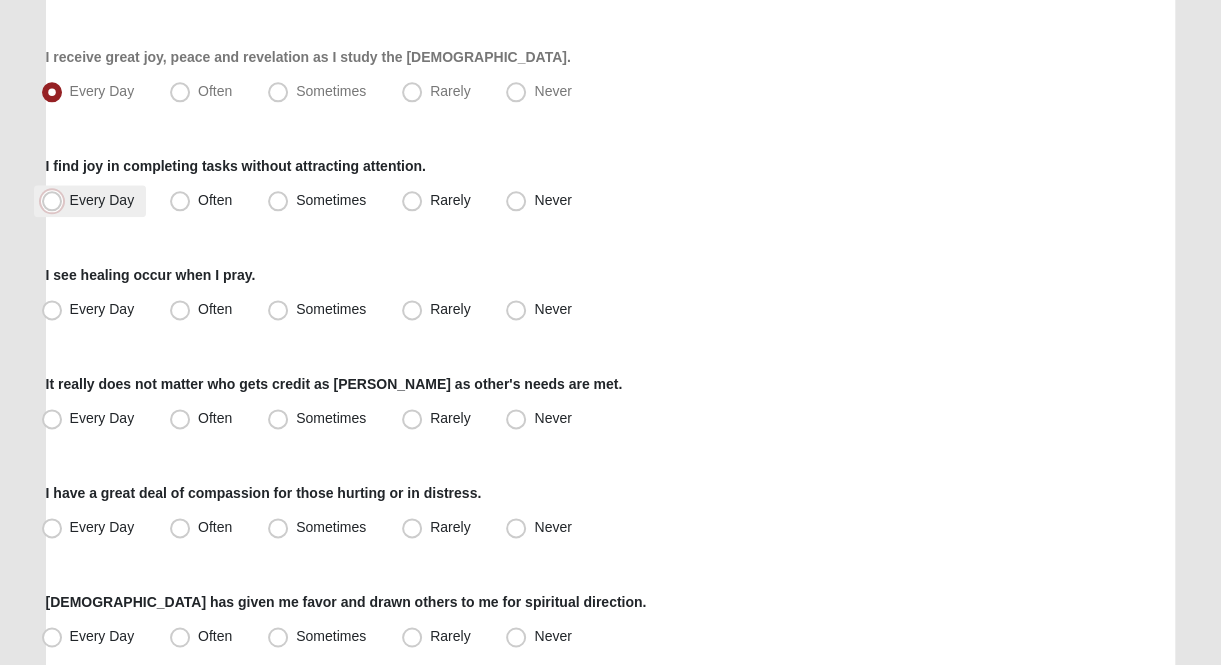 click on "Every Day" at bounding box center [56, 200] 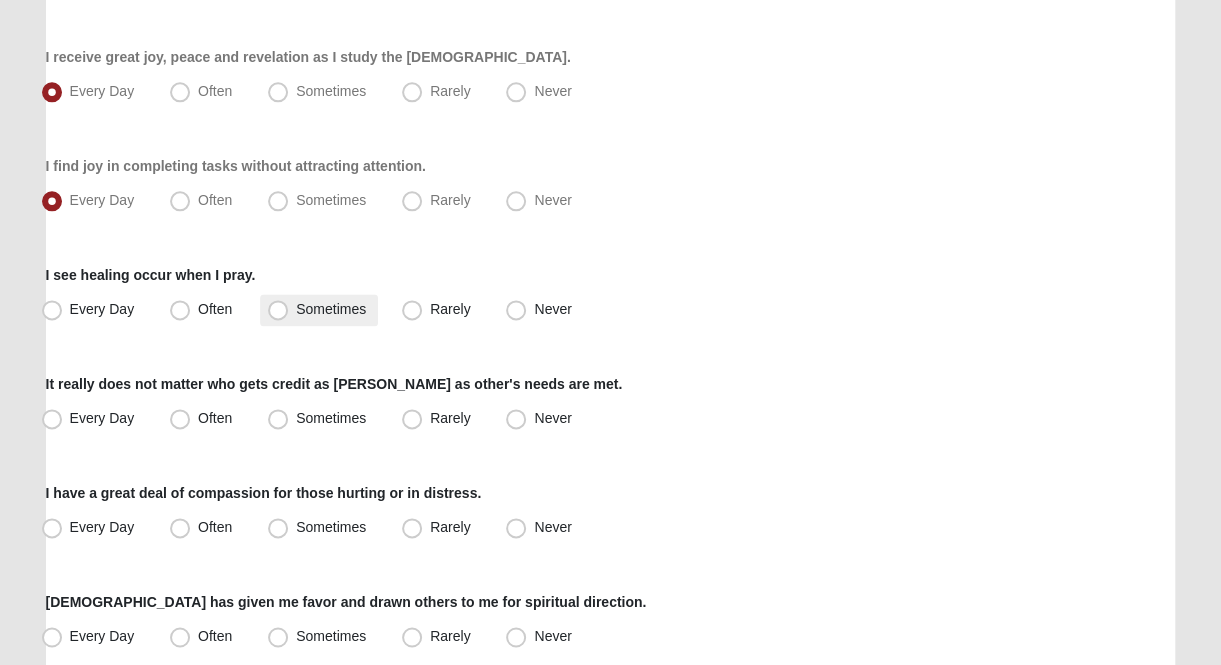 drag, startPoint x: 282, startPoint y: 317, endPoint x: 269, endPoint y: 309, distance: 15.264338 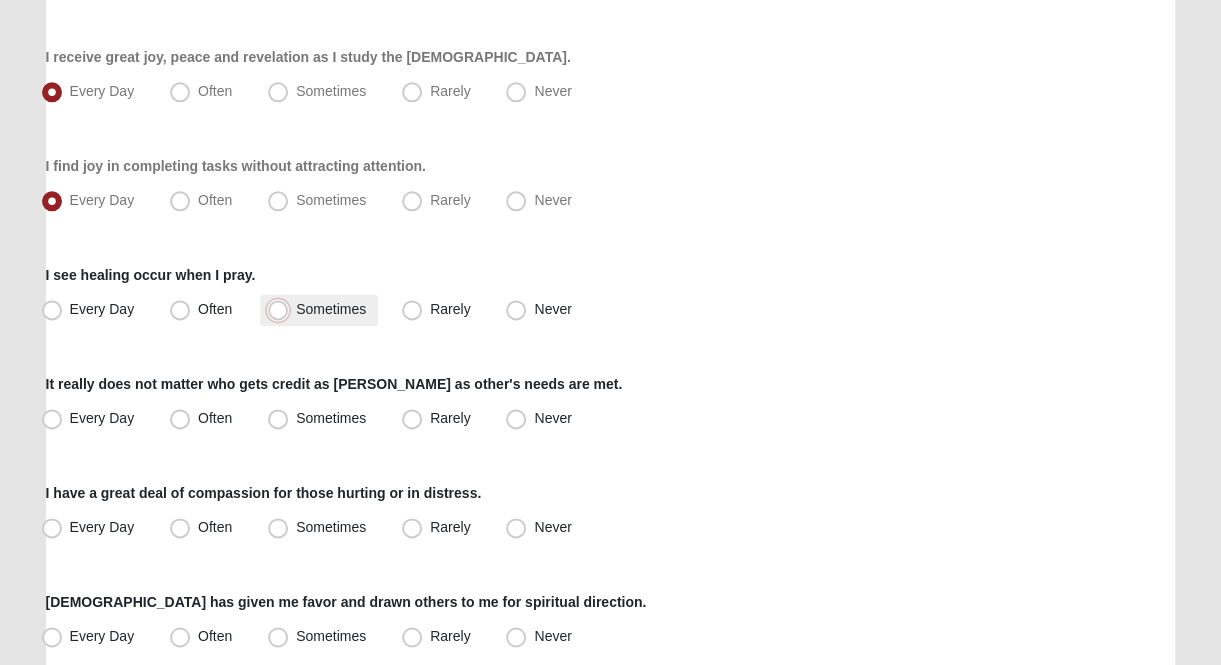 click on "Sometimes" at bounding box center [282, 309] 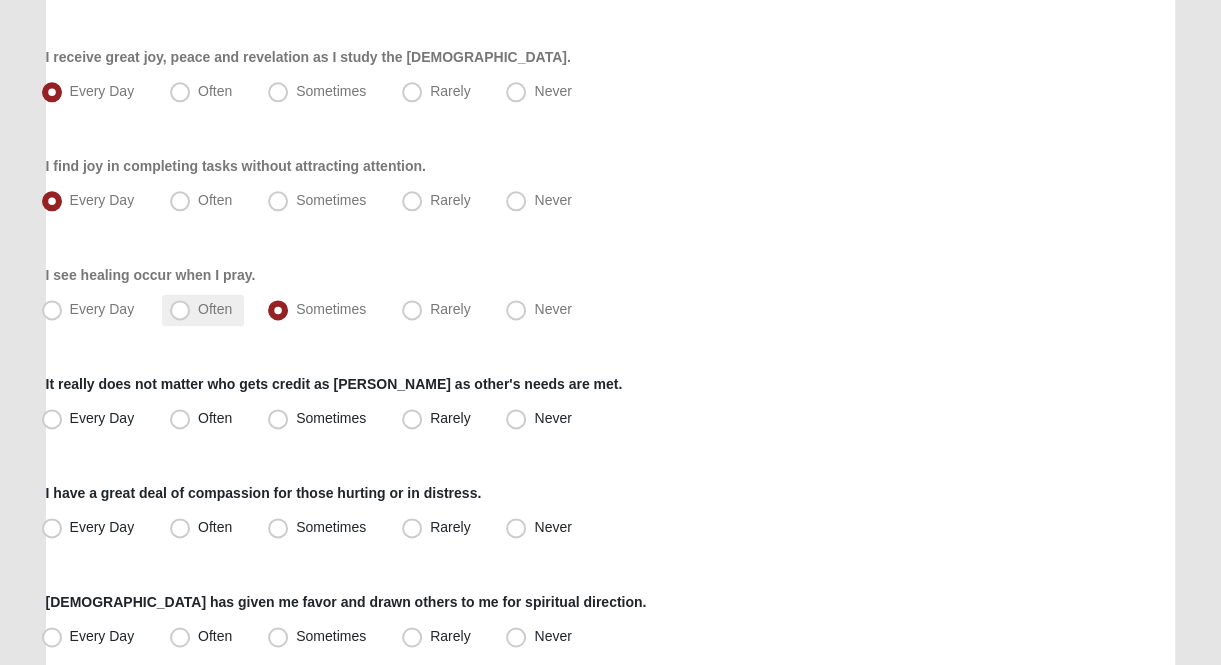 click on "Often" at bounding box center (215, 309) 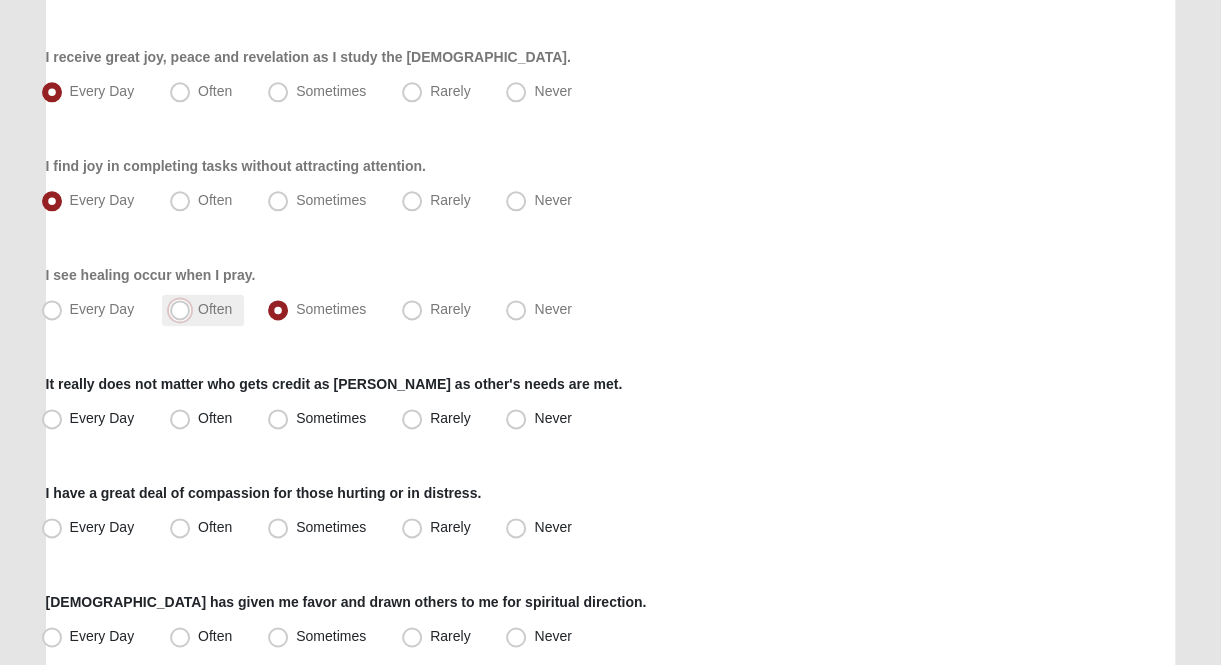click on "Often" at bounding box center [184, 309] 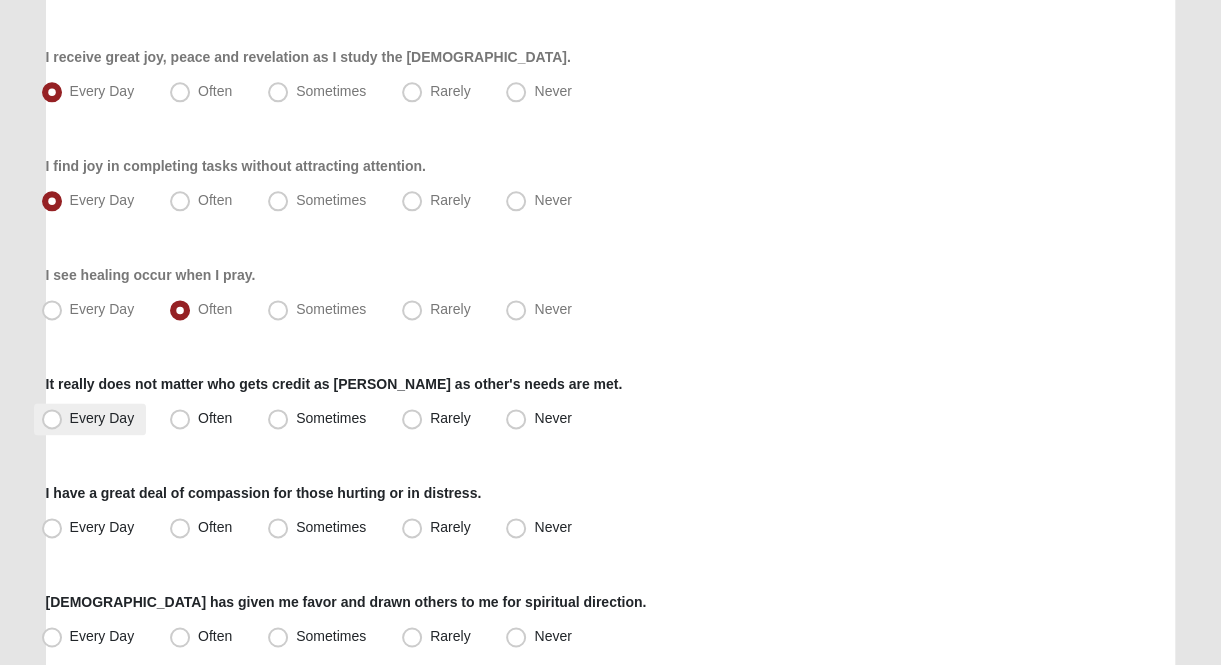 click on "Every Day" at bounding box center [90, 419] 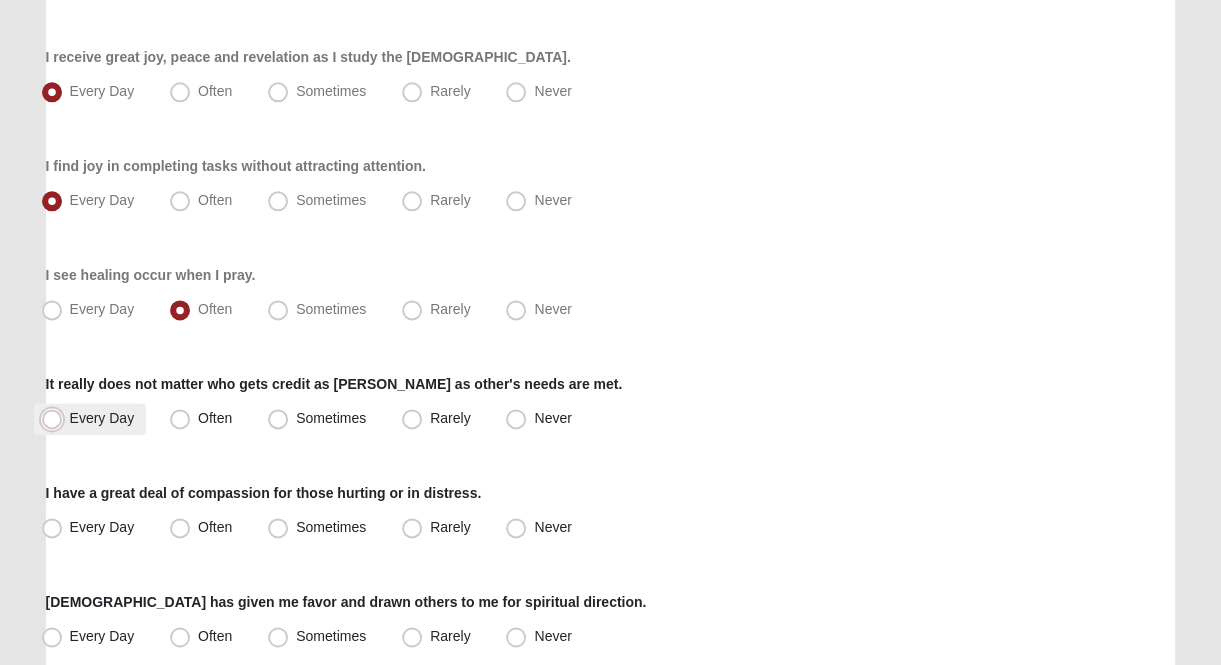click on "Every Day" at bounding box center [56, 418] 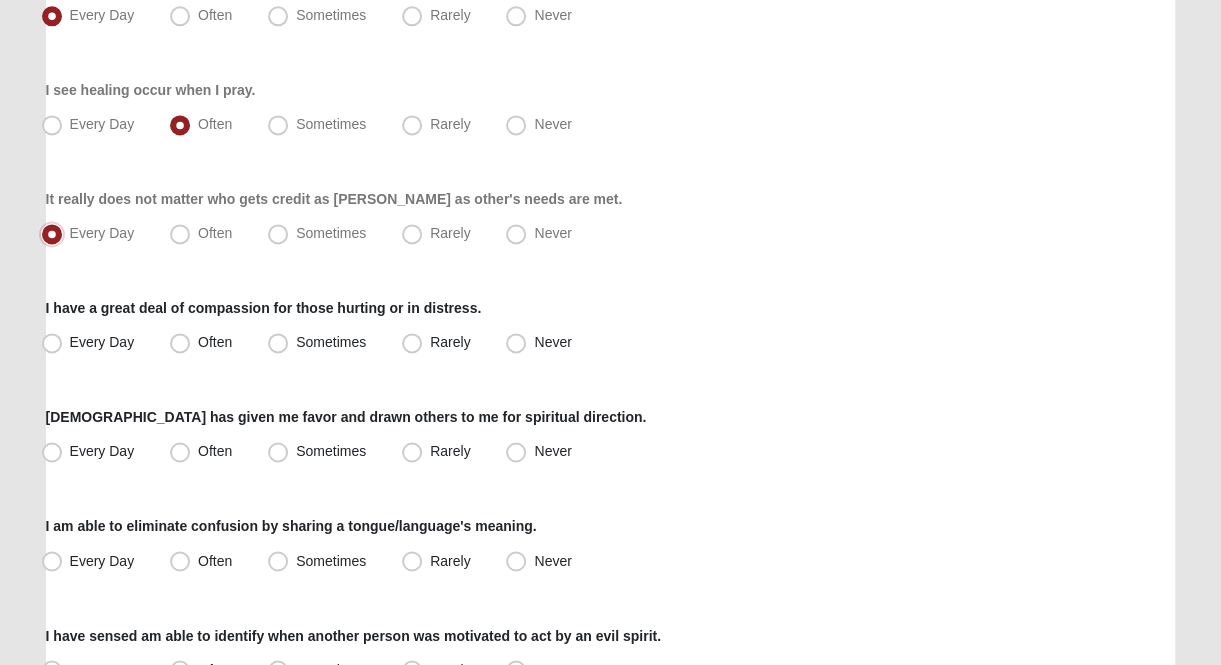 scroll, scrollTop: 1400, scrollLeft: 0, axis: vertical 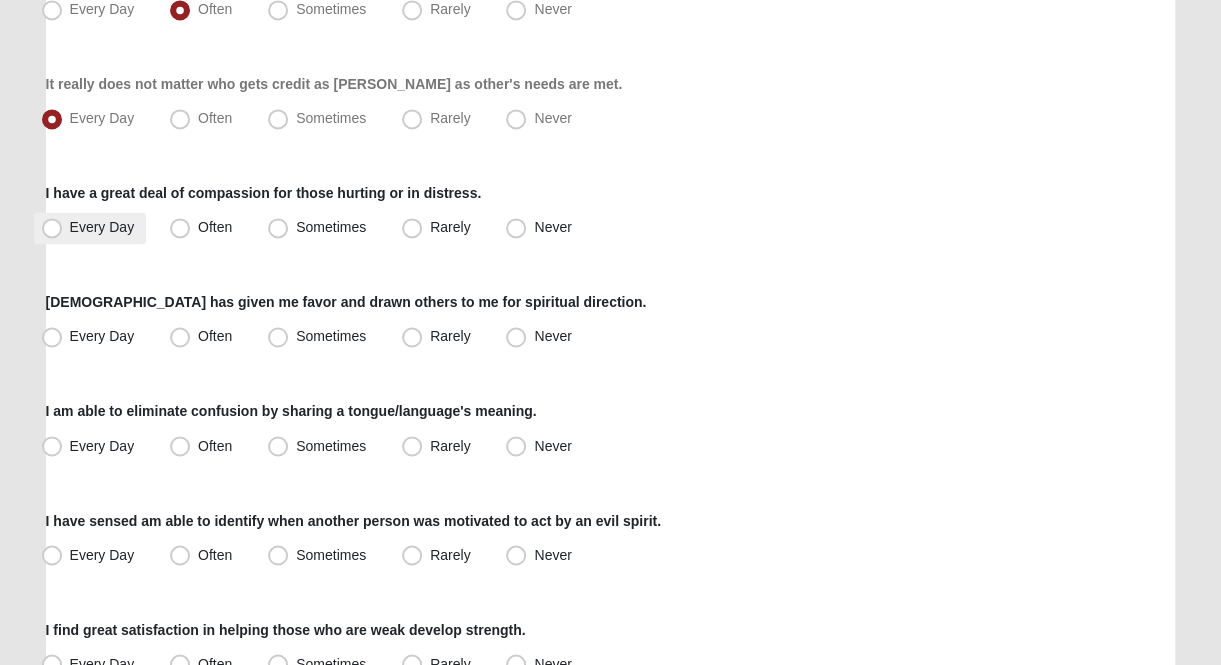 click on "Every Day" at bounding box center (102, 227) 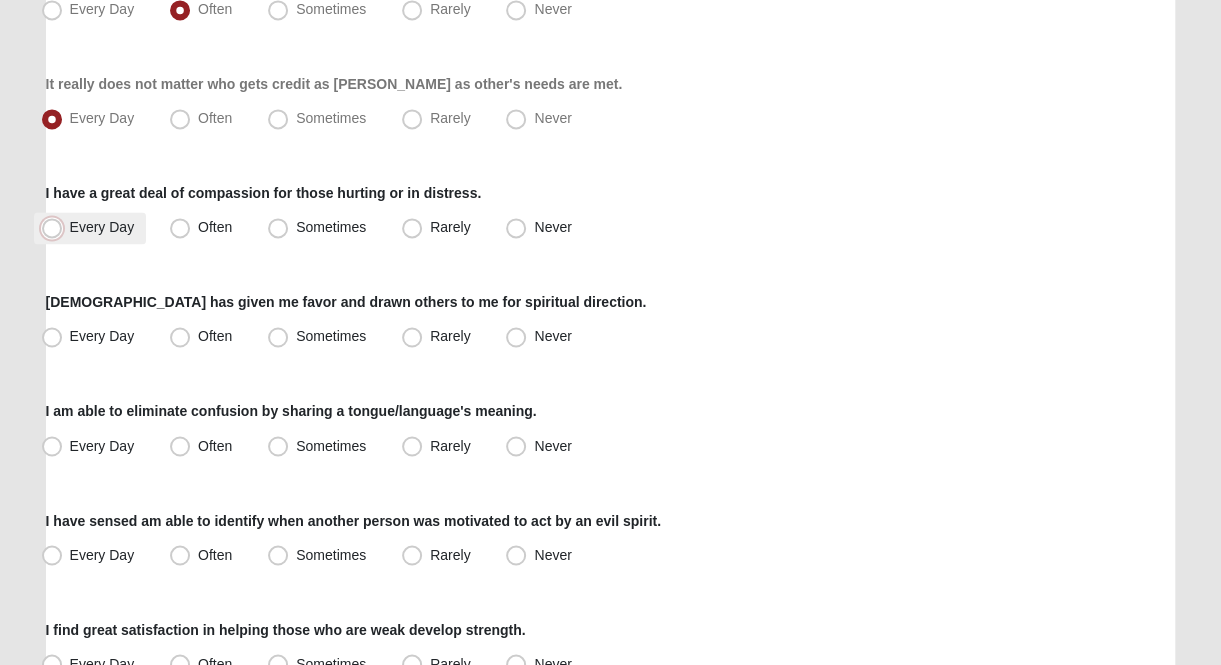 click on "Every Day" at bounding box center [56, 227] 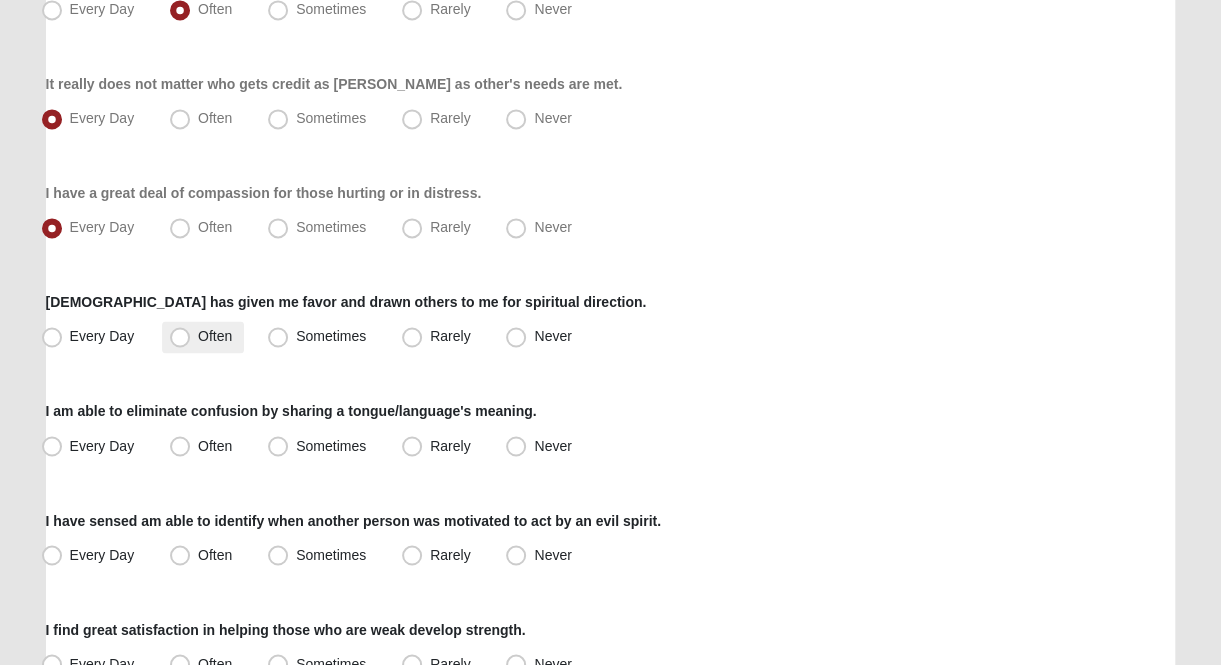 click on "Often" at bounding box center [203, 337] 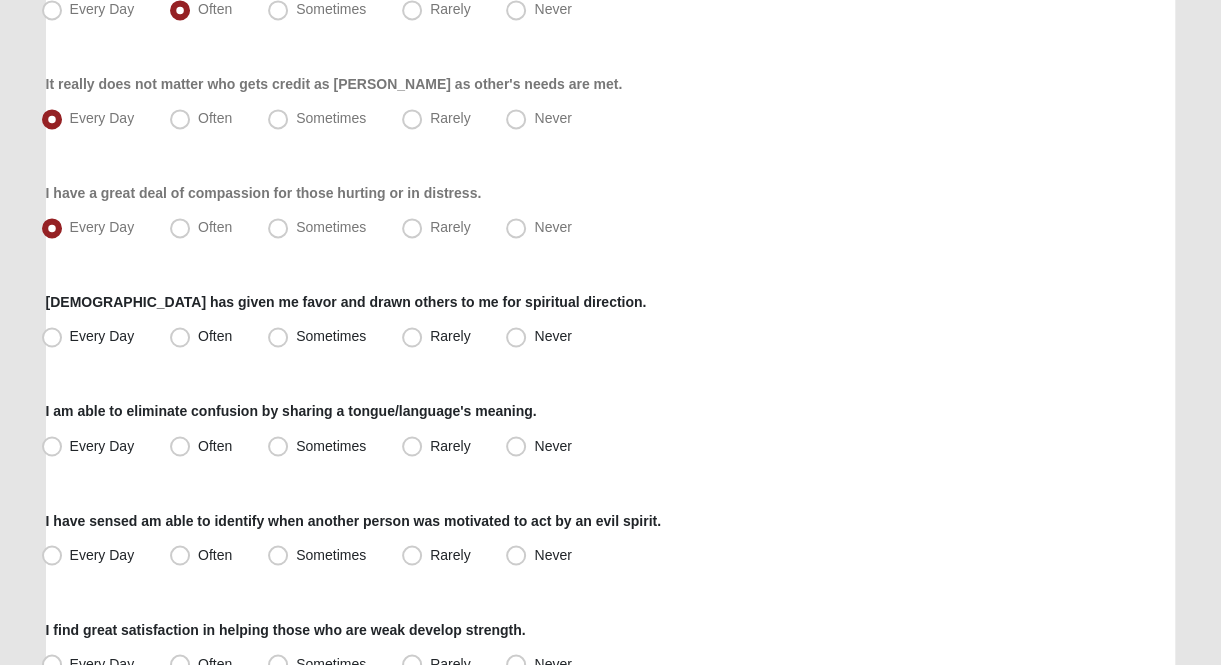 drag, startPoint x: 145, startPoint y: 379, endPoint x: 140, endPoint y: 358, distance: 21.587032 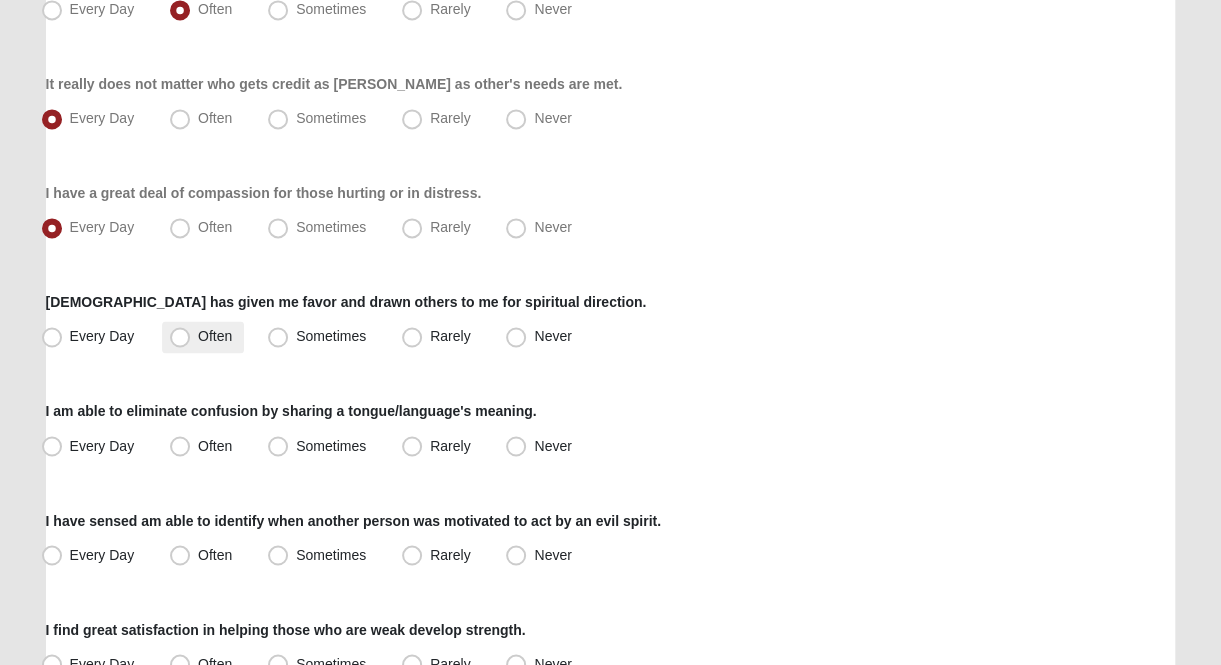 click on "Often" at bounding box center [203, 337] 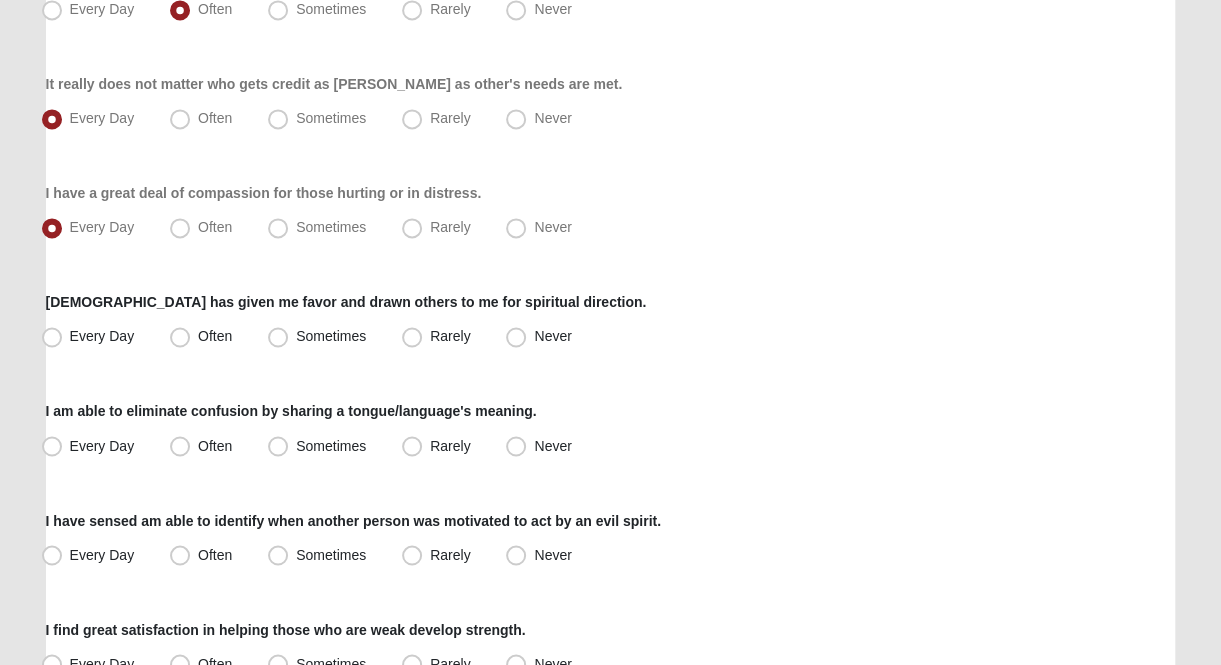 click on "Respond to these items quickly and don’t overthink them. Usually your first response is your best response.
68%
I feel deeply burdened to help others financially, and respond by giving.
Every Day
Often
Sometimes
Rarely
Never
I love to proclaim [DEMOGRAPHIC_DATA]'s truths, past, present and future.
Every Day
Often" at bounding box center [611, -228] 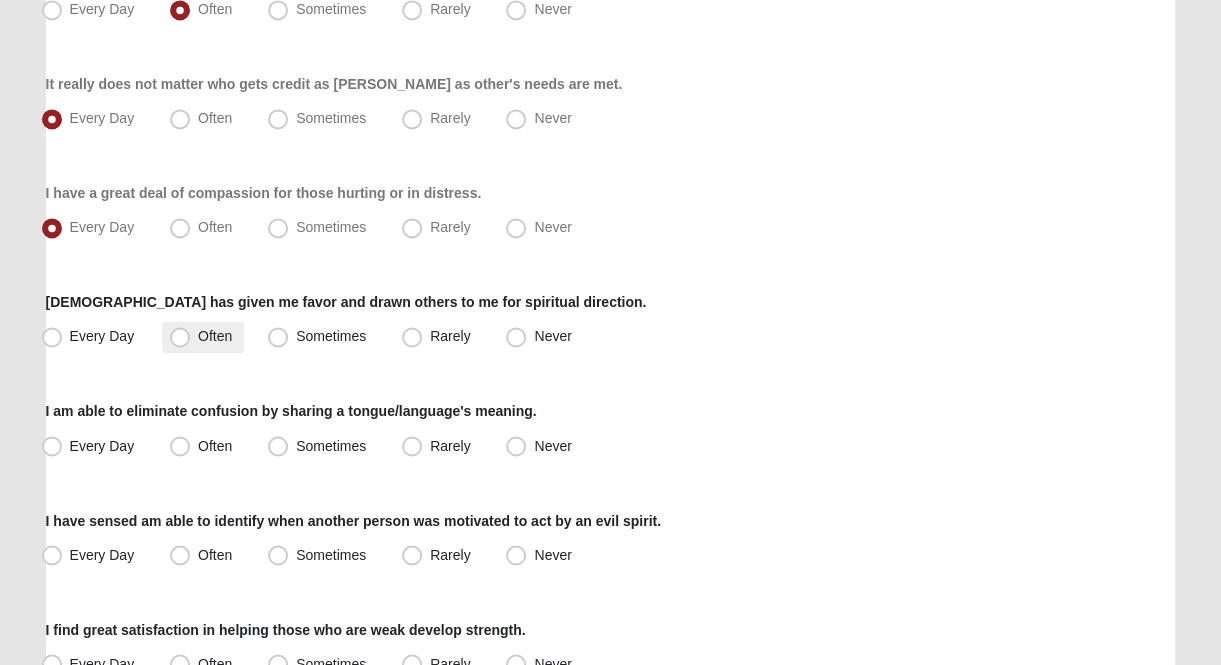 click on "Often" at bounding box center (215, 336) 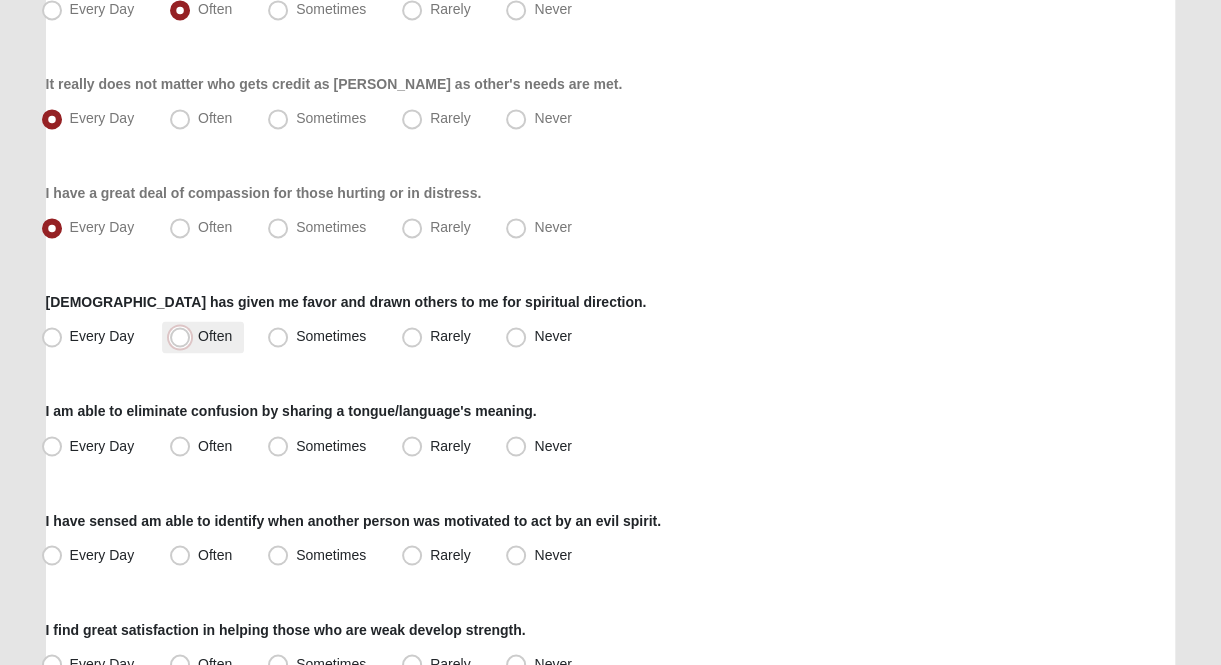 click on "Often" at bounding box center (184, 336) 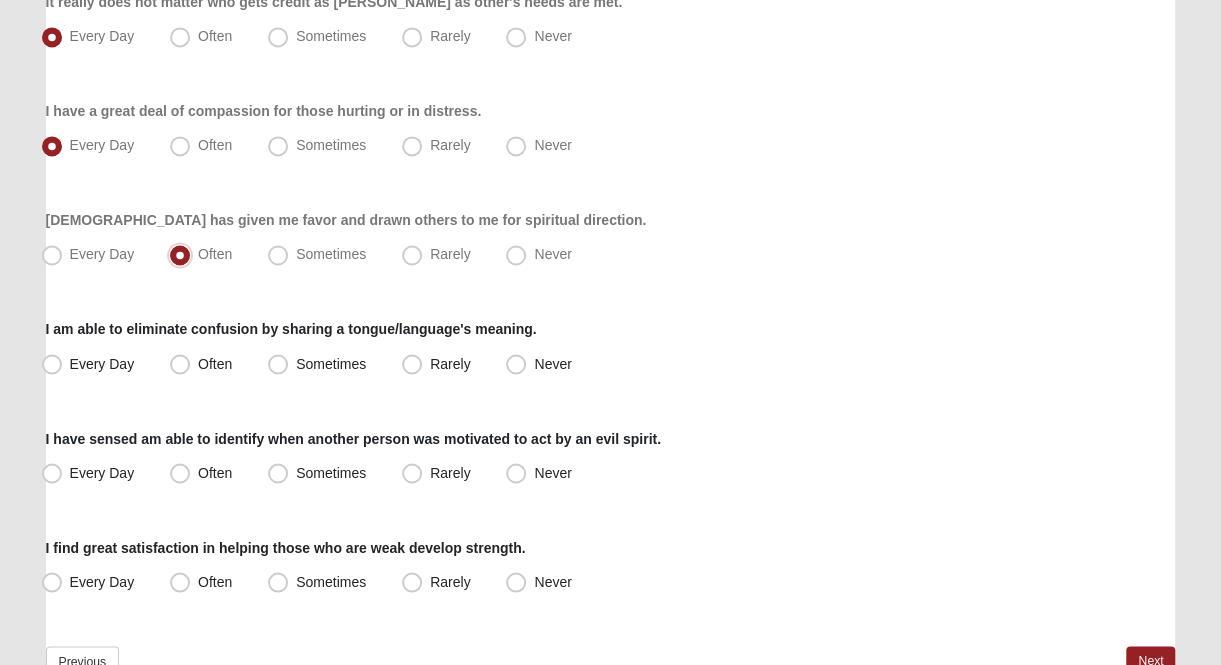 scroll, scrollTop: 1588, scrollLeft: 0, axis: vertical 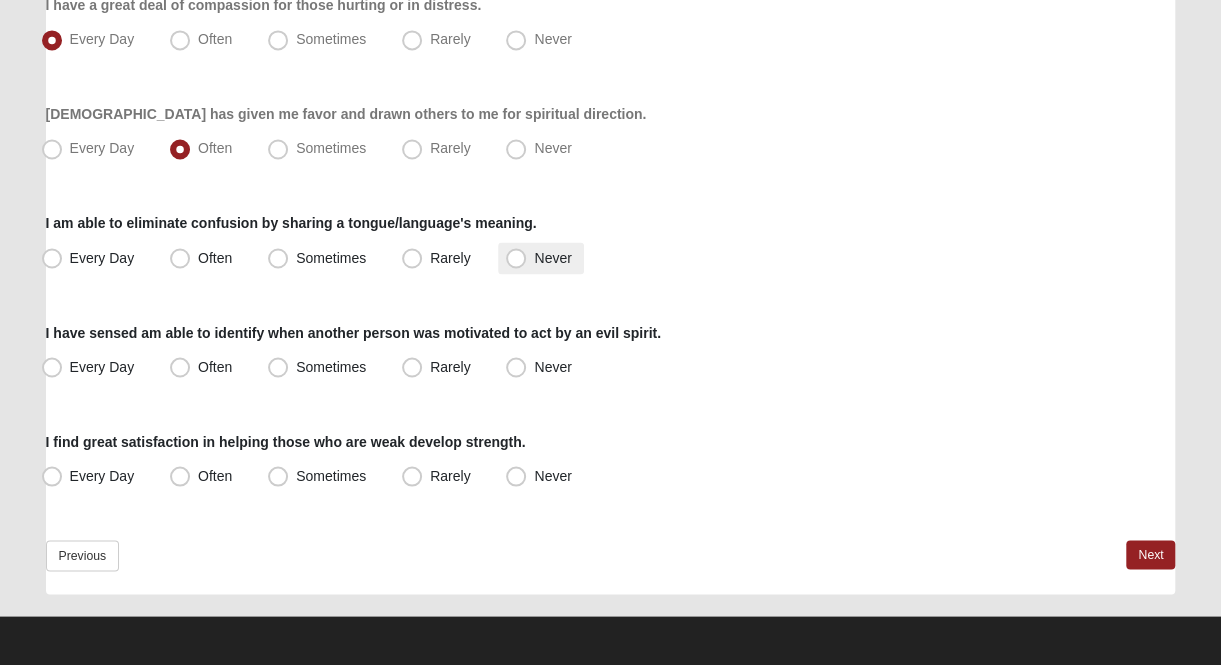 click on "Never" at bounding box center [552, 257] 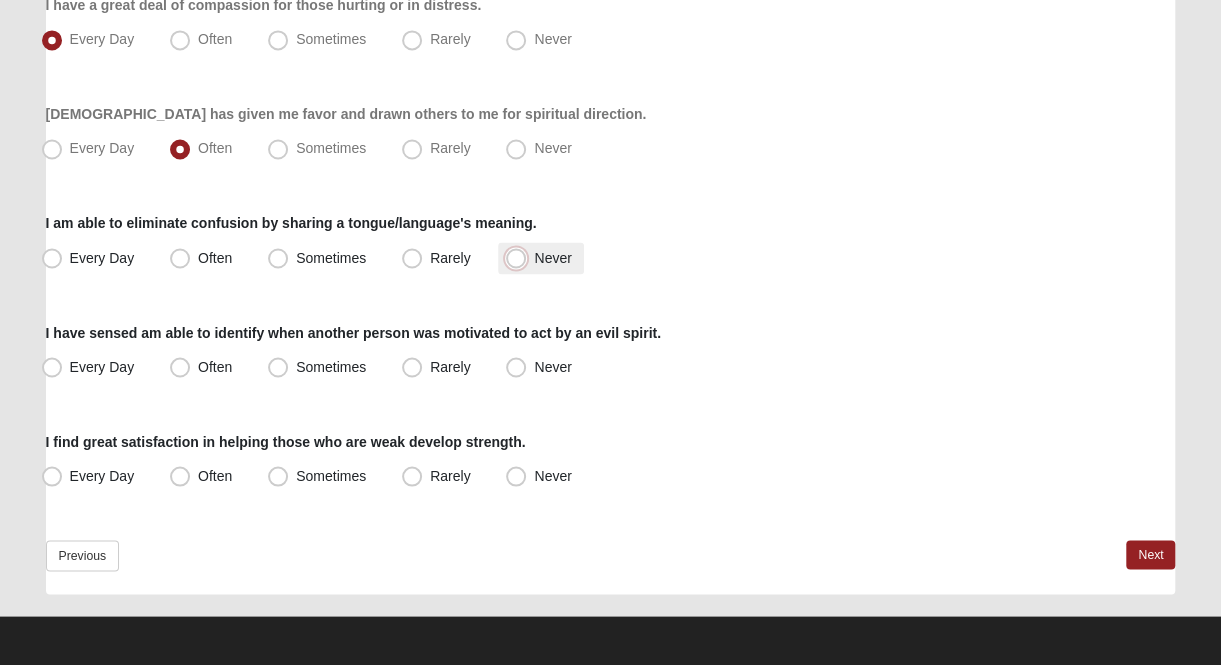 click on "Never" at bounding box center (520, 257) 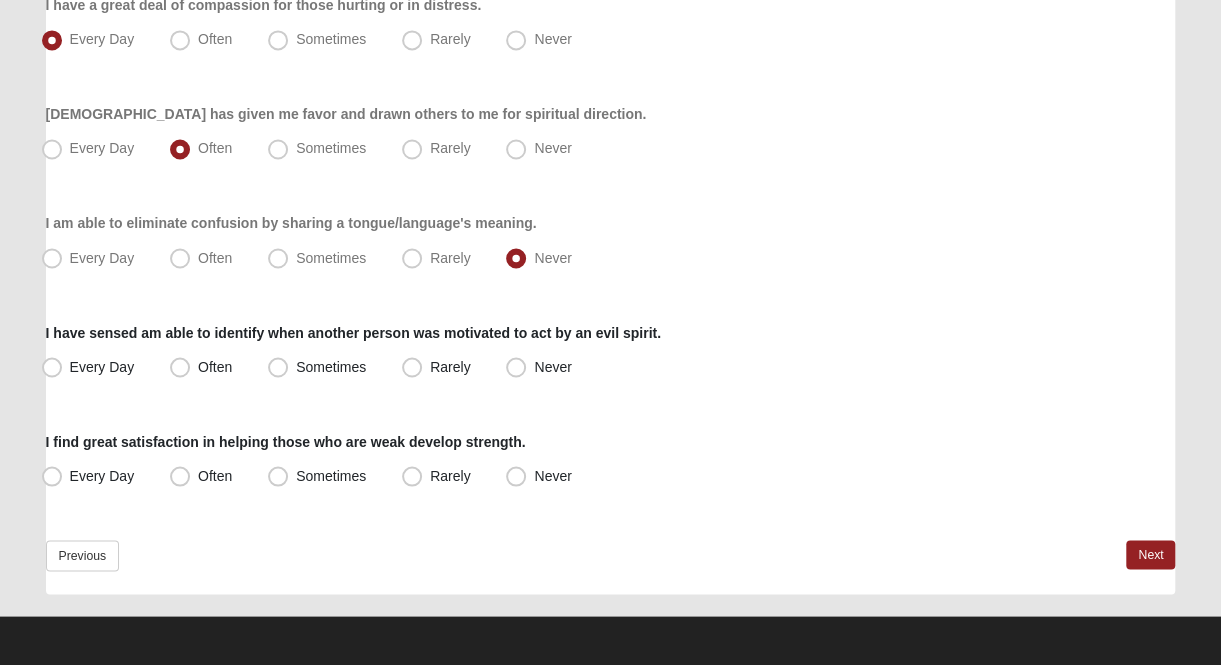 drag, startPoint x: 175, startPoint y: 373, endPoint x: 183, endPoint y: 391, distance: 19.697716 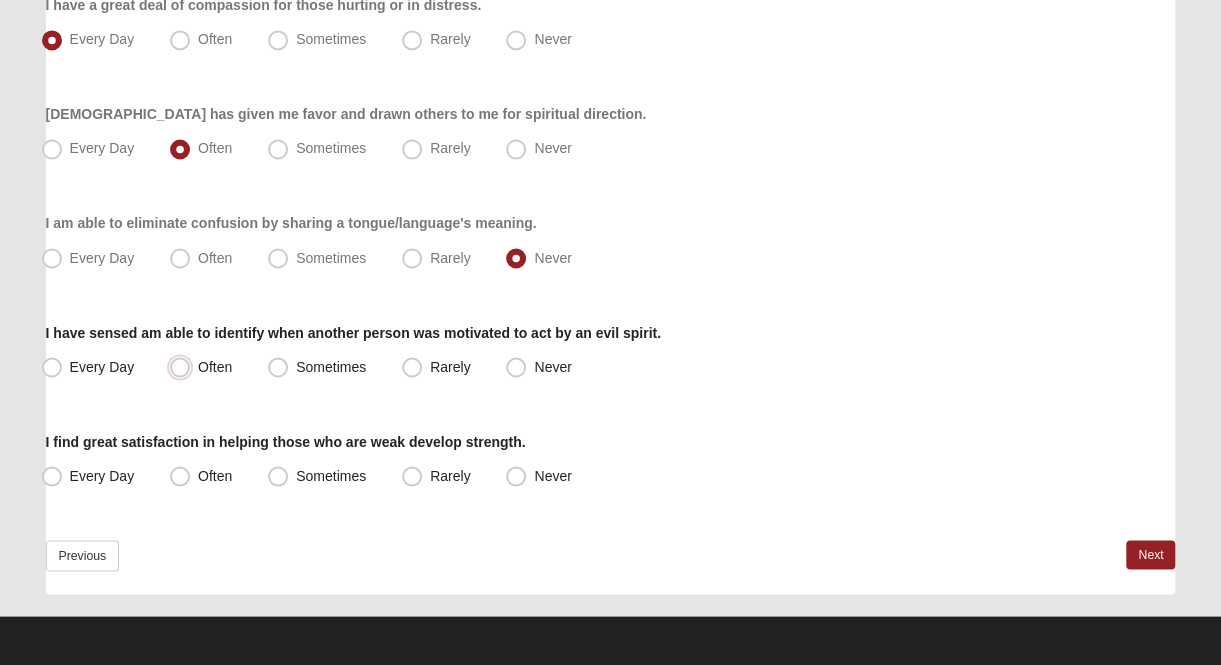 click on "Often" at bounding box center (184, 366) 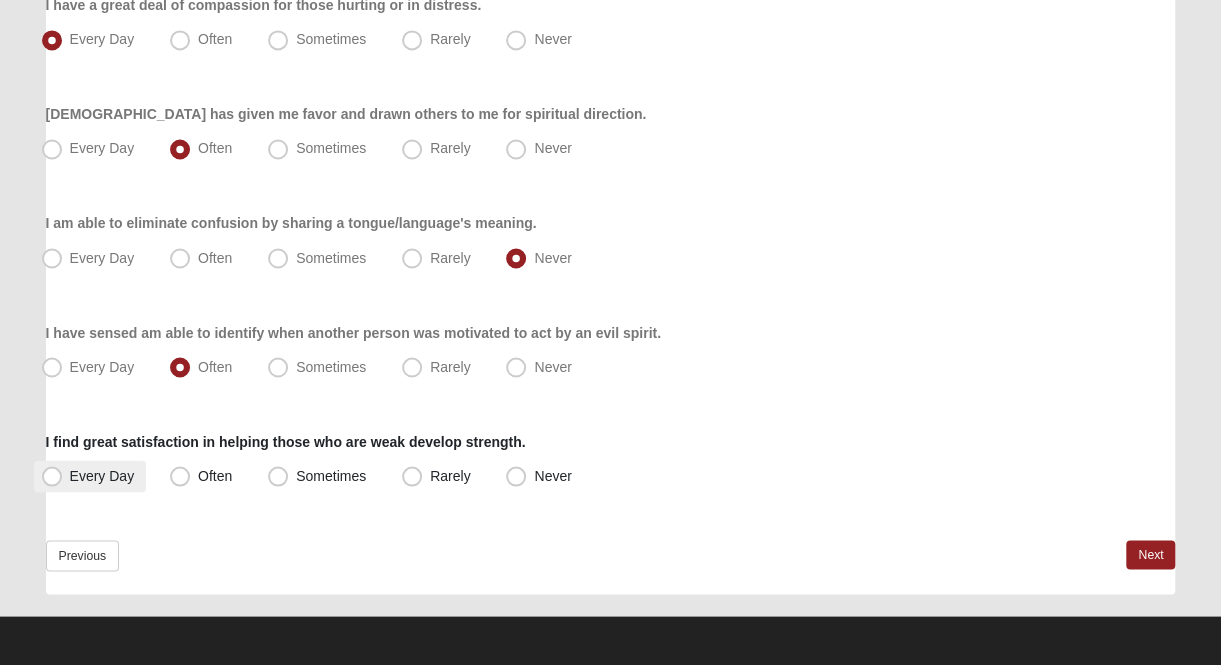 click on "Every Day" at bounding box center (102, 475) 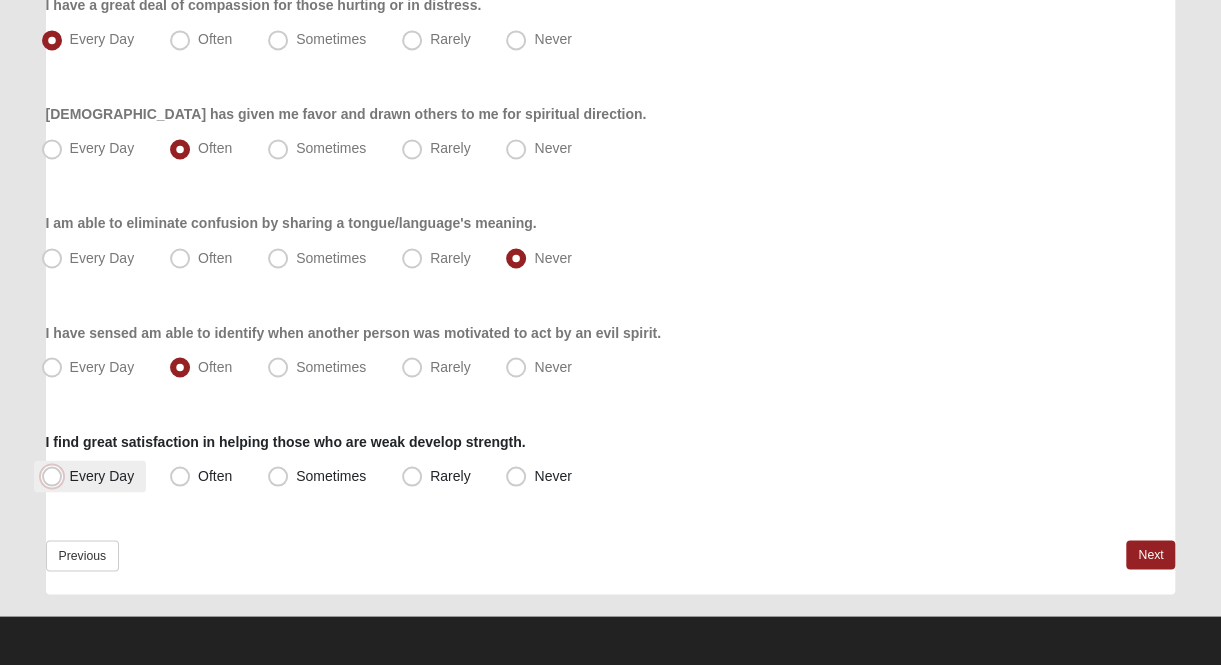click on "Every Day" at bounding box center (56, 475) 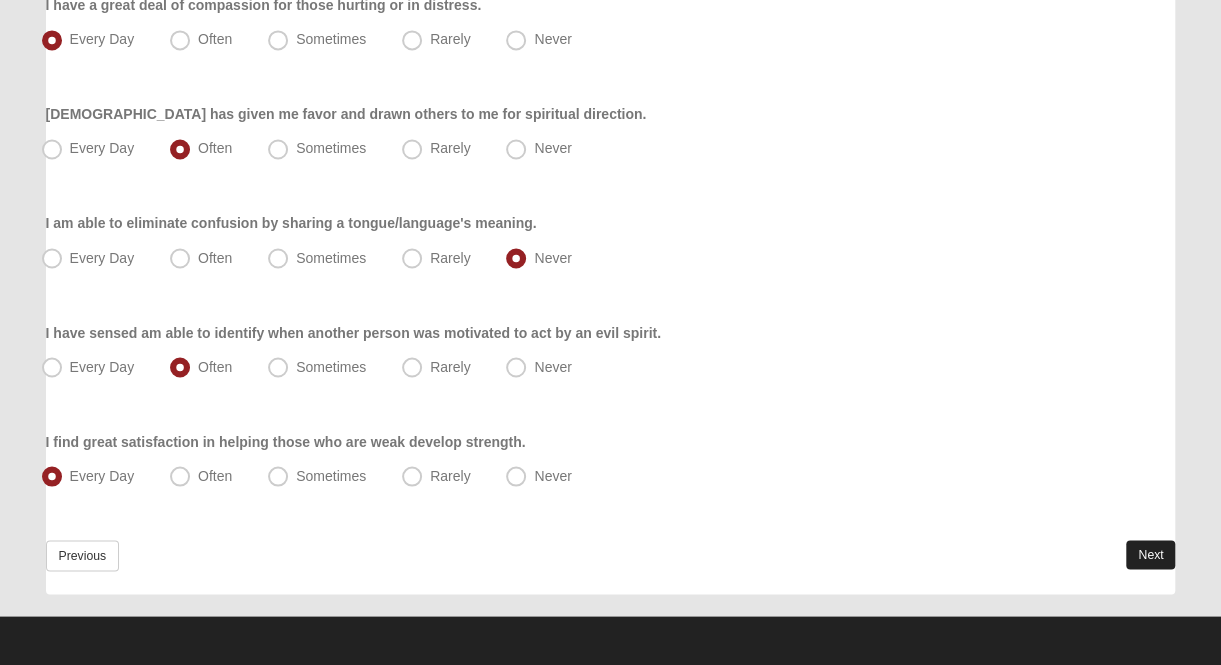 click on "Previous
Next" at bounding box center [611, 567] 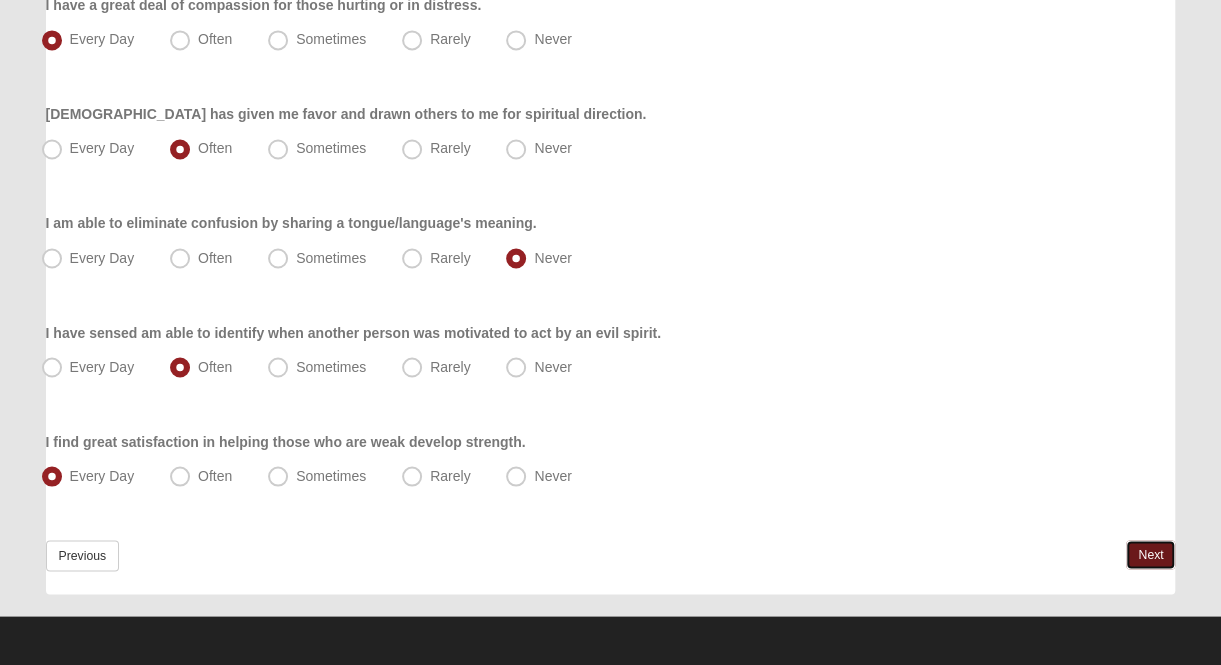 click on "Next" at bounding box center [1150, 554] 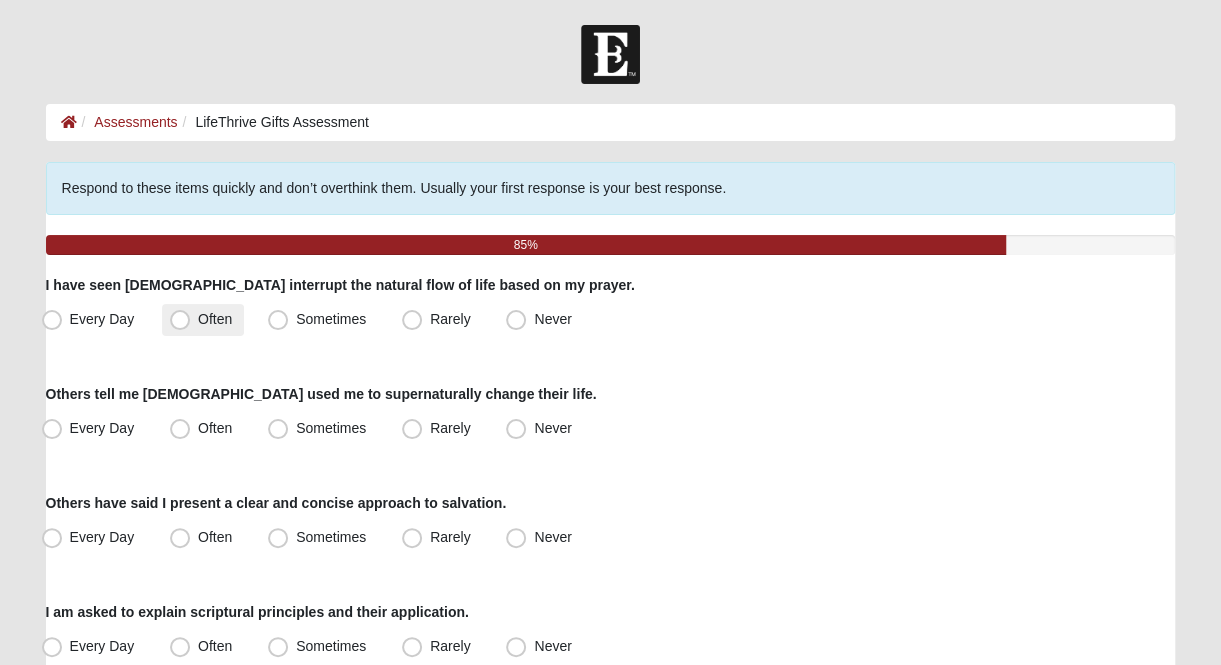 drag, startPoint x: 174, startPoint y: 315, endPoint x: 182, endPoint y: 323, distance: 11.313708 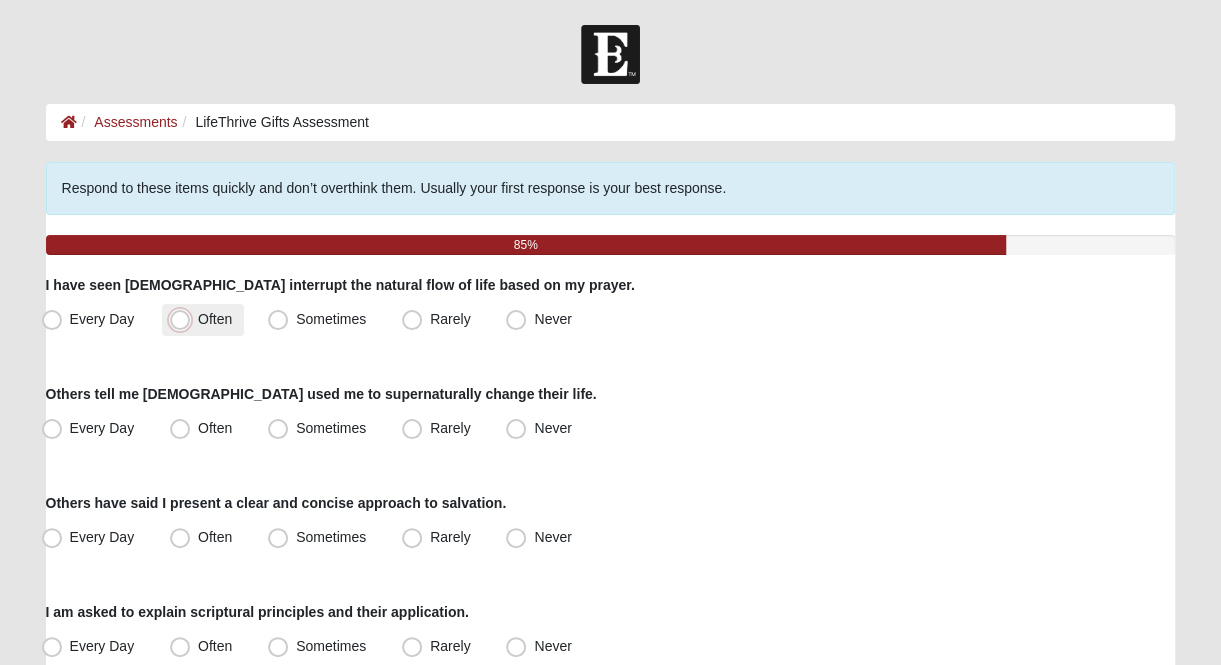 click on "Often" at bounding box center [184, 319] 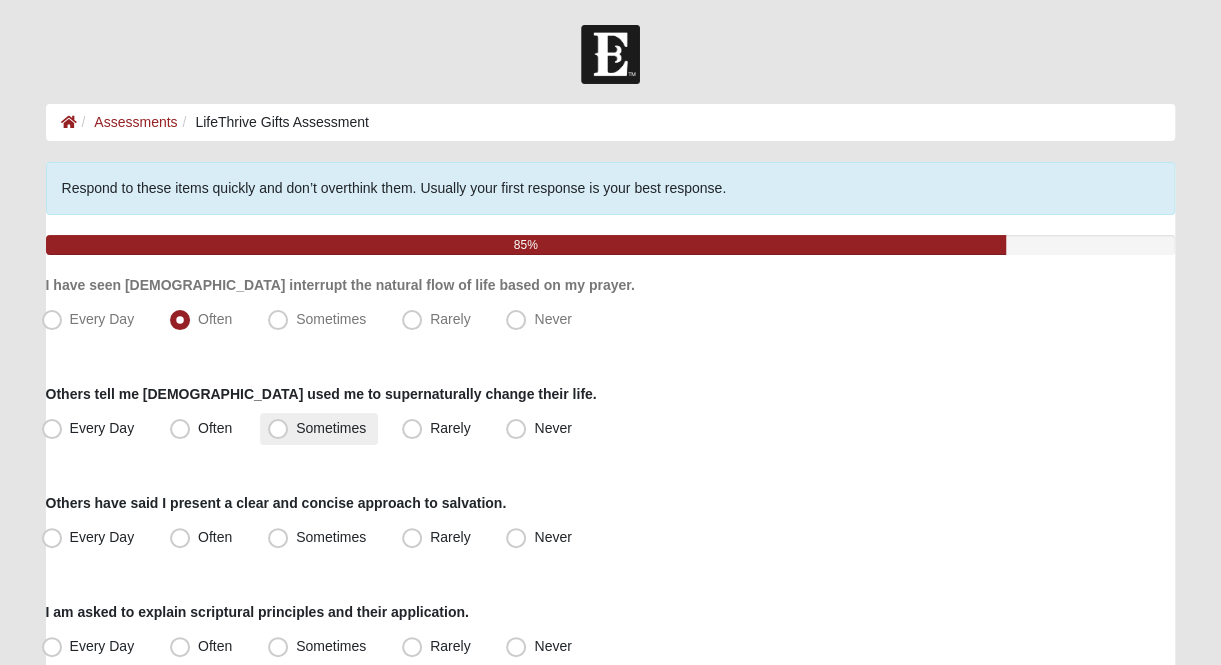 drag, startPoint x: 284, startPoint y: 433, endPoint x: 278, endPoint y: 419, distance: 15.231546 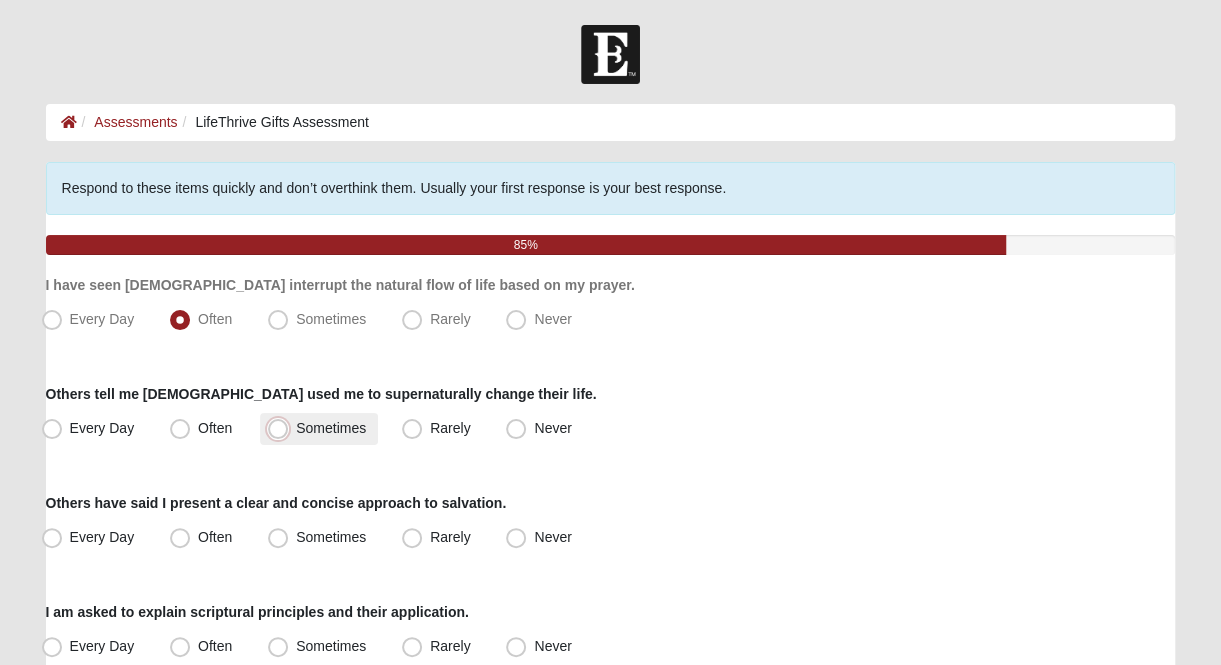 click on "Sometimes" at bounding box center [282, 428] 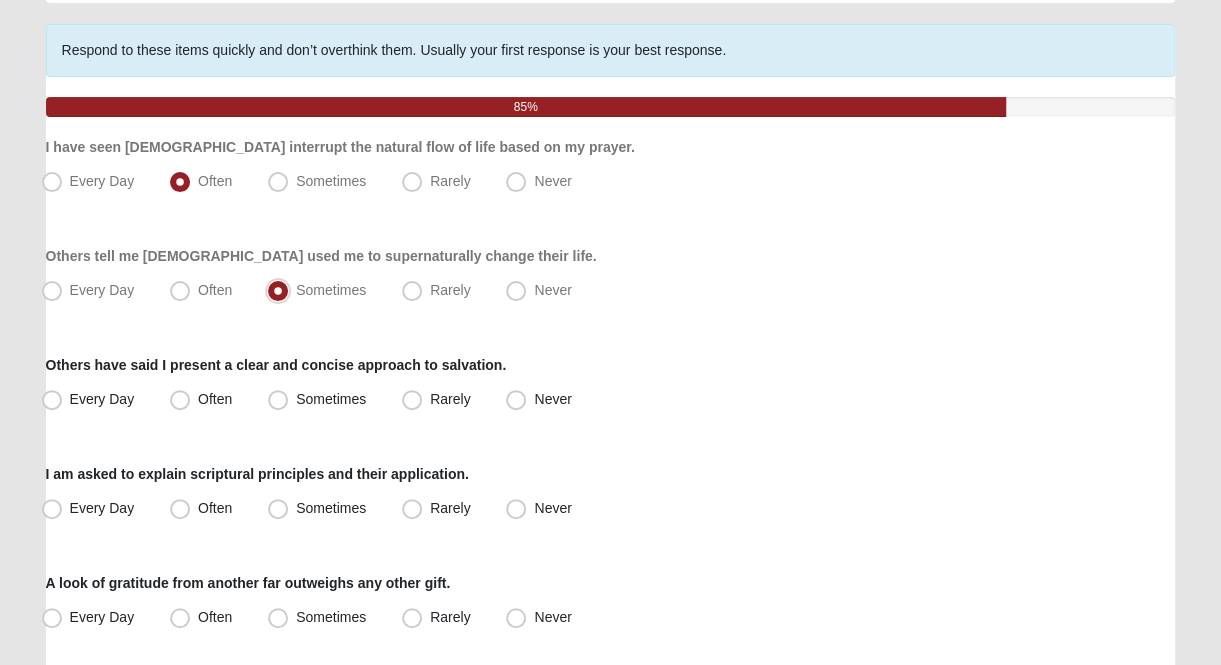scroll, scrollTop: 200, scrollLeft: 0, axis: vertical 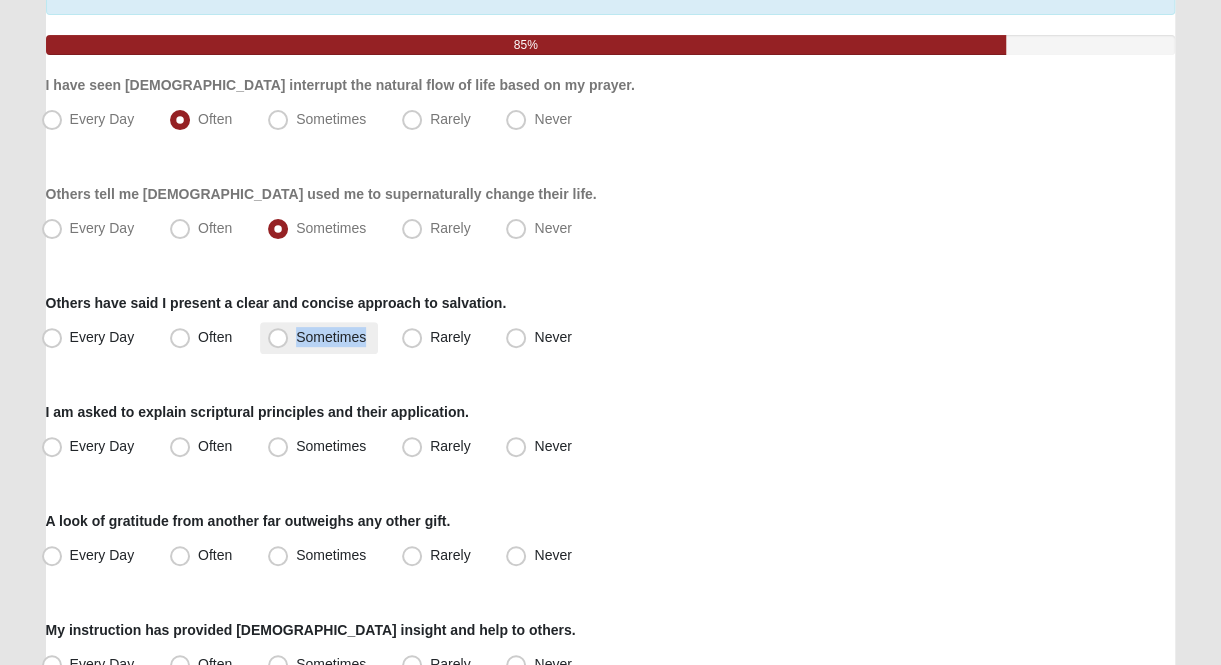 click on "Sometimes" at bounding box center (319, 338) 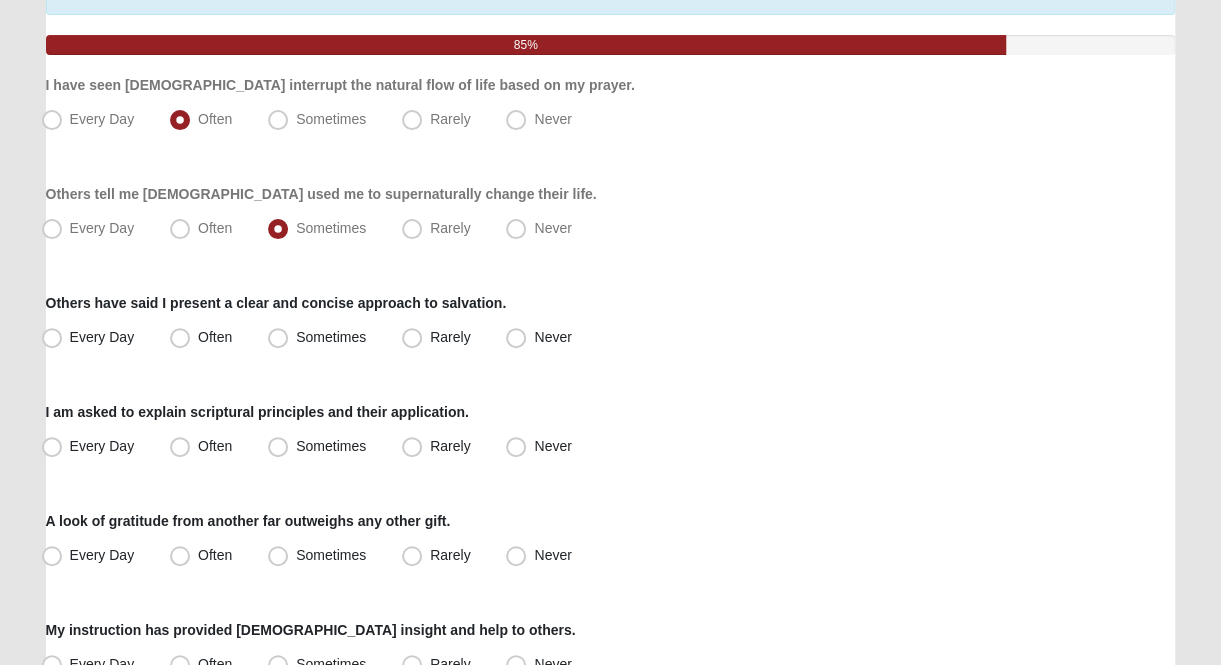 click on "Respond to these items quickly and don’t overthink them. Usually your first response is your best response.
85%
I have seen [DEMOGRAPHIC_DATA] interrupt the natural flow of life based on my prayer.
Every Day
Often
Sometimes
Rarely
Never
Others tell me [DEMOGRAPHIC_DATA] used me to supernaturally change their life.
Every Day" at bounding box center [611, 863] 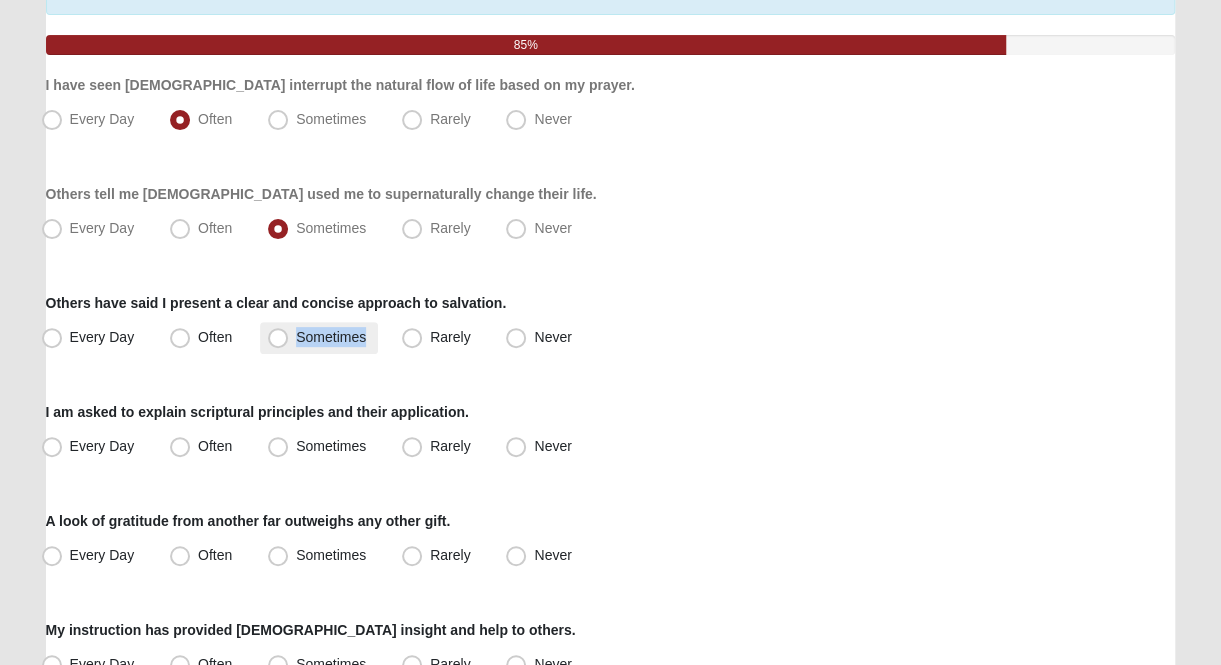 click on "Sometimes" at bounding box center (319, 338) 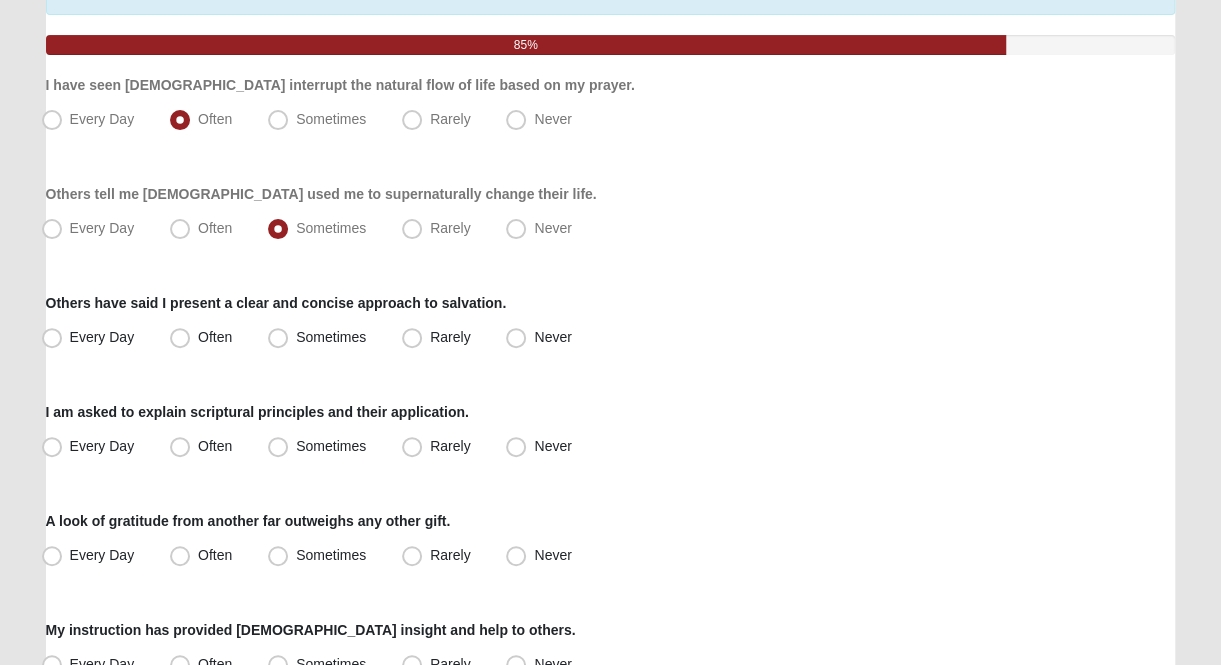 click on "Respond to these items quickly and don’t overthink them. Usually your first response is your best response.
85%
I have seen [DEMOGRAPHIC_DATA] interrupt the natural flow of life based on my prayer.
Every Day
Often
Sometimes
Rarely
Never
Others tell me [DEMOGRAPHIC_DATA] used me to supernaturally change their life.
Every Day" at bounding box center [611, 863] 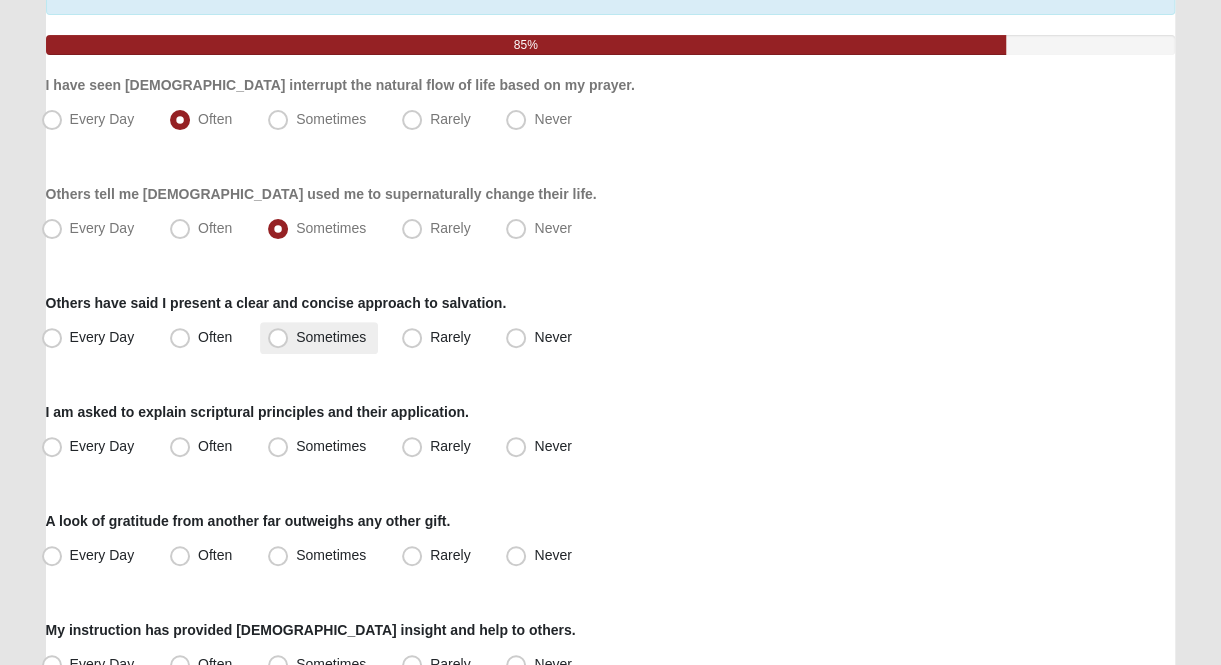 click on "Sometimes" at bounding box center [331, 337] 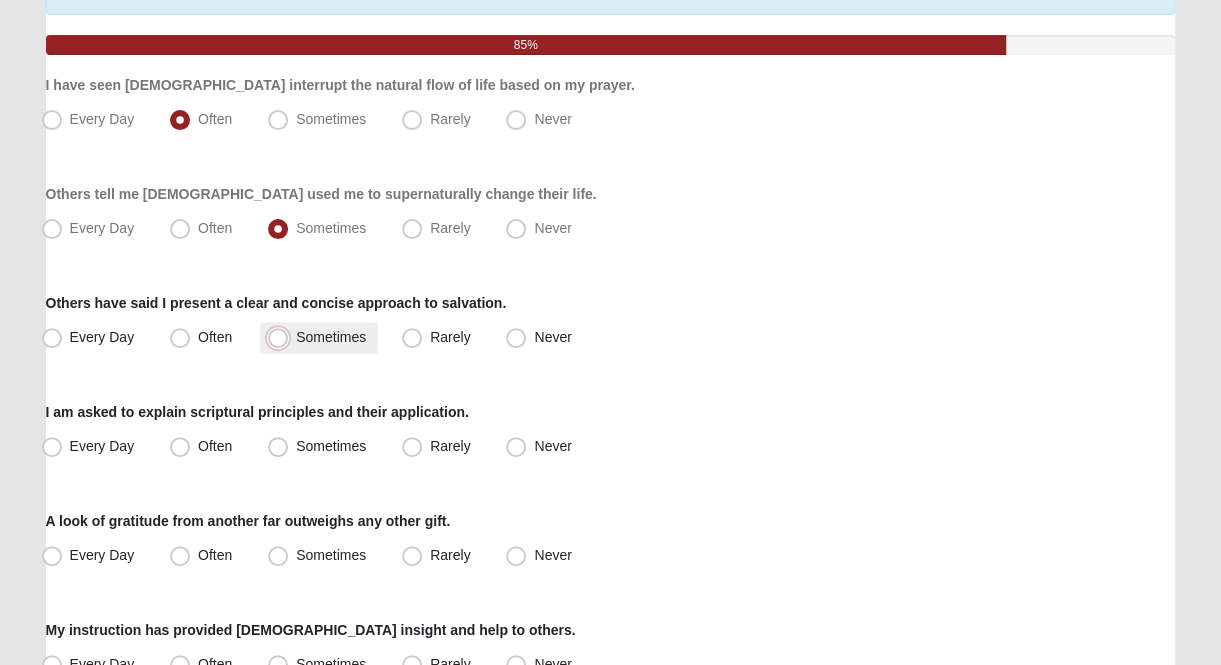 click on "Sometimes" at bounding box center [282, 337] 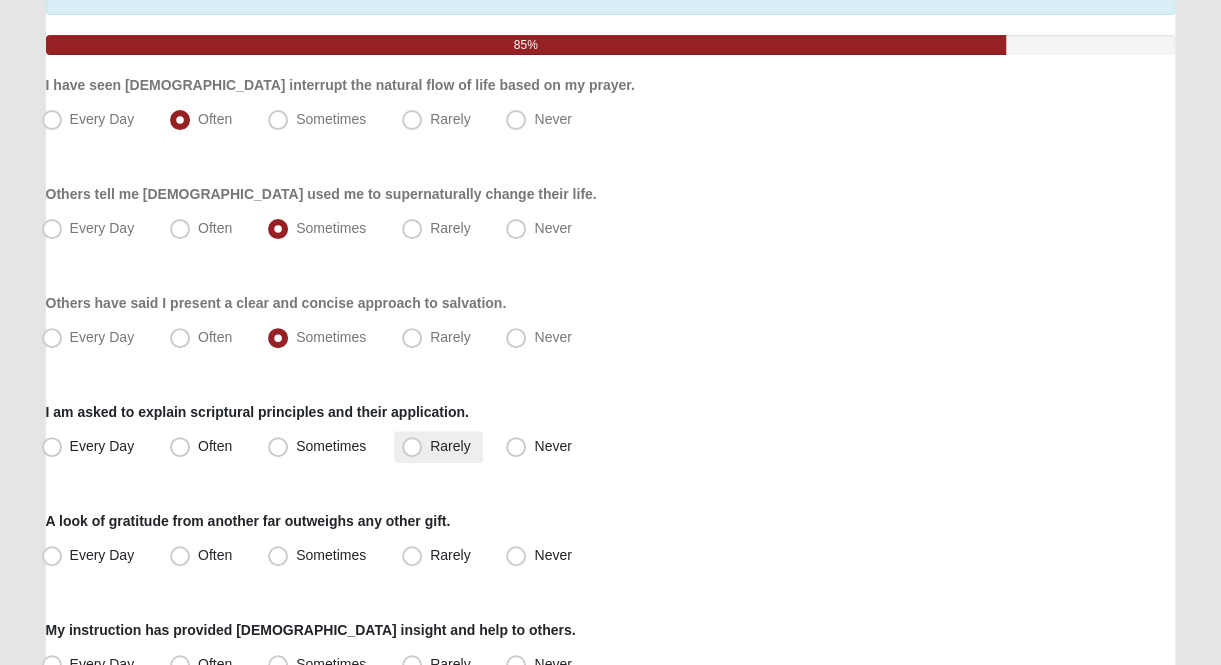 click on "Rarely" at bounding box center (450, 446) 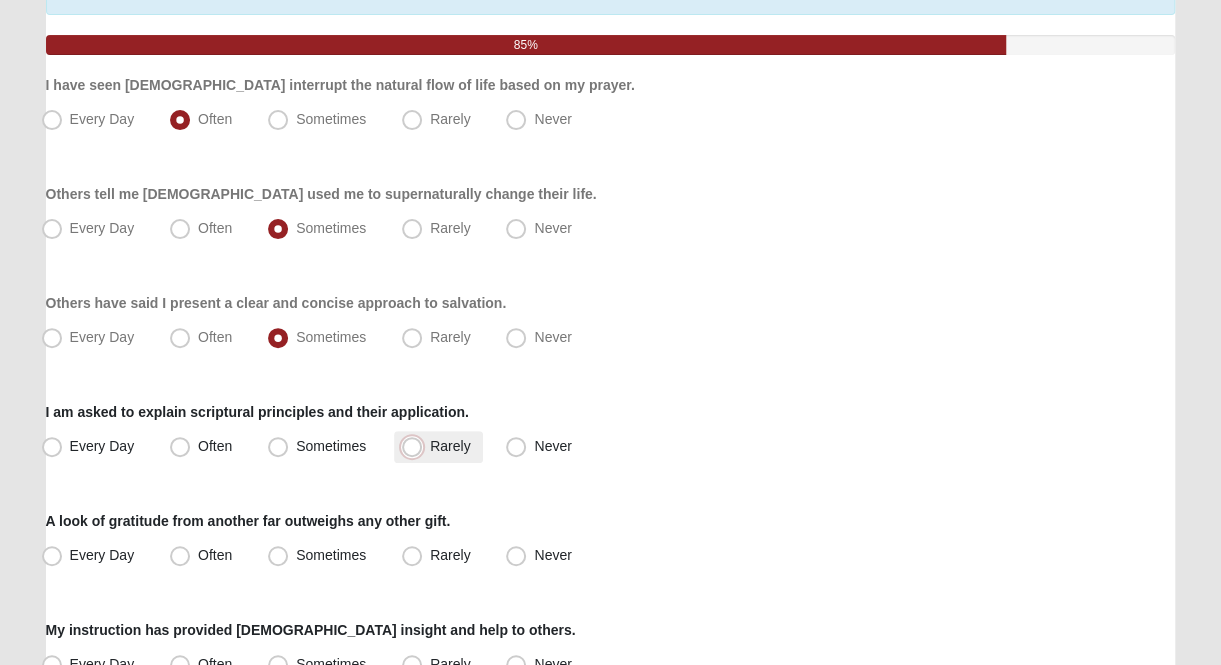 click on "Rarely" at bounding box center [416, 446] 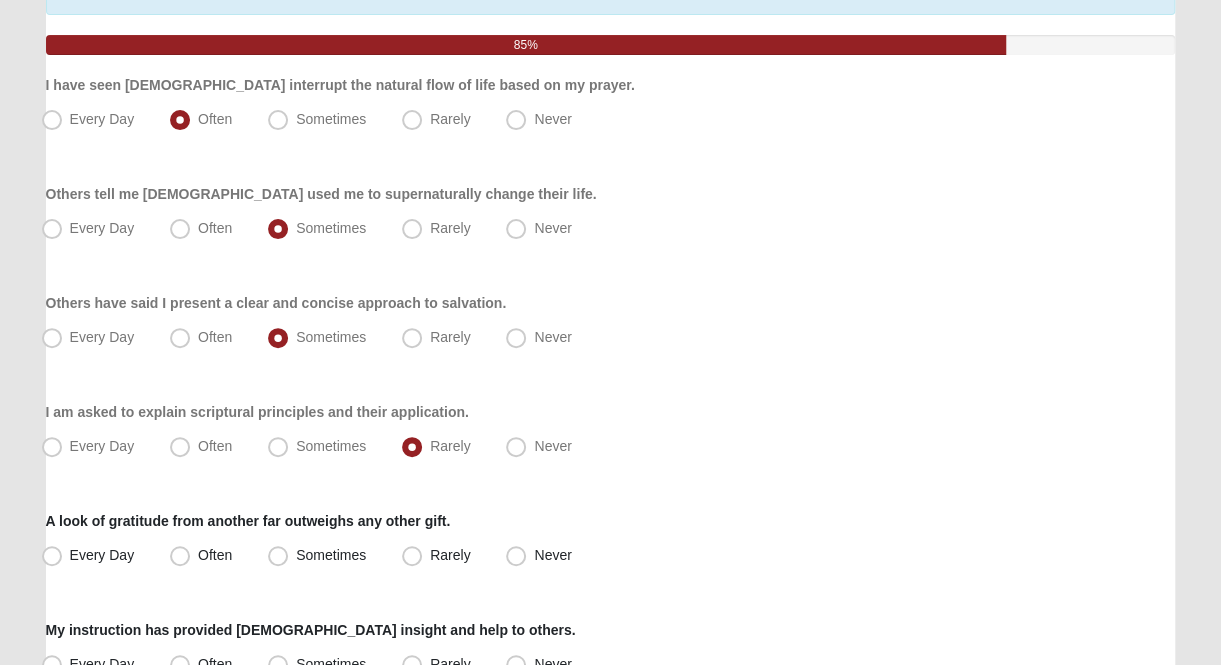 click on "Respond to these items quickly and don’t overthink them. Usually your first response is your best response.
85%
I have seen [DEMOGRAPHIC_DATA] interrupt the natural flow of life based on my prayer.
Every Day
Often
Sometimes
Rarely
Never
Others tell me [DEMOGRAPHIC_DATA] used me to supernaturally change their life.
Every Day" at bounding box center (611, 863) 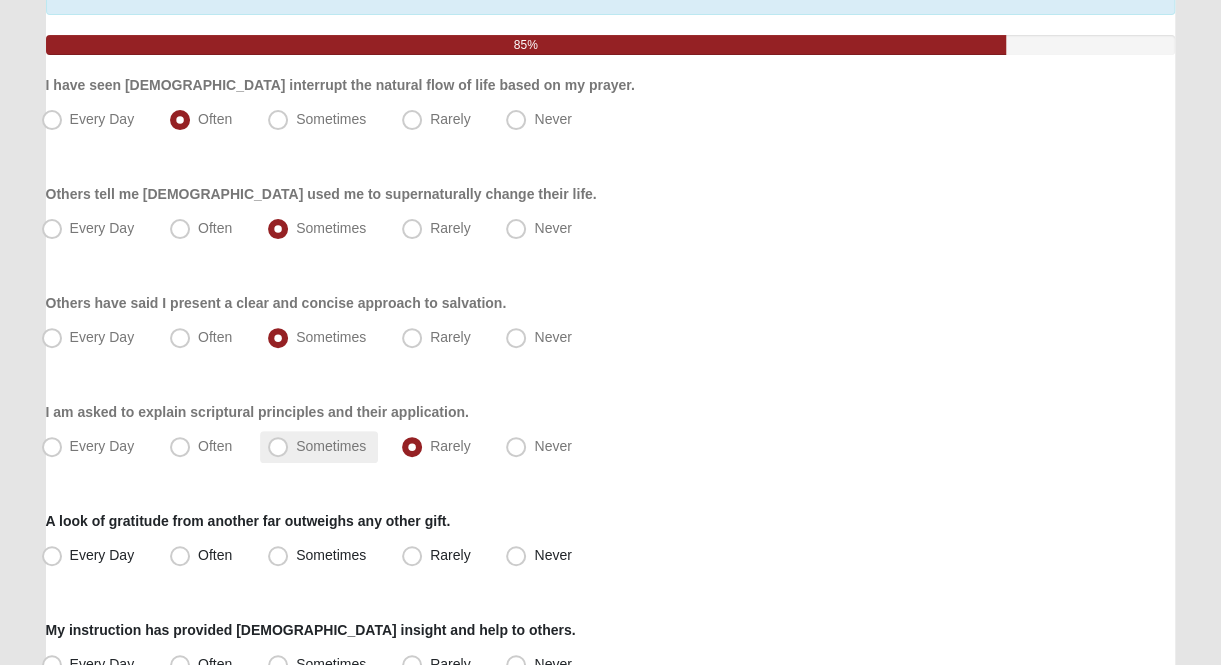 click on "Sometimes" at bounding box center [331, 446] 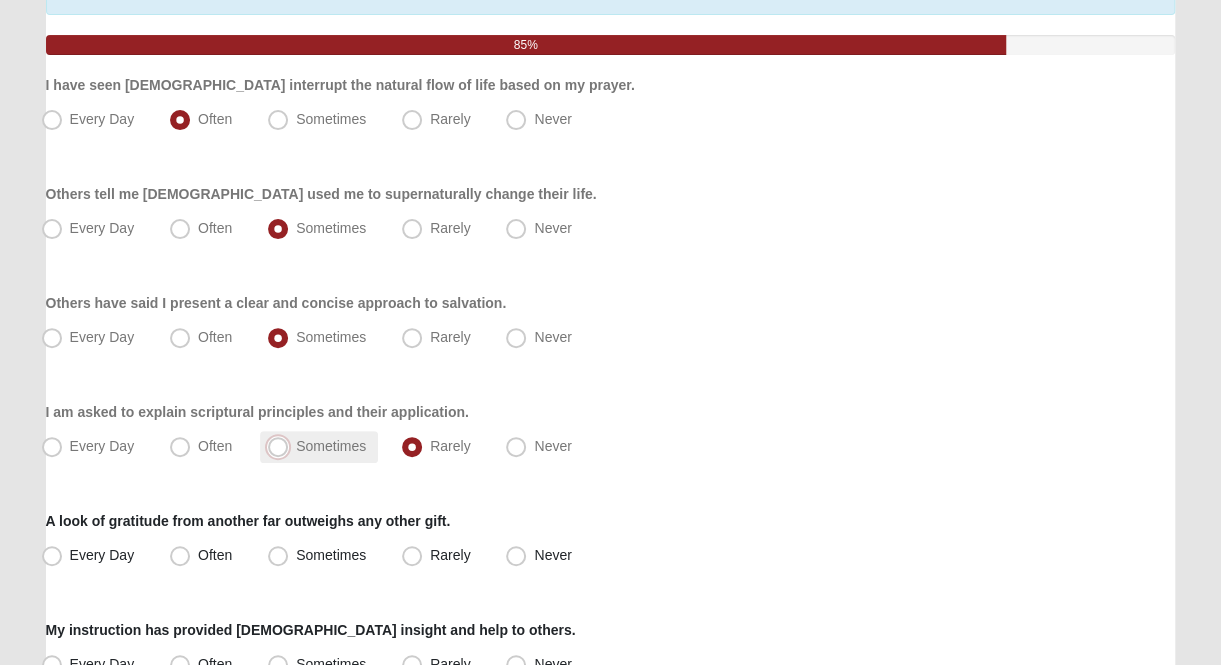 click on "Sometimes" at bounding box center [282, 446] 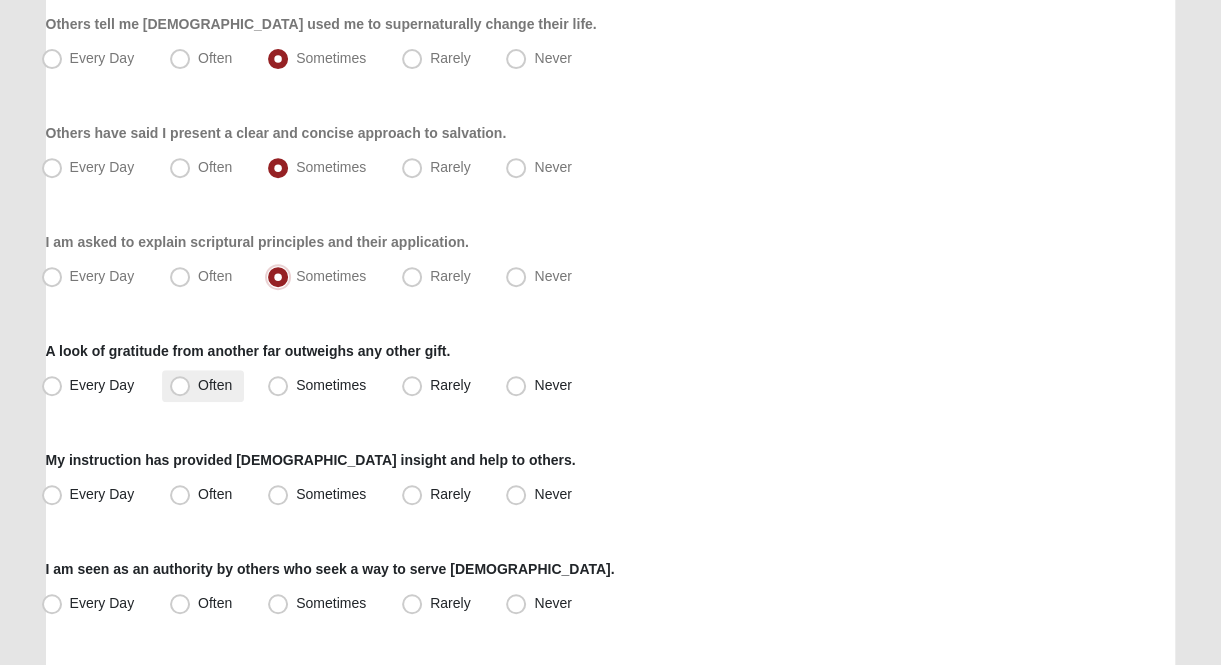 scroll, scrollTop: 400, scrollLeft: 0, axis: vertical 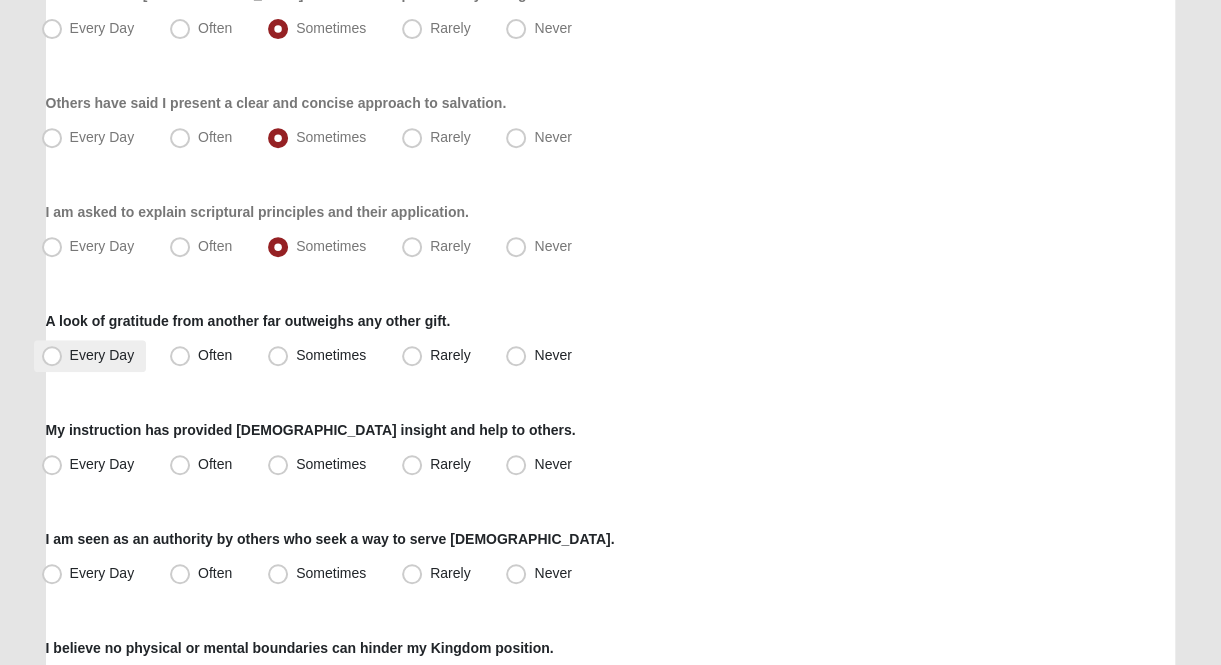 click on "Every Day" at bounding box center [102, 355] 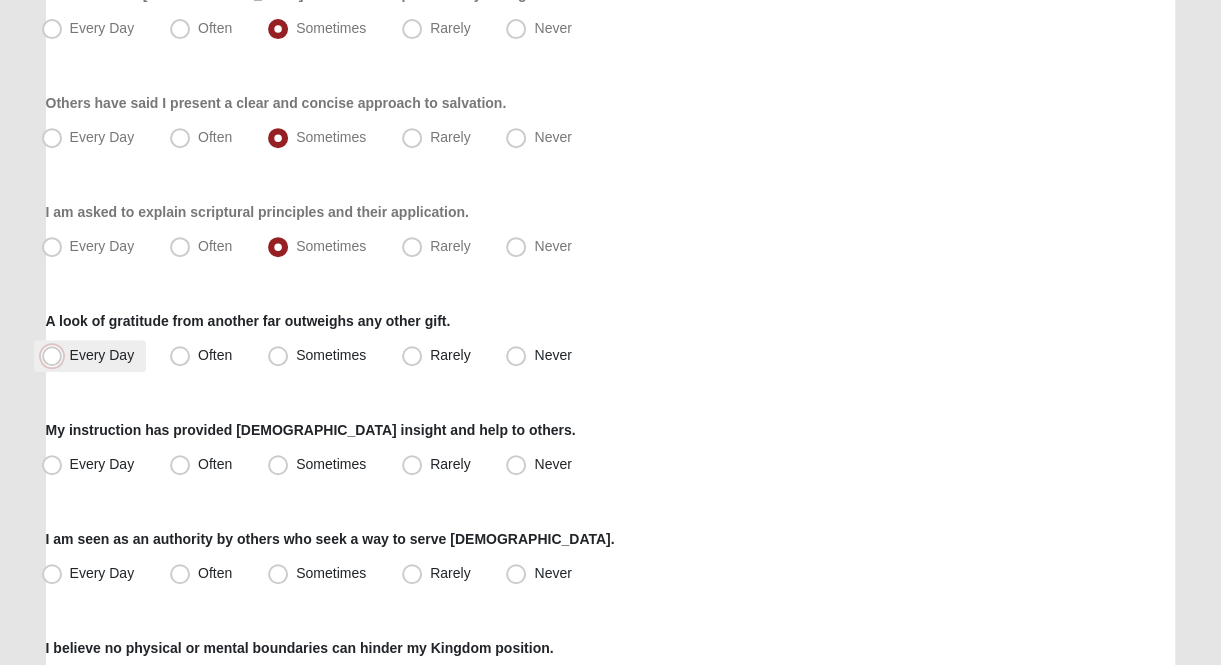 click on "Every Day" at bounding box center [56, 355] 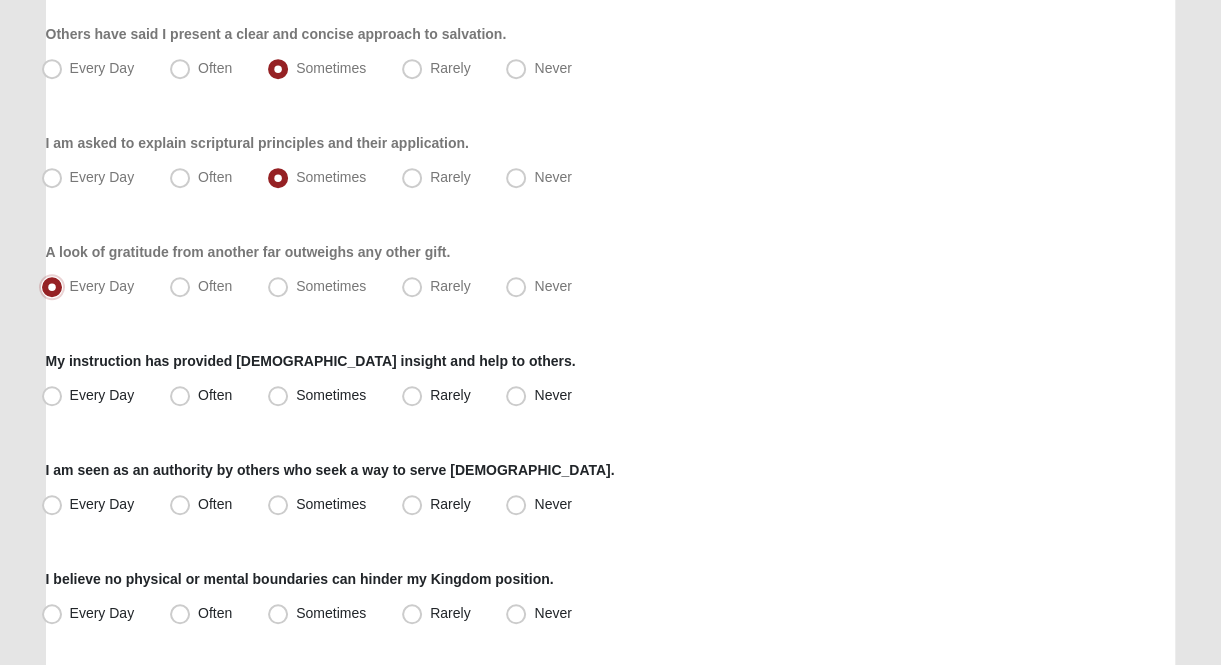 scroll, scrollTop: 500, scrollLeft: 0, axis: vertical 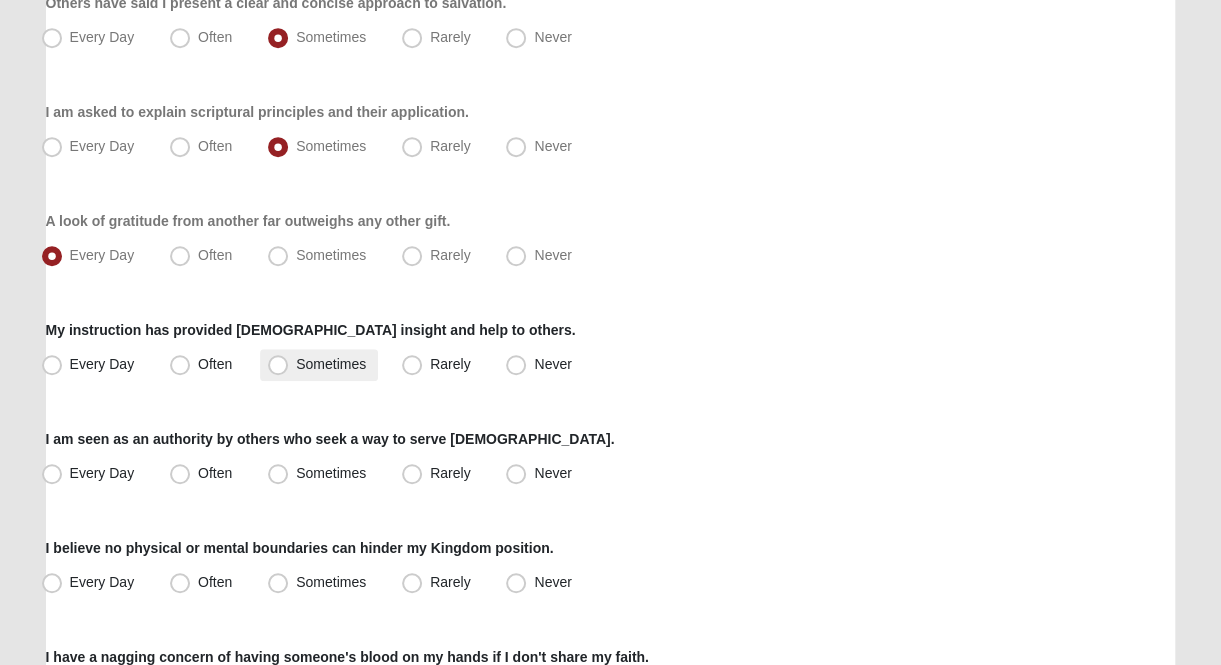 click on "Sometimes" at bounding box center (331, 364) 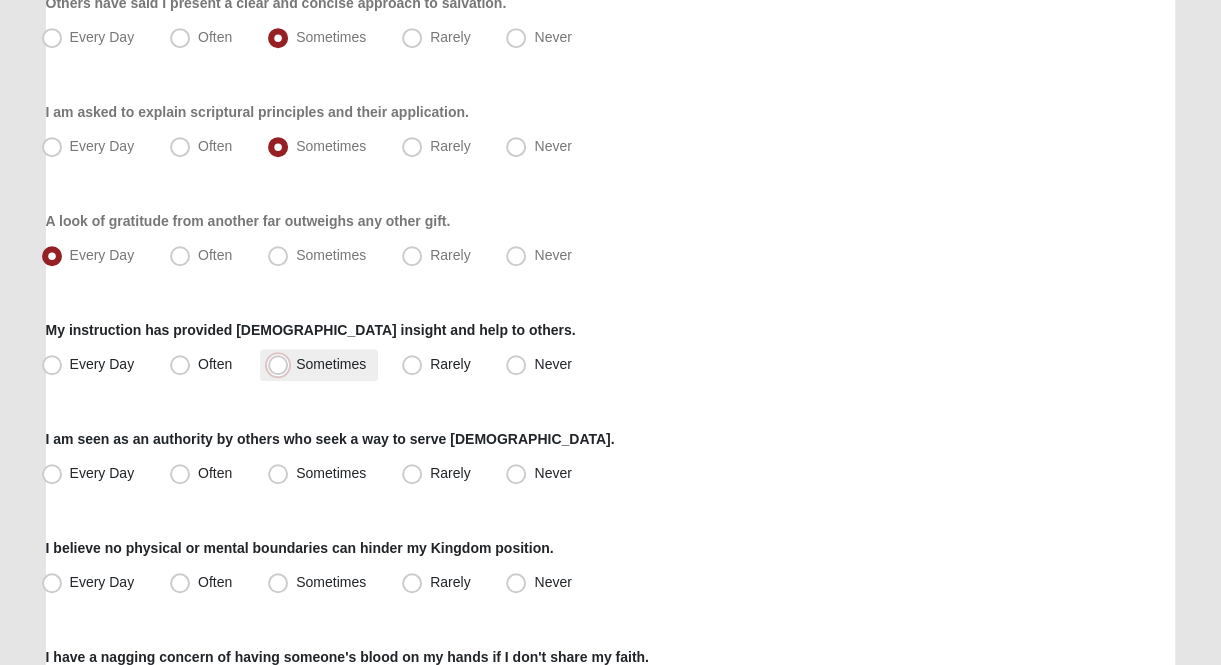 click on "Sometimes" at bounding box center (282, 364) 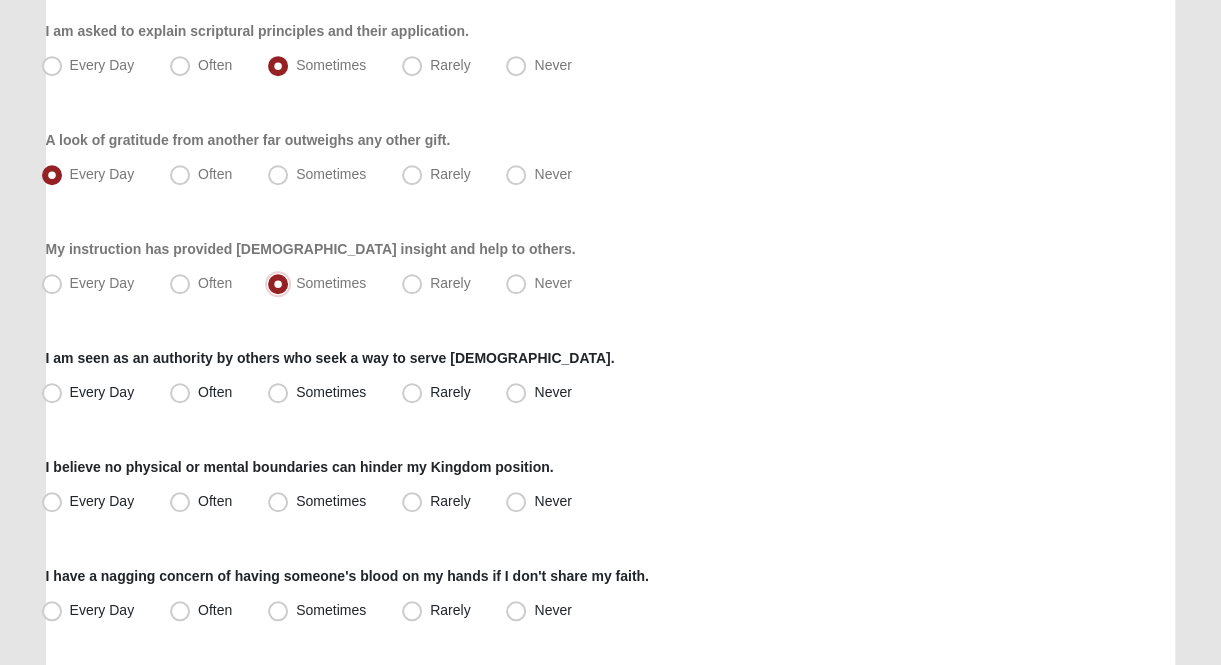 scroll, scrollTop: 700, scrollLeft: 0, axis: vertical 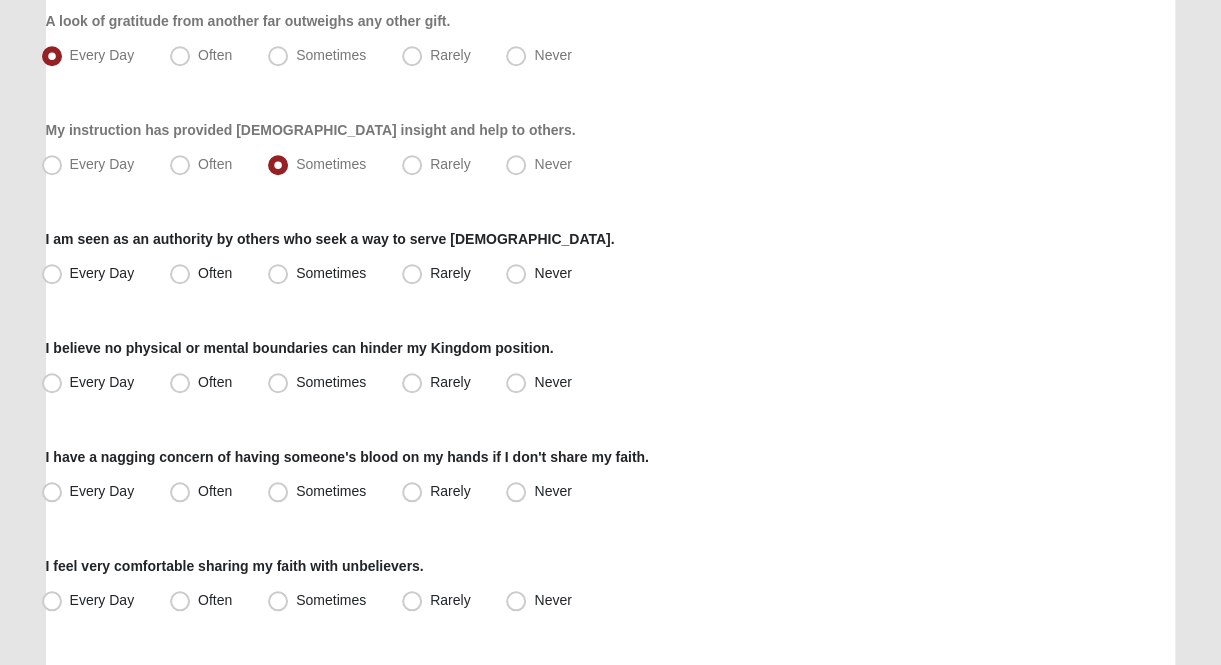 click on "Sometimes" at bounding box center [331, 273] 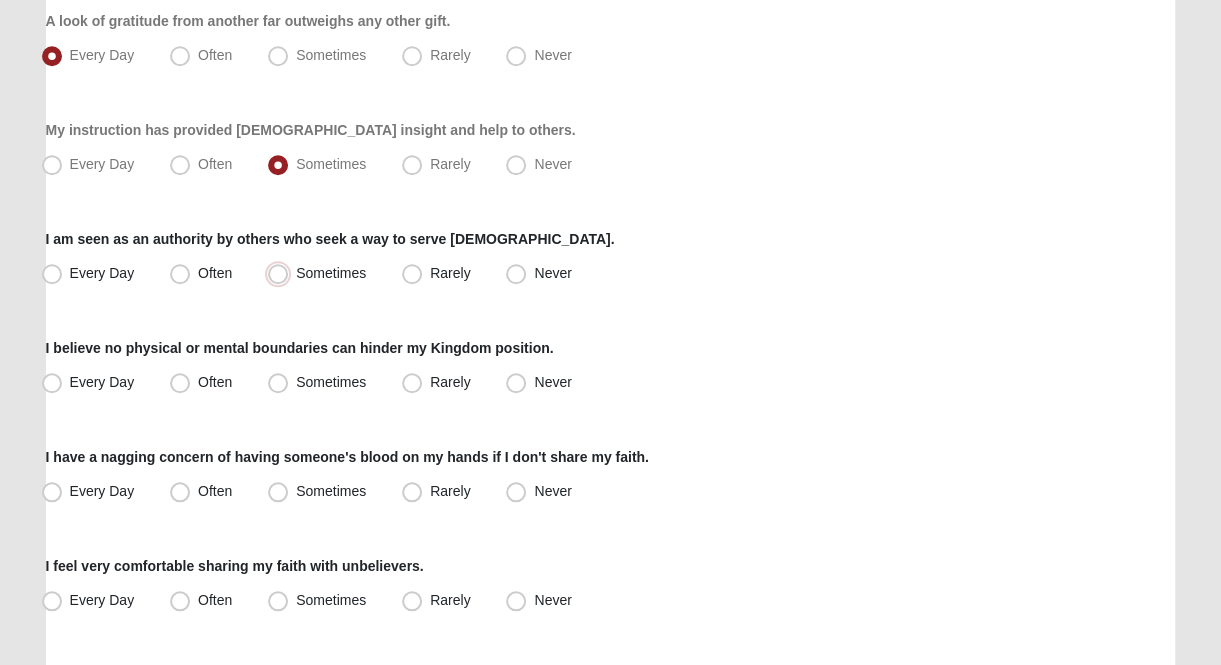 click on "Sometimes" at bounding box center (282, 273) 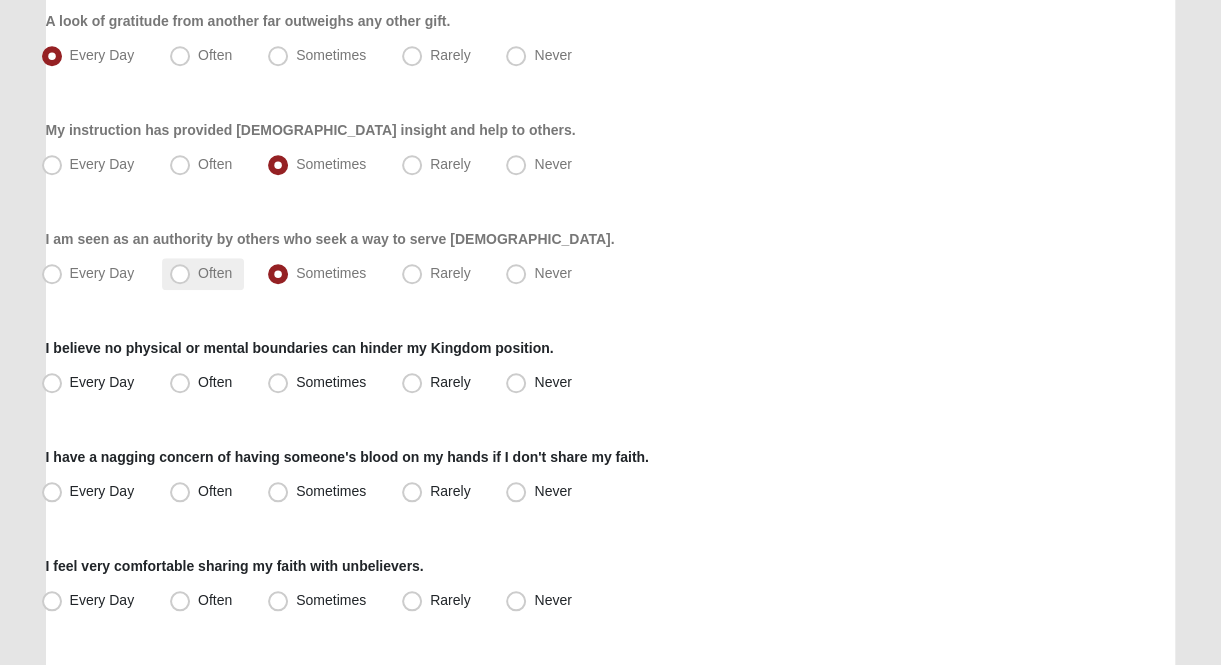 click on "Often" at bounding box center (215, 273) 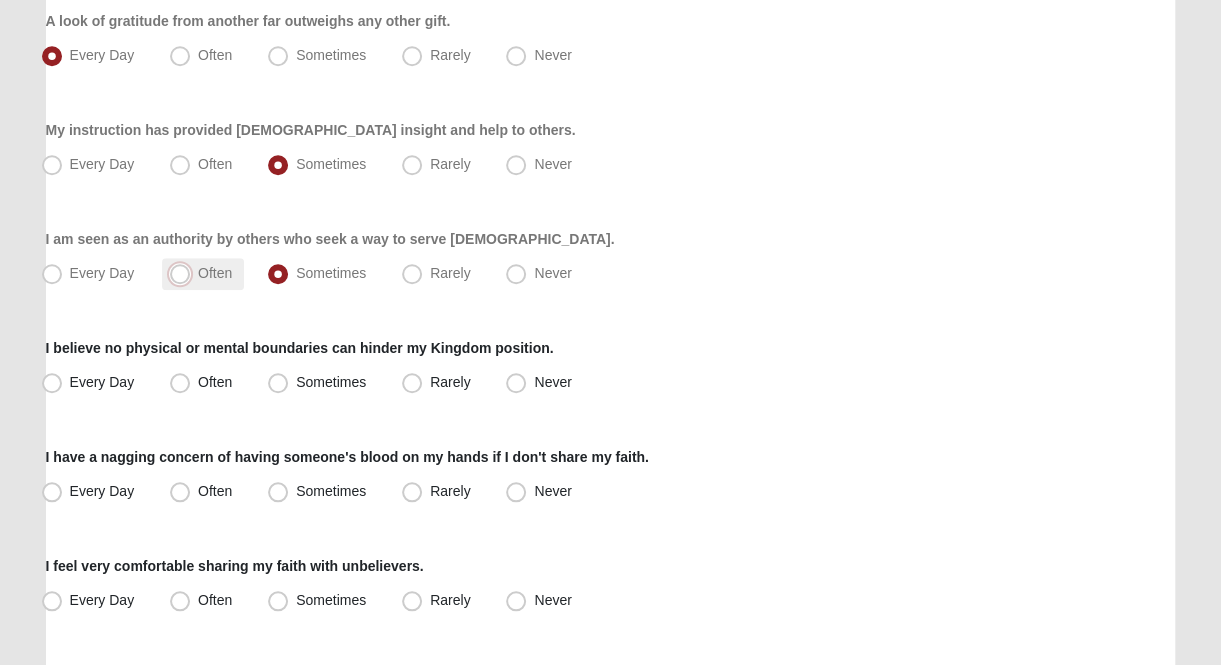 click on "Often" at bounding box center (184, 273) 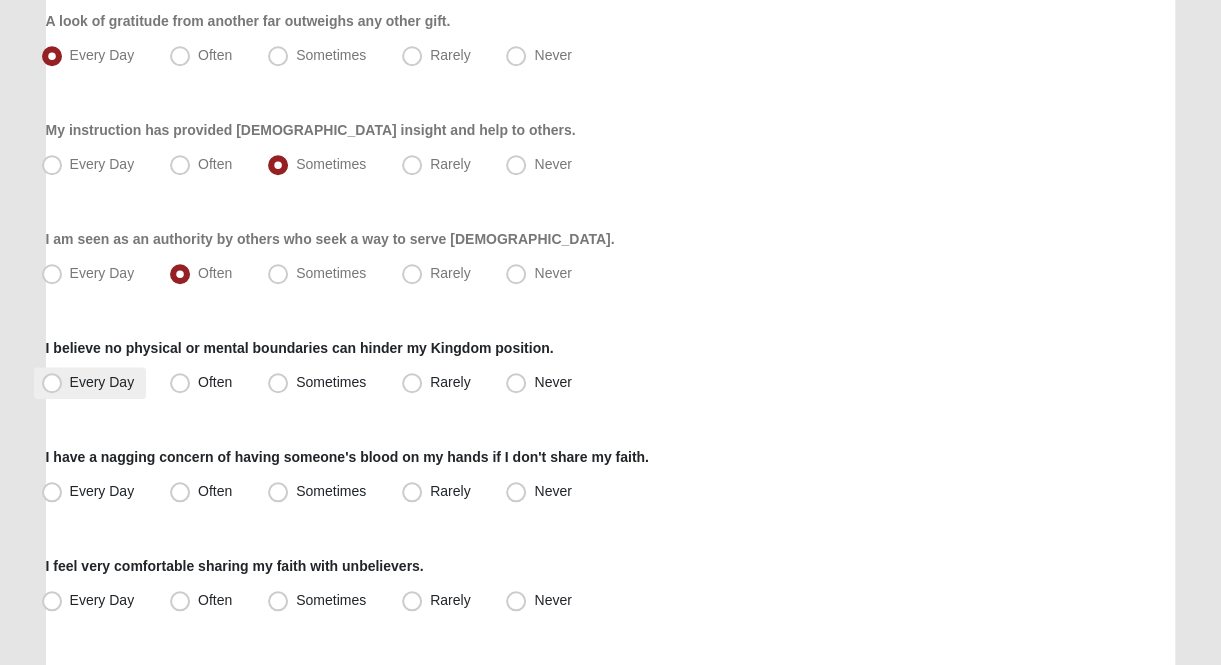 click on "Spiritual Gifts Assessment
Respond to these items quickly and don’t overthink them. Usually your first response is your best response.
85%
I have seen [DEMOGRAPHIC_DATA] interrupt the natural flow of life based on my prayer.
Every Day
Often
Sometimes
Rarely
Never" at bounding box center (611, 373) 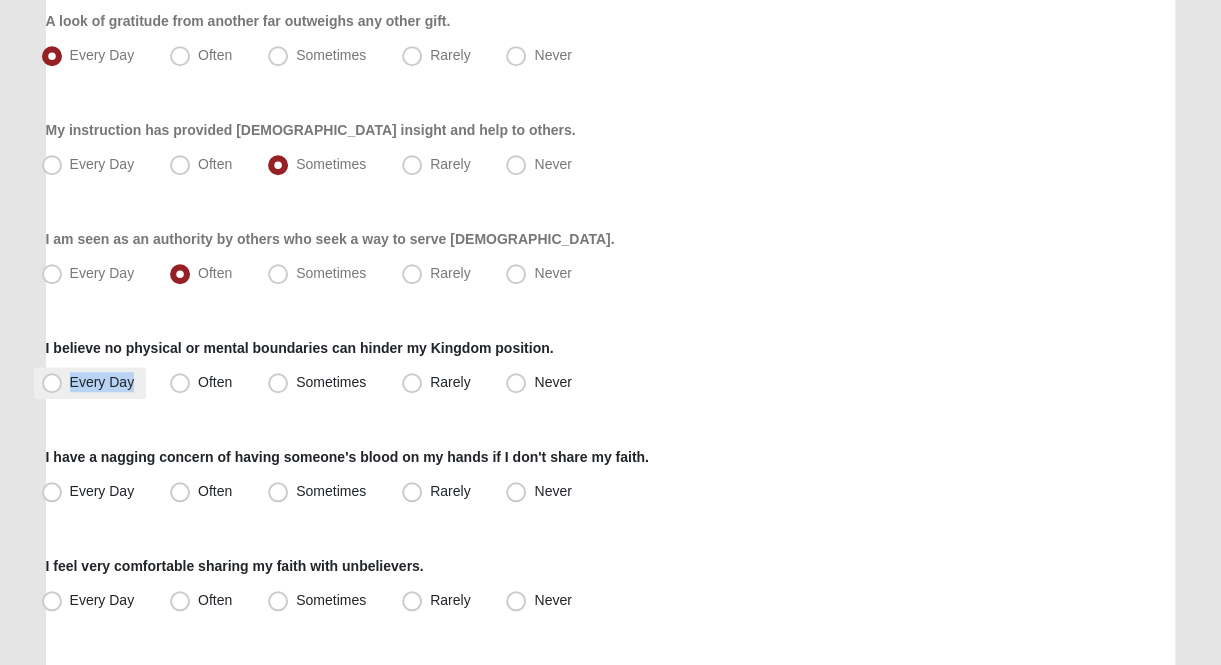 click on "Every Day" at bounding box center (90, 383) 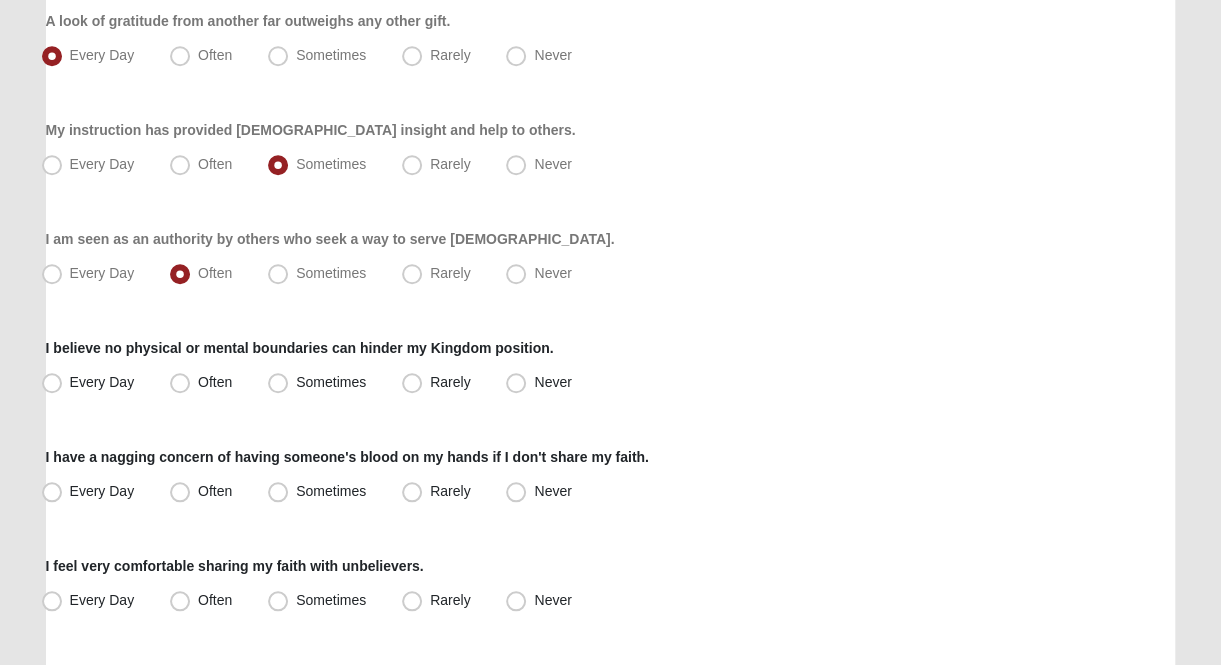 click on "Respond to these items quickly and don’t overthink them. Usually your first response is your best response.
85%
I have seen [DEMOGRAPHIC_DATA] interrupt the natural flow of life based on my prayer.
Every Day
Often
Sometimes
Rarely
Never
Others tell me [DEMOGRAPHIC_DATA] used me to supernaturally change their life.
Every Day" at bounding box center [611, 363] 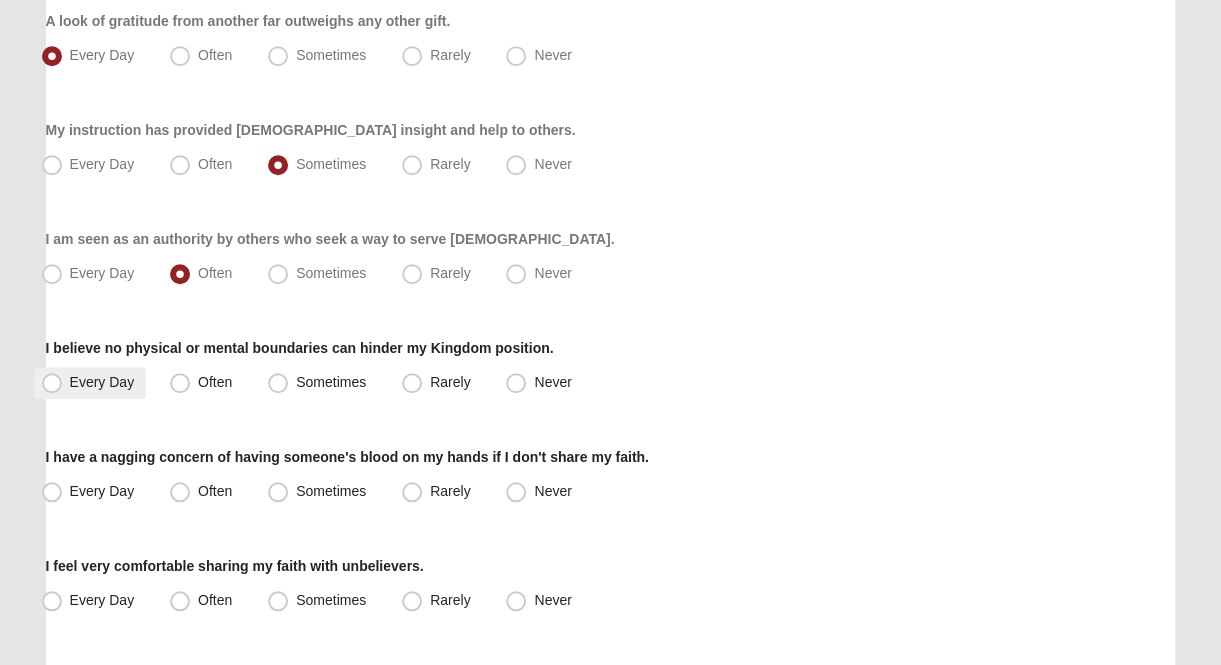 click on "Every Day" at bounding box center (102, 382) 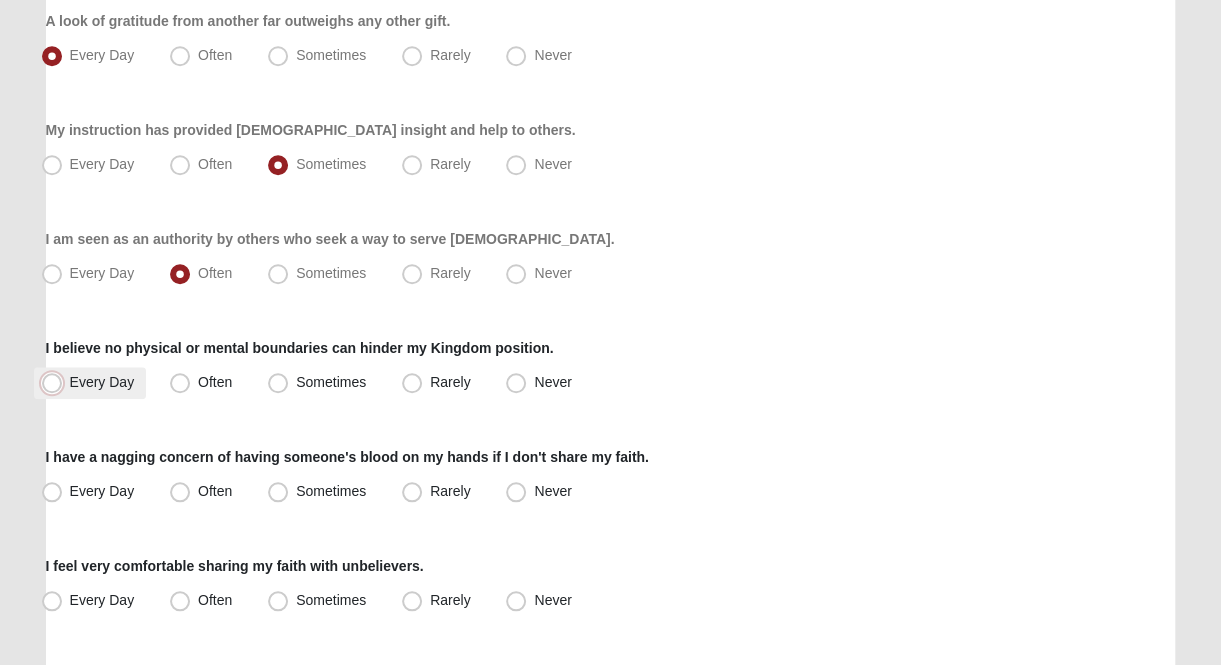 click on "Every Day" at bounding box center [56, 382] 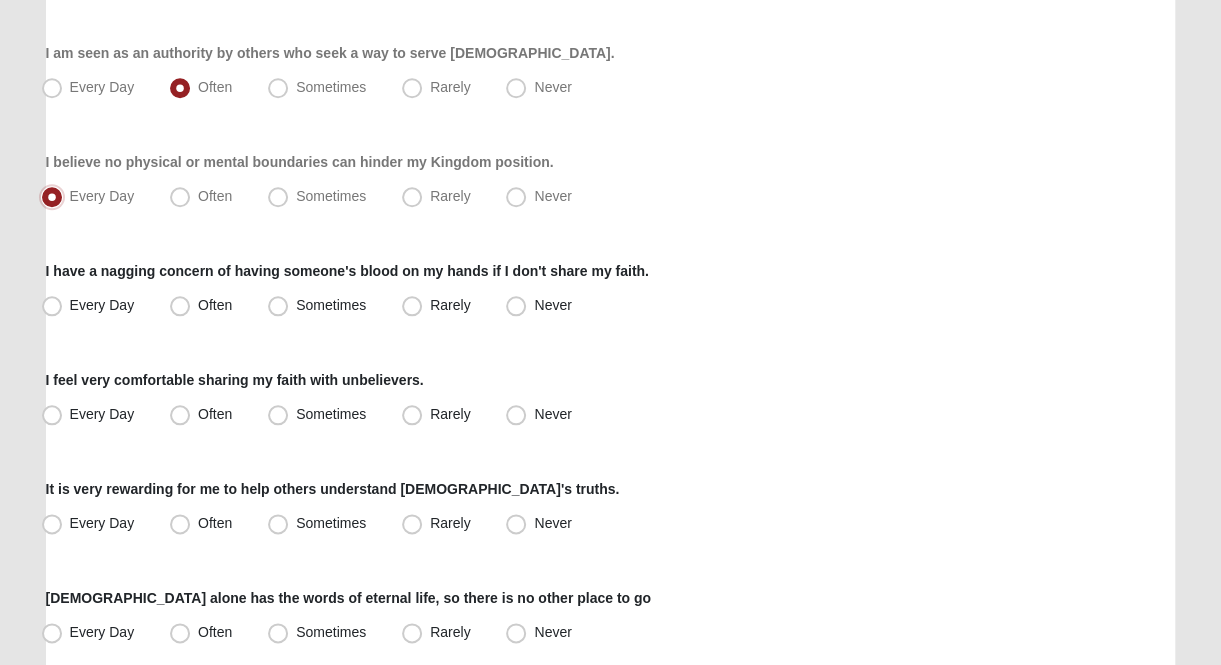 scroll, scrollTop: 900, scrollLeft: 0, axis: vertical 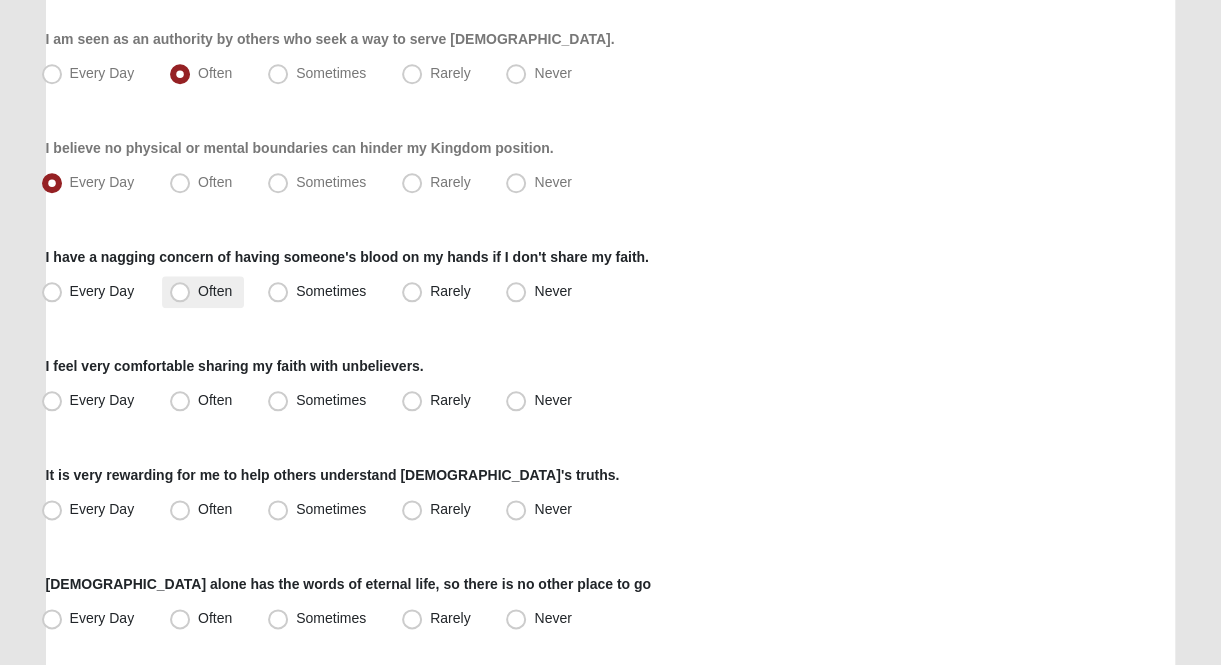 click on "Often" at bounding box center (203, 292) 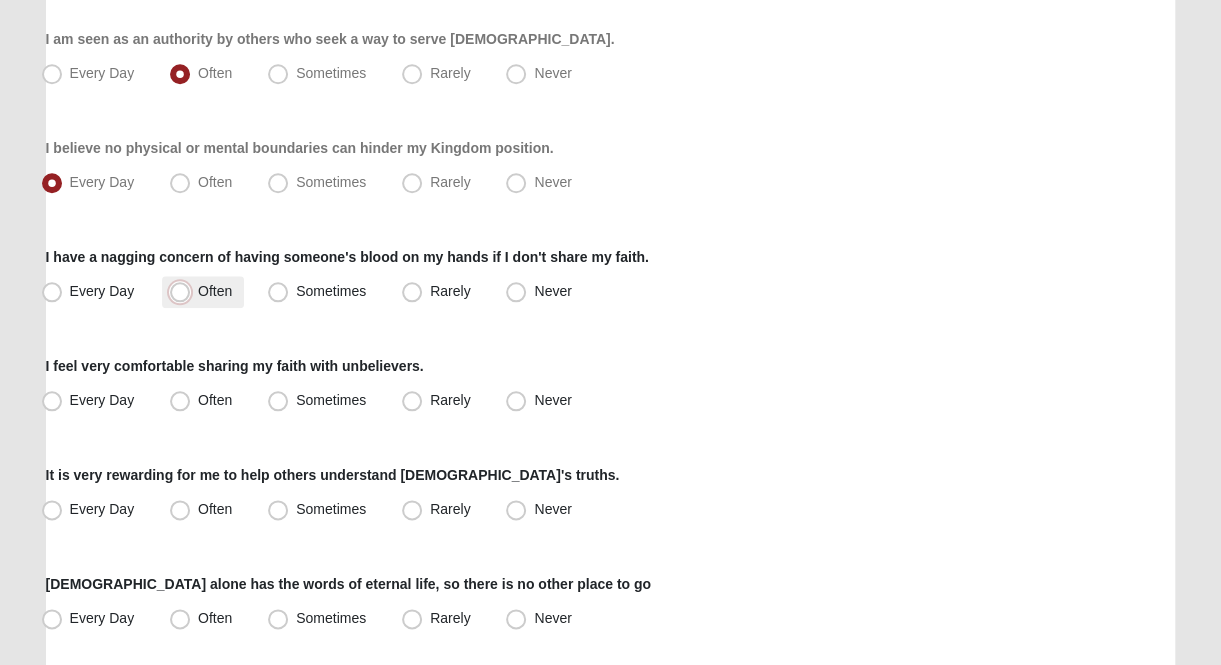 click on "Often" at bounding box center [184, 291] 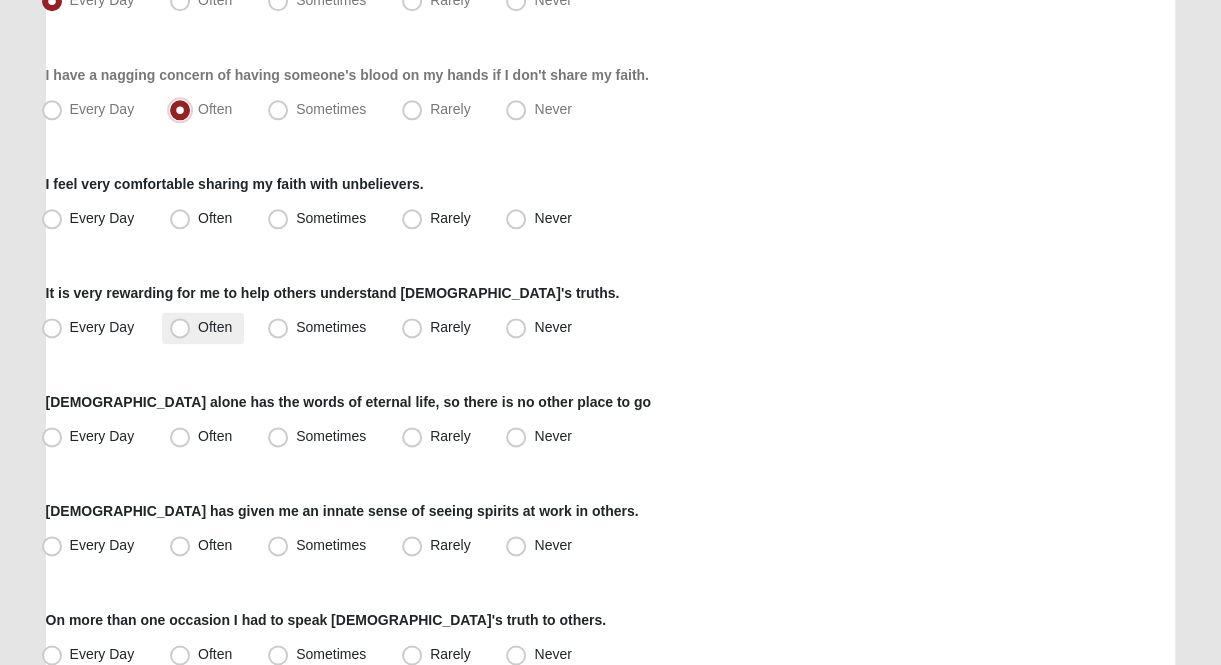 scroll, scrollTop: 1100, scrollLeft: 0, axis: vertical 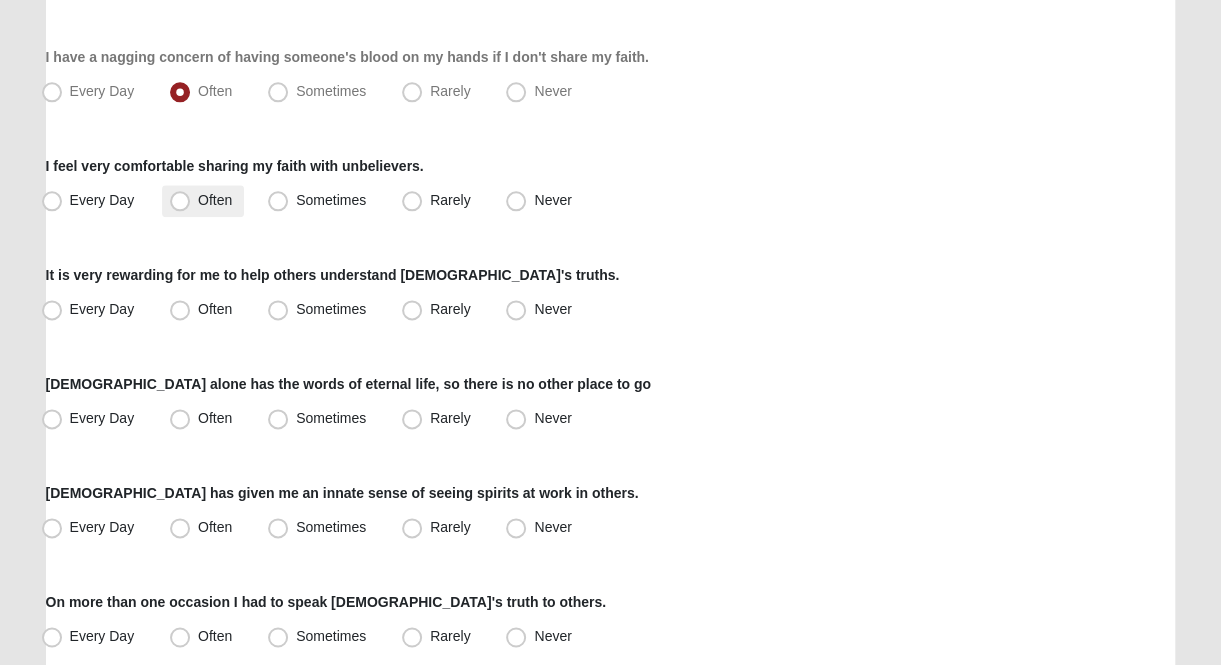 click on "Often" at bounding box center (215, 200) 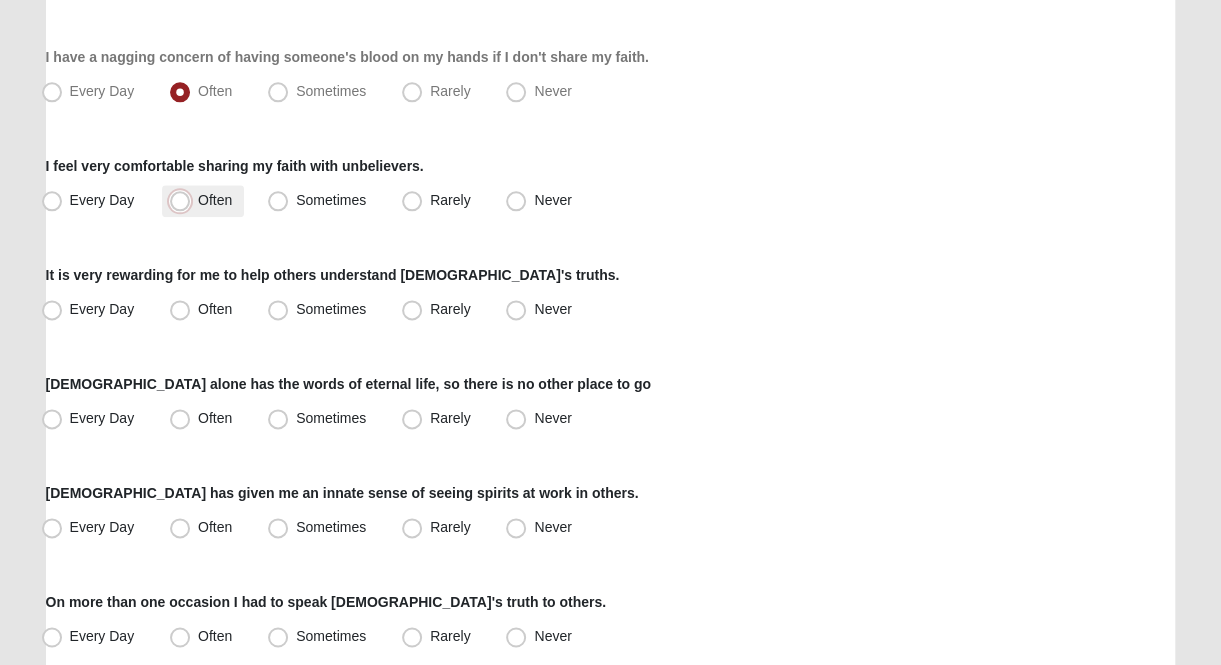 click on "Often" at bounding box center (184, 200) 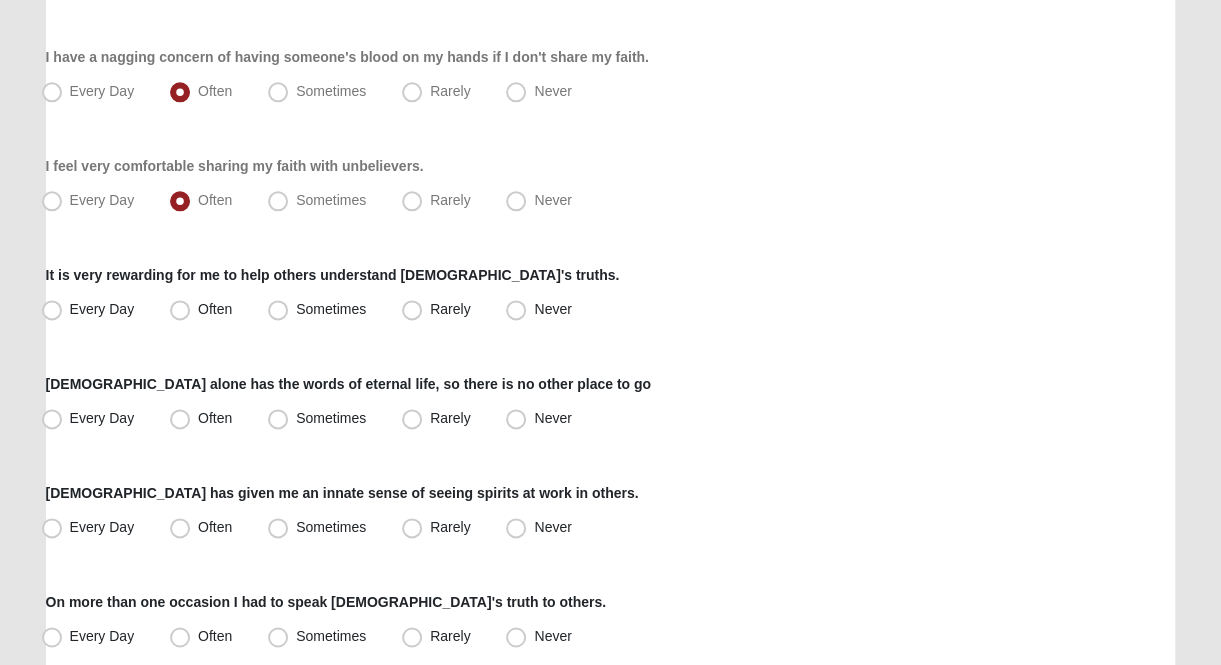 click on "Respond to these items quickly and don’t overthink them. Usually your first response is your best response.
85%
I have seen [DEMOGRAPHIC_DATA] interrupt the natural flow of life based on my prayer.
Every Day
Often
Sometimes
Rarely
Never
Others tell me [DEMOGRAPHIC_DATA] used me to supernaturally change their life.
Every Day" at bounding box center [611, -37] 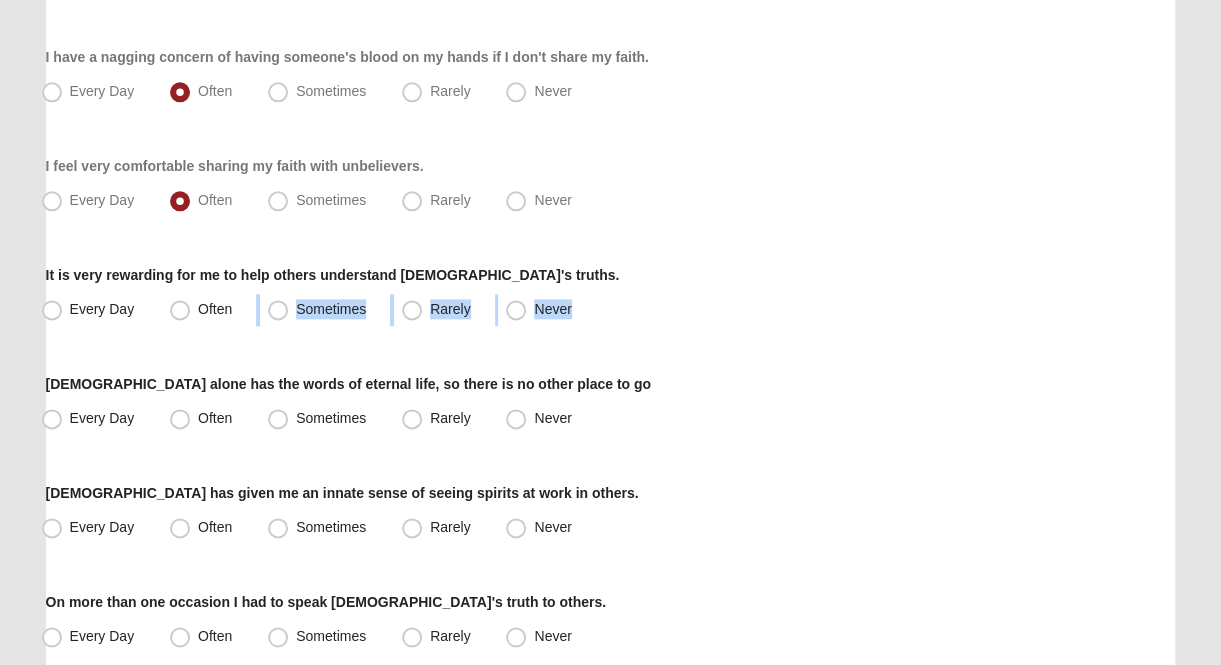 drag, startPoint x: 940, startPoint y: 309, endPoint x: 764, endPoint y: 357, distance: 182.42807 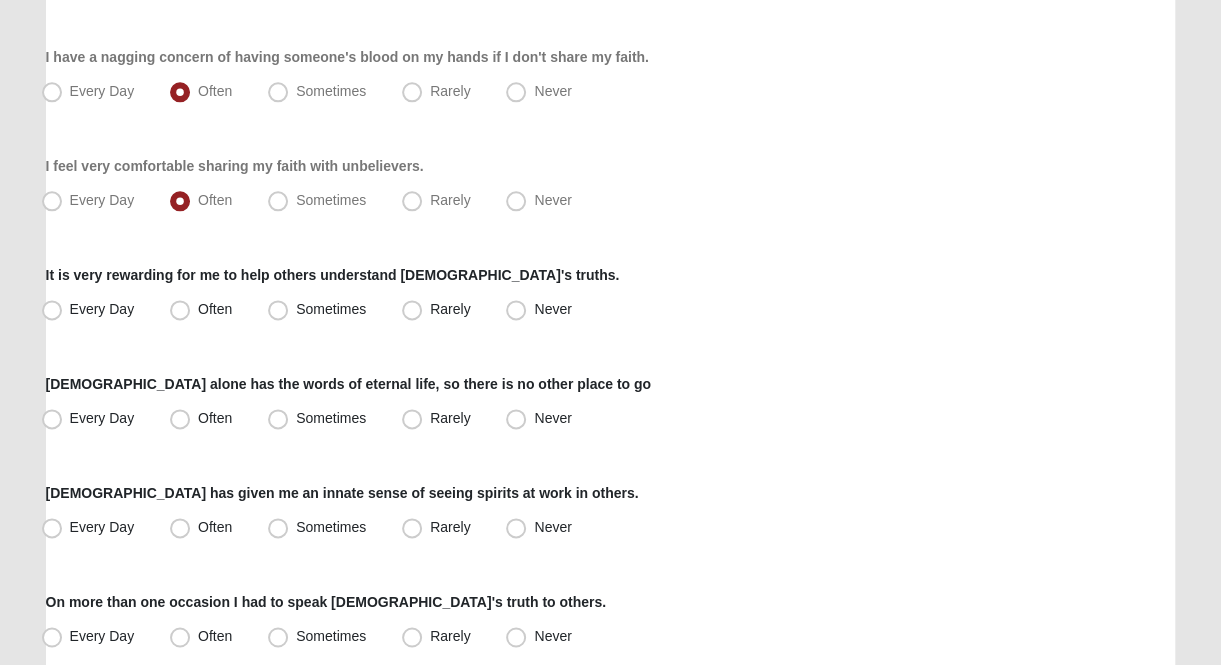 click on "Respond to these items quickly and don’t overthink them. Usually your first response is your best response.
85%
I have seen [DEMOGRAPHIC_DATA] interrupt the natural flow of life based on my prayer.
Every Day
Often
Sometimes
Rarely
Never
Others tell me [DEMOGRAPHIC_DATA] used me to supernaturally change their life.
Every Day" at bounding box center [611, -37] 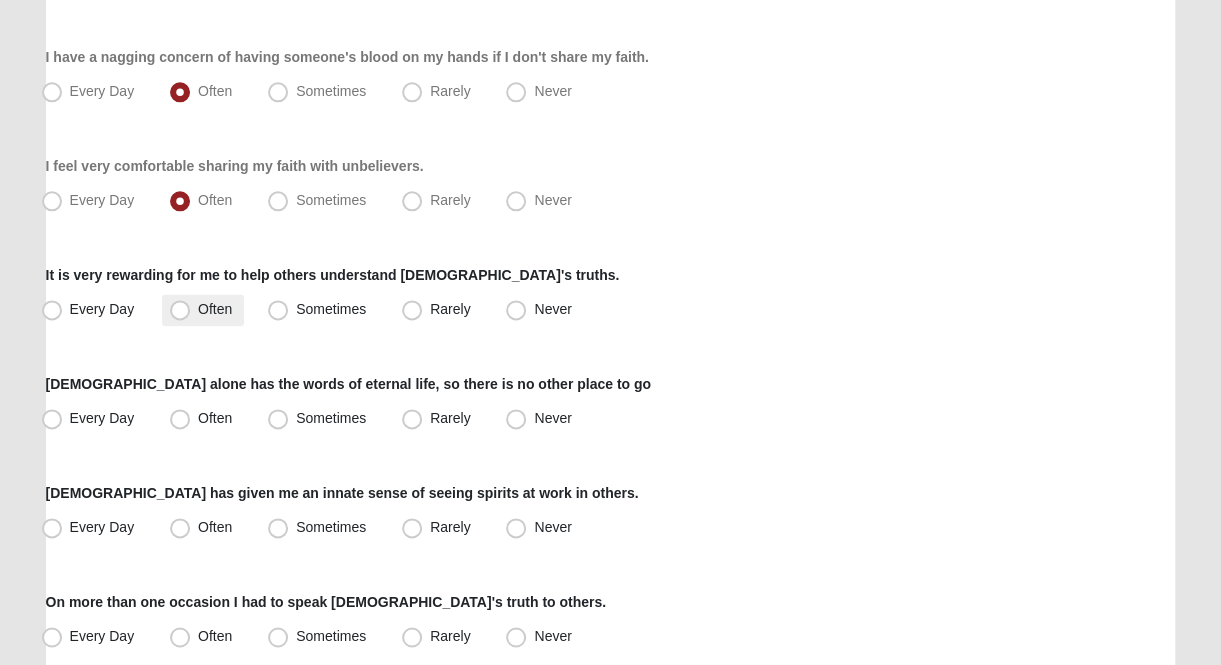 drag, startPoint x: 176, startPoint y: 307, endPoint x: 178, endPoint y: 321, distance: 14.142136 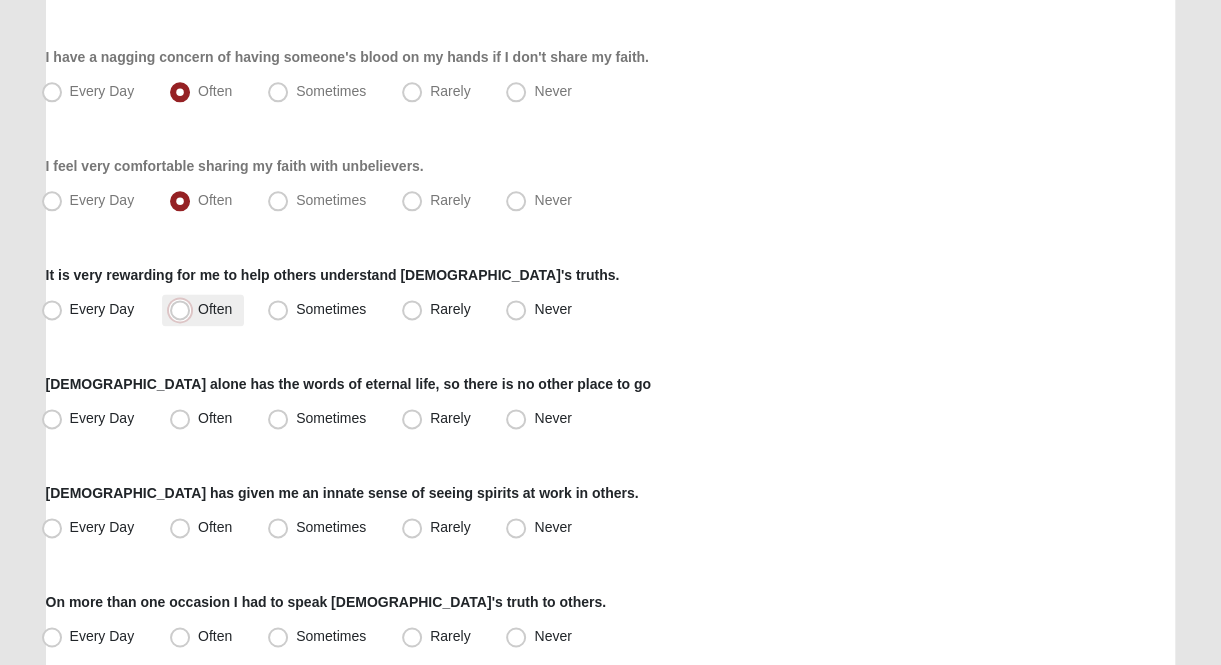 click on "Often" at bounding box center [184, 309] 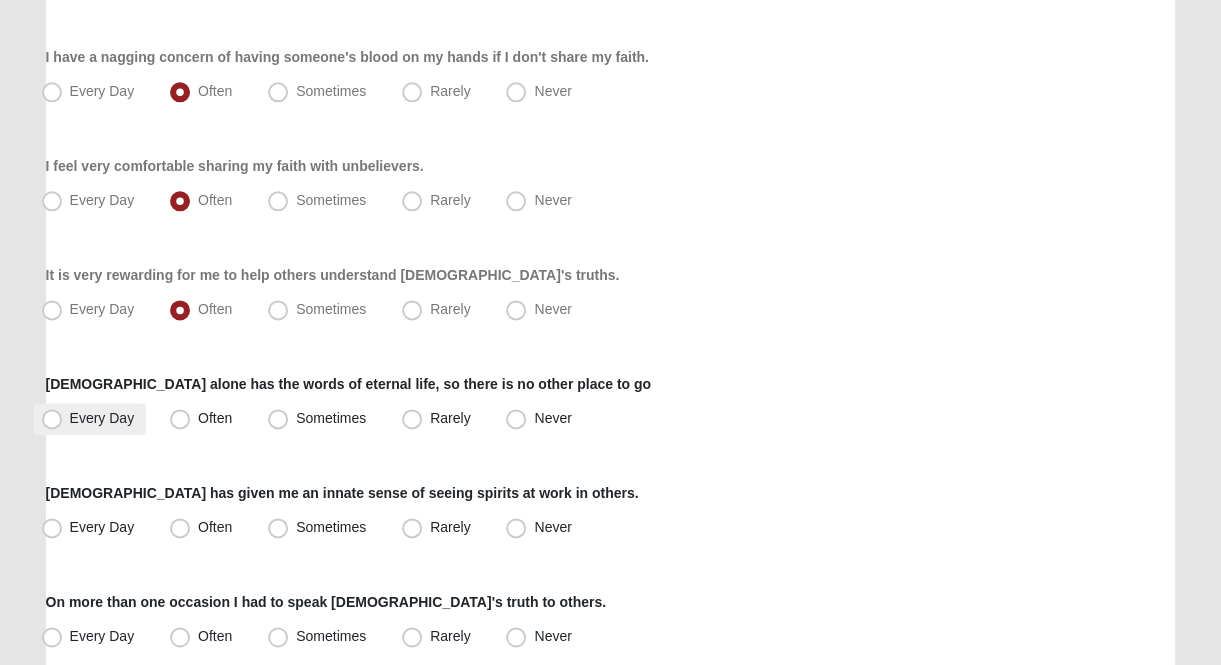 drag, startPoint x: 54, startPoint y: 440, endPoint x: 54, endPoint y: 426, distance: 14 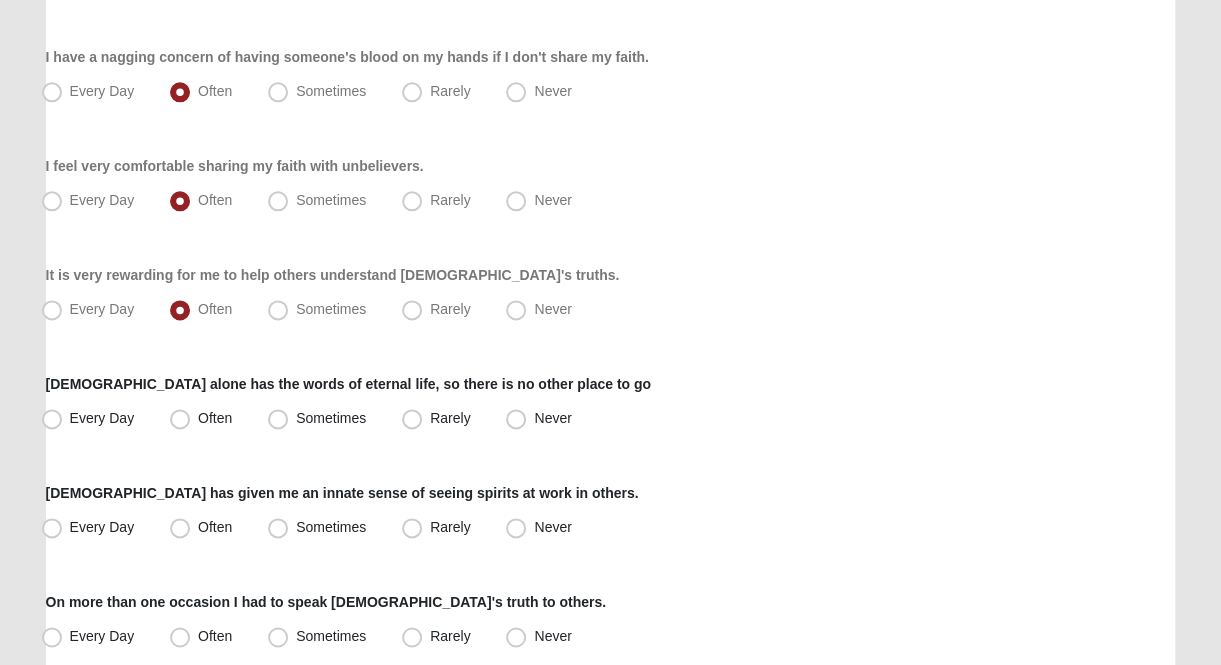 click on "Respond to these items quickly and don’t overthink them. Usually your first response is your best response.
85%
I have seen [DEMOGRAPHIC_DATA] interrupt the natural flow of life based on my prayer.
Every Day
Often
Sometimes
Rarely
Never
Others tell me [DEMOGRAPHIC_DATA] used me to supernaturally change their life.
Every Day" at bounding box center (611, -37) 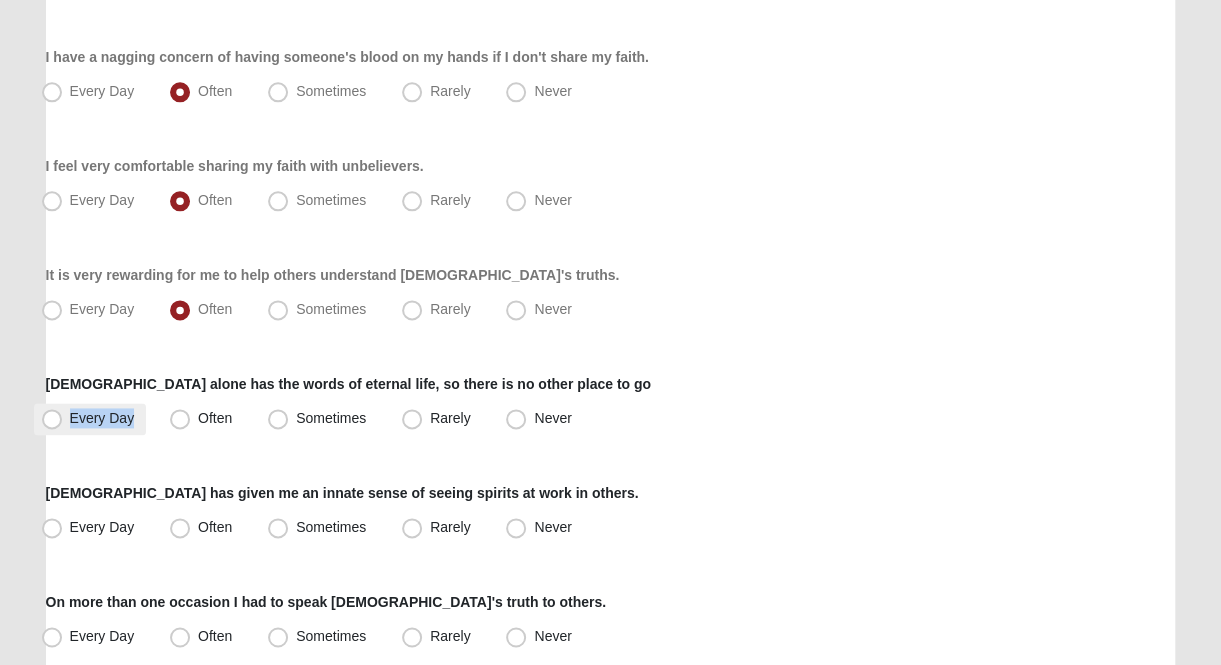 drag, startPoint x: 59, startPoint y: 407, endPoint x: 90, endPoint y: 405, distance: 31.06445 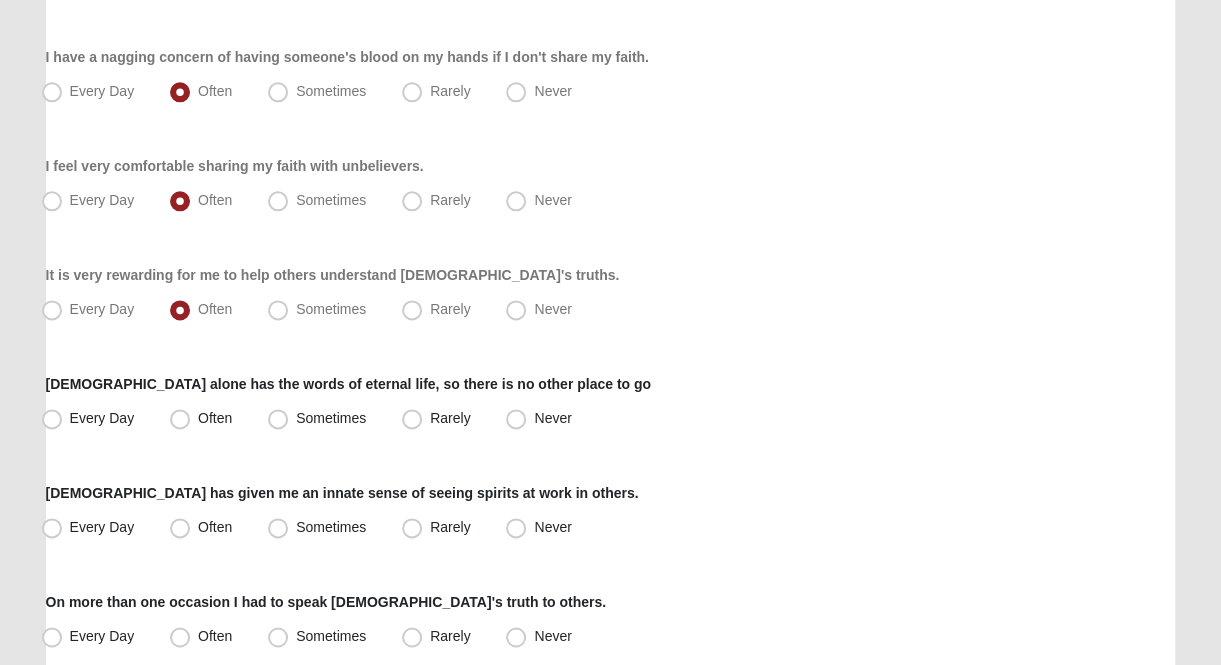 drag, startPoint x: 680, startPoint y: 311, endPoint x: 682, endPoint y: 321, distance: 10.198039 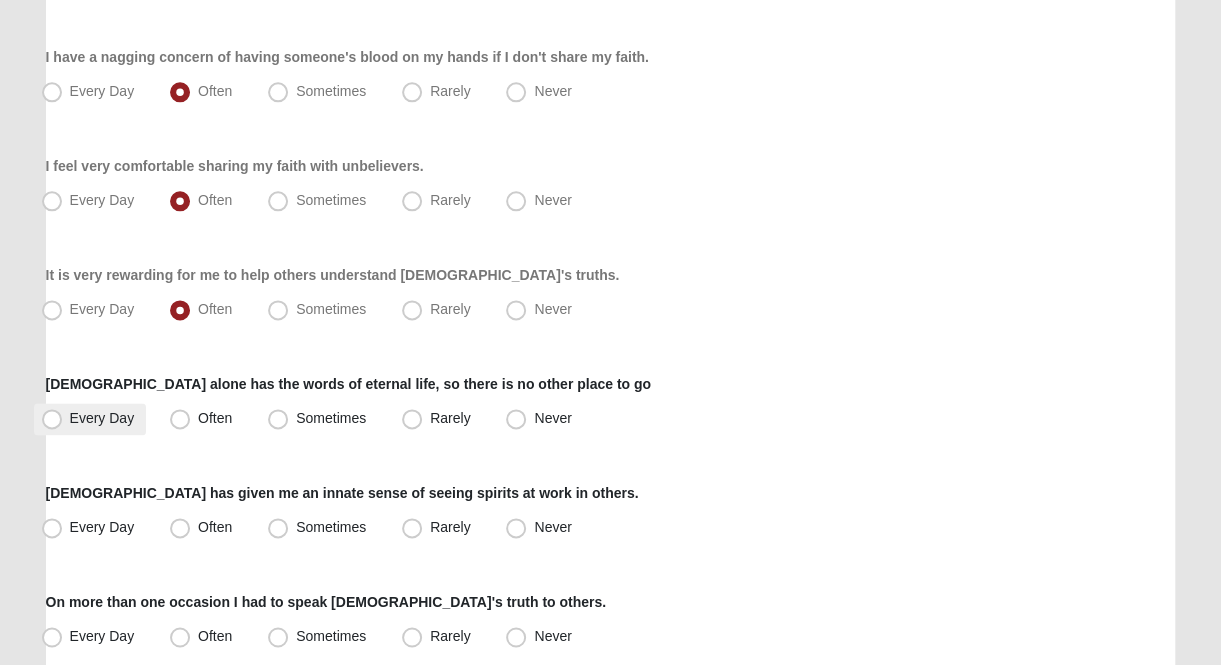 drag, startPoint x: 43, startPoint y: 418, endPoint x: 57, endPoint y: 421, distance: 14.3178215 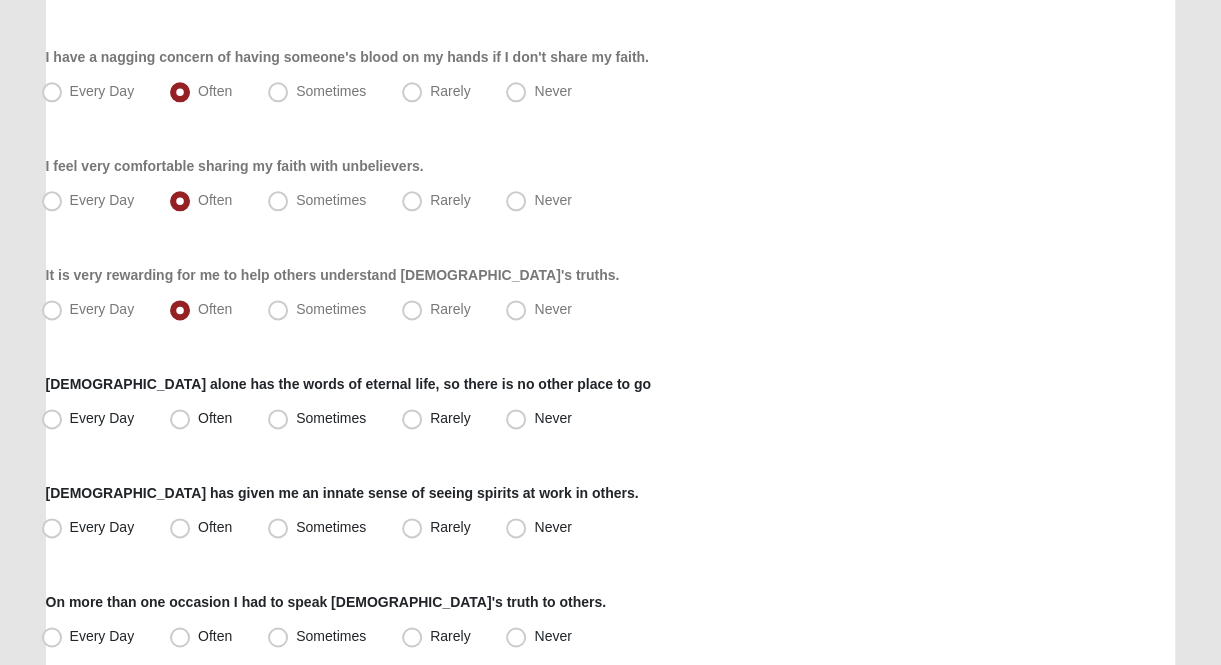 drag, startPoint x: 945, startPoint y: 223, endPoint x: 875, endPoint y: 286, distance: 94.17537 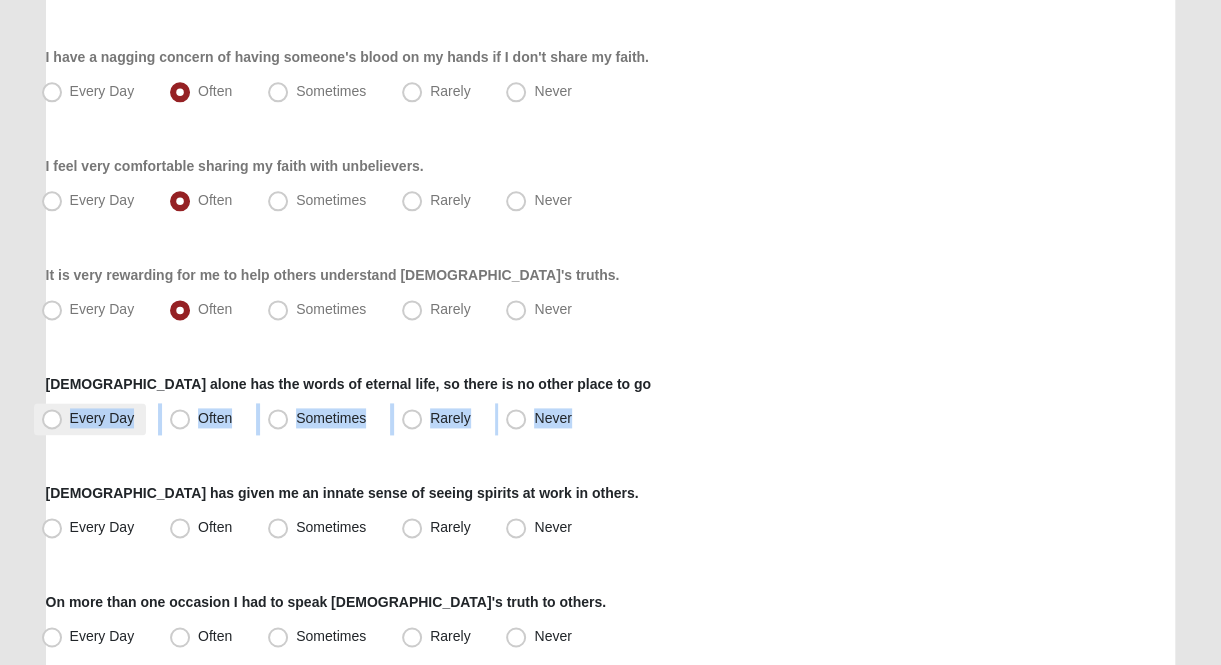 drag, startPoint x: 58, startPoint y: 441, endPoint x: 54, endPoint y: 413, distance: 28.284271 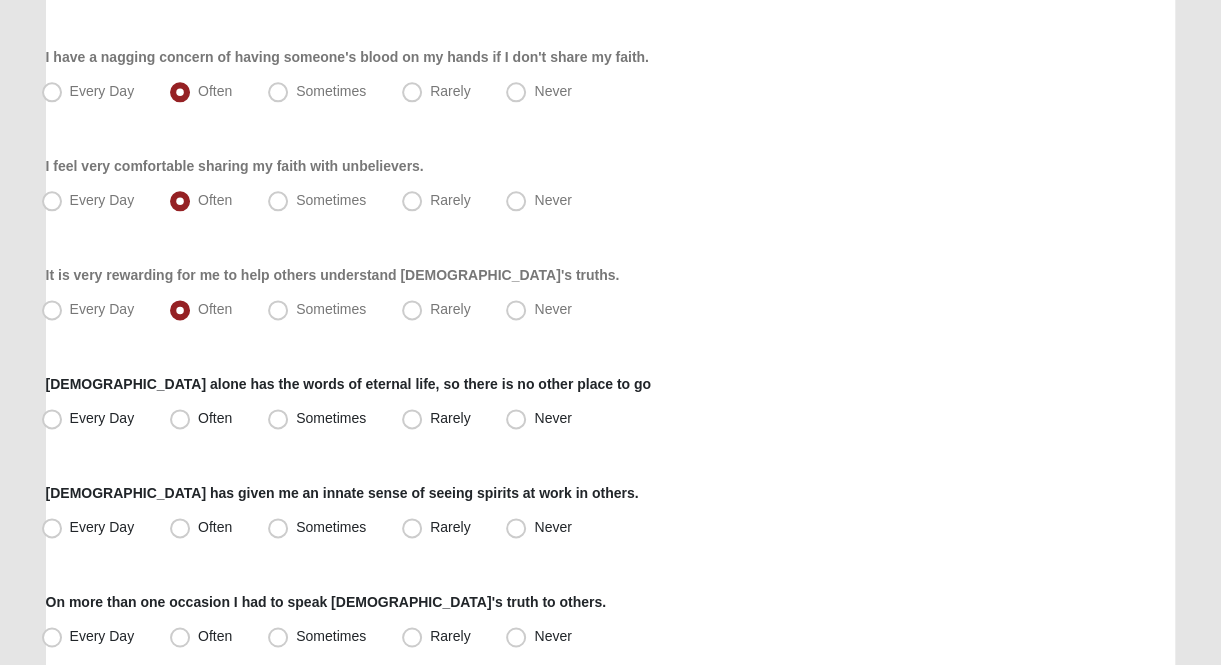 drag, startPoint x: 910, startPoint y: 261, endPoint x: 862, endPoint y: 285, distance: 53.66563 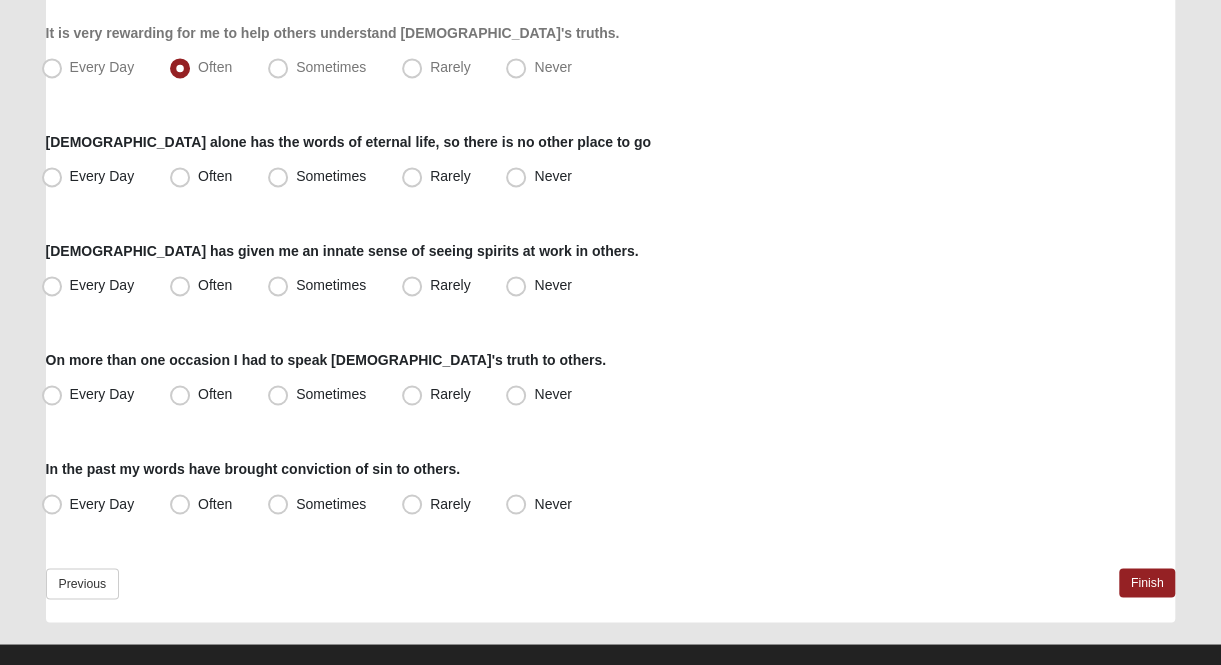 scroll, scrollTop: 1370, scrollLeft: 0, axis: vertical 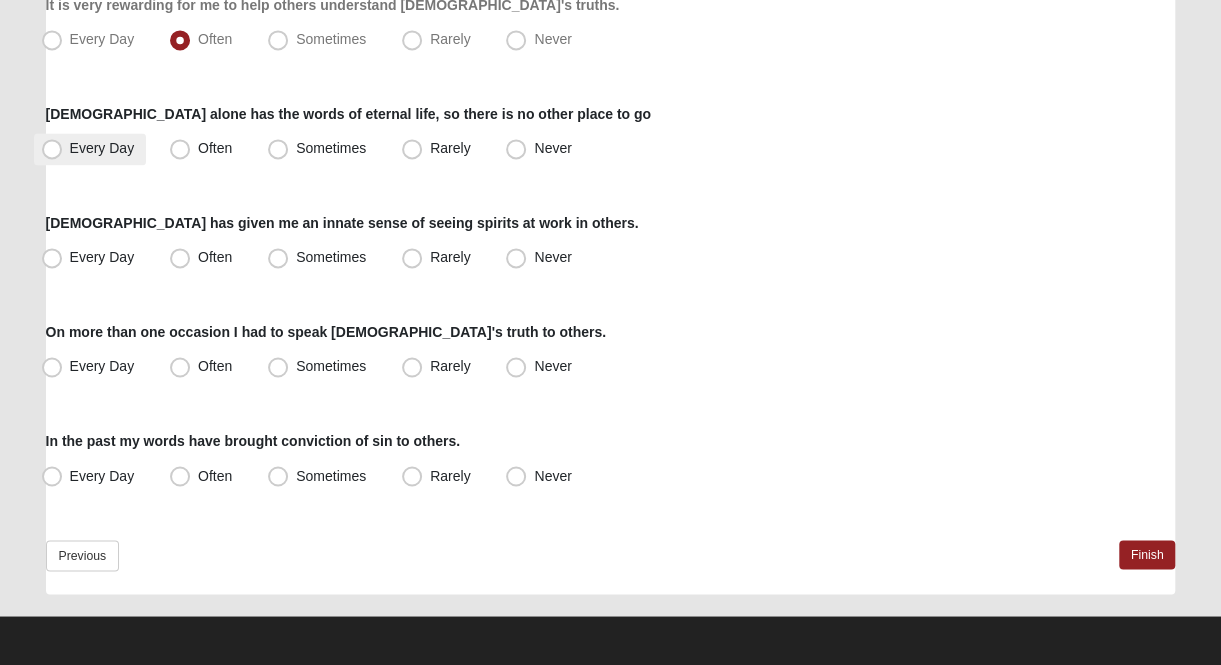 click on "Every Day" at bounding box center [90, 149] 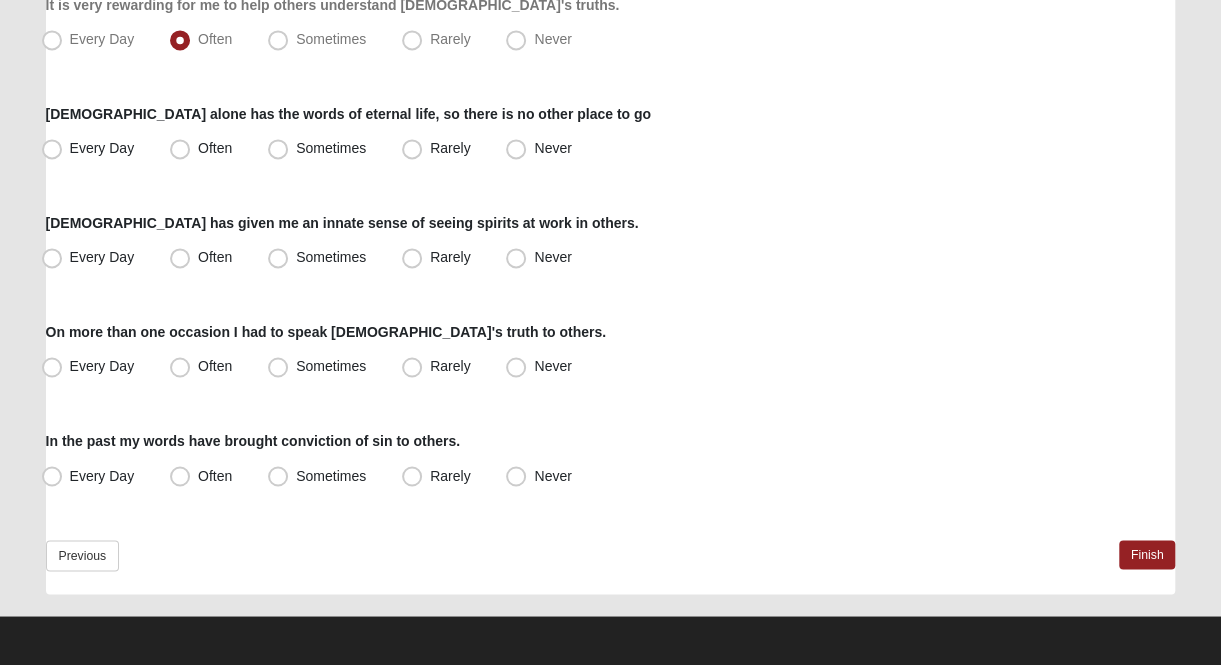 click on "Respond to these items quickly and don’t overthink them. Usually your first response is your best response.
85%
I have seen [DEMOGRAPHIC_DATA] interrupt the natural flow of life based on my prayer.
Every Day
Often
Sometimes
Rarely
Never
Others tell me [DEMOGRAPHIC_DATA] used me to supernaturally change their life.
Every Day" at bounding box center [611, -307] 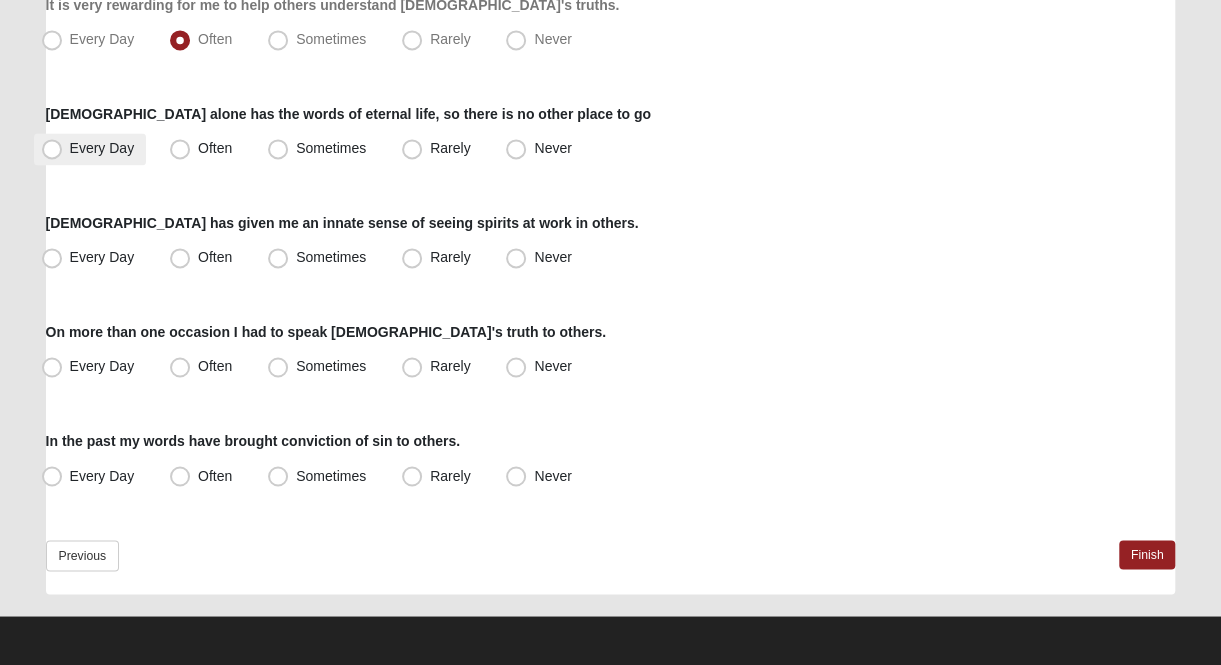click on "Every Day" at bounding box center [102, 148] 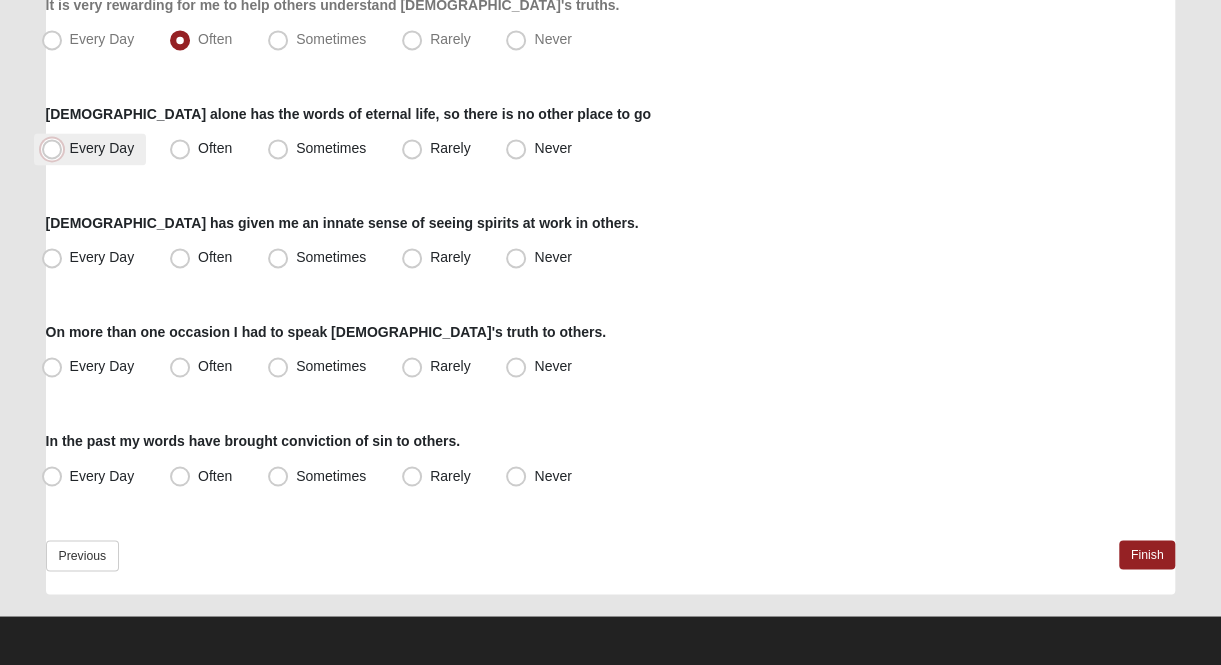 click on "Every Day" at bounding box center (56, 148) 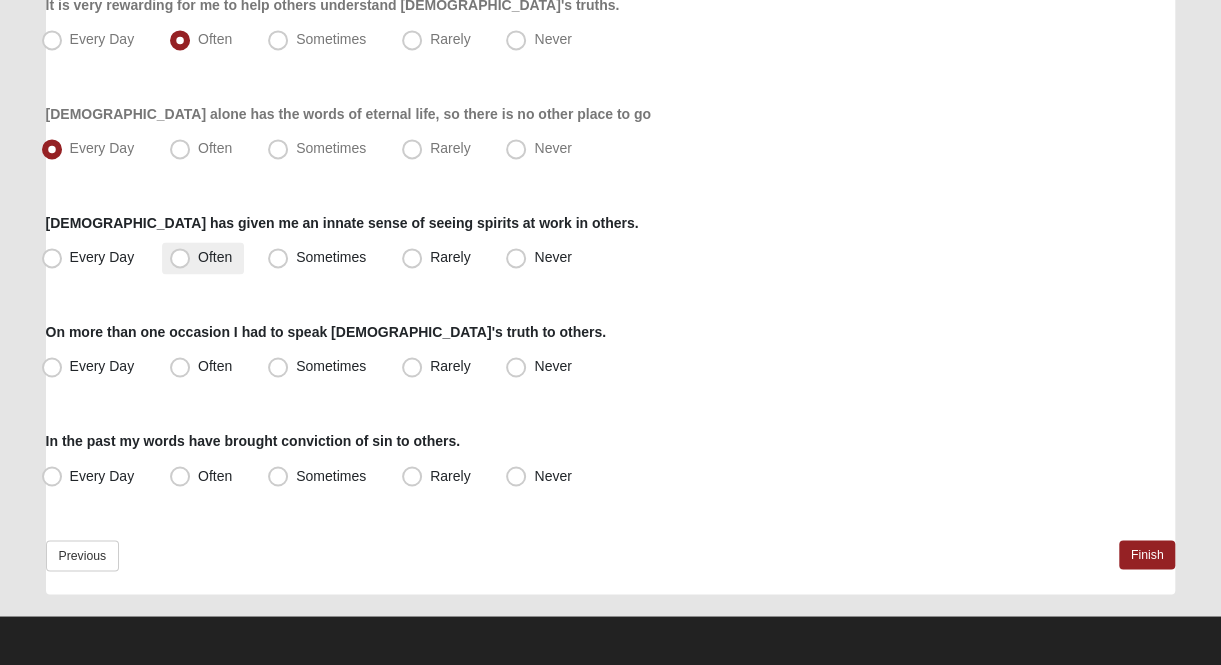 click on "Often" at bounding box center (215, 257) 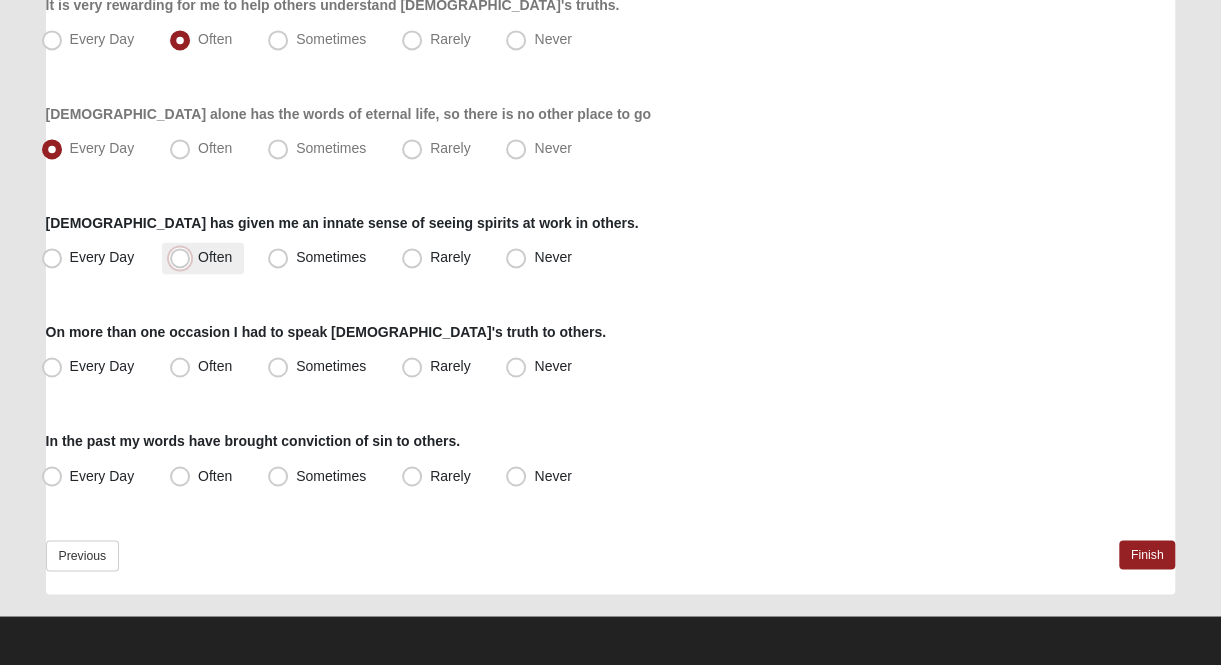 click on "Often" at bounding box center (184, 257) 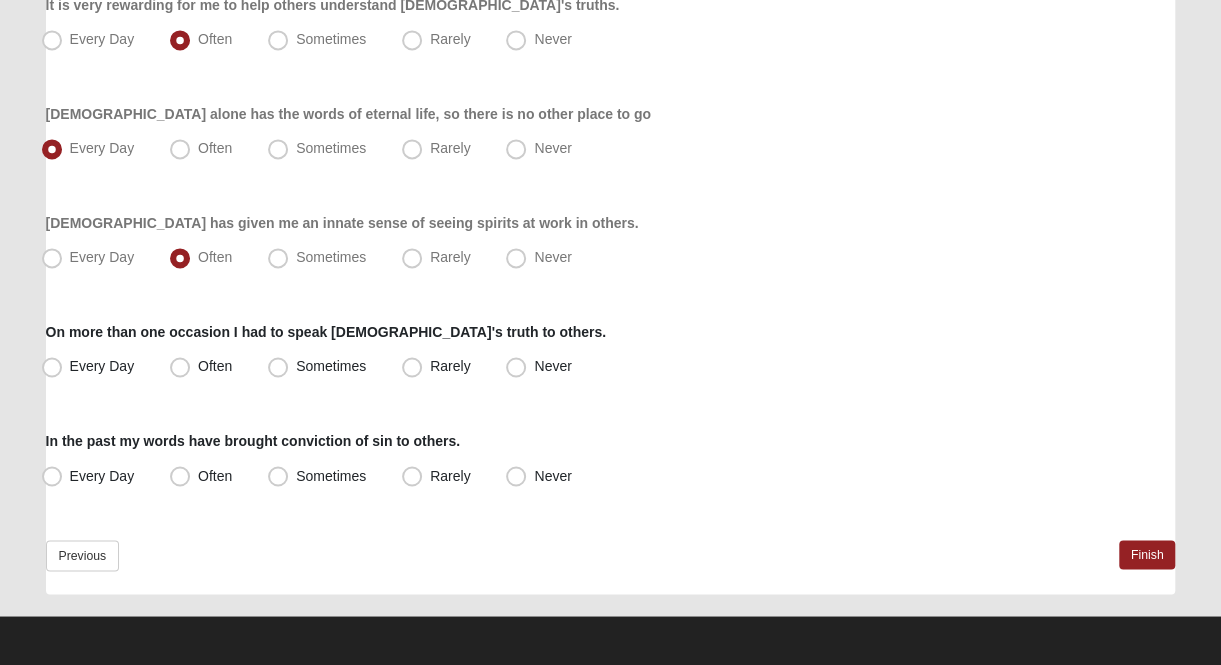 click on "Respond to these items quickly and don’t overthink them. Usually your first response is your best response.
85%
I have seen [DEMOGRAPHIC_DATA] interrupt the natural flow of life based on my prayer.
Every Day
Often
Sometimes
Rarely
Never
Others tell me [DEMOGRAPHIC_DATA] used me to supernaturally change their life.
Every Day" at bounding box center [611, -307] 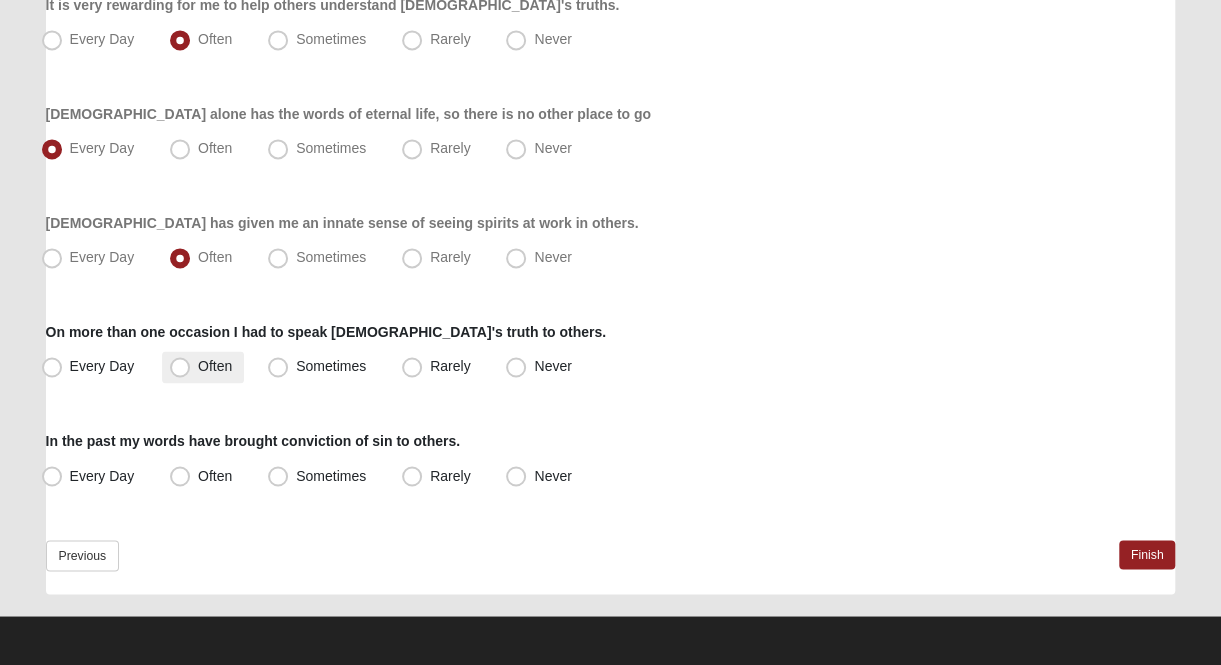 click on "Often" at bounding box center (203, 367) 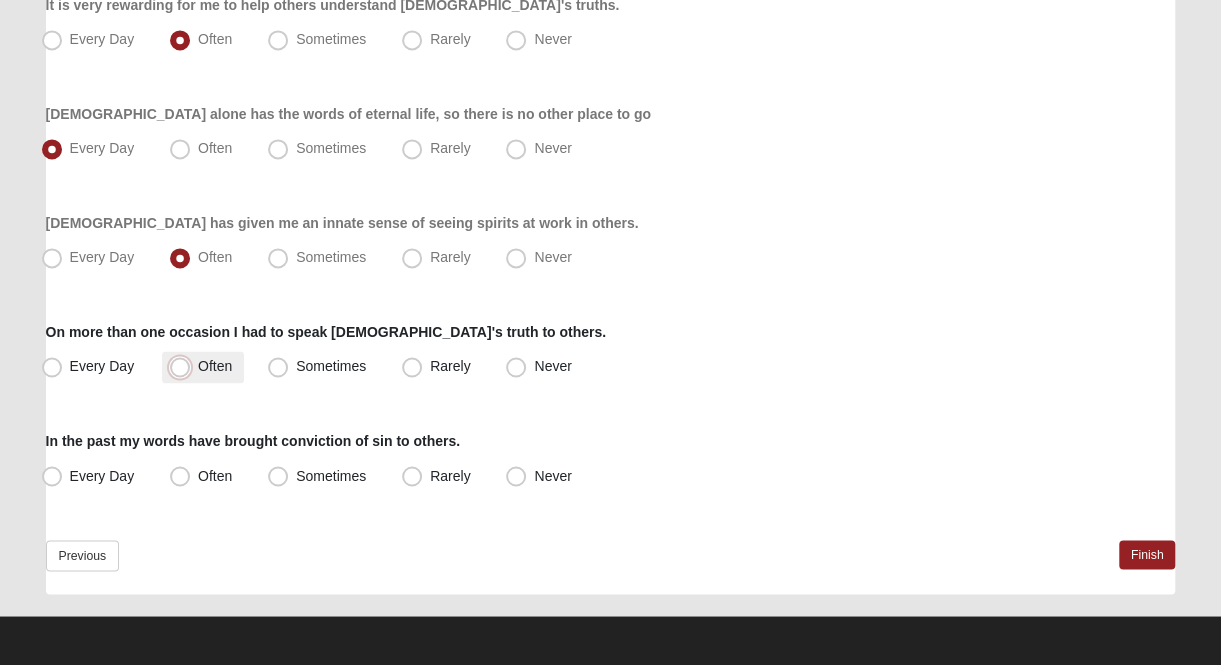 click on "Often" at bounding box center (184, 366) 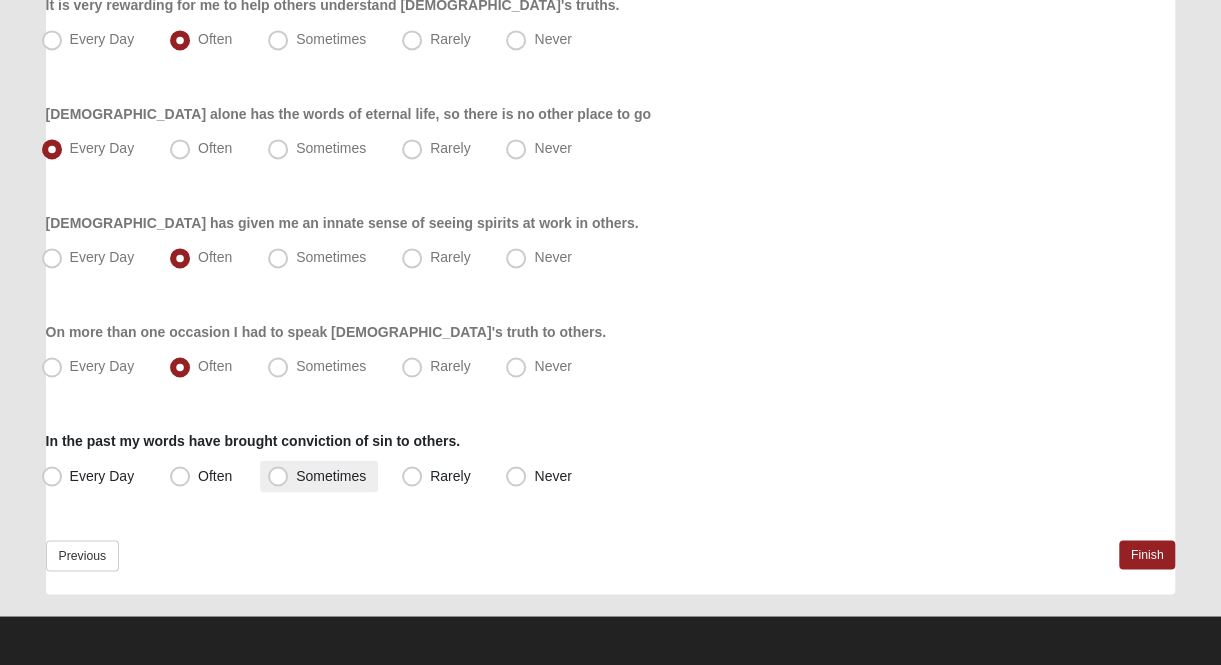 click on "Sometimes" at bounding box center [331, 475] 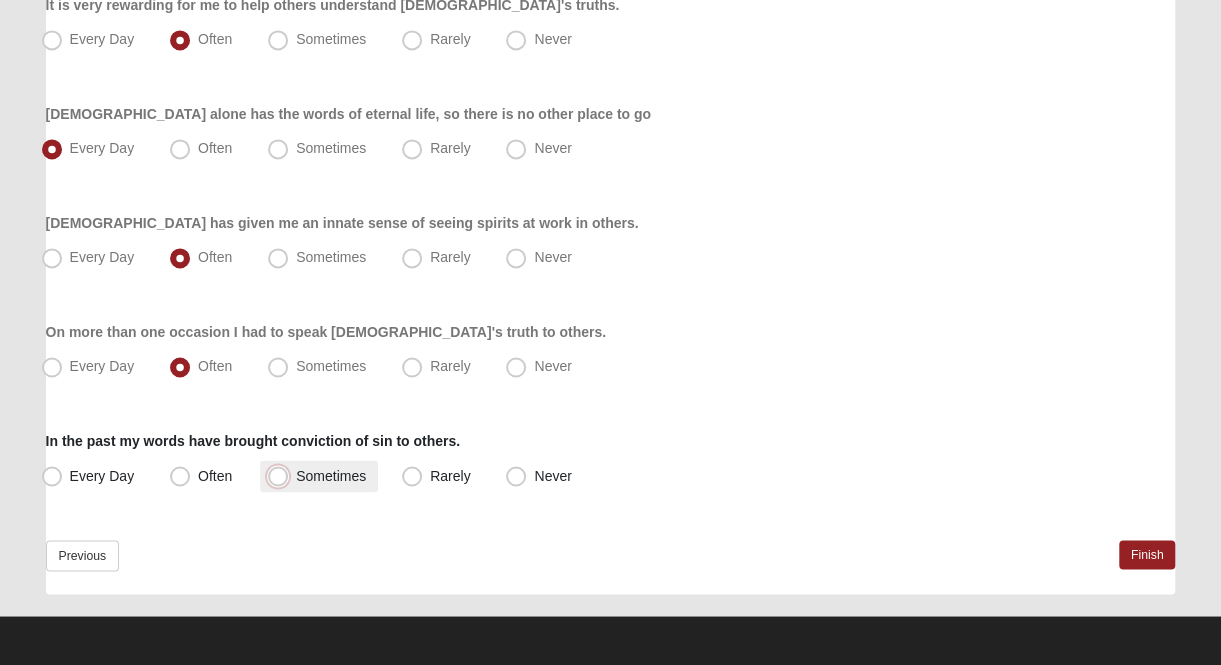 click on "Sometimes" at bounding box center [282, 475] 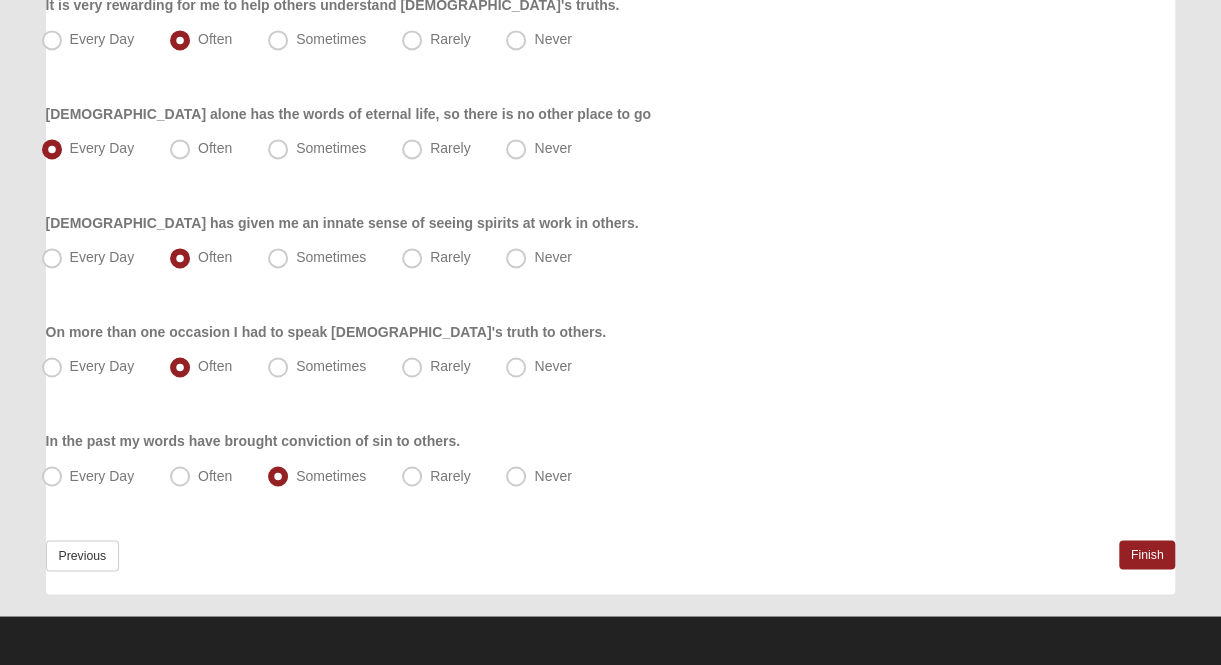 click on "Previous
Finish" at bounding box center (611, 567) 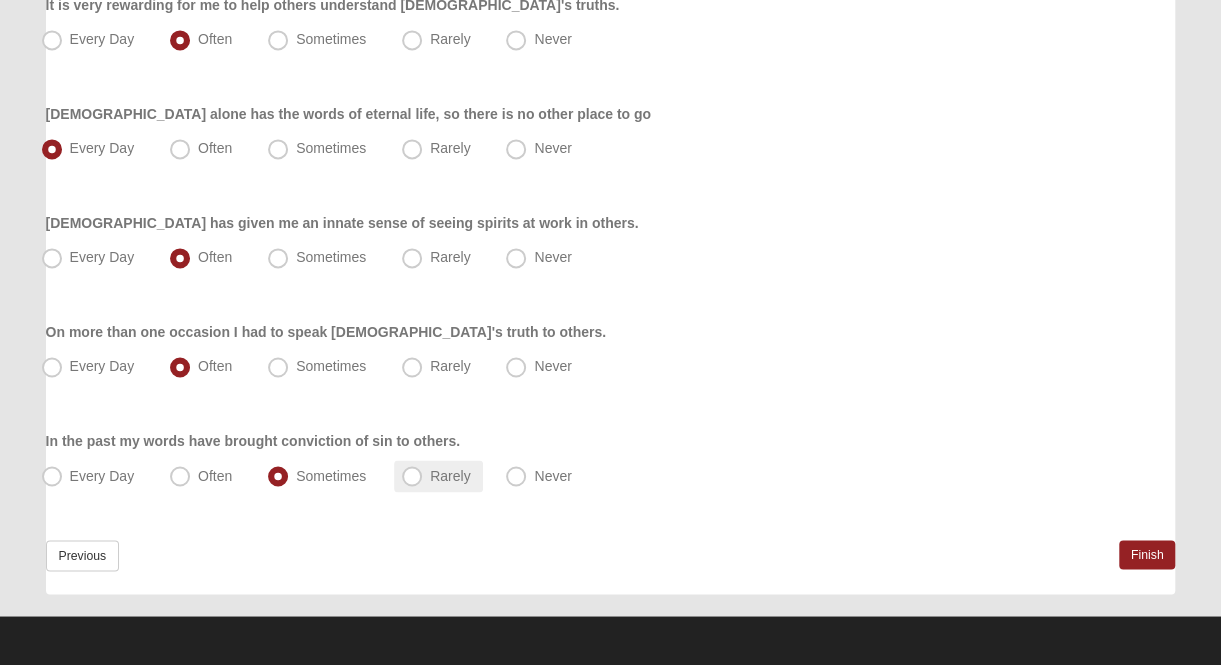 drag, startPoint x: 414, startPoint y: 472, endPoint x: 418, endPoint y: 486, distance: 14.56022 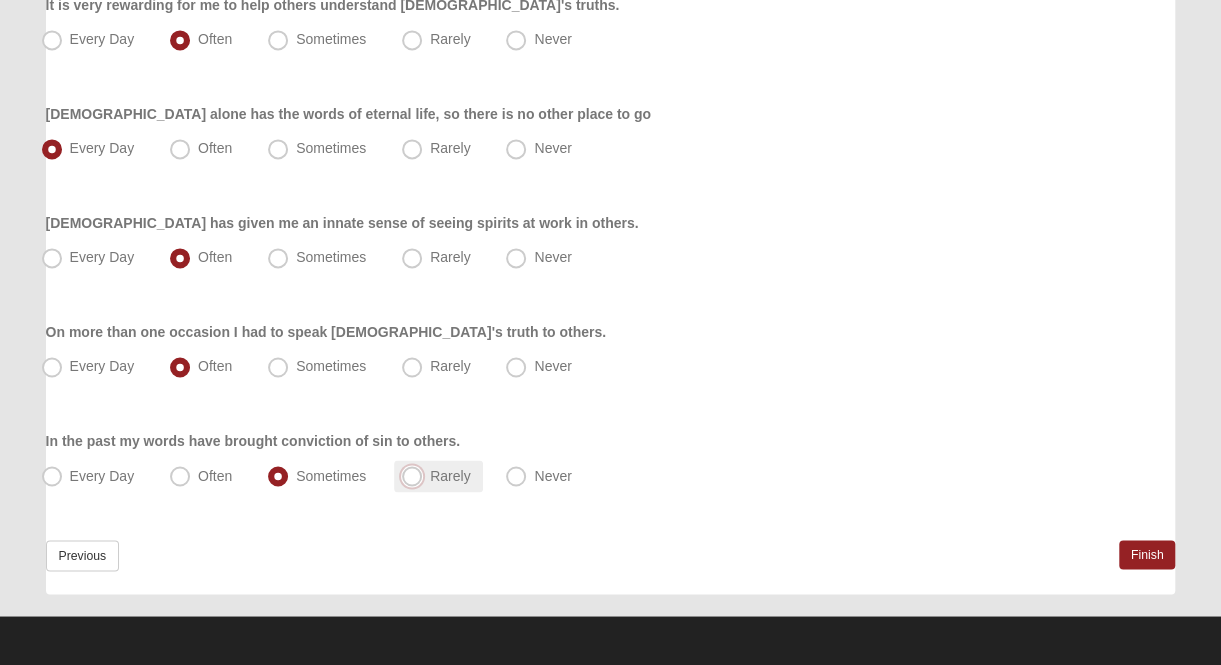 click on "Rarely" at bounding box center [416, 475] 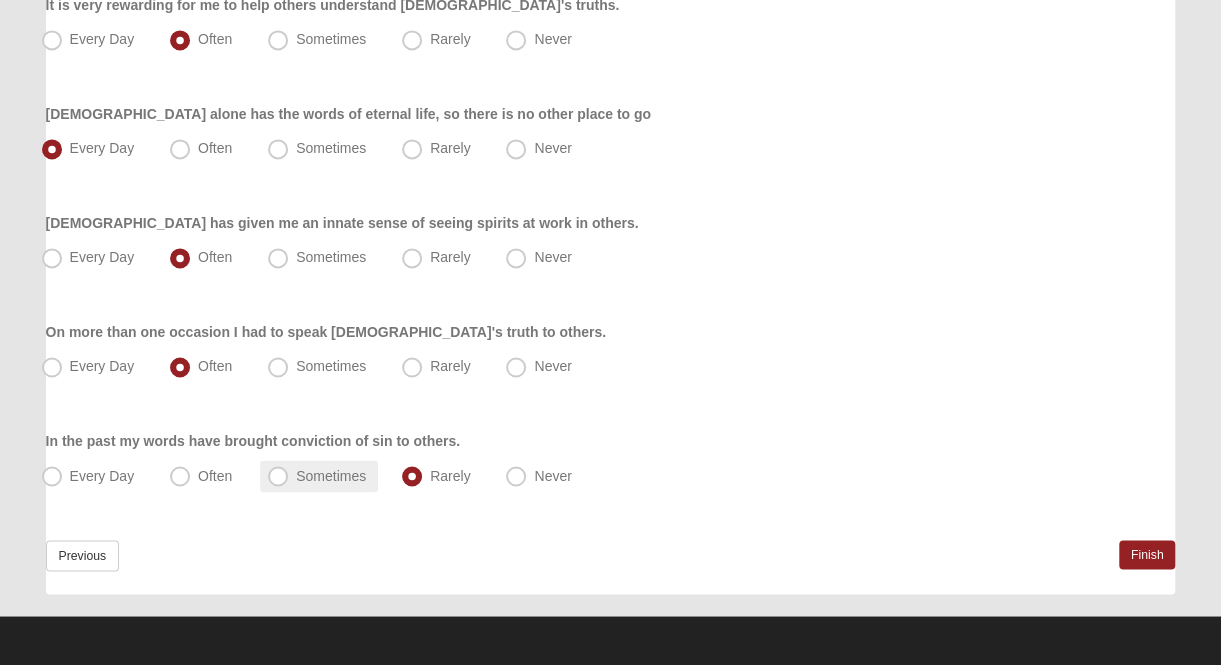 click on "Sometimes" at bounding box center [331, 475] 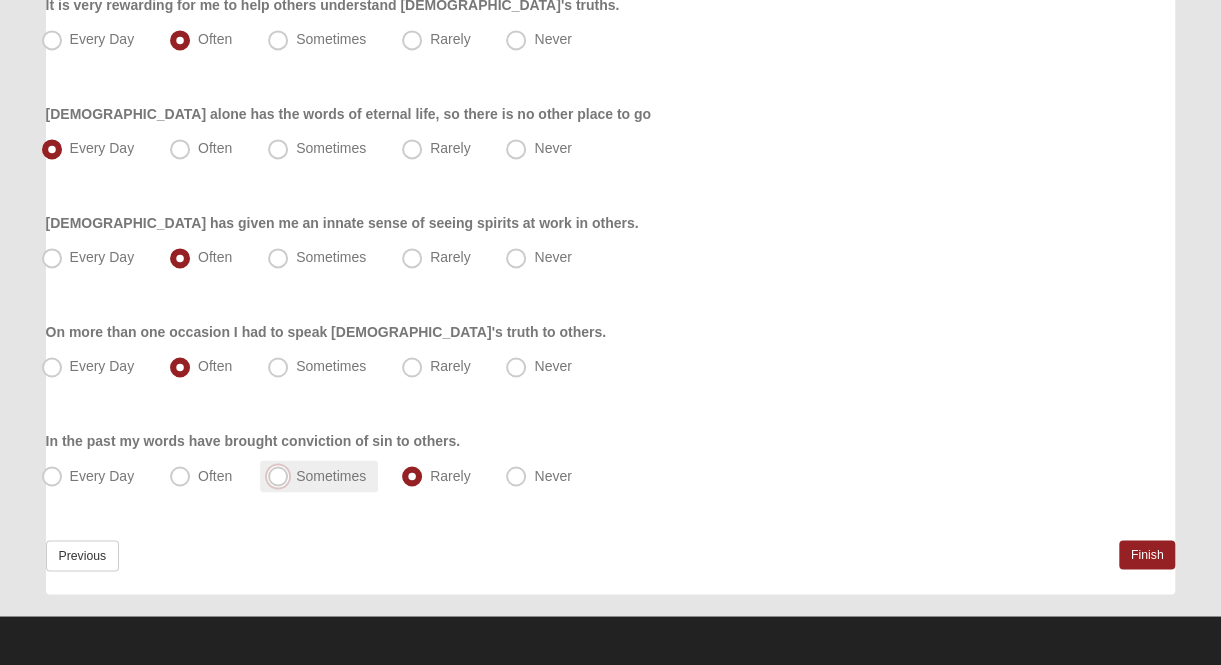 click on "Sometimes" at bounding box center [282, 475] 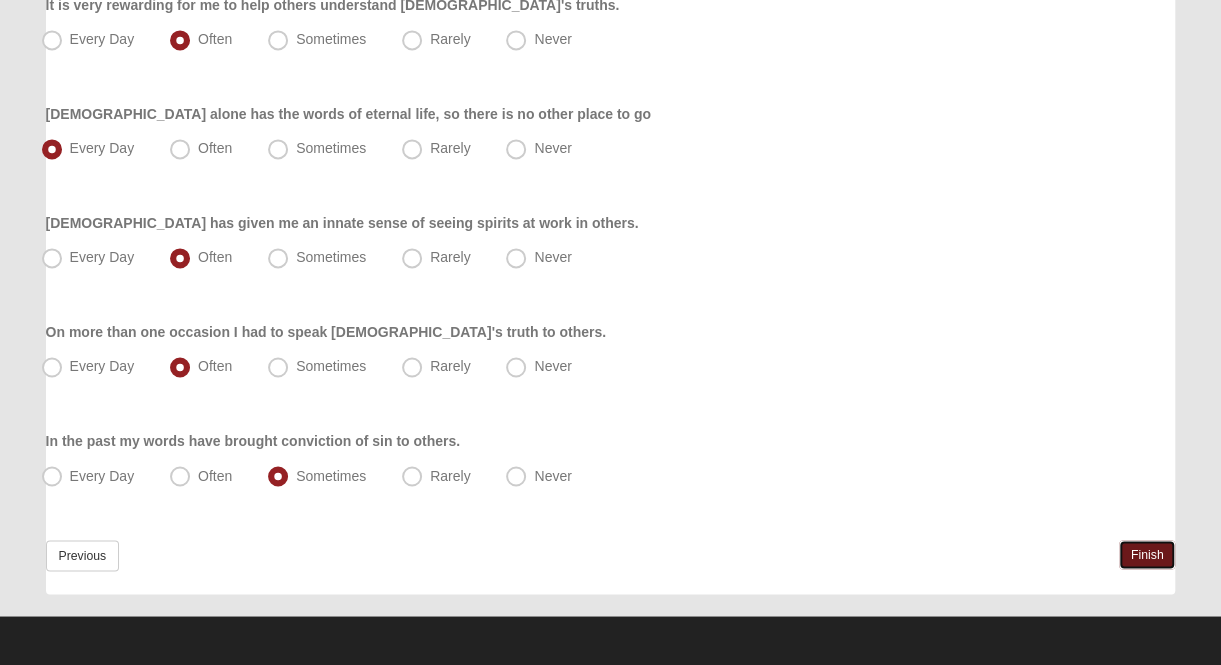 click on "Finish" at bounding box center (1147, 554) 